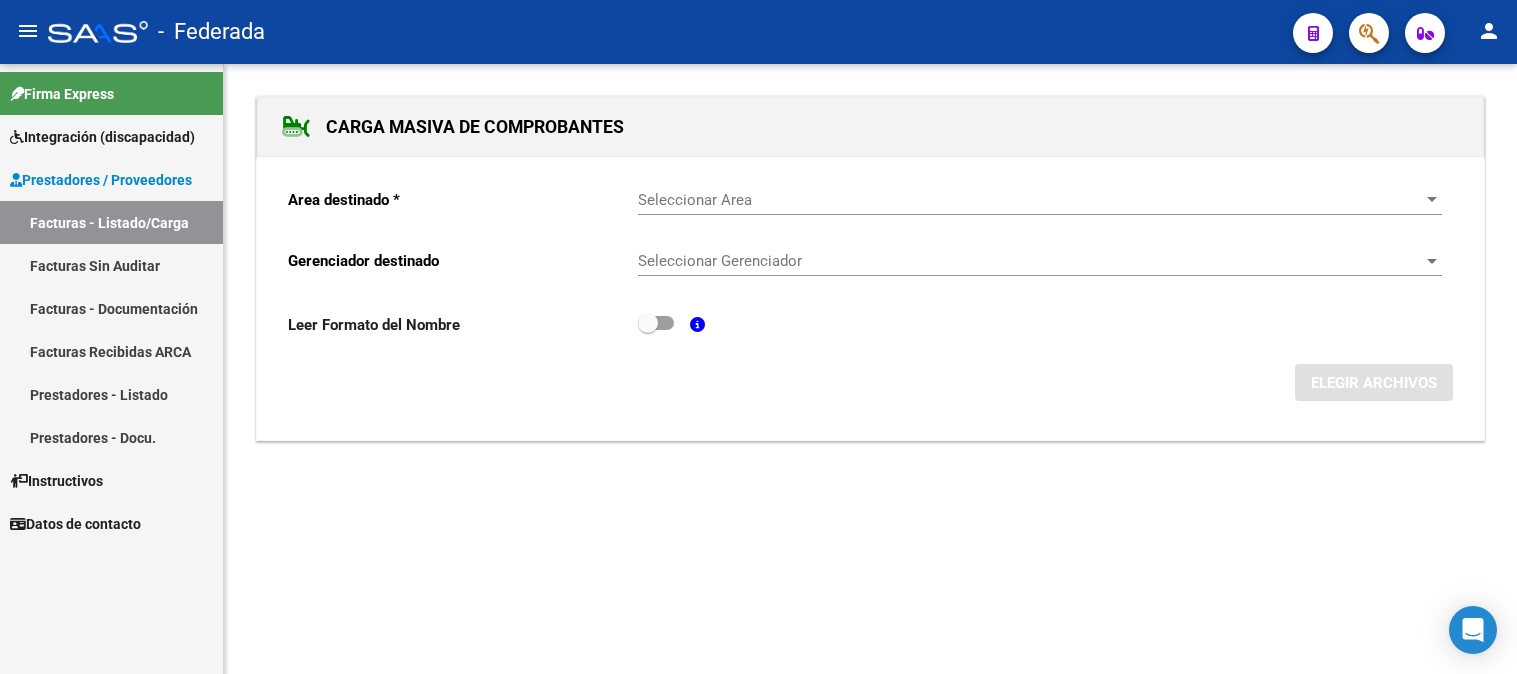 scroll, scrollTop: 0, scrollLeft: 0, axis: both 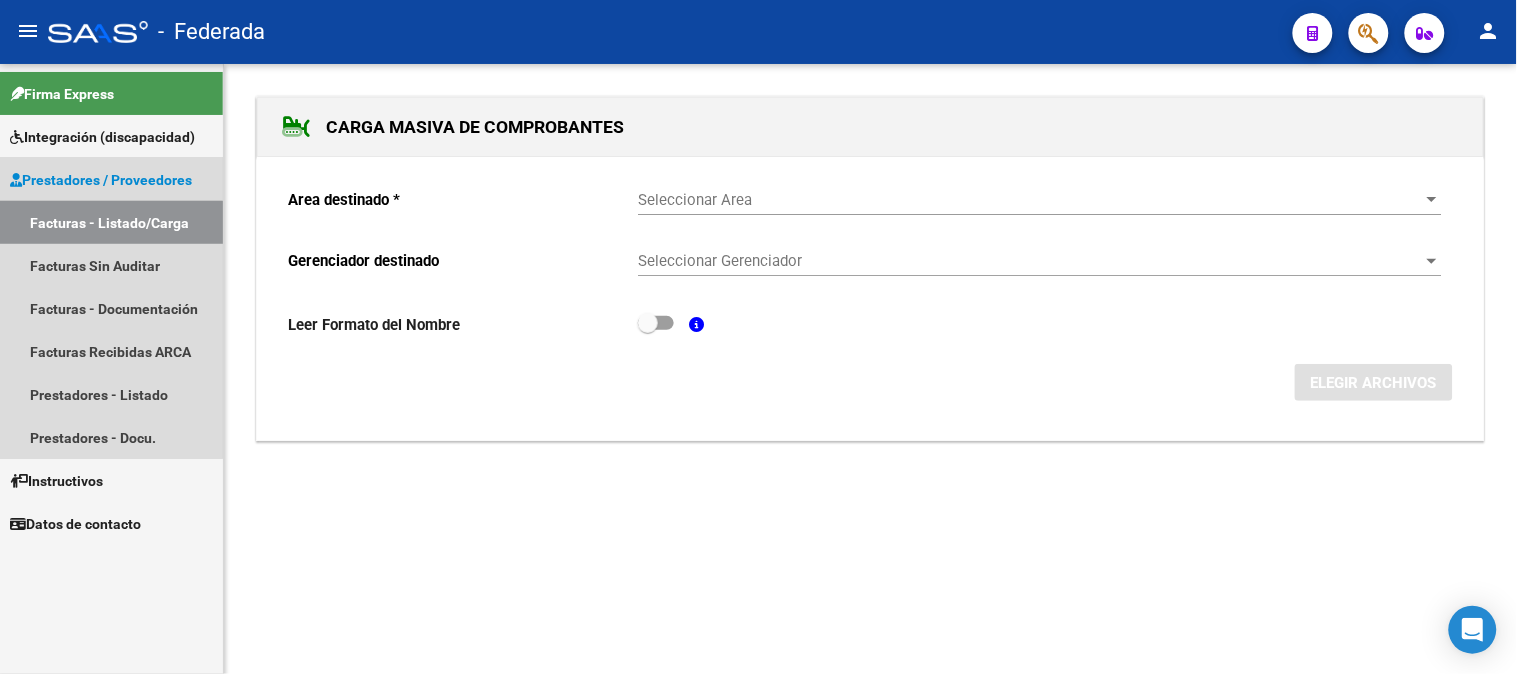 click on "Facturas - Listado/Carga" at bounding box center (111, 222) 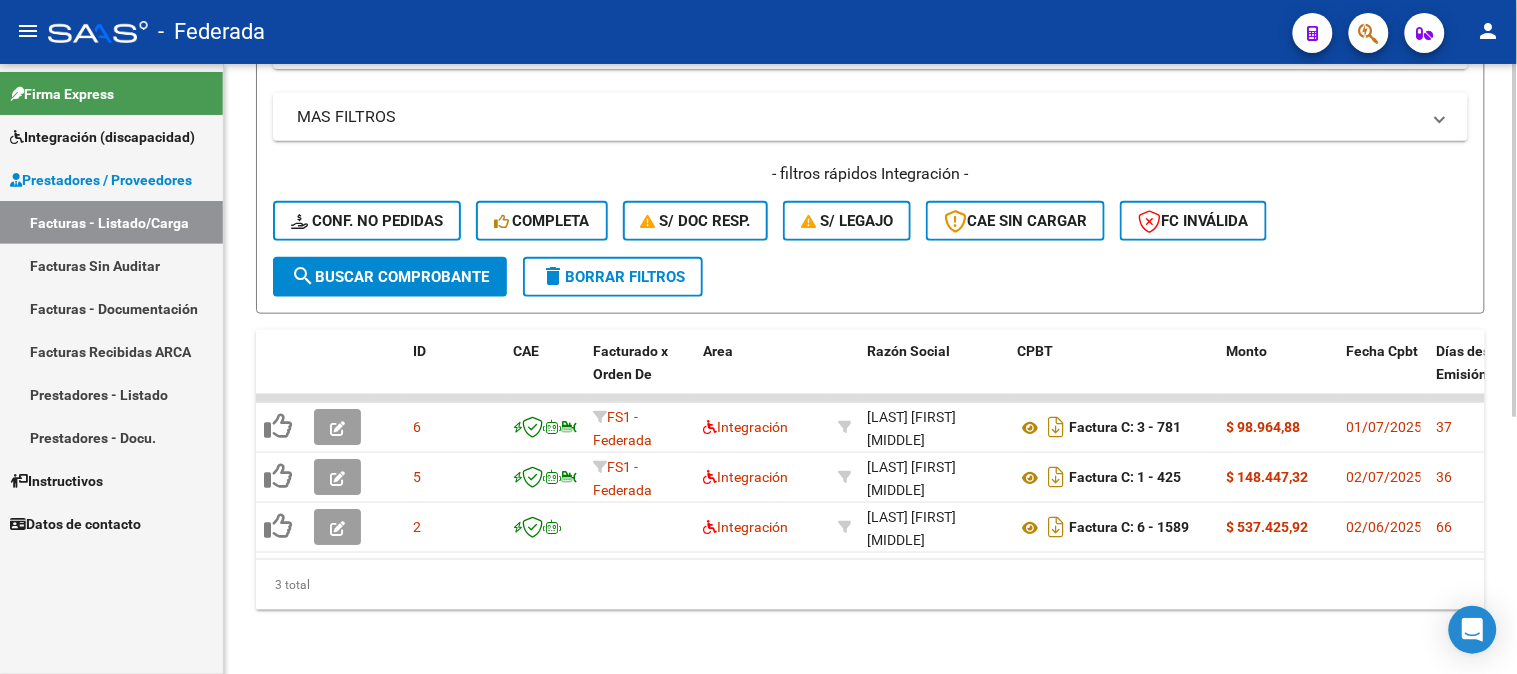 scroll, scrollTop: 444, scrollLeft: 0, axis: vertical 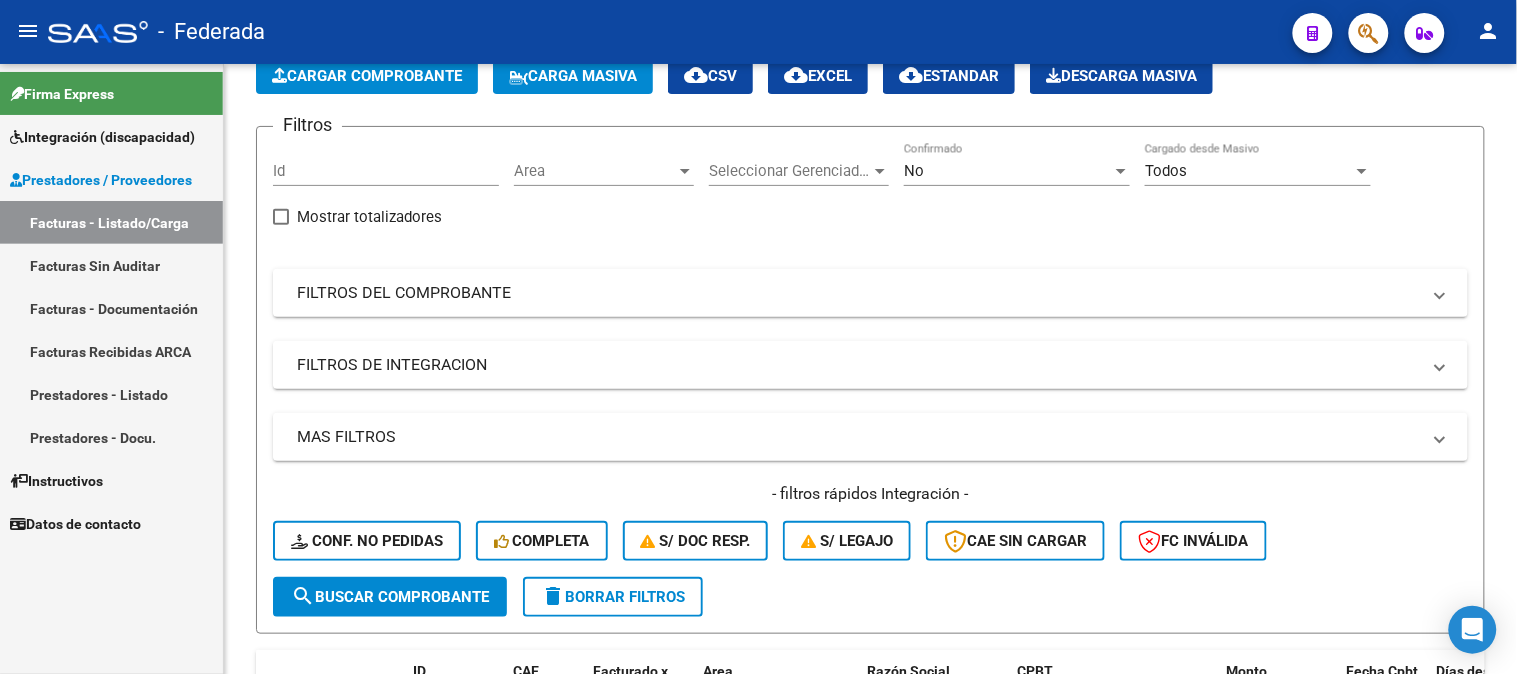 click on "Integración (discapacidad)" at bounding box center (102, 137) 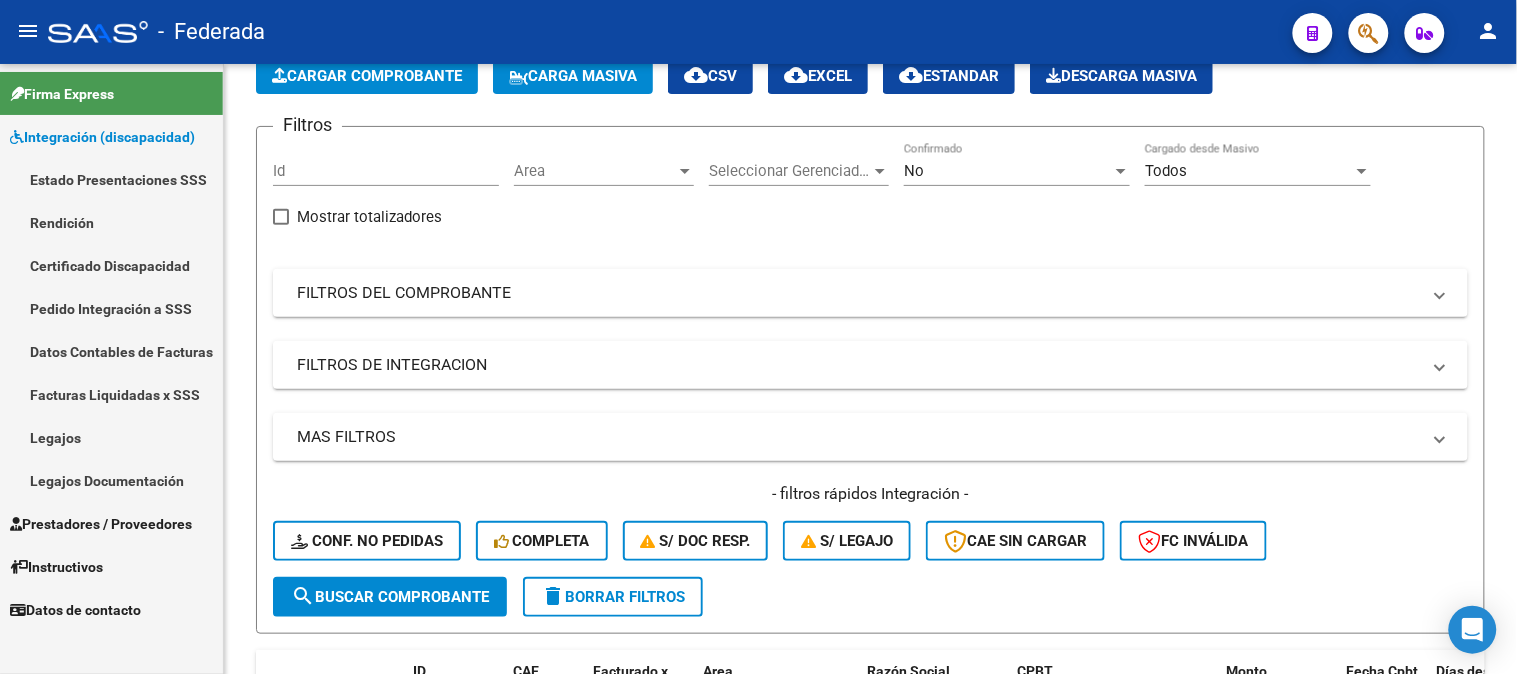 click on "Certificado Discapacidad" at bounding box center (111, 265) 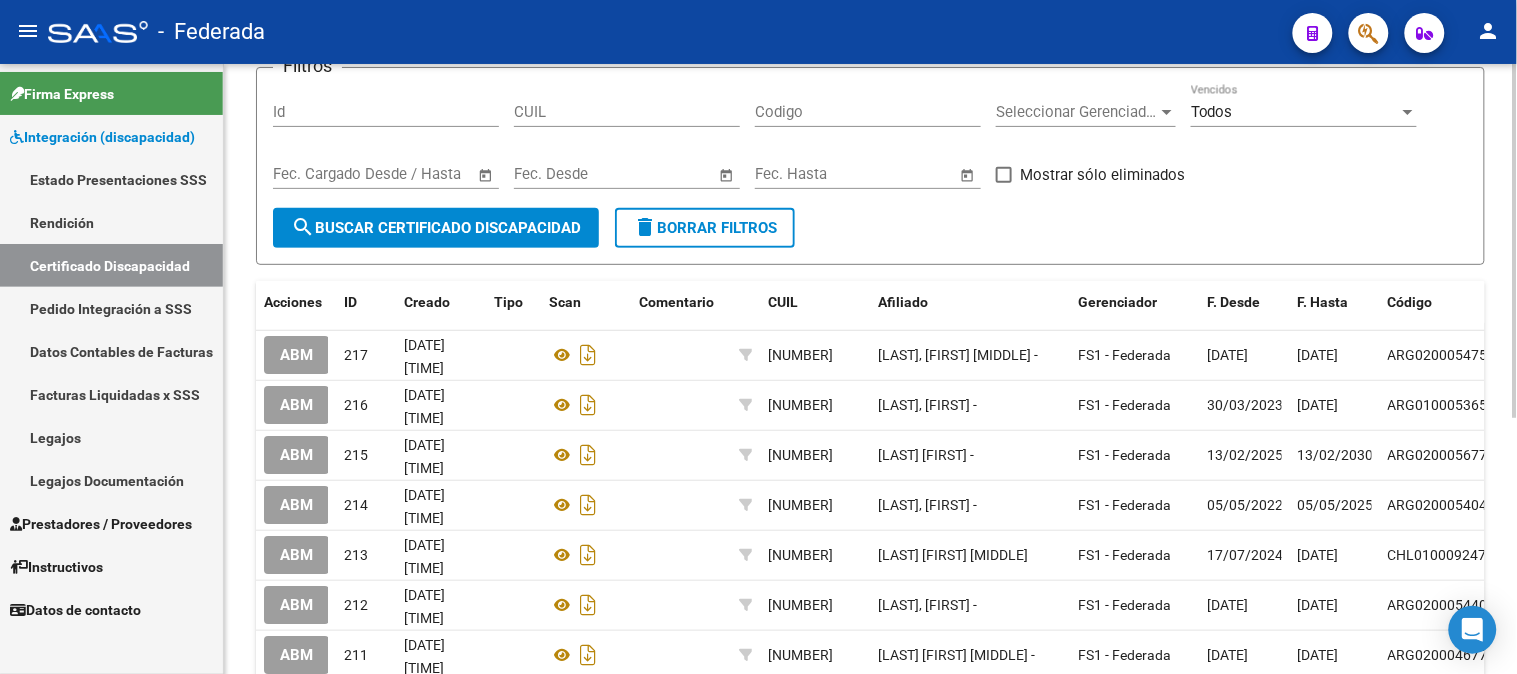 scroll, scrollTop: 222, scrollLeft: 0, axis: vertical 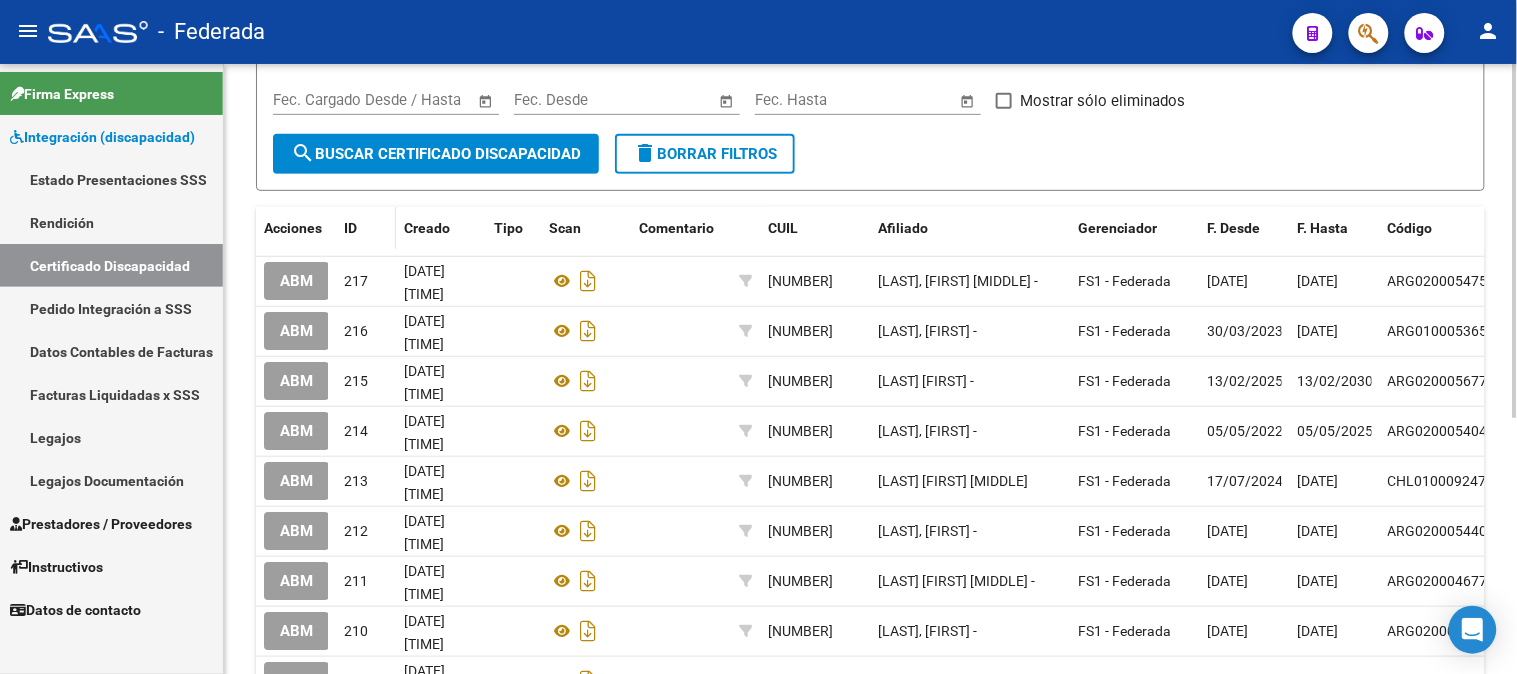 click on "ID" 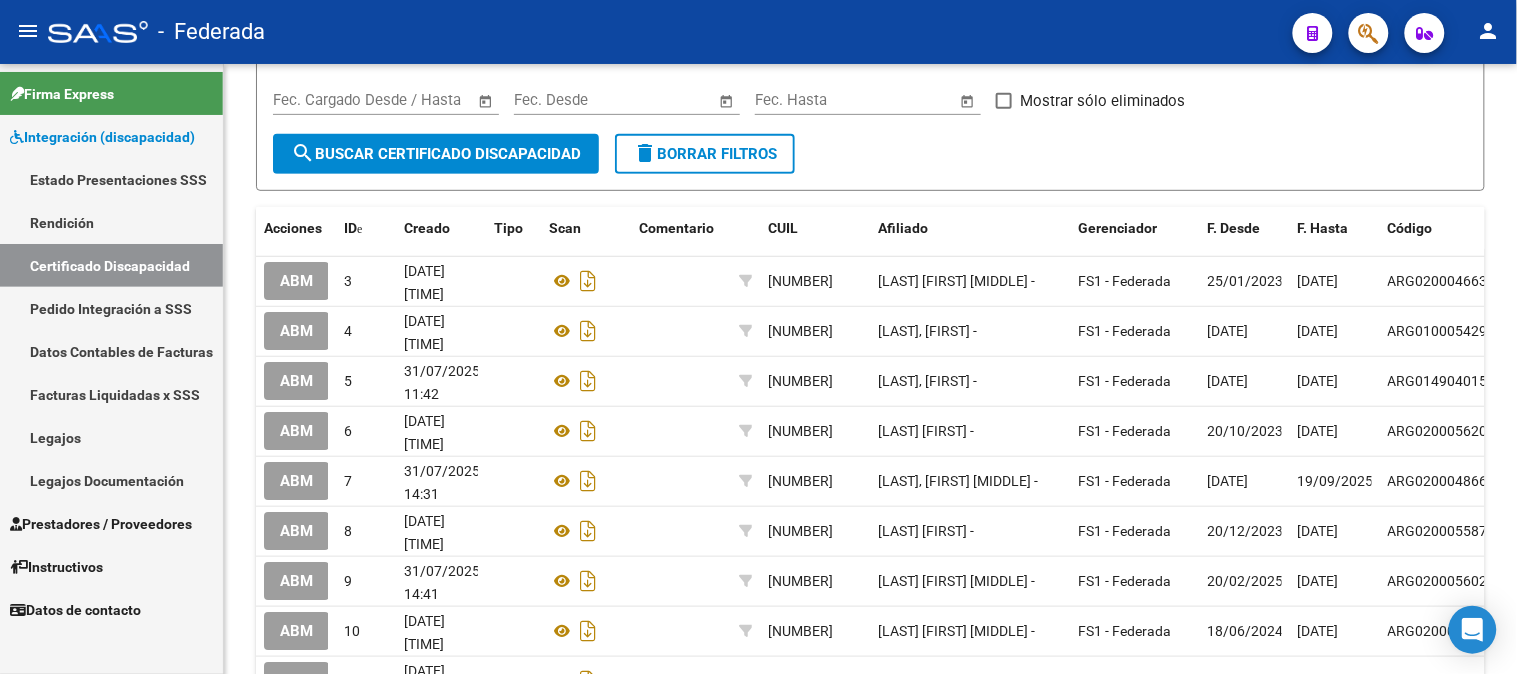 click on "Legajos" at bounding box center [111, 437] 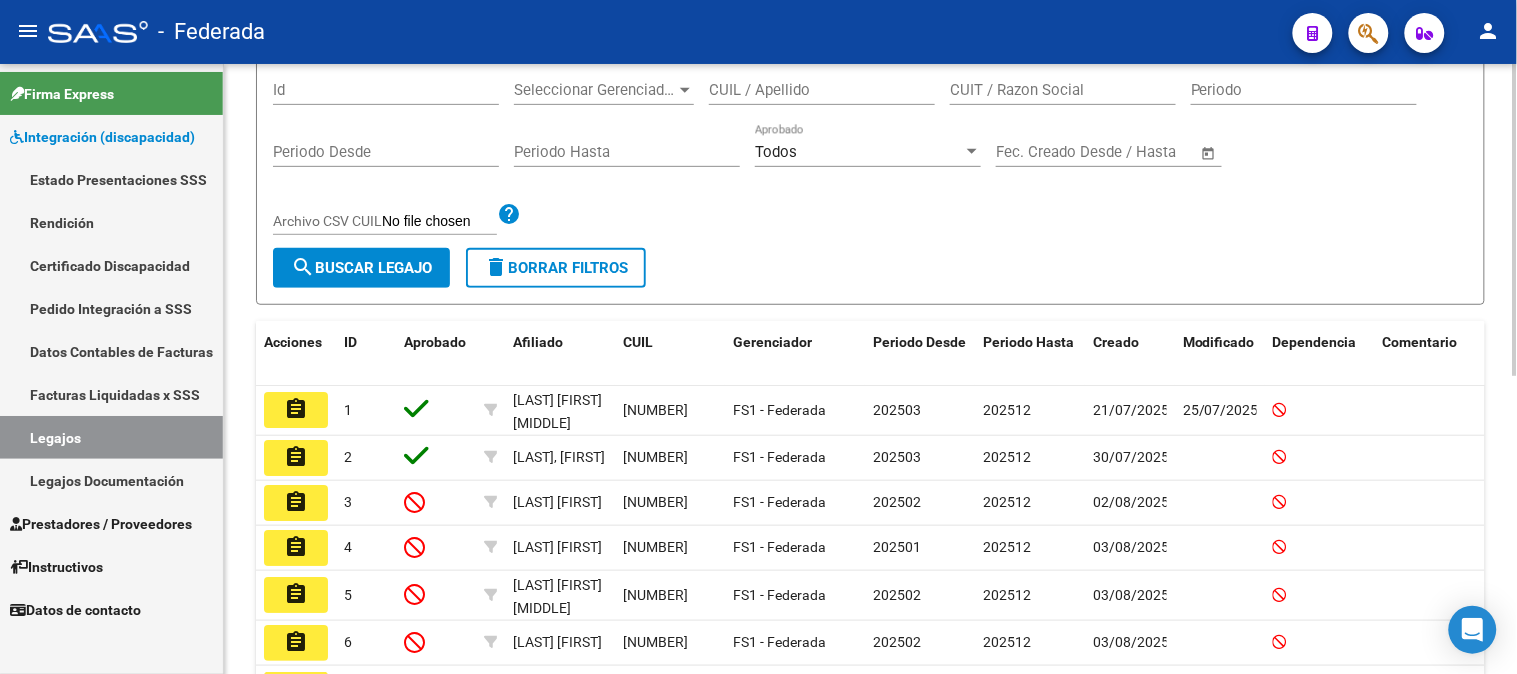 scroll, scrollTop: 401, scrollLeft: 0, axis: vertical 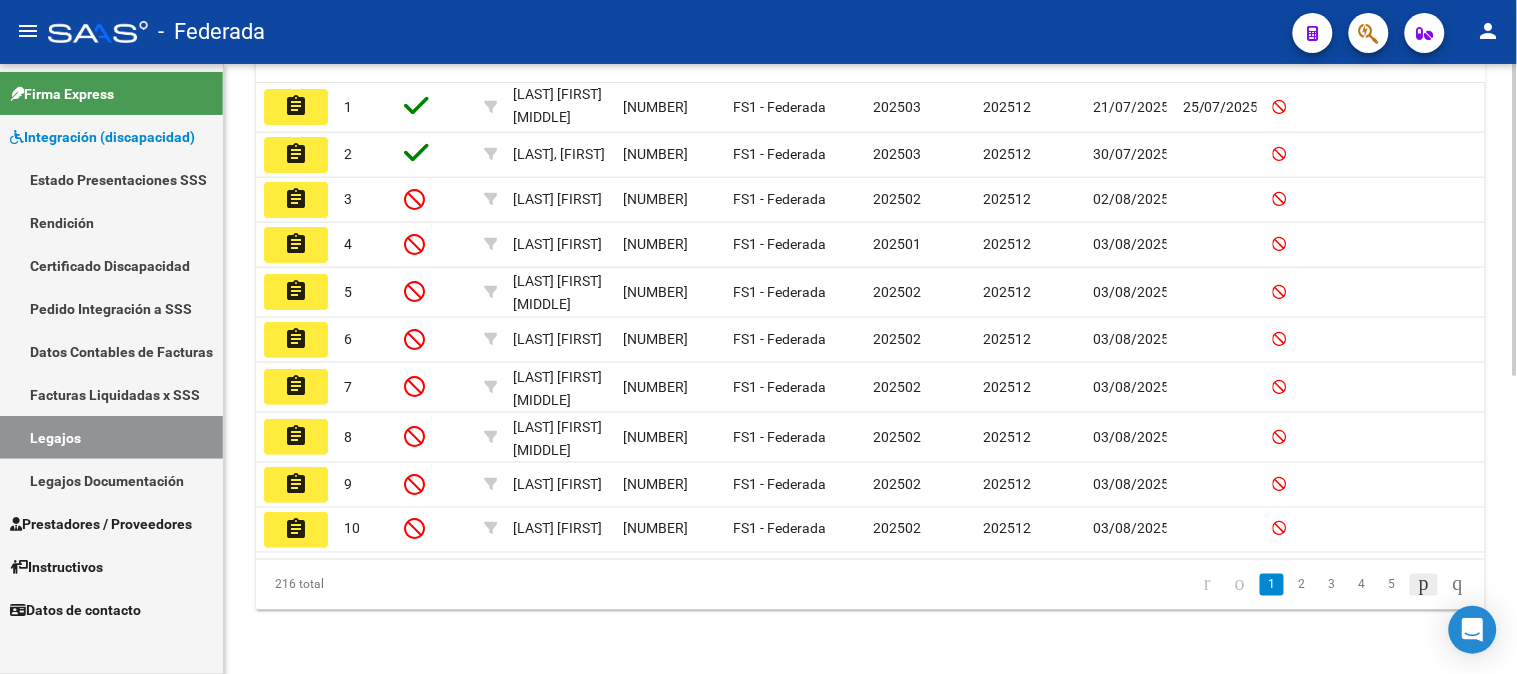 click 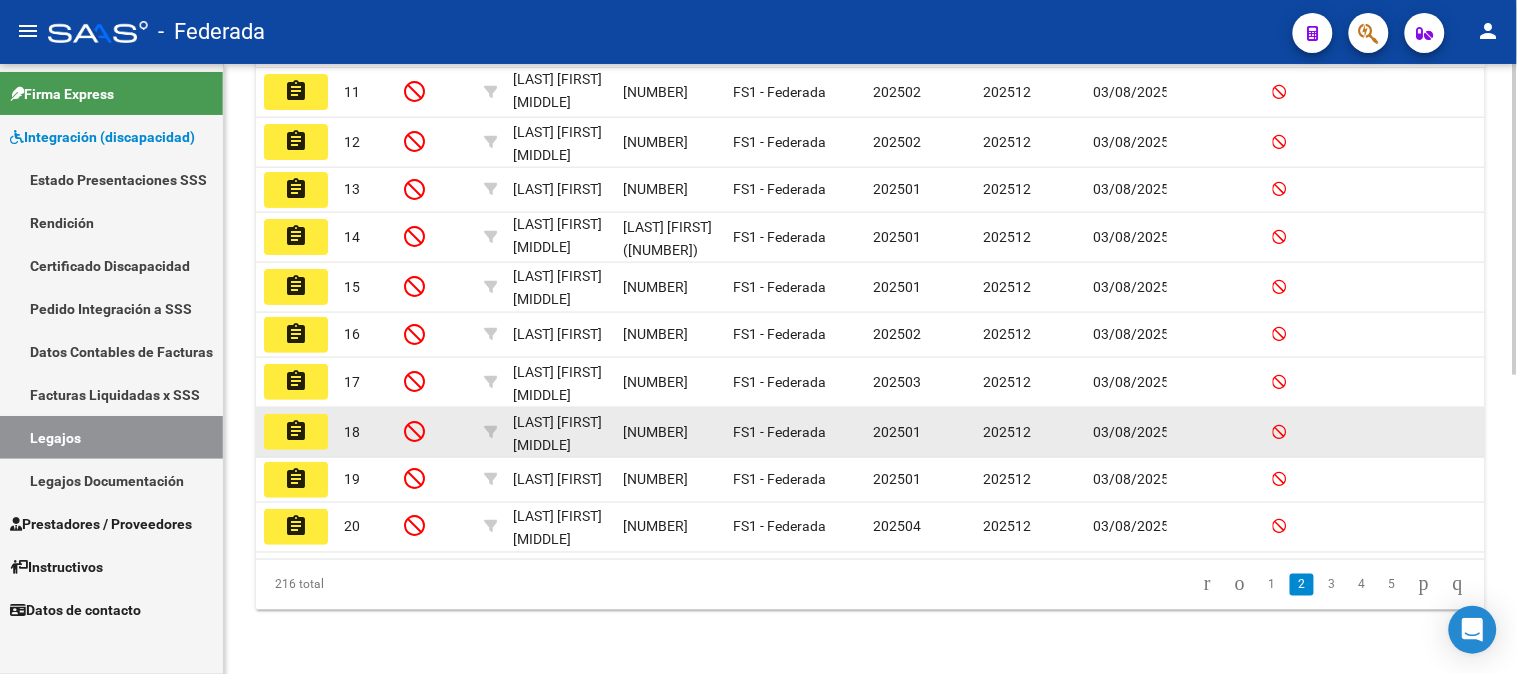 scroll, scrollTop: 581, scrollLeft: 0, axis: vertical 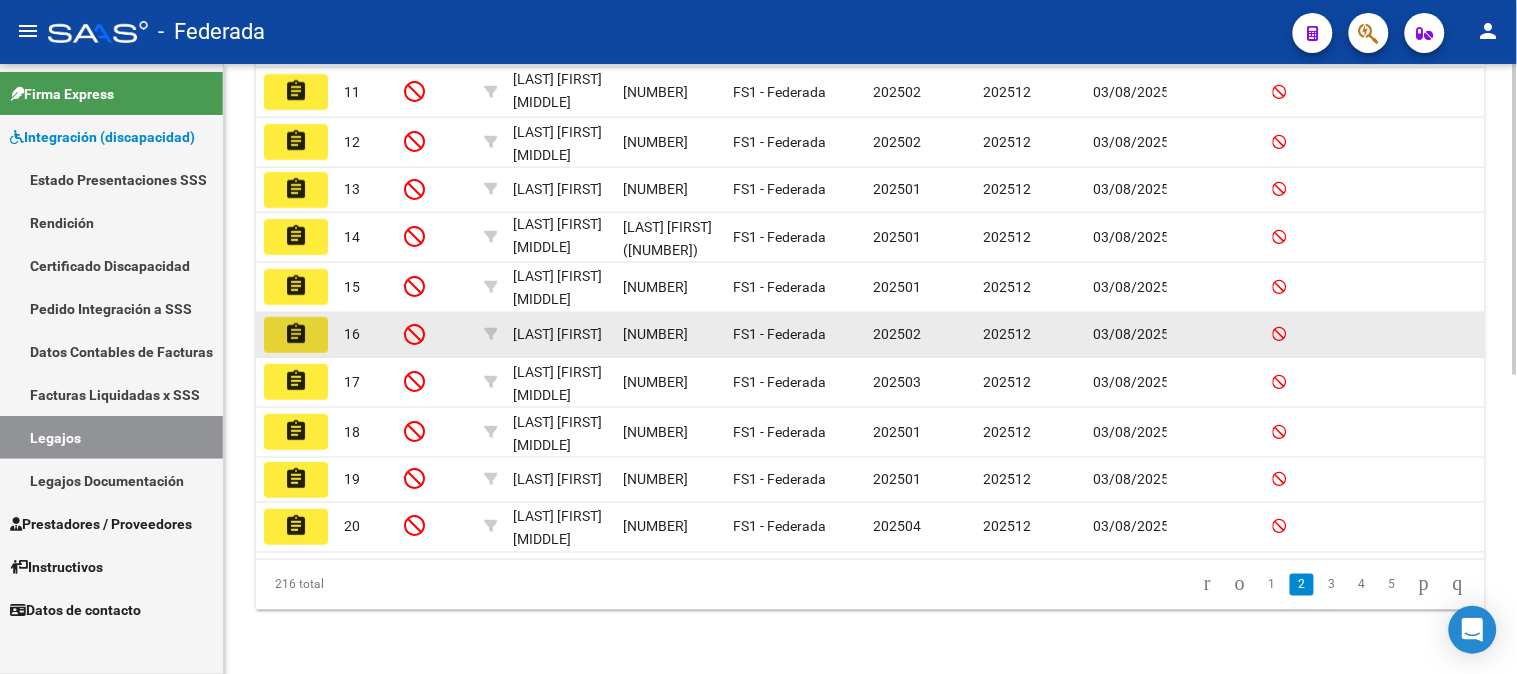 click on "assignment" 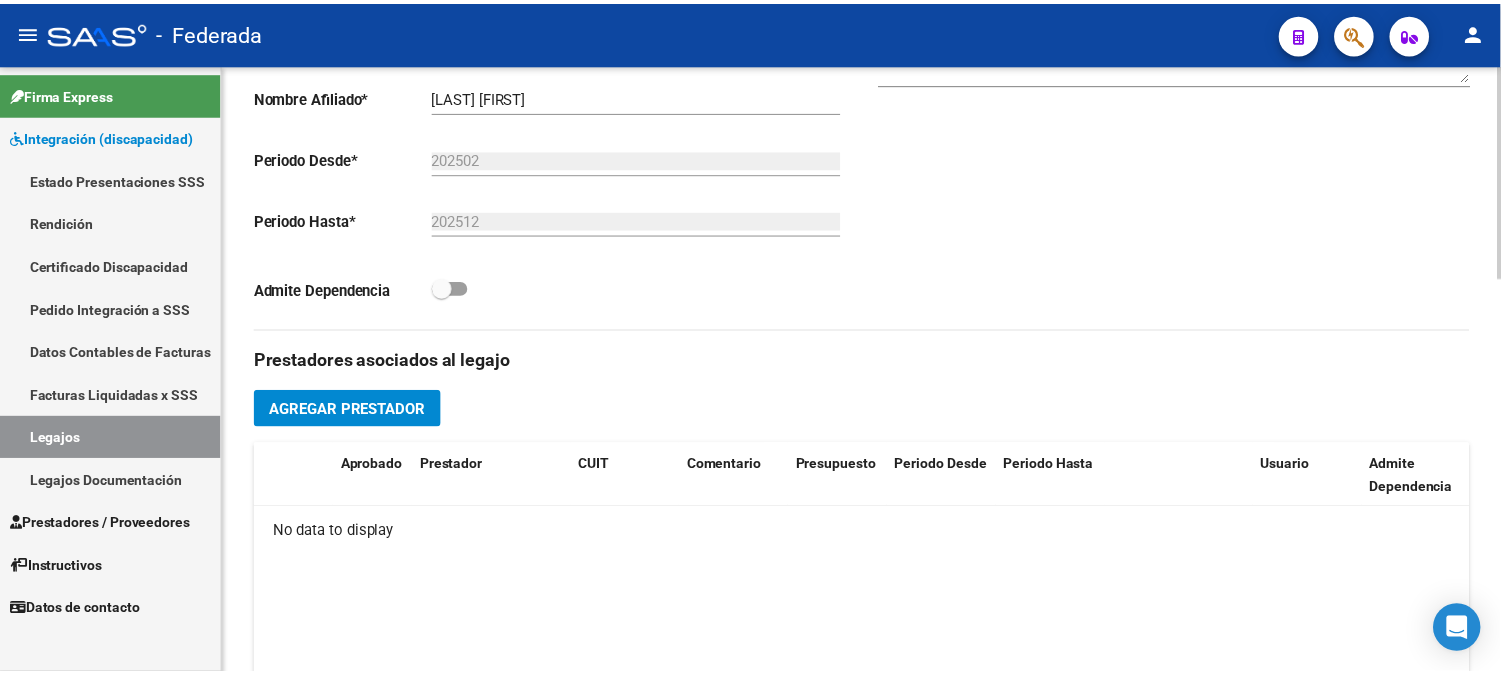 scroll, scrollTop: 555, scrollLeft: 0, axis: vertical 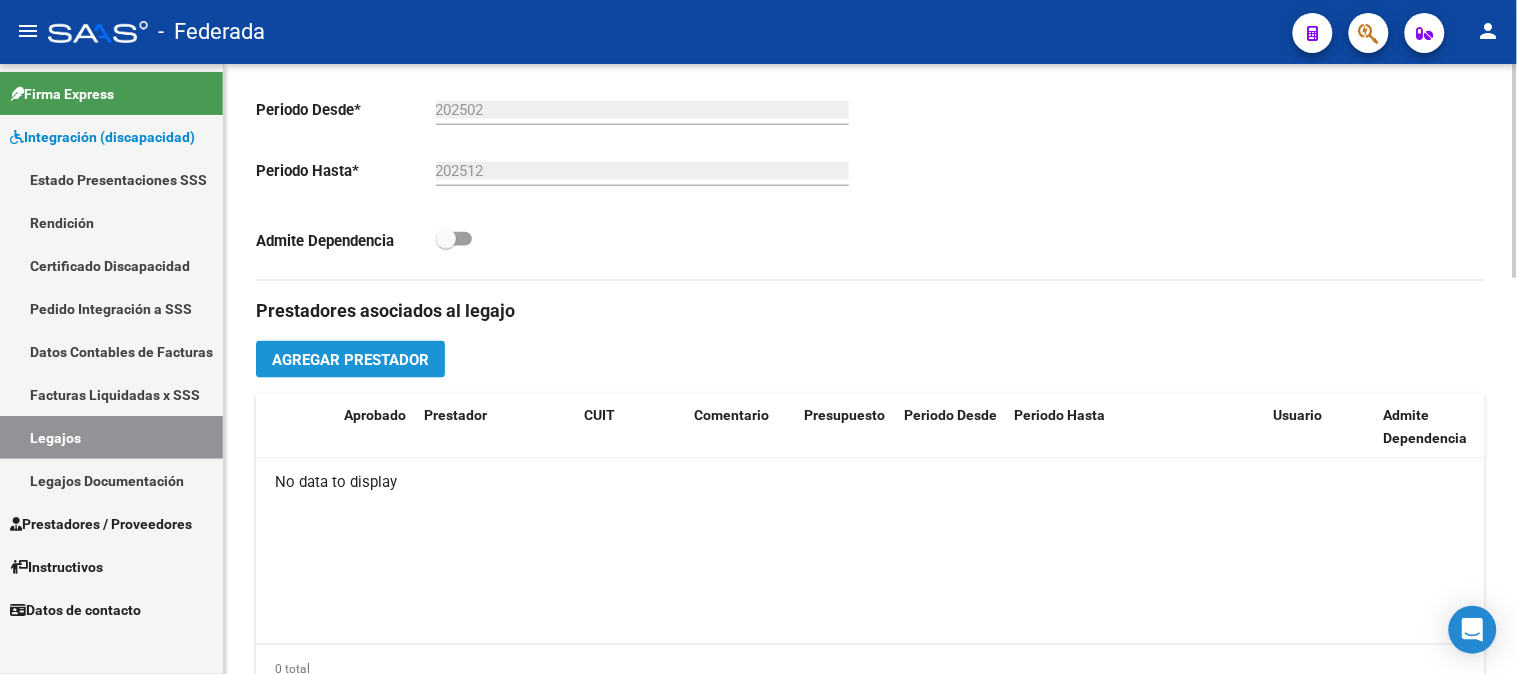 click on "Agregar Prestador" 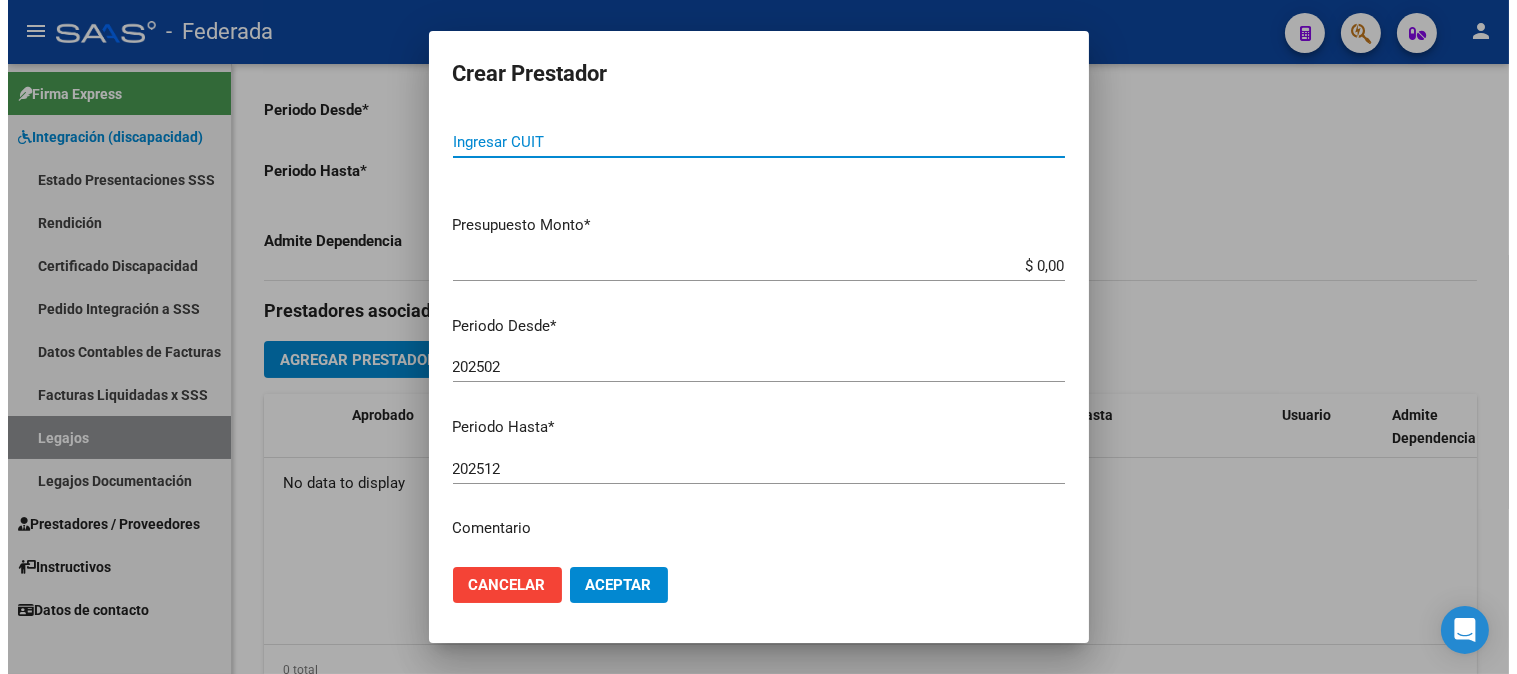 scroll, scrollTop: 0, scrollLeft: 0, axis: both 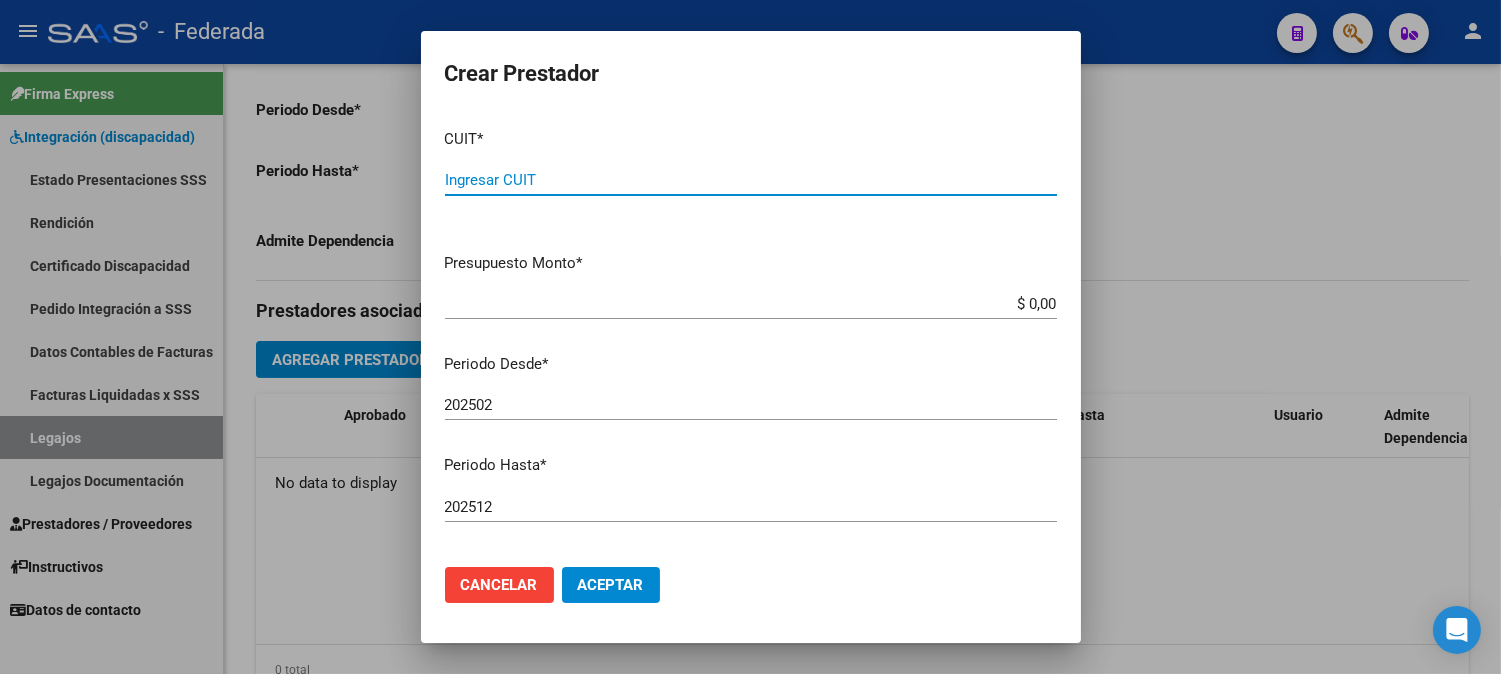 paste on "[NUMBER]" 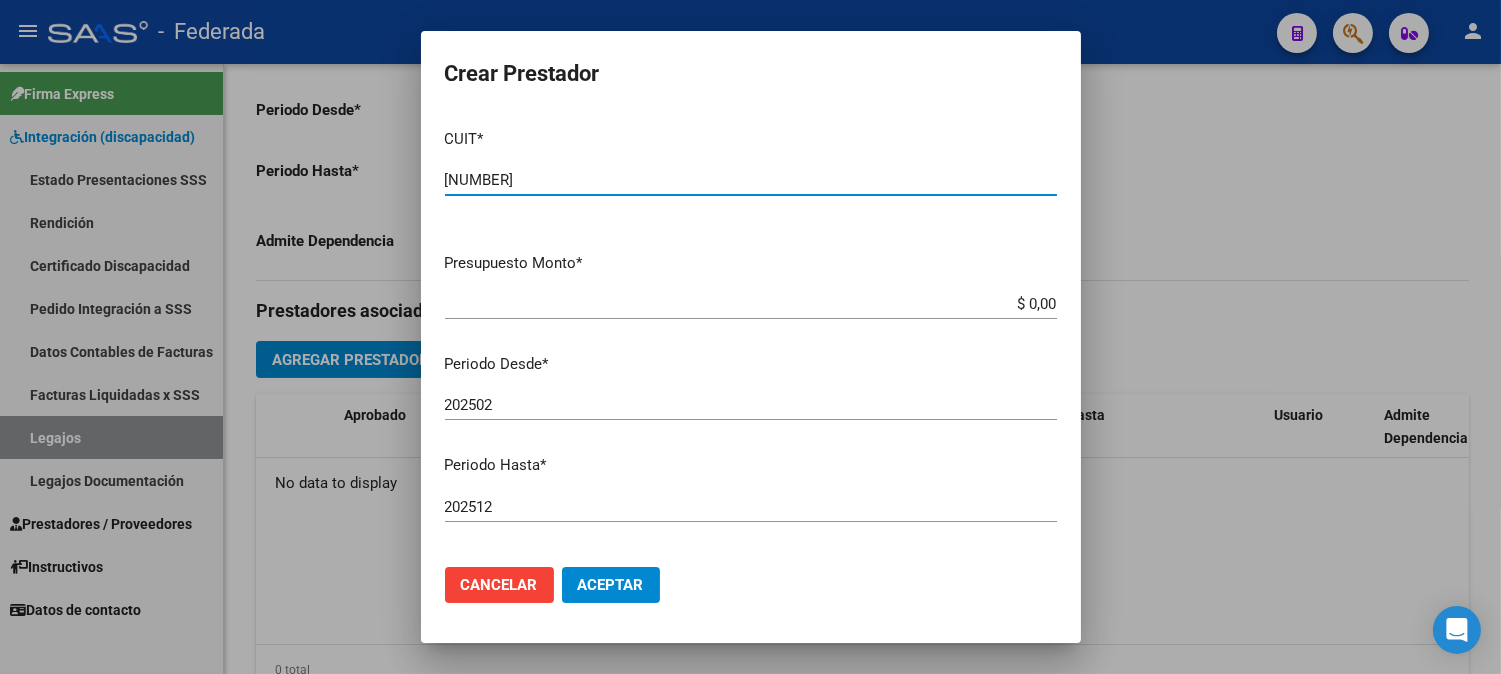 type on "[NUMBER]" 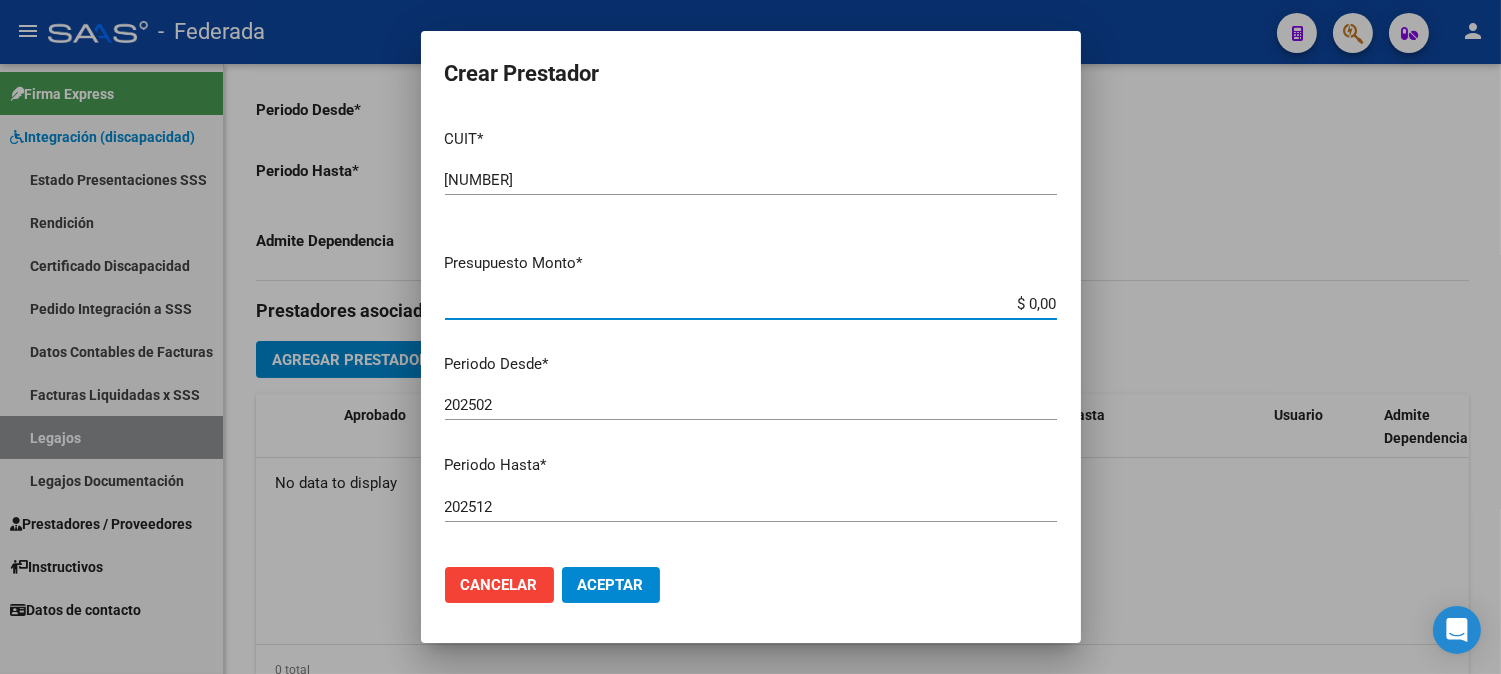 click on "$ 0,00" at bounding box center [751, 304] 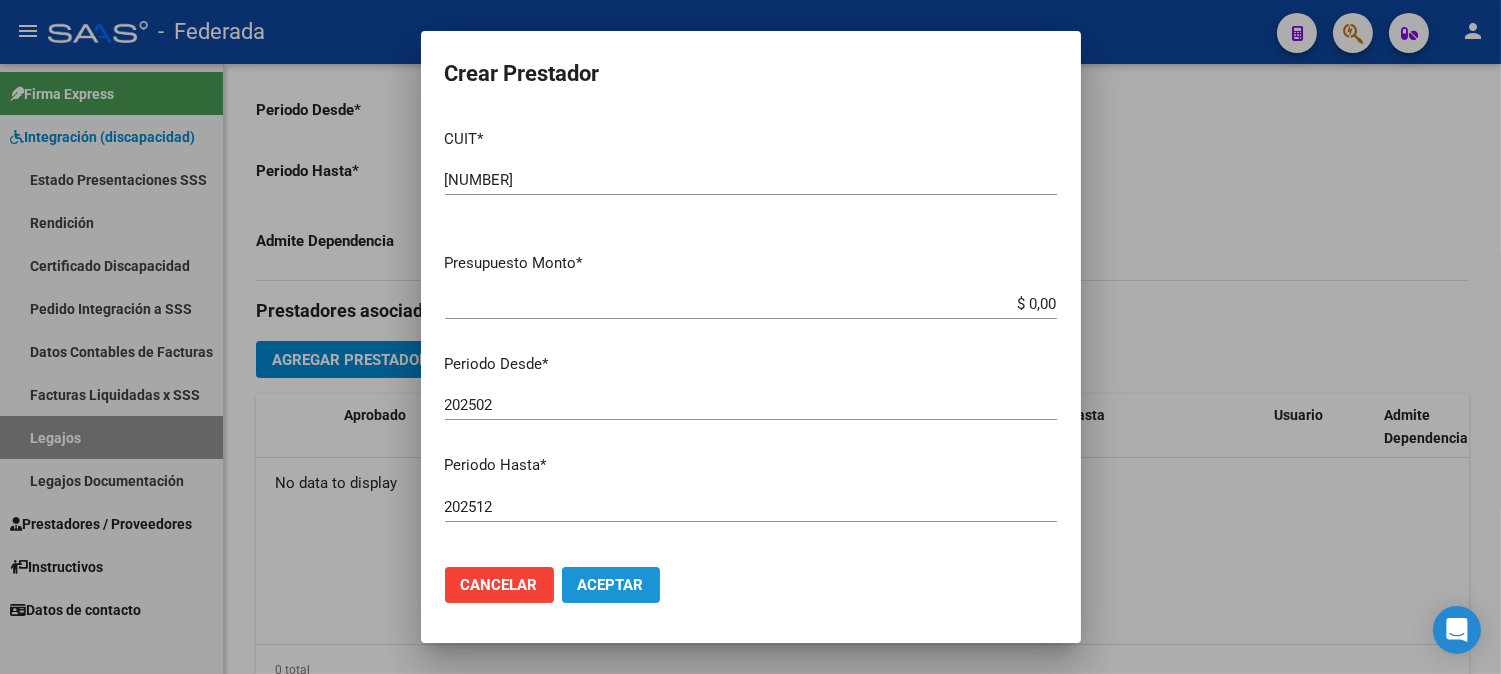 drag, startPoint x: 612, startPoint y: 576, endPoint x: 618, endPoint y: 590, distance: 15.231546 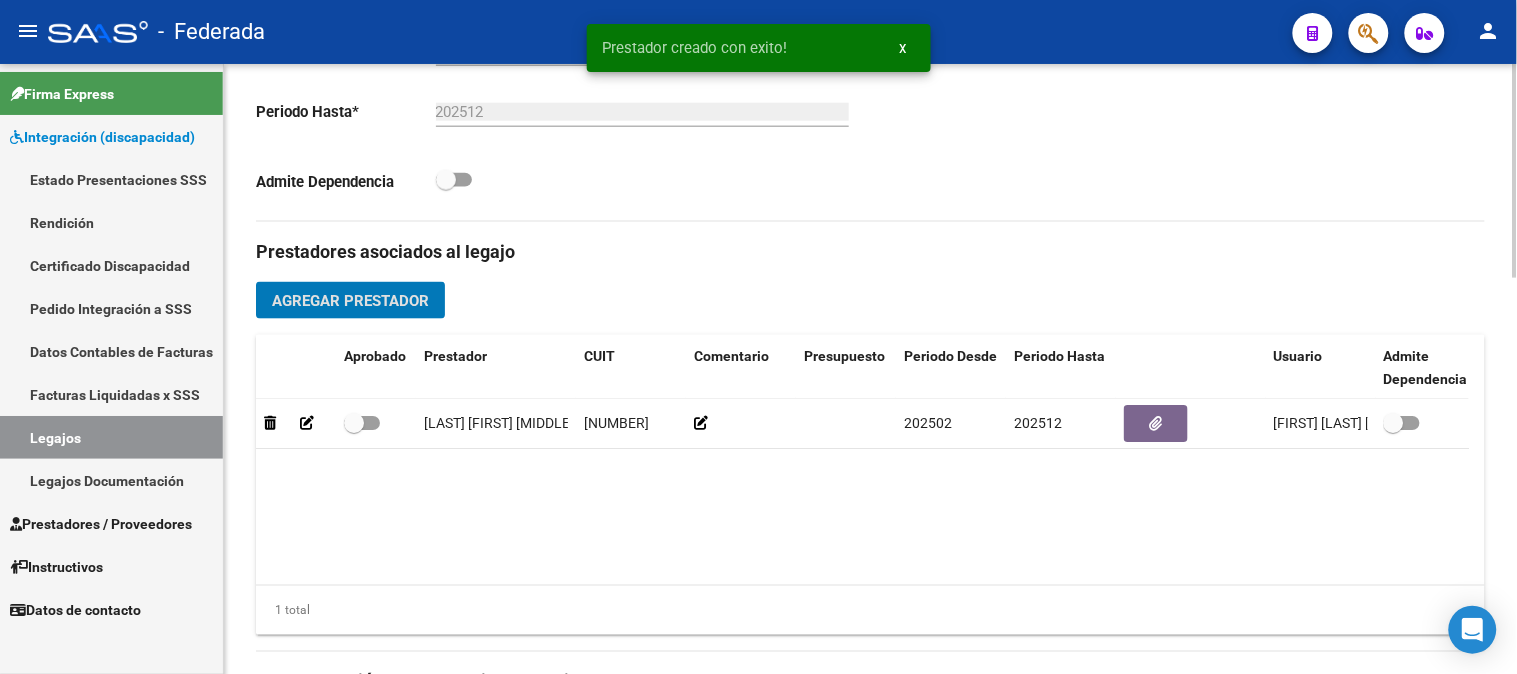 scroll, scrollTop: 666, scrollLeft: 0, axis: vertical 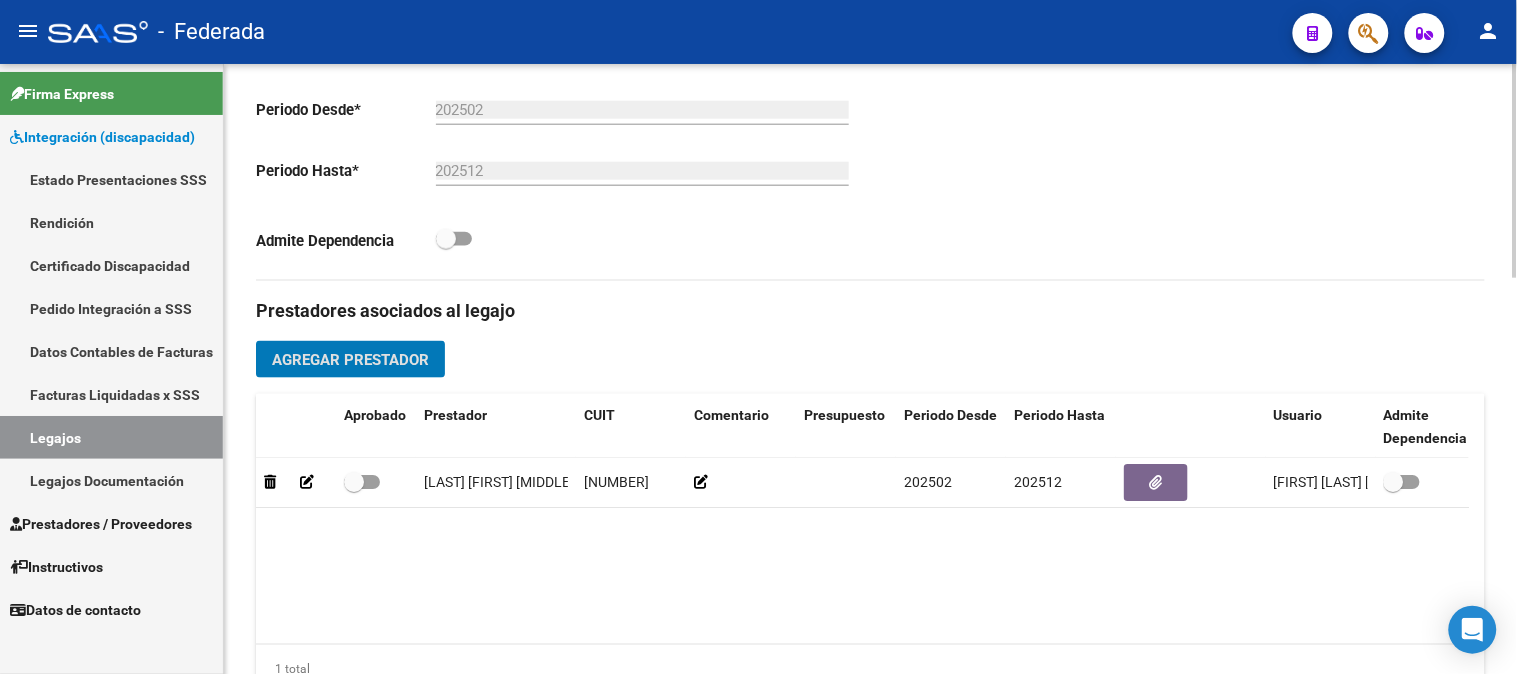 click on "Agregar Prestador" 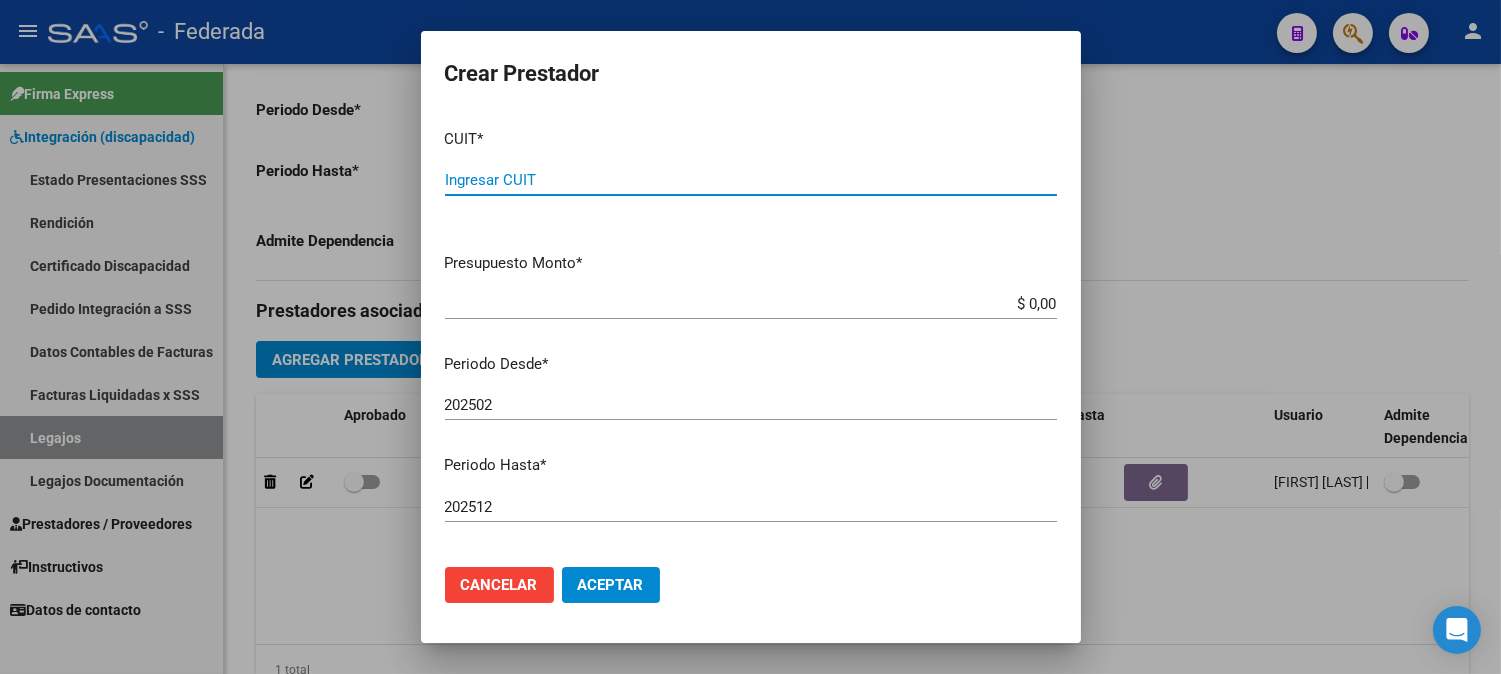 click on "Cancelar" 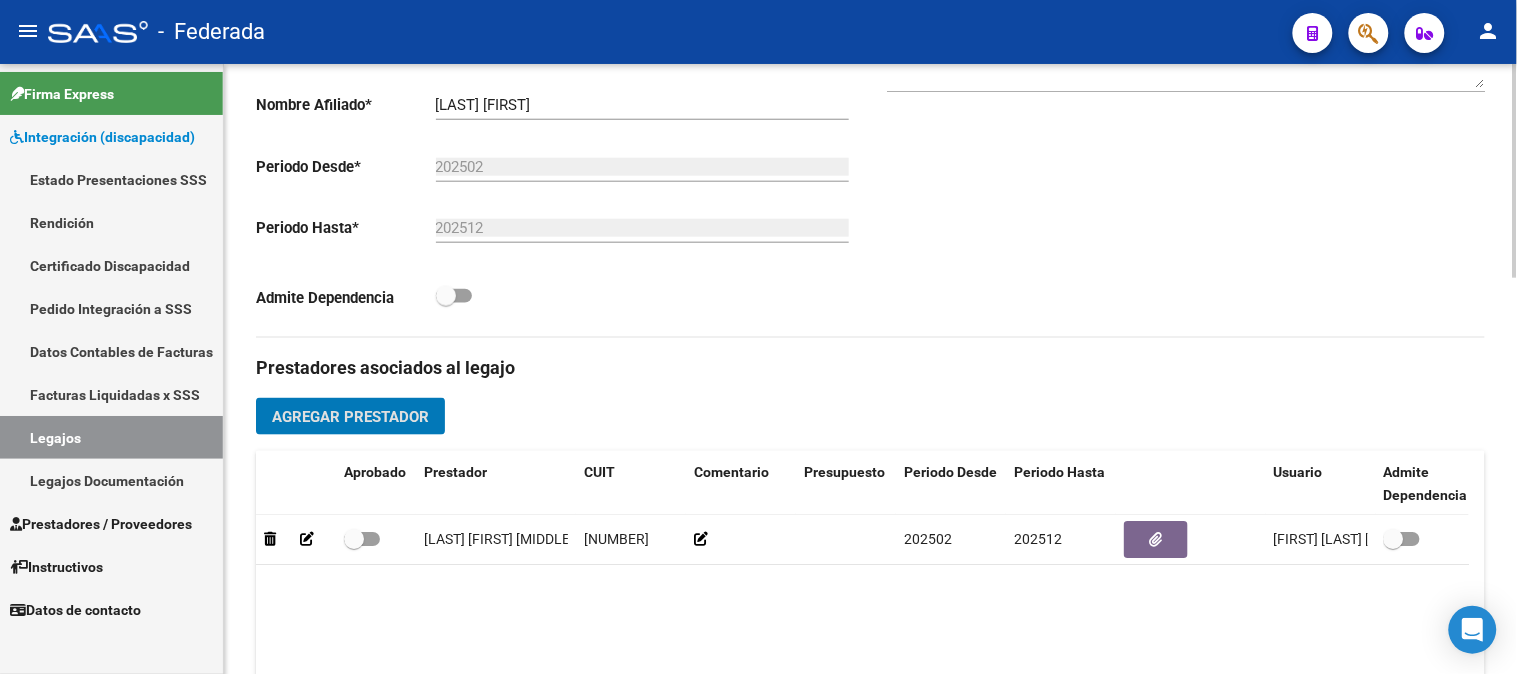 scroll, scrollTop: 444, scrollLeft: 0, axis: vertical 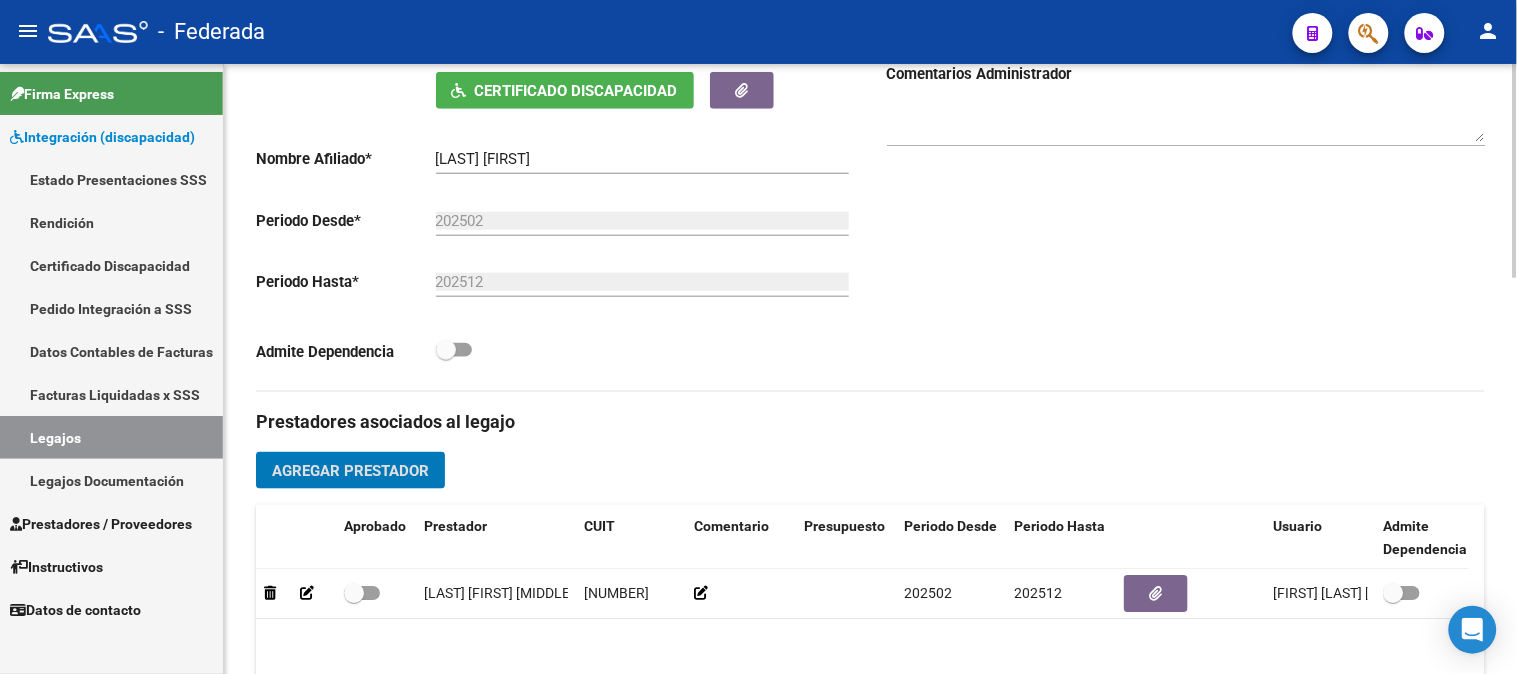 click on "Agregar Prestador" 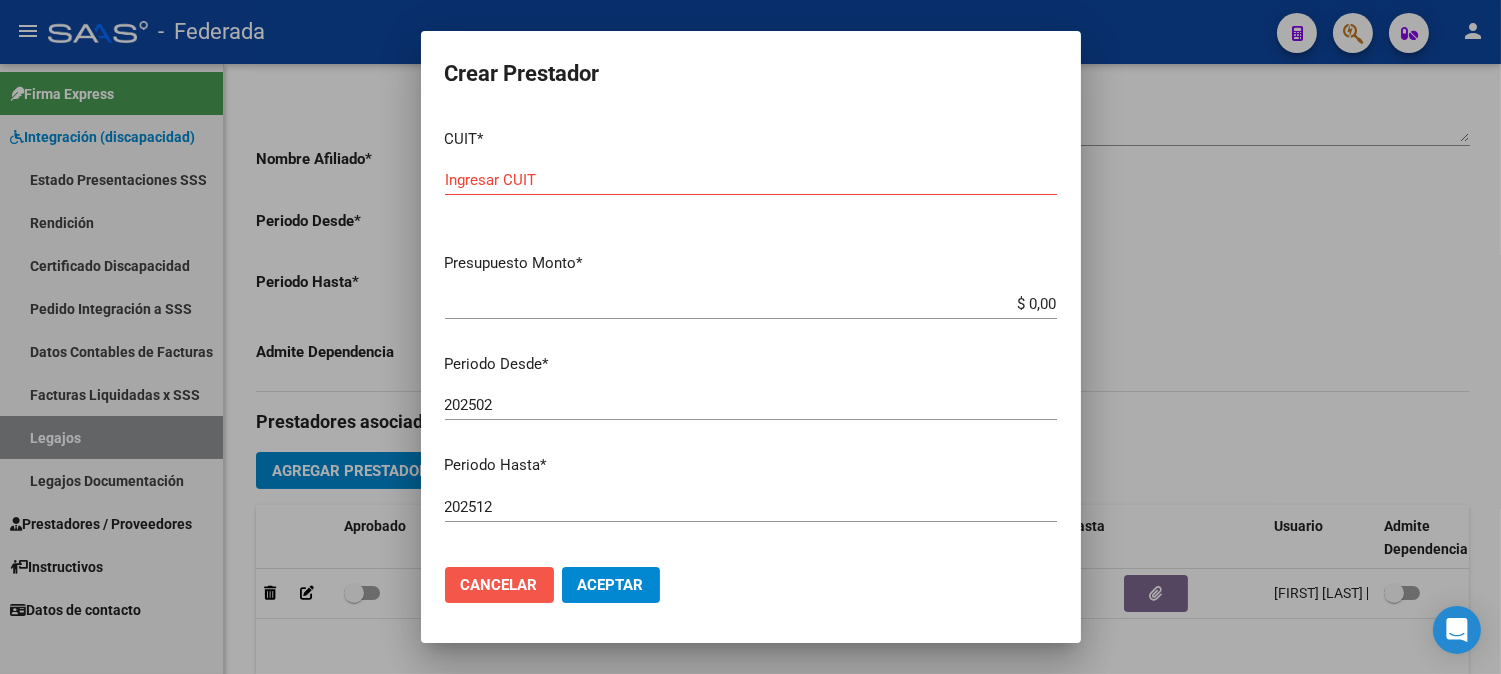 click on "Cancelar" 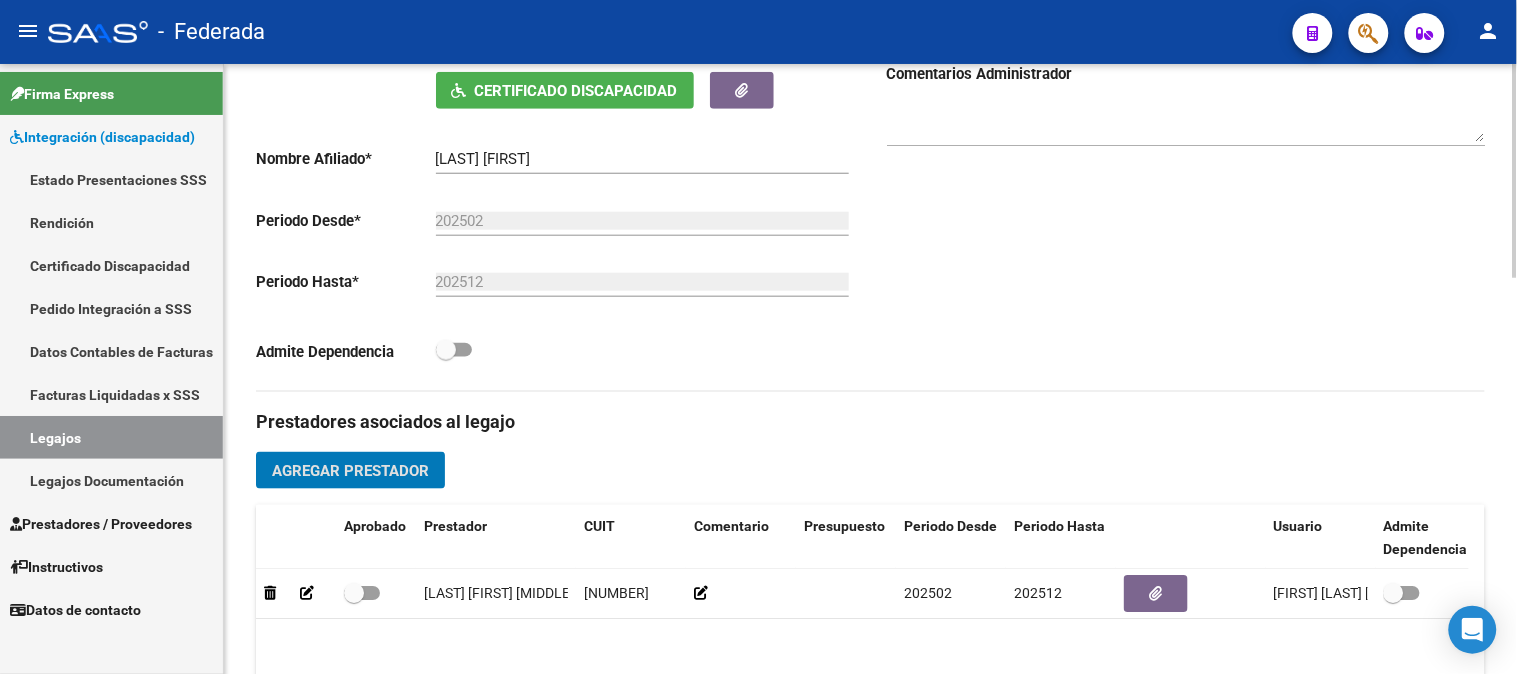 scroll, scrollTop: 555, scrollLeft: 0, axis: vertical 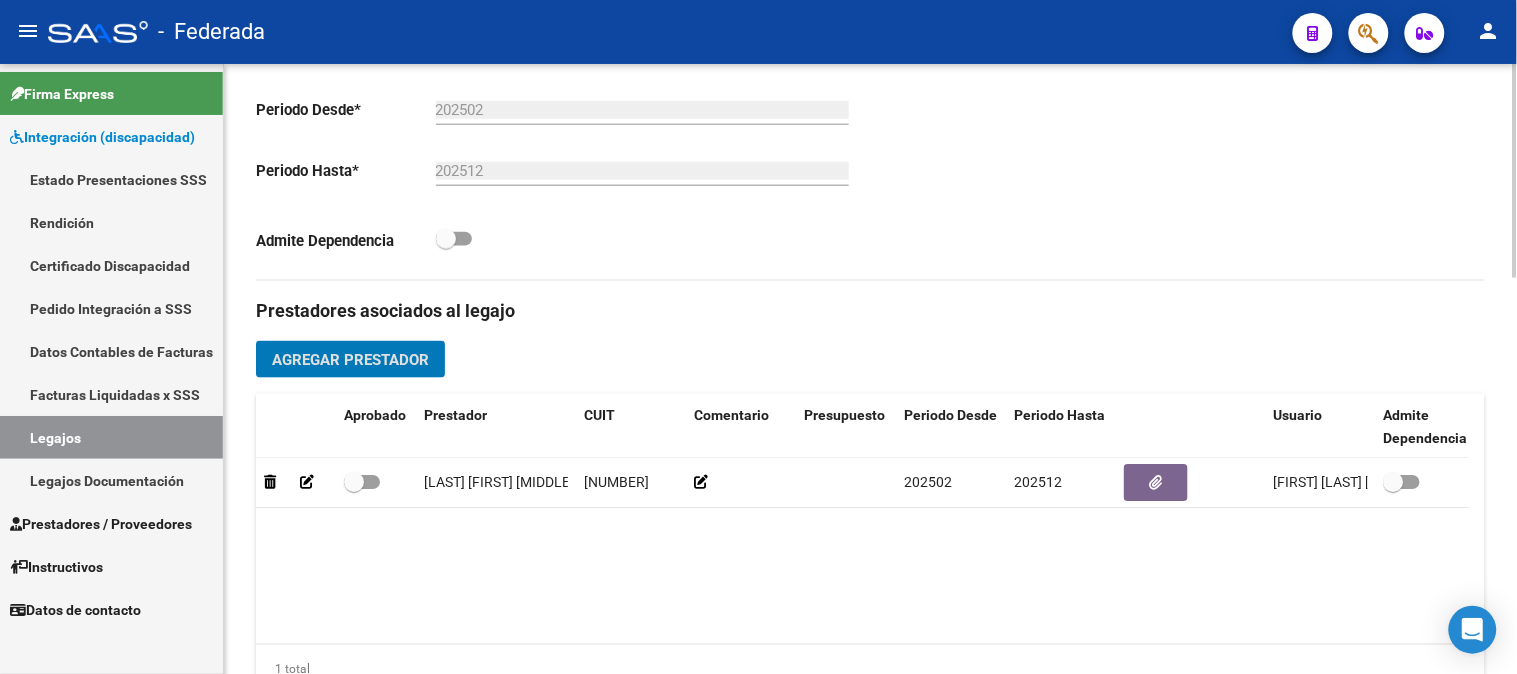 click on "Agregar Prestador" 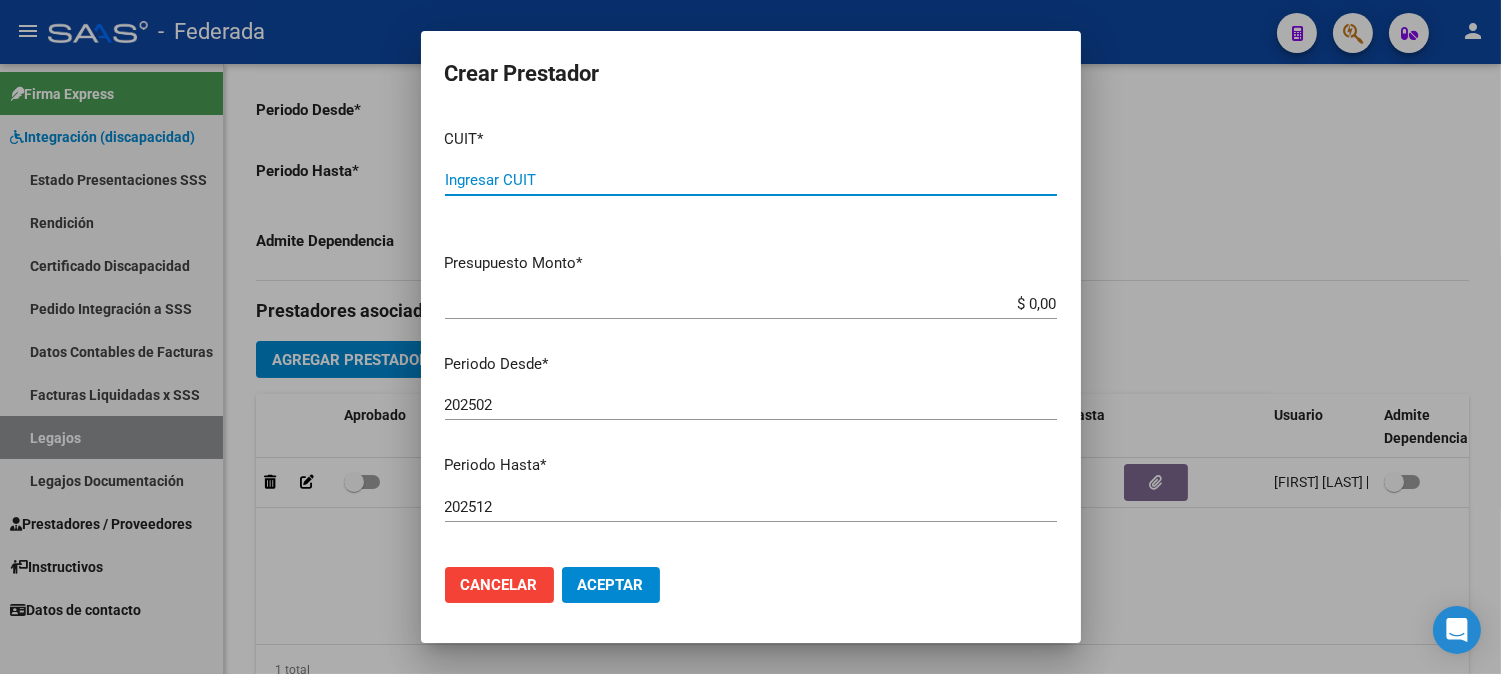 paste on "[NUMBER]" 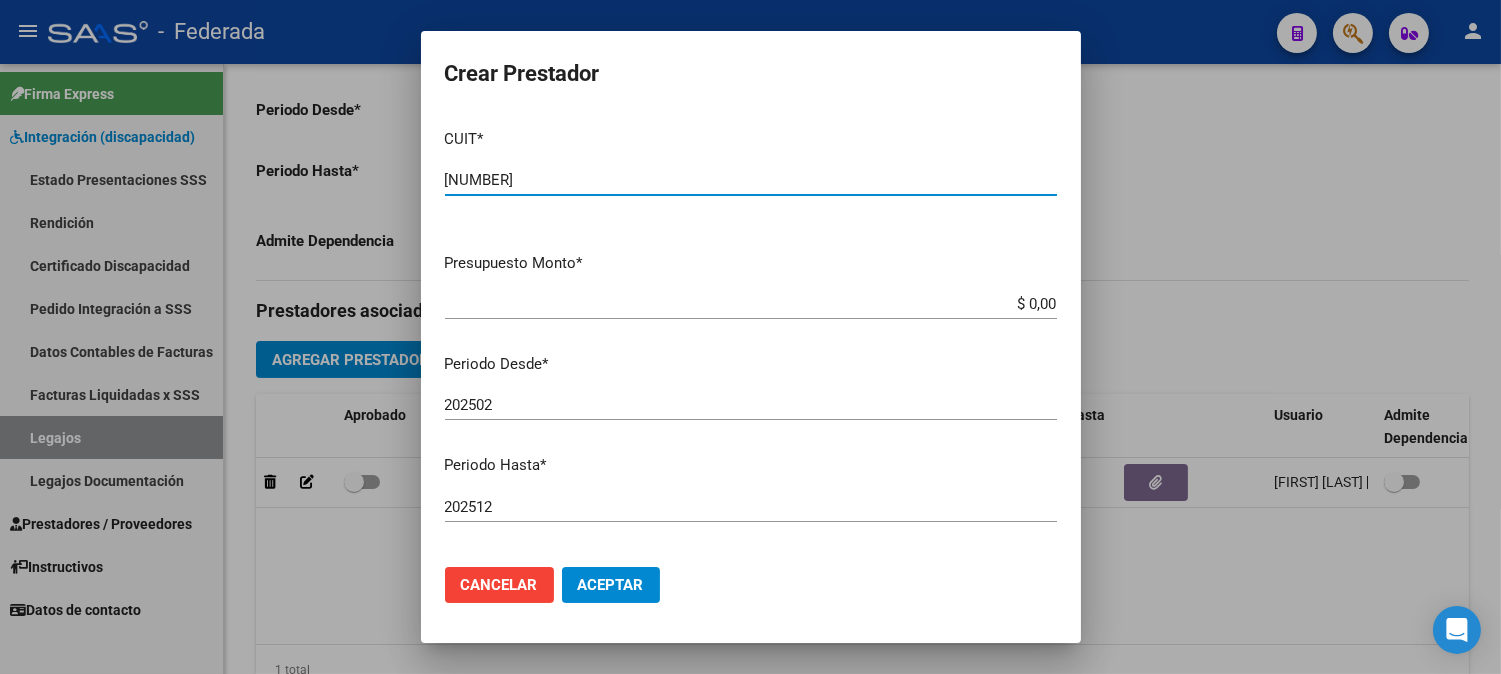 type on "[NUMBER]" 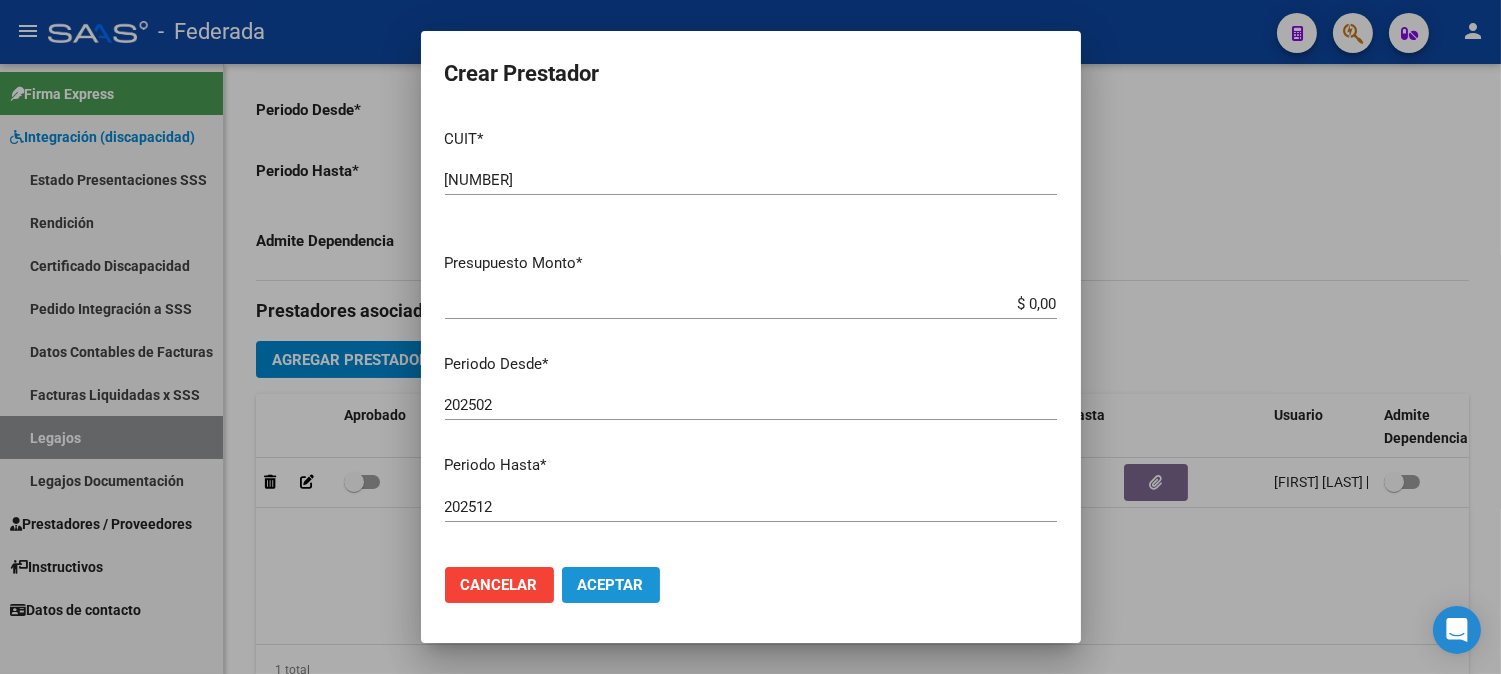 click on "Aceptar" 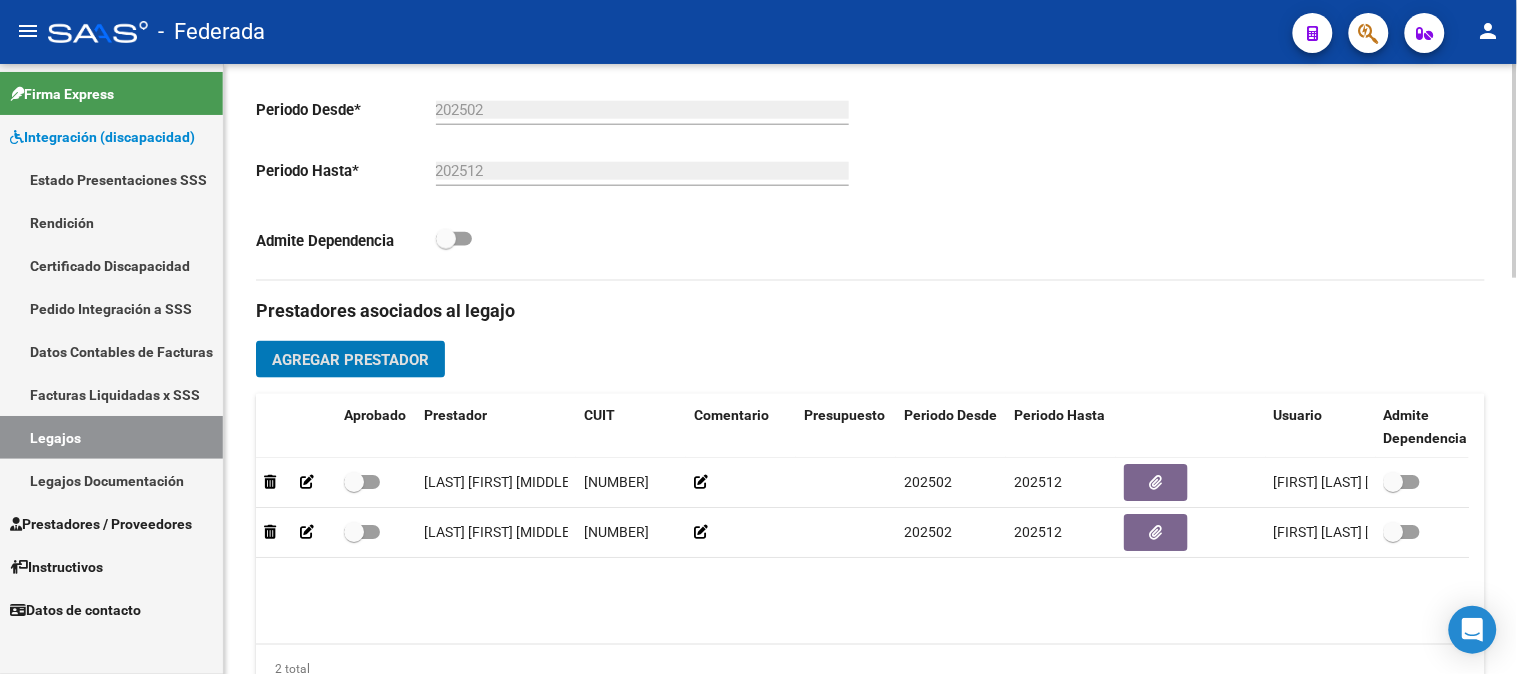 click on "Agregar Prestador" 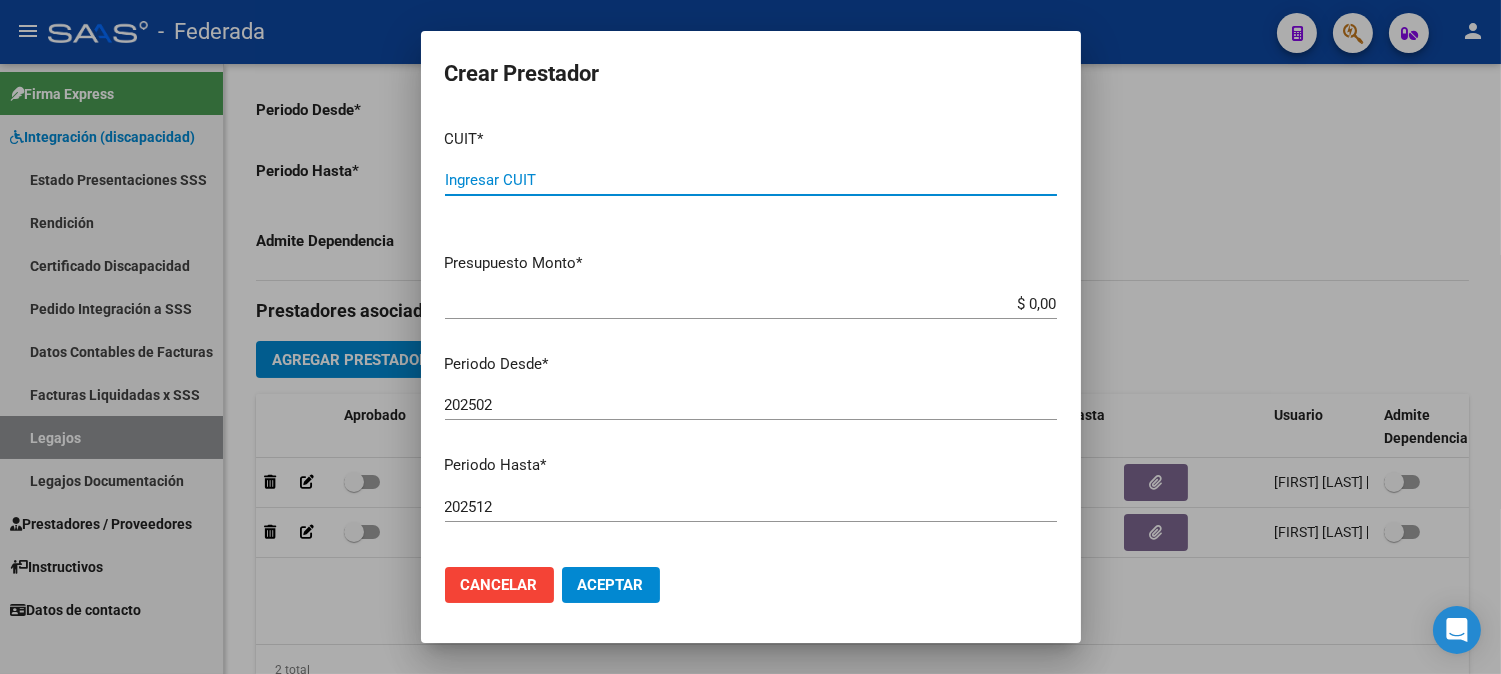 paste on "[NUMBER]" 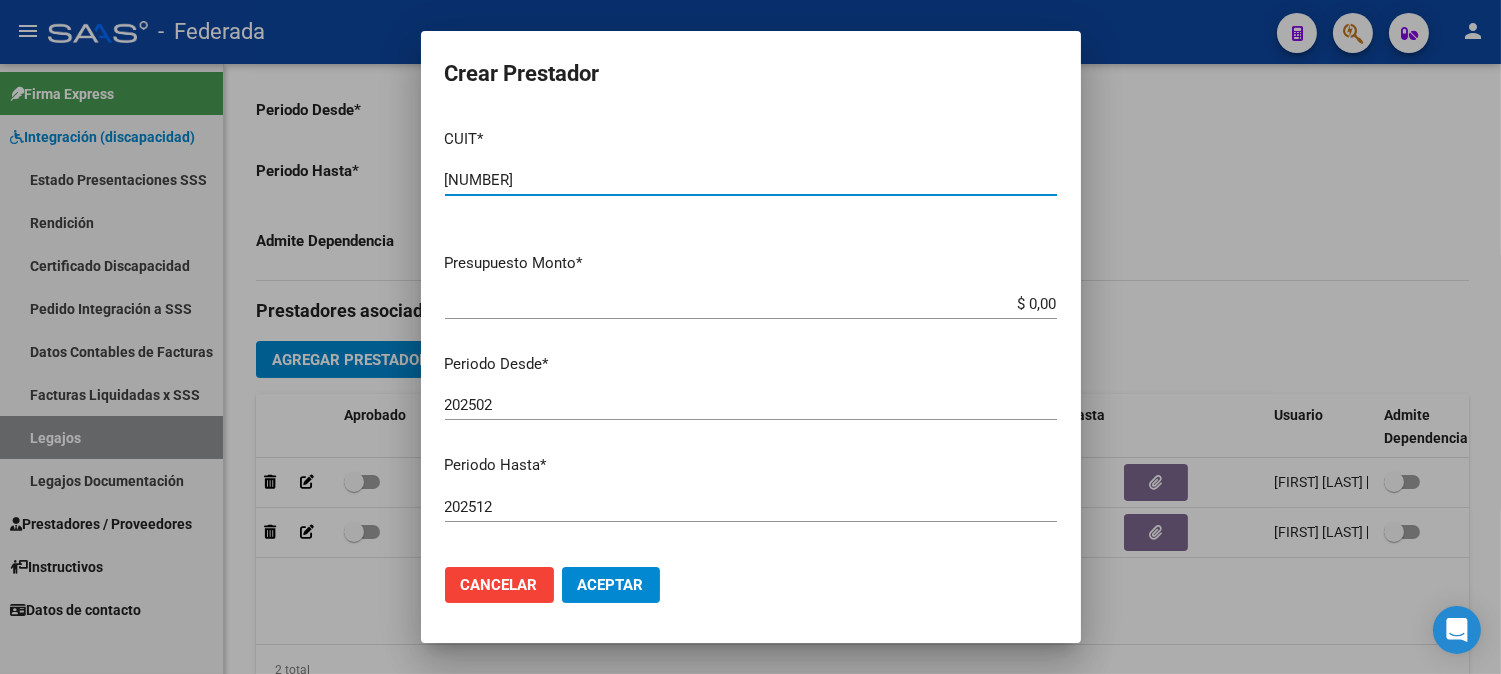 type on "[NUMBER]" 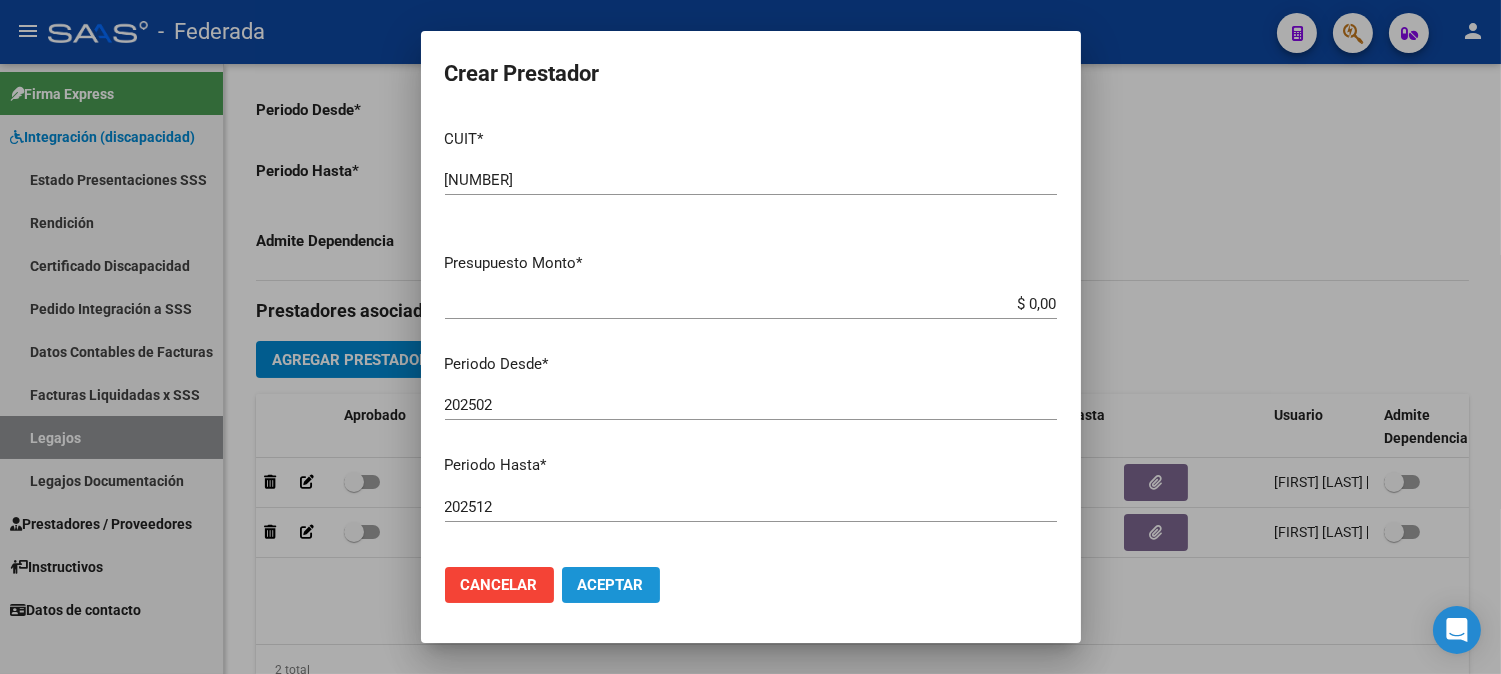 click on "Aceptar" 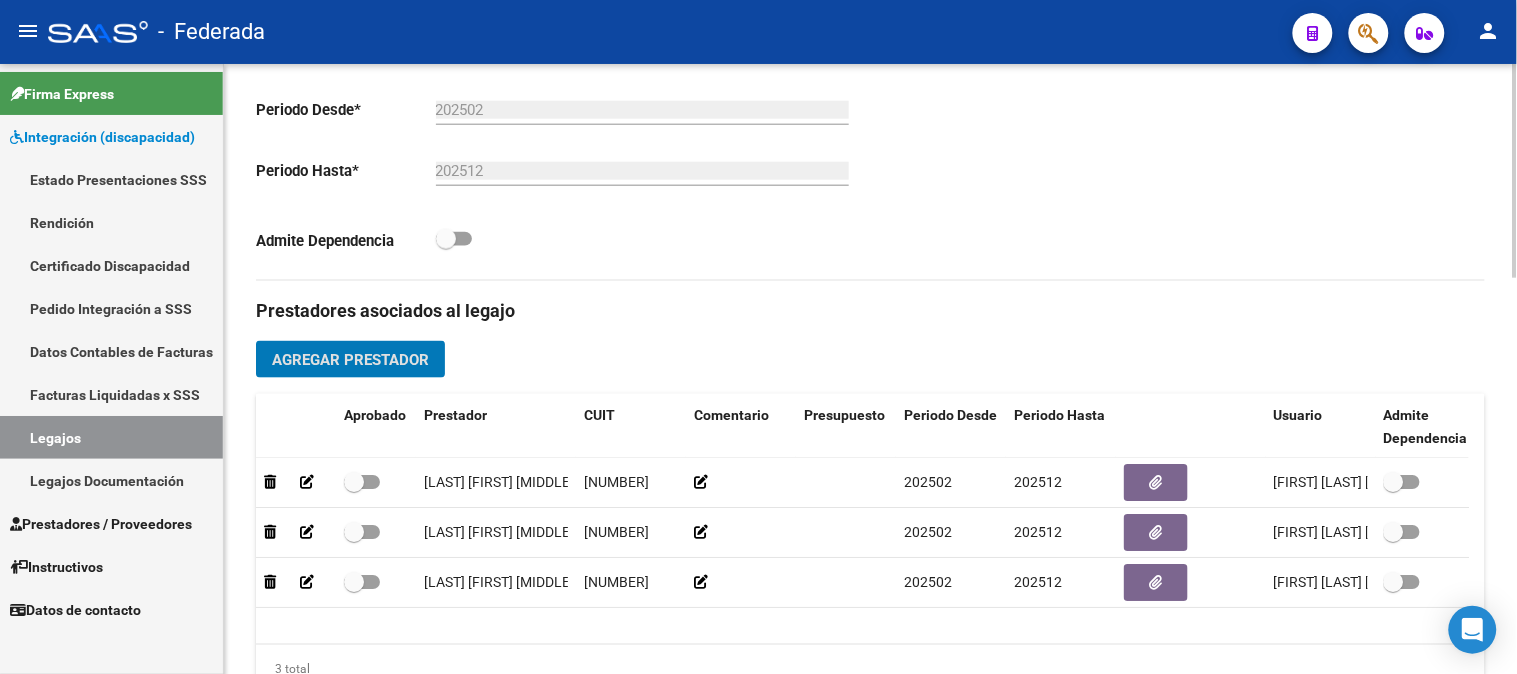 click on "Agregar Prestador" 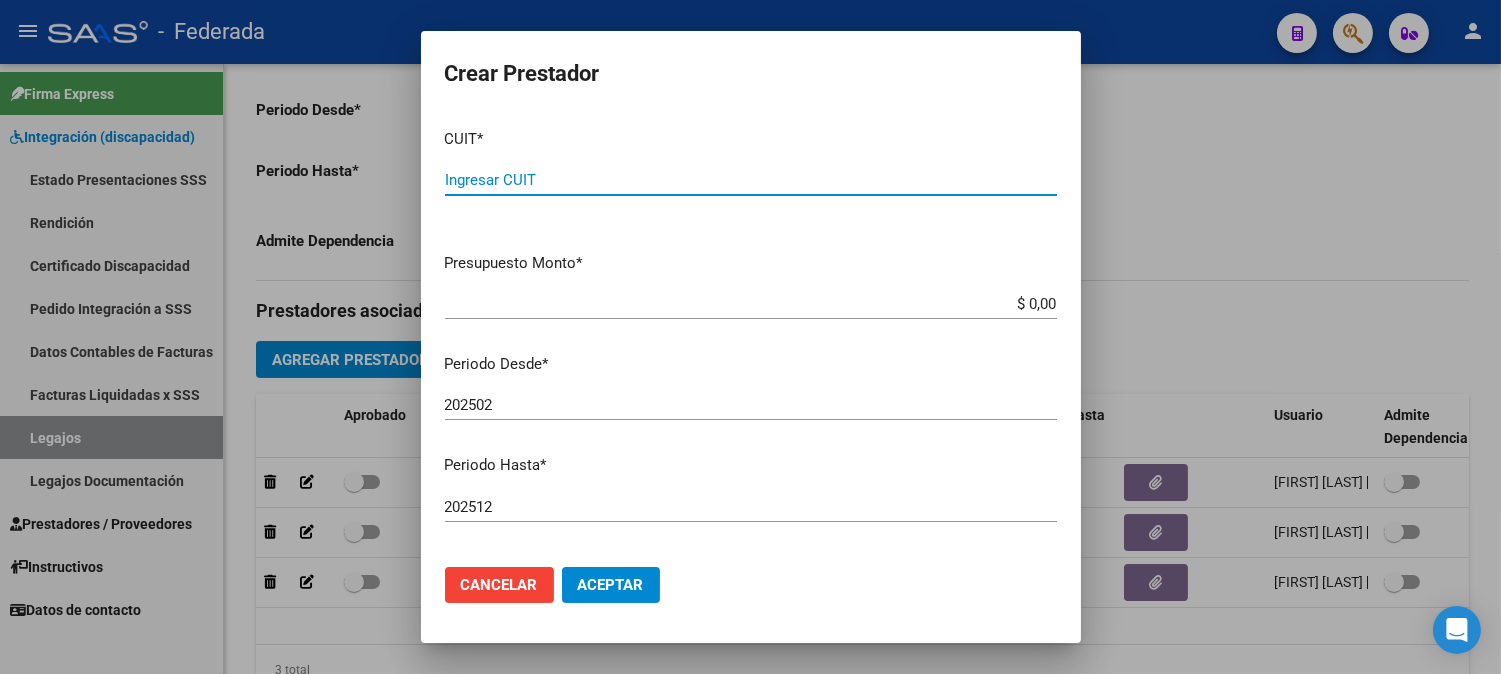 paste on "[NUMBER]" 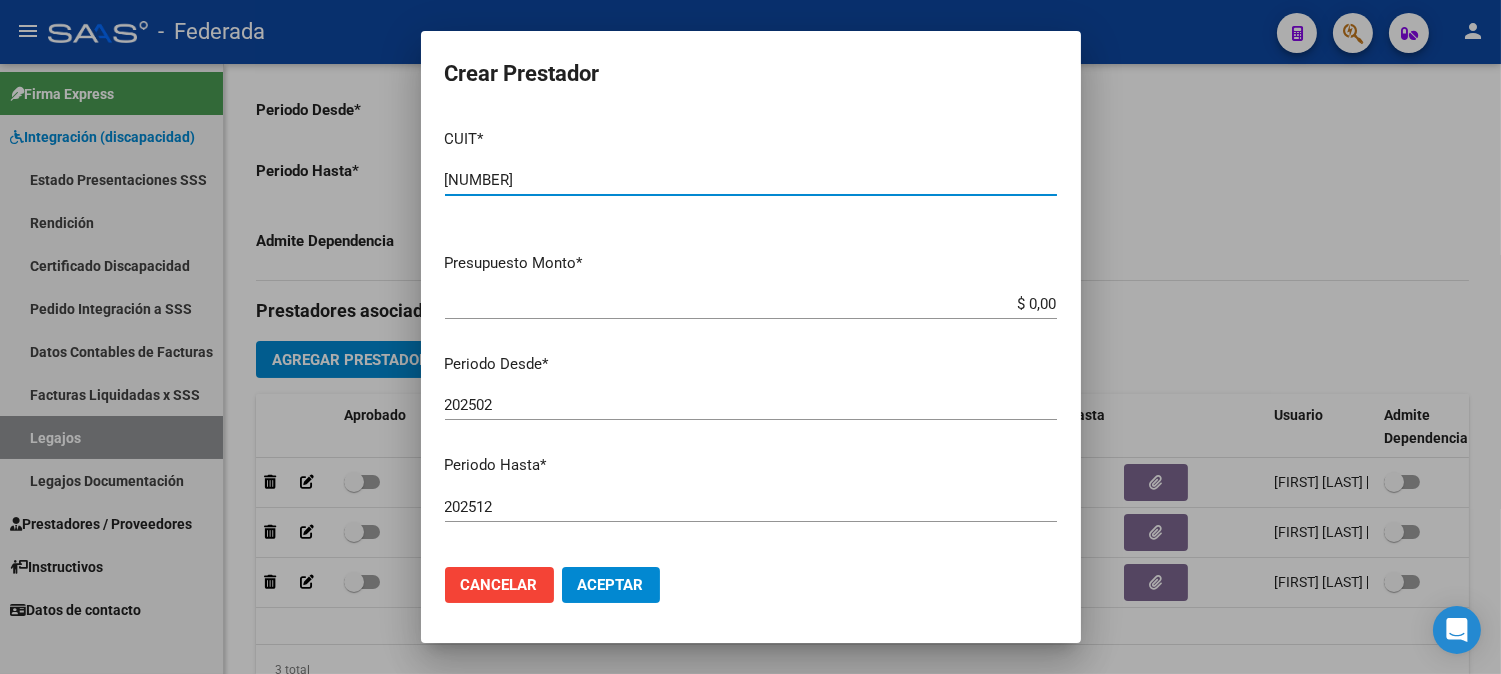 type on "[NUMBER]" 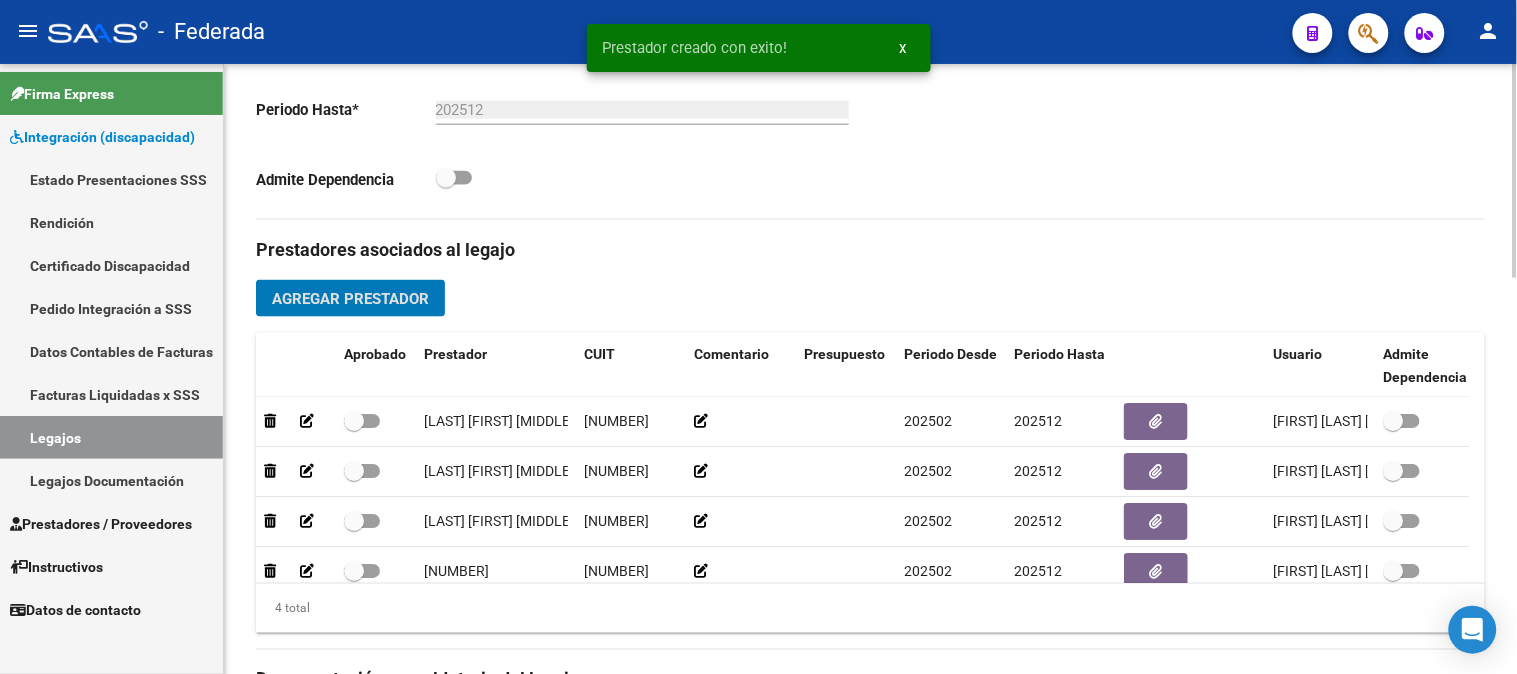 scroll, scrollTop: 777, scrollLeft: 0, axis: vertical 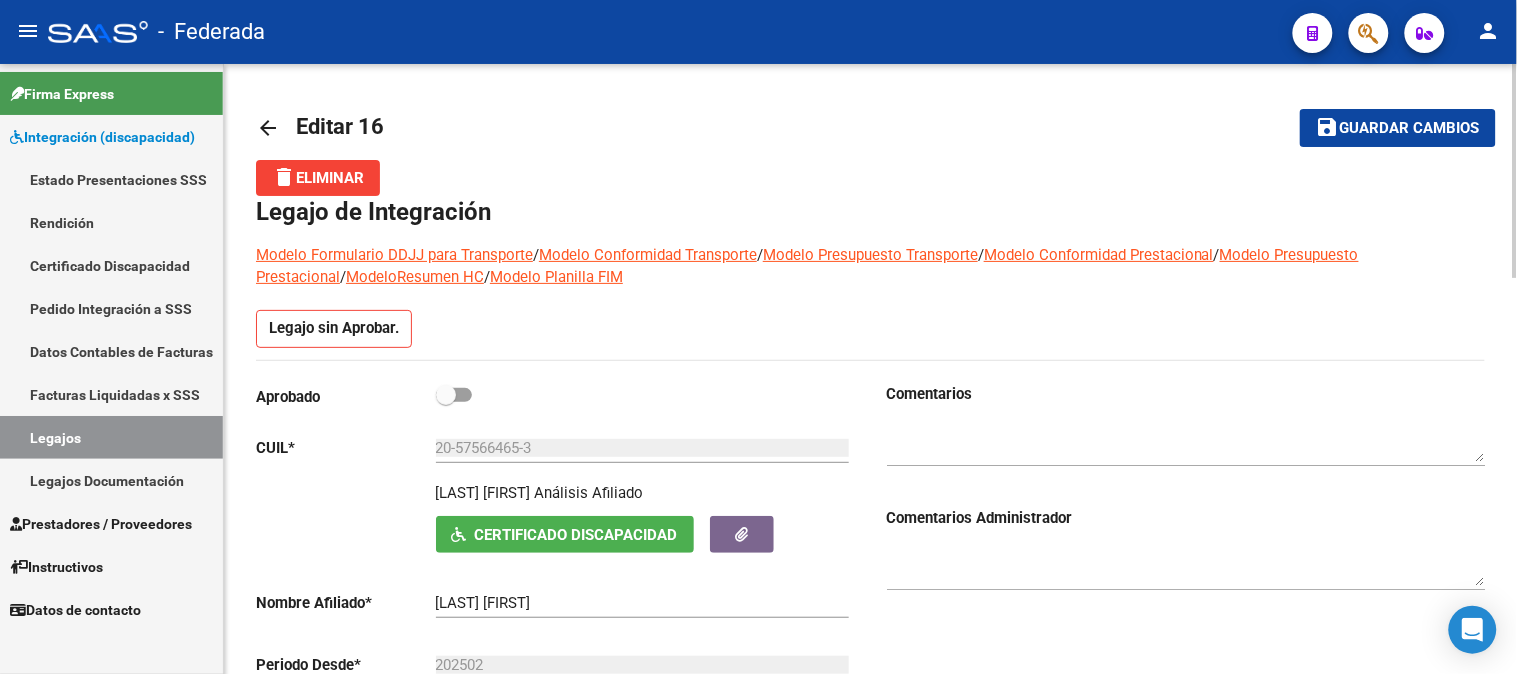click on "save" 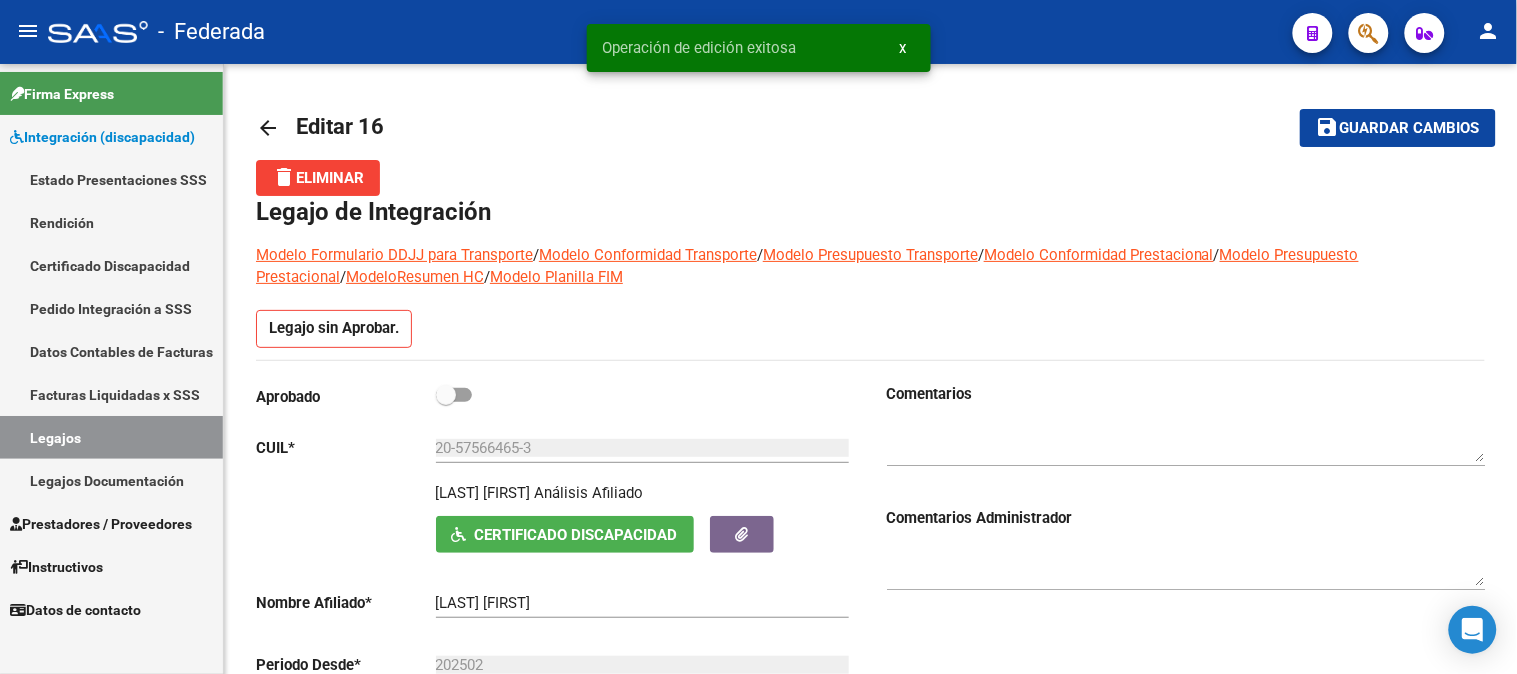 click on "x" at bounding box center (903, 48) 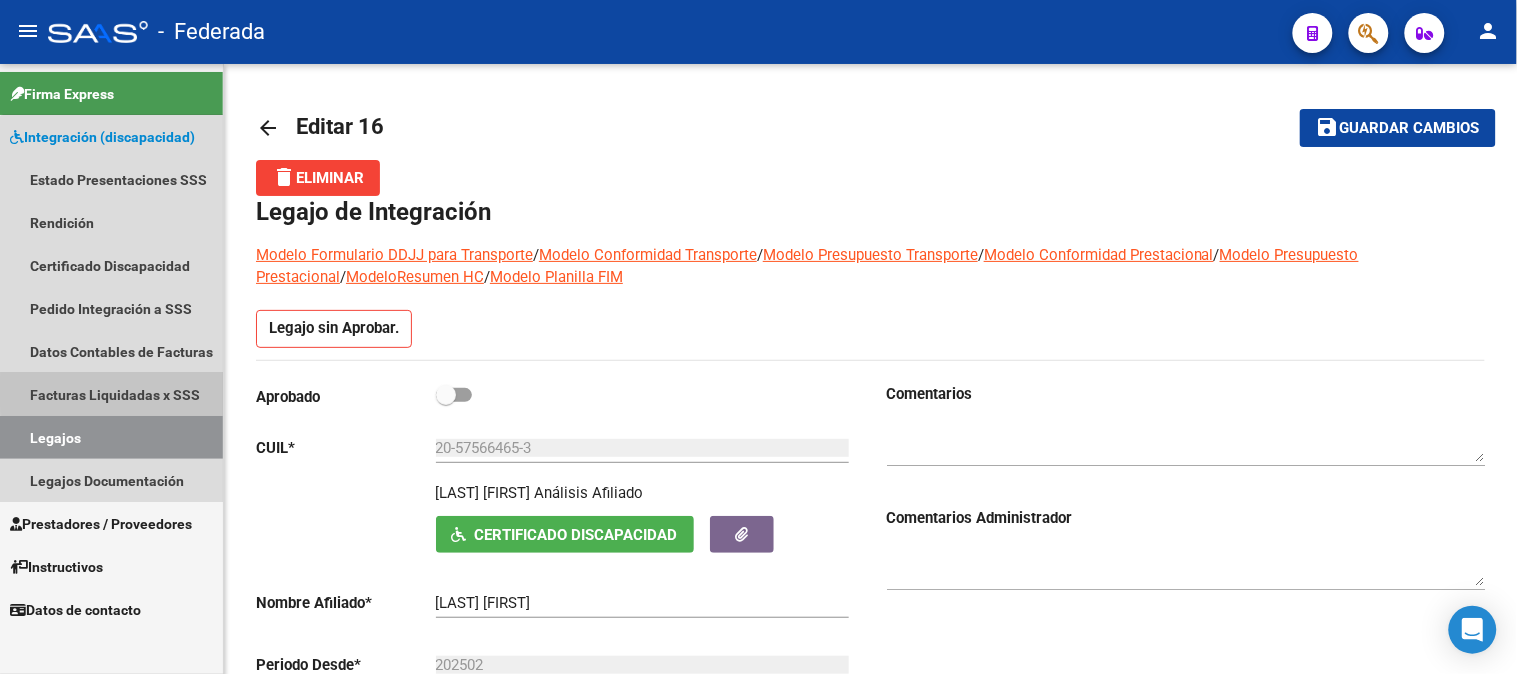 click on "Facturas Liquidadas x SSS" at bounding box center [111, 394] 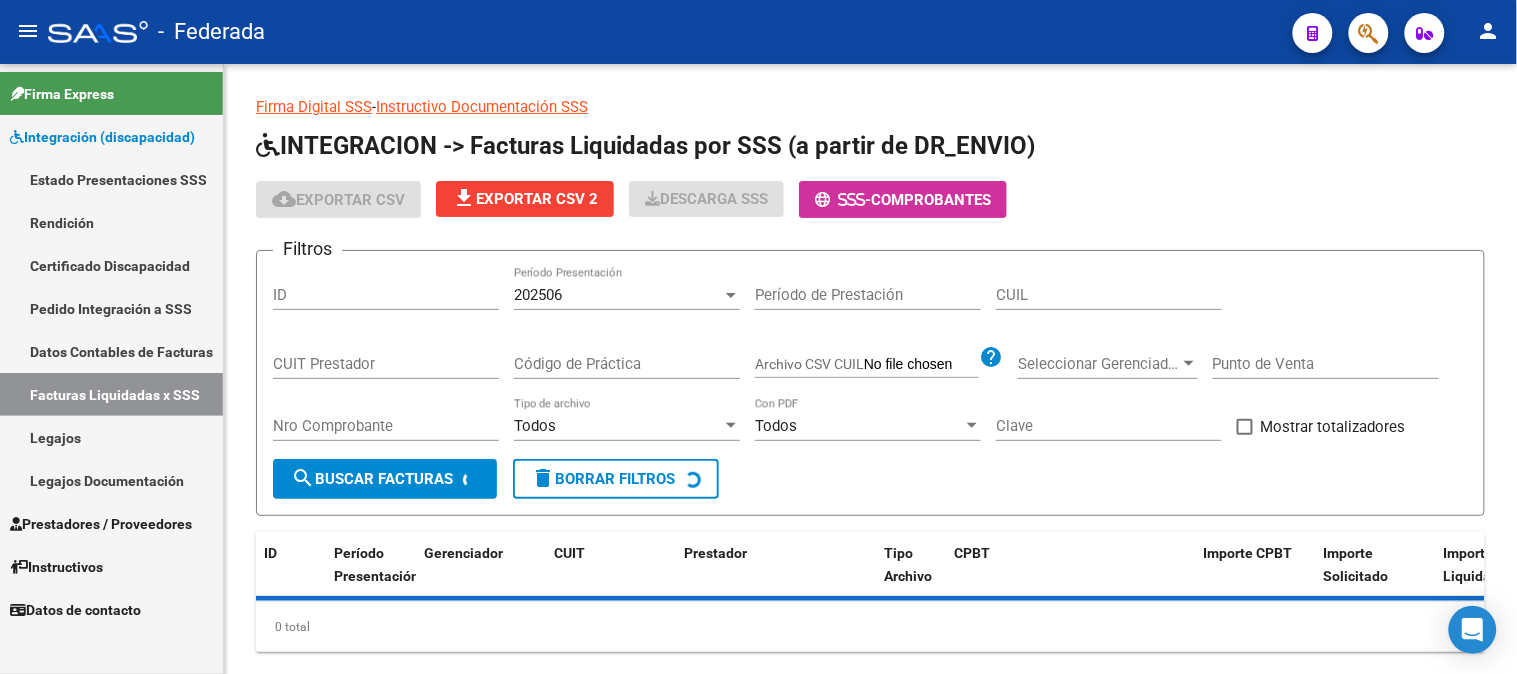 click on "Legajos" at bounding box center (111, 437) 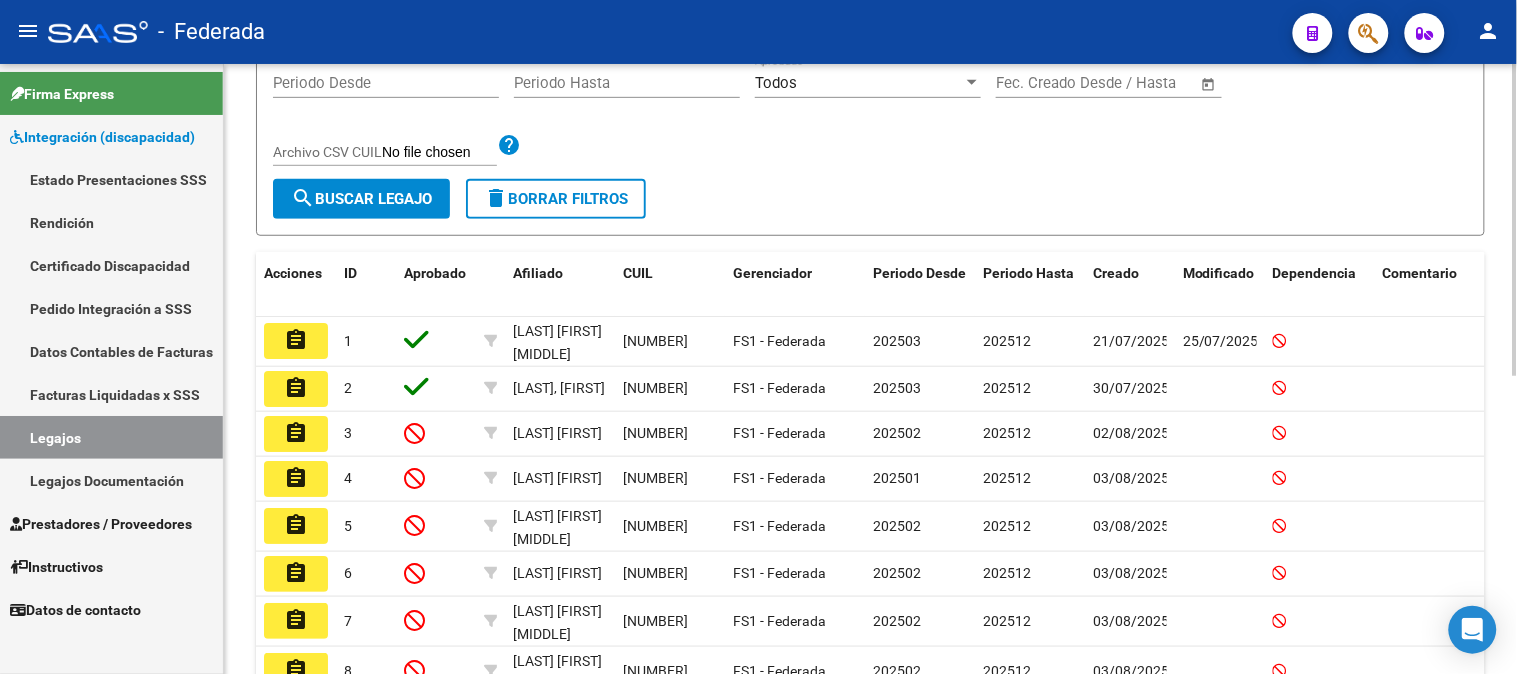 scroll, scrollTop: 512, scrollLeft: 0, axis: vertical 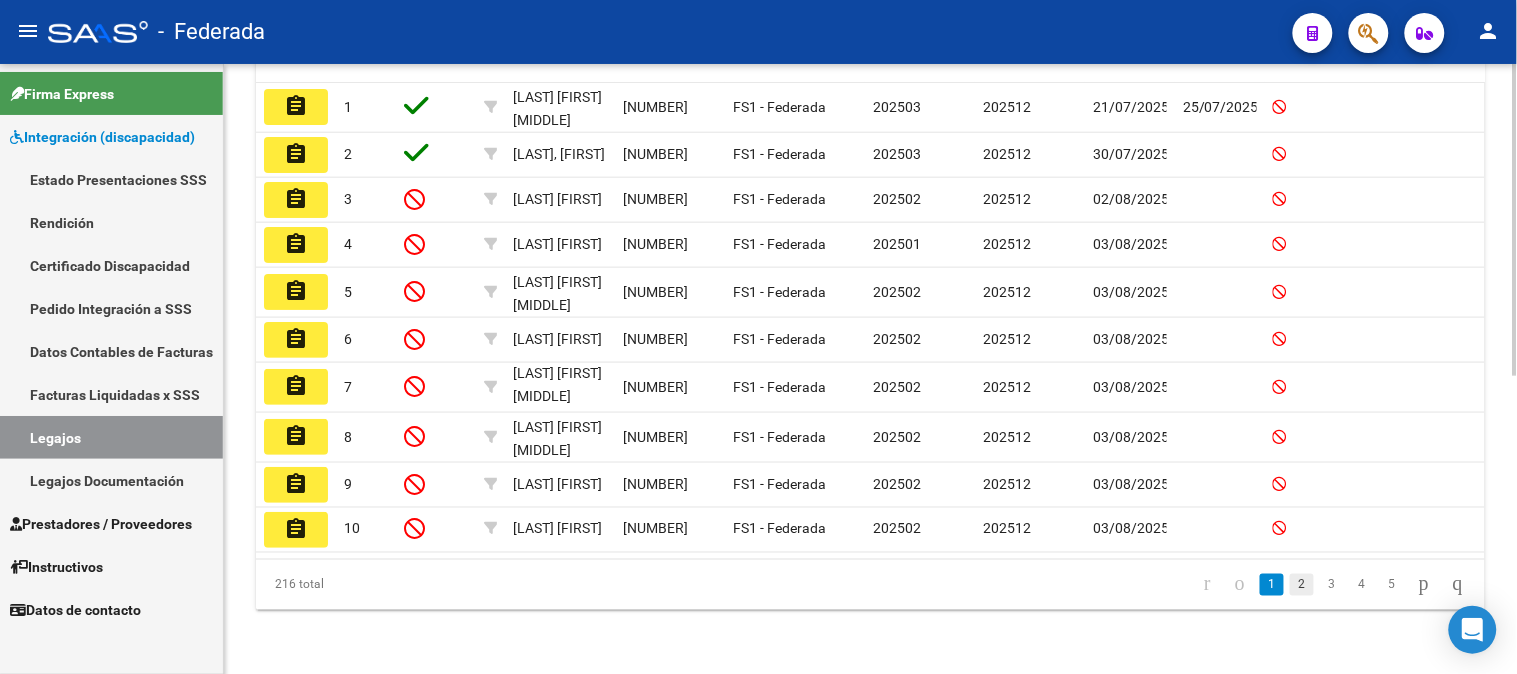 click on "2" 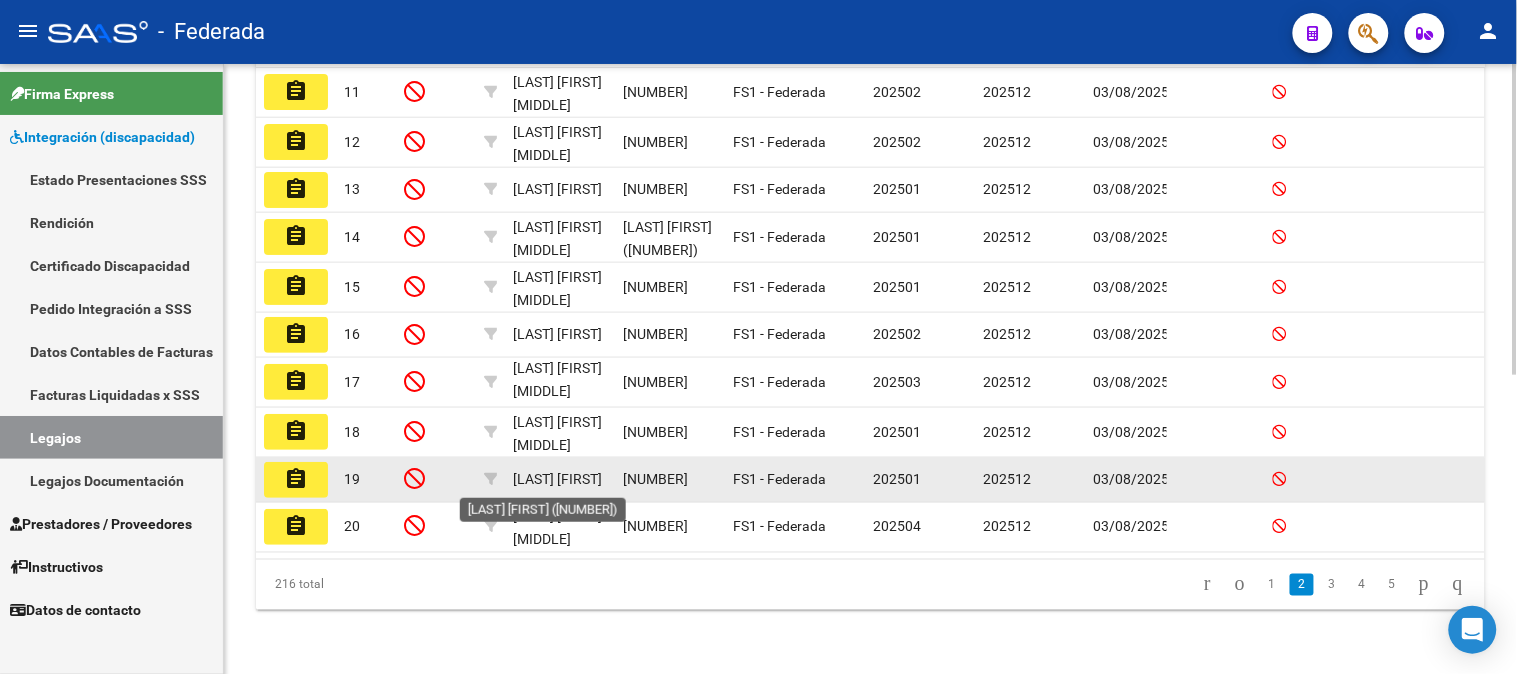 scroll, scrollTop: 581, scrollLeft: 0, axis: vertical 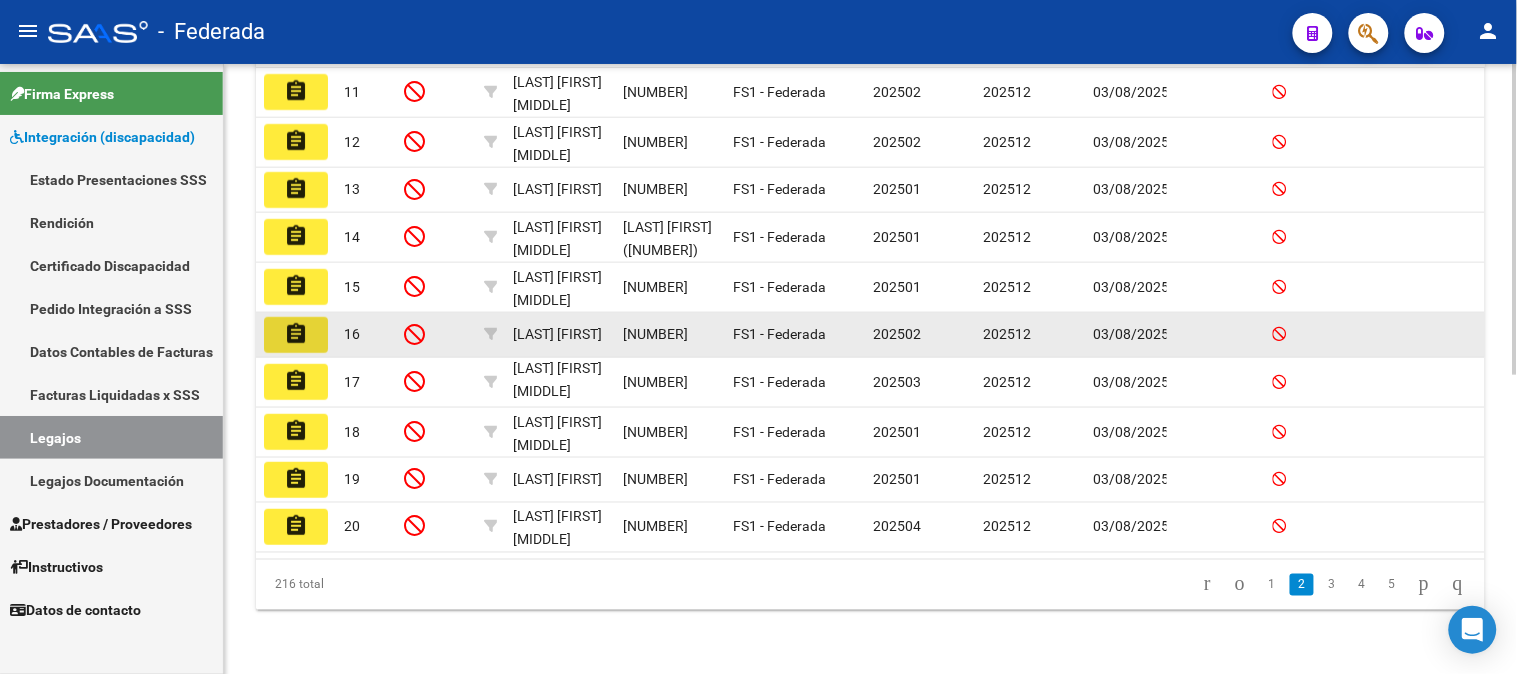 click on "assignment" 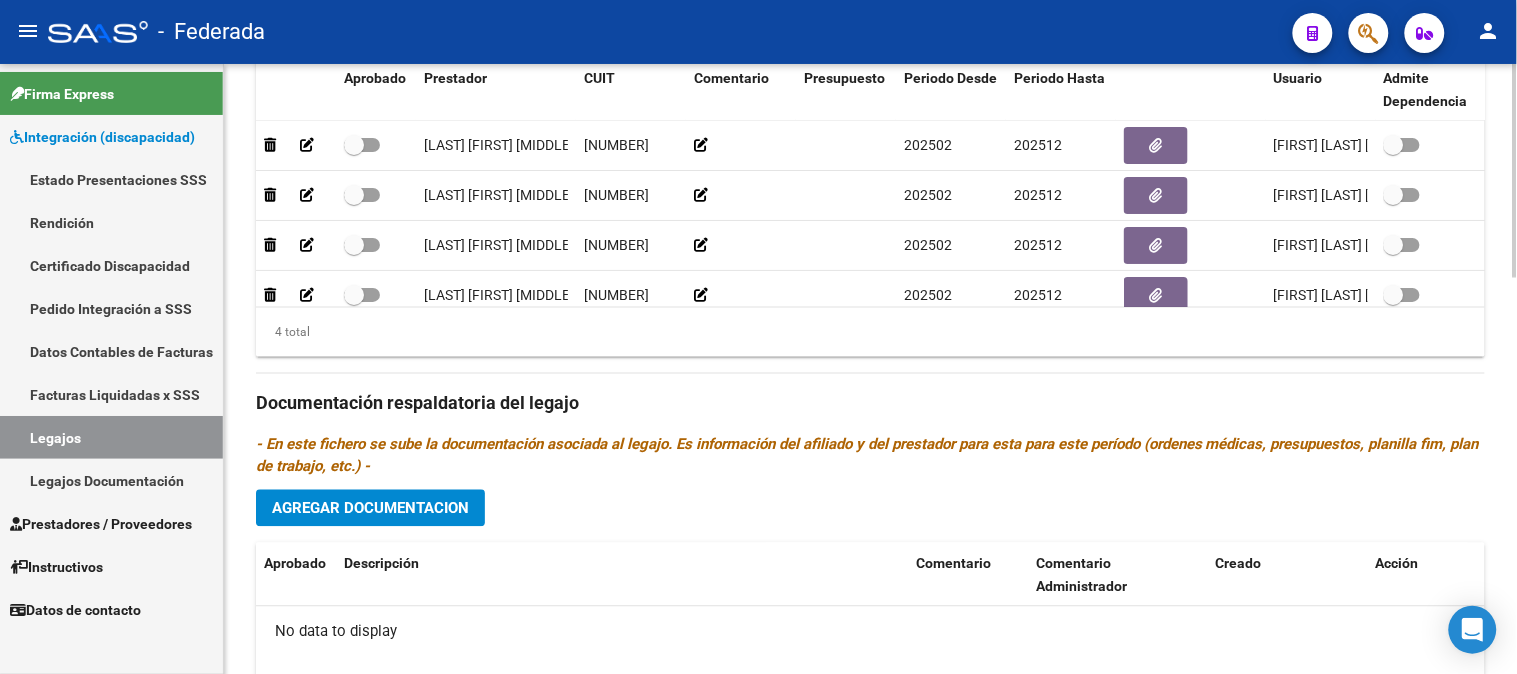 scroll, scrollTop: 888, scrollLeft: 0, axis: vertical 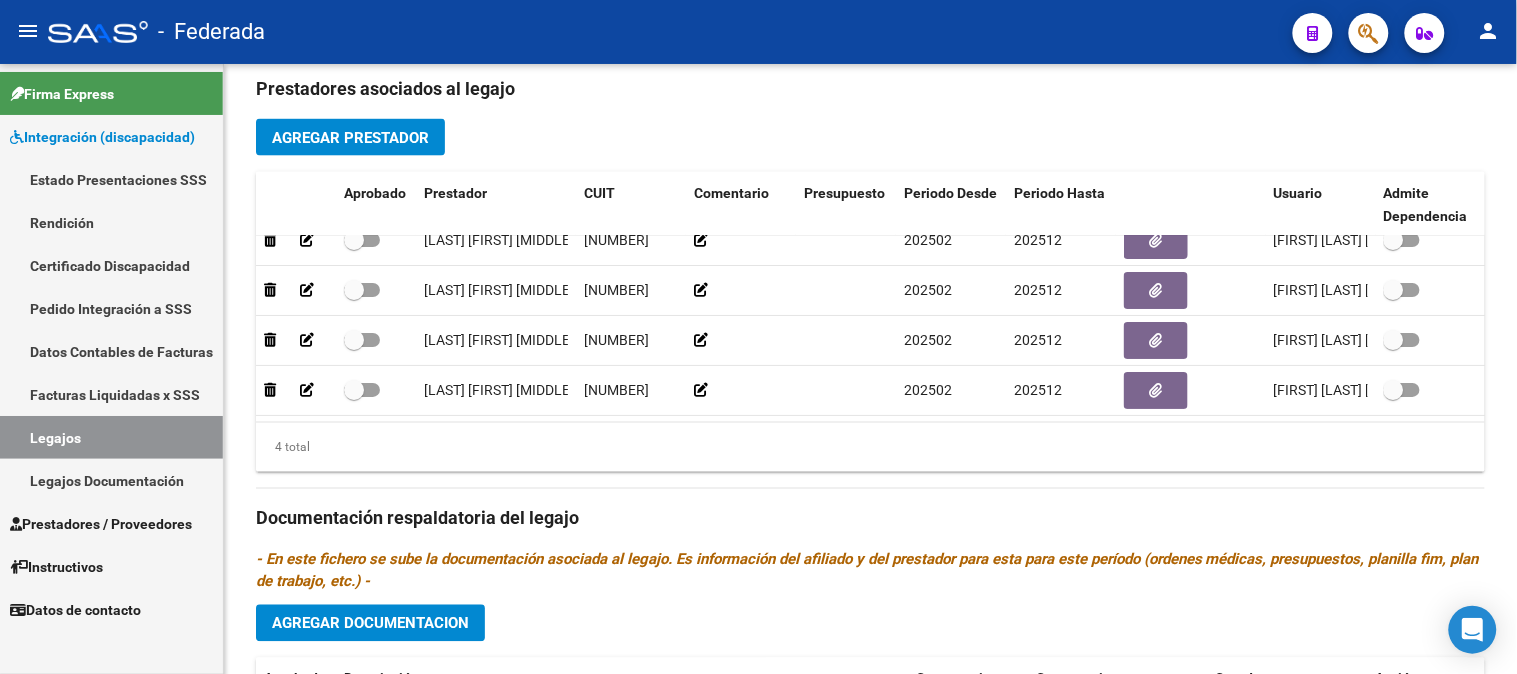 click on "Prestadores / Proveedores" at bounding box center (101, 524) 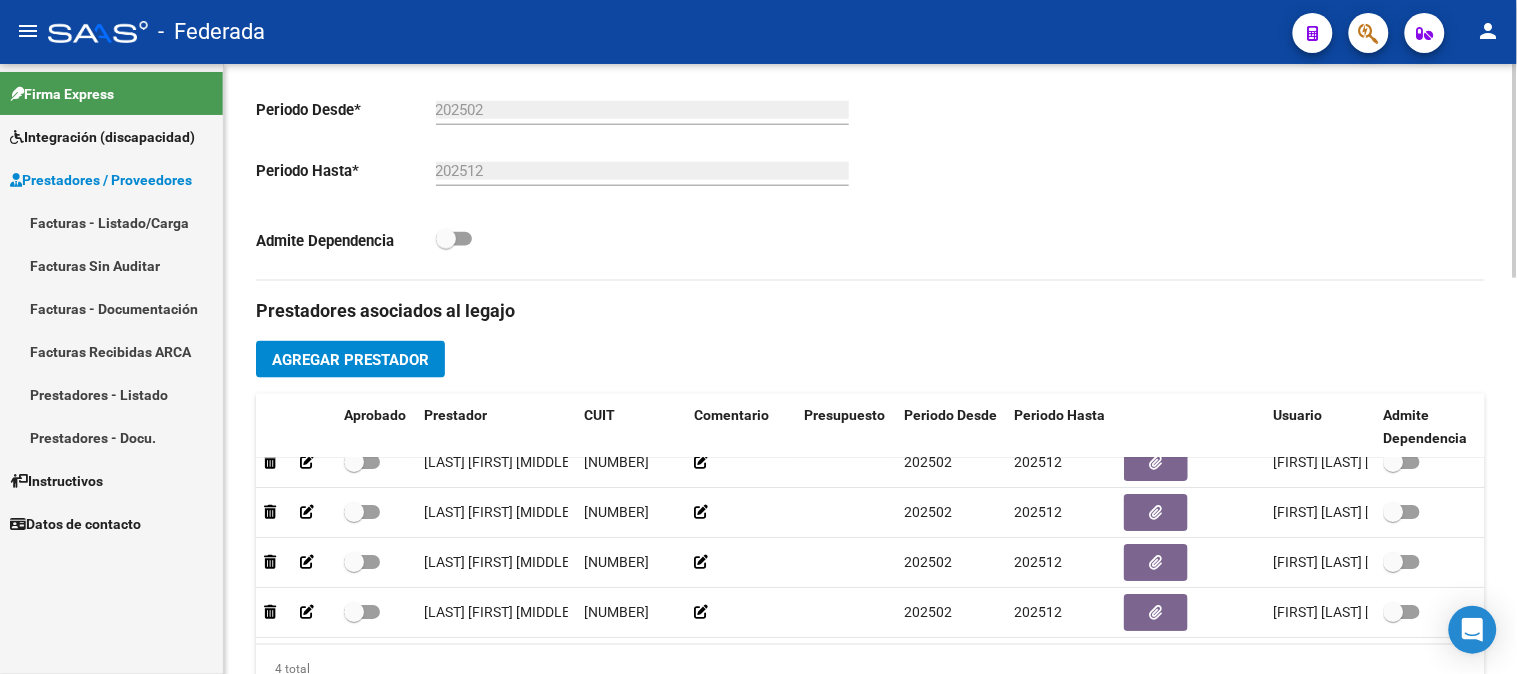 scroll, scrollTop: 666, scrollLeft: 0, axis: vertical 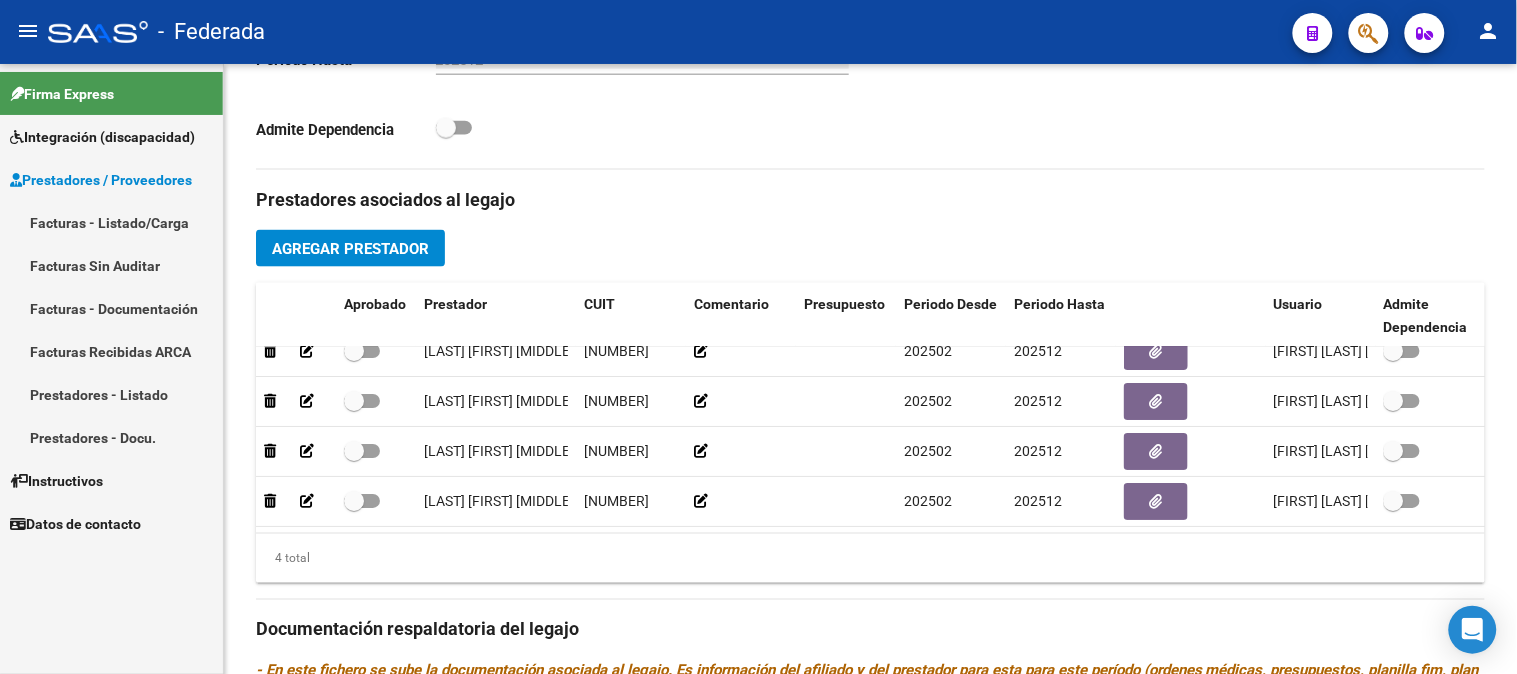 click on "Facturas - Listado/Carga" at bounding box center [111, 222] 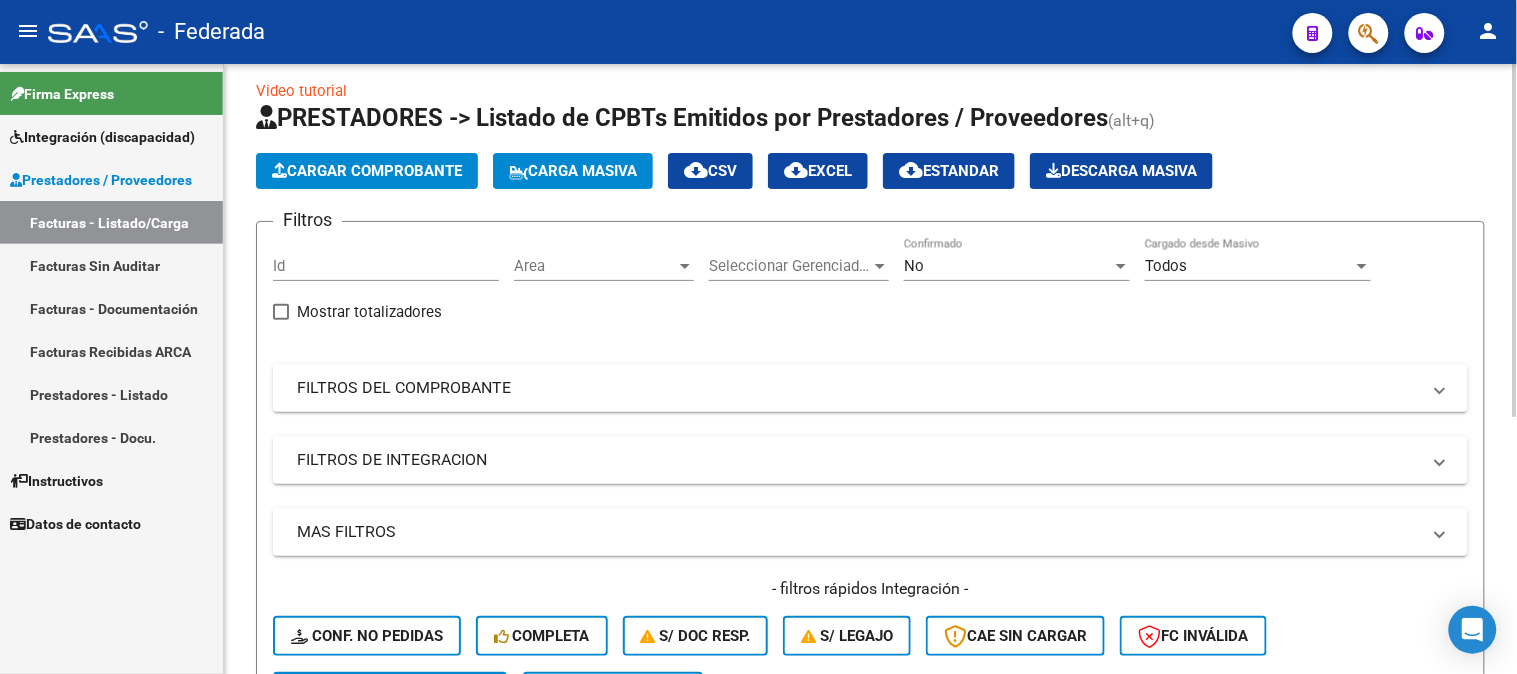 scroll, scrollTop: 1, scrollLeft: 0, axis: vertical 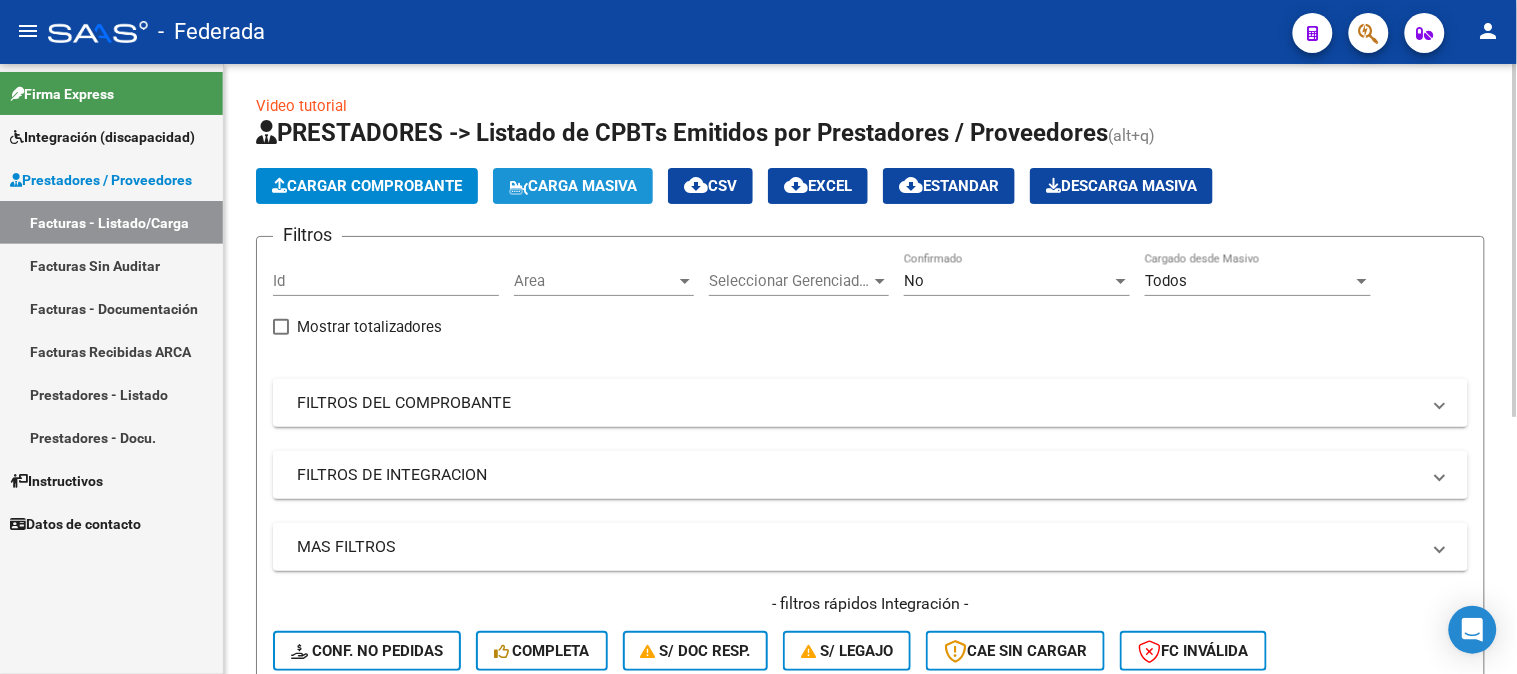 click on "Carga Masiva" 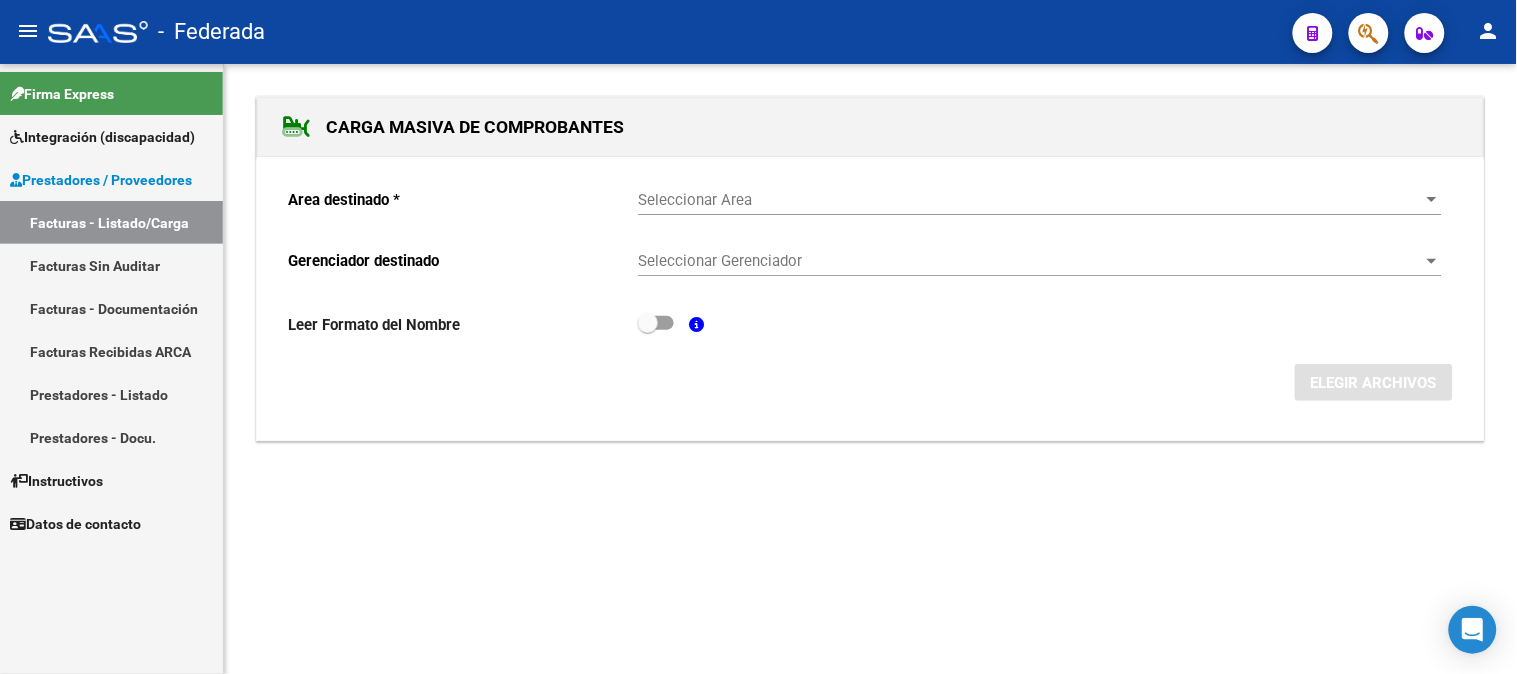 scroll, scrollTop: 0, scrollLeft: 0, axis: both 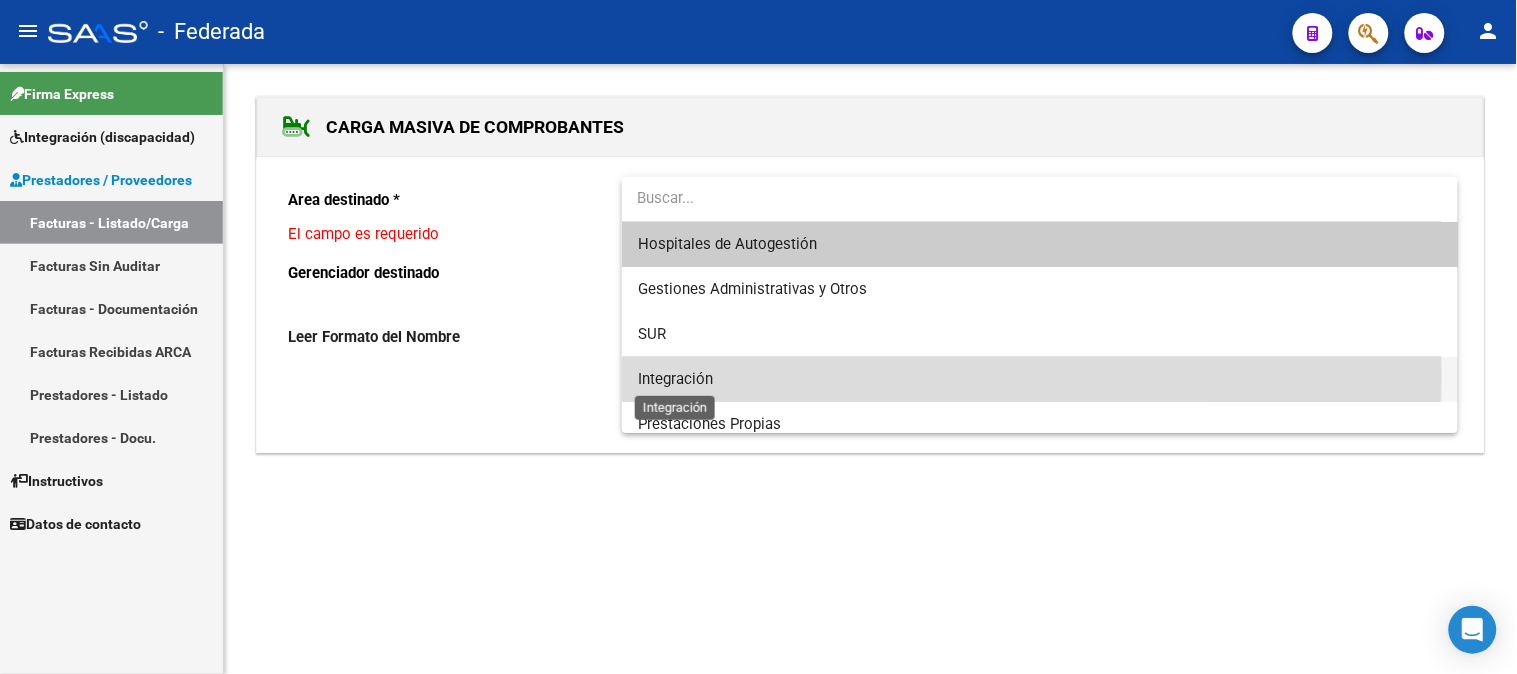 click on "Integración" at bounding box center [675, 379] 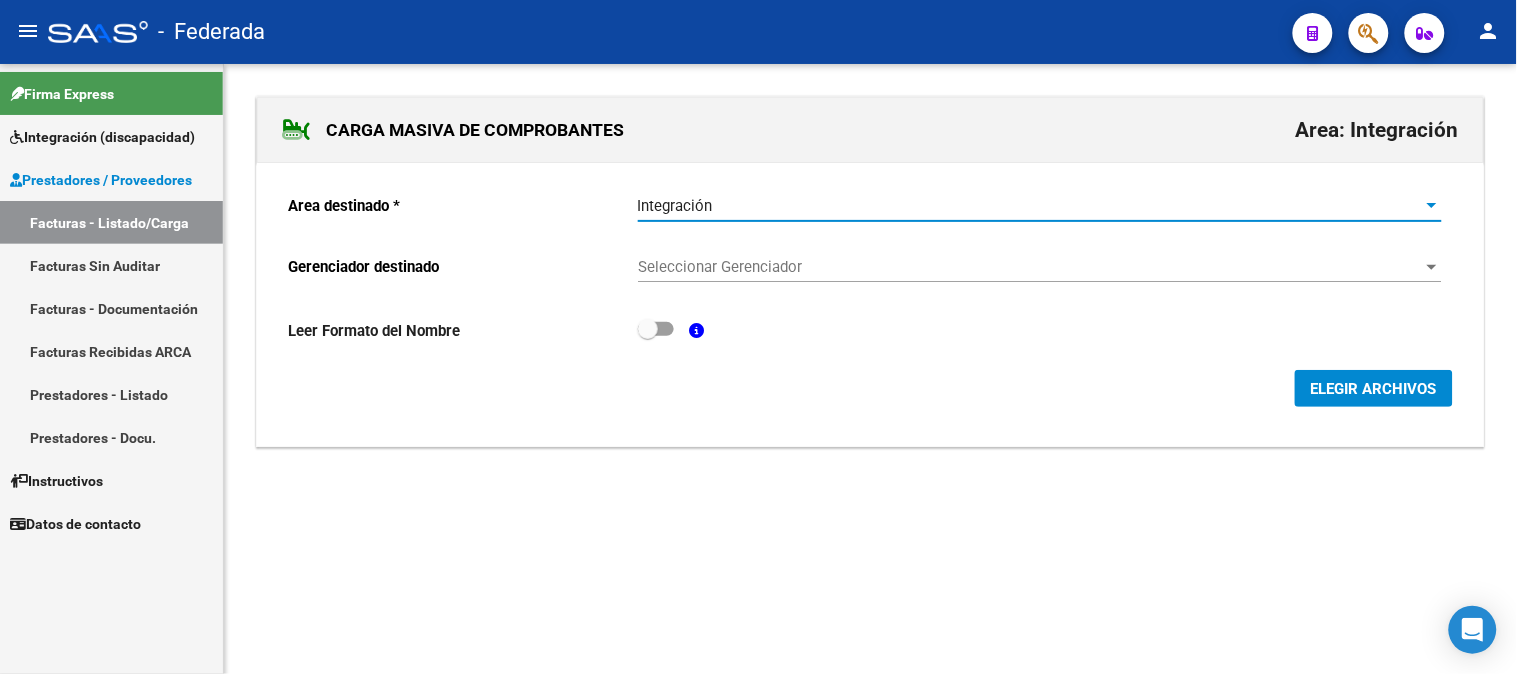 click on "Seleccionar Gerenciador" at bounding box center (1031, 267) 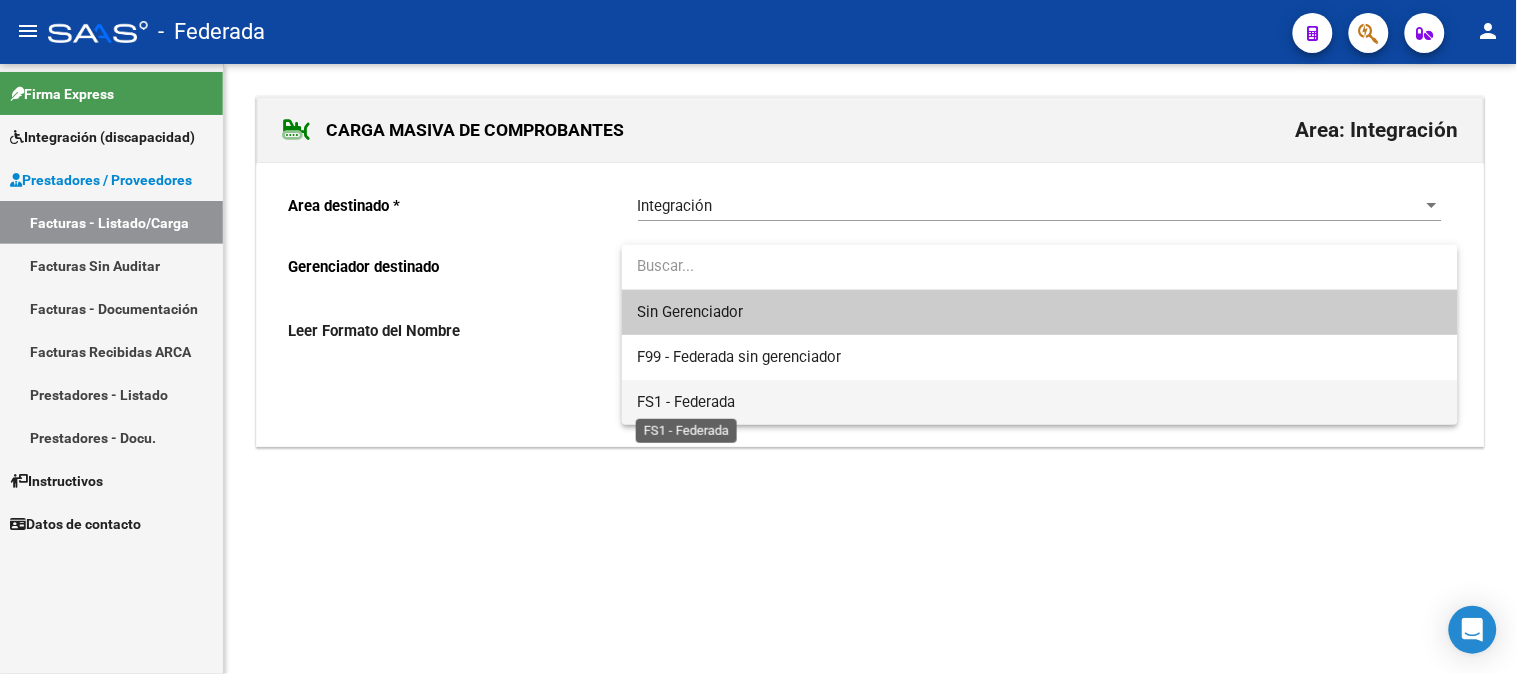 click on "FS1 - Federada" at bounding box center (687, 402) 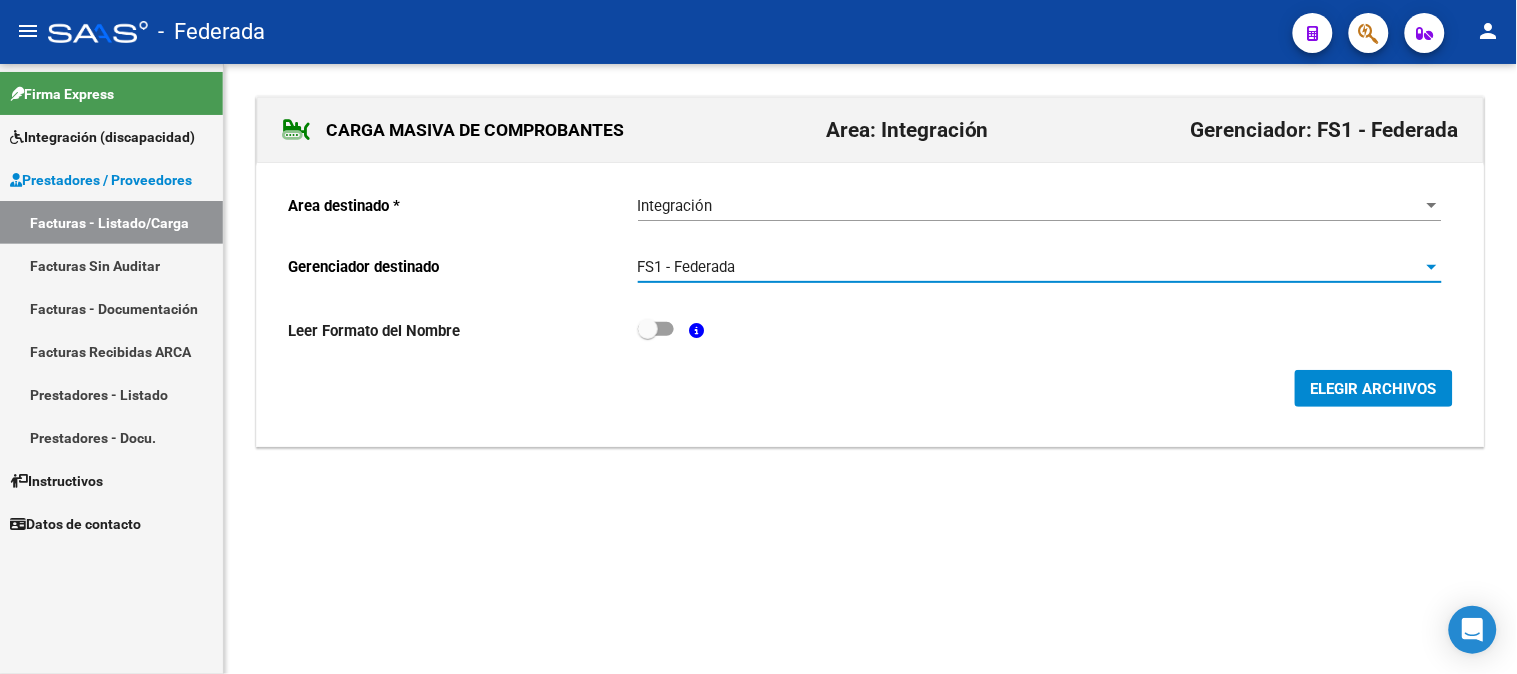 click on "ELEGIR ARCHIVOS" 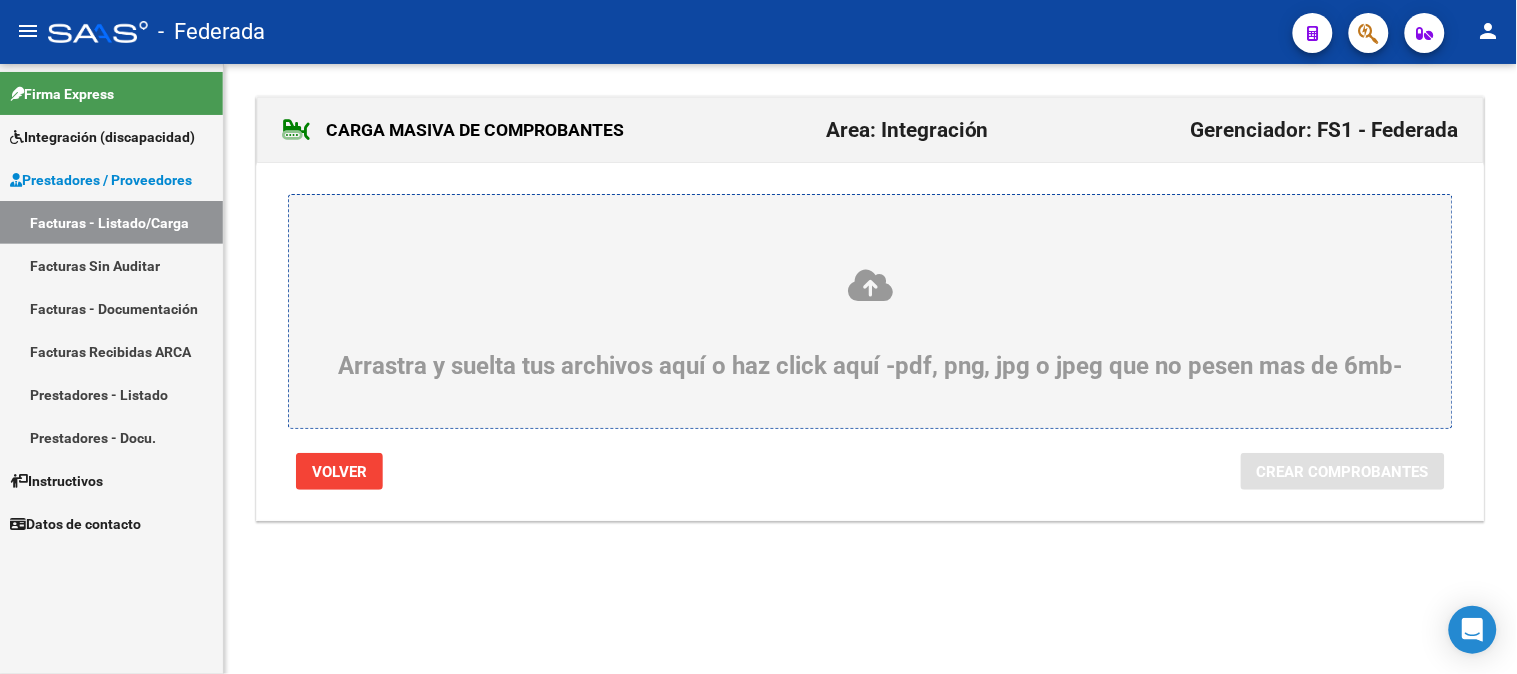 click 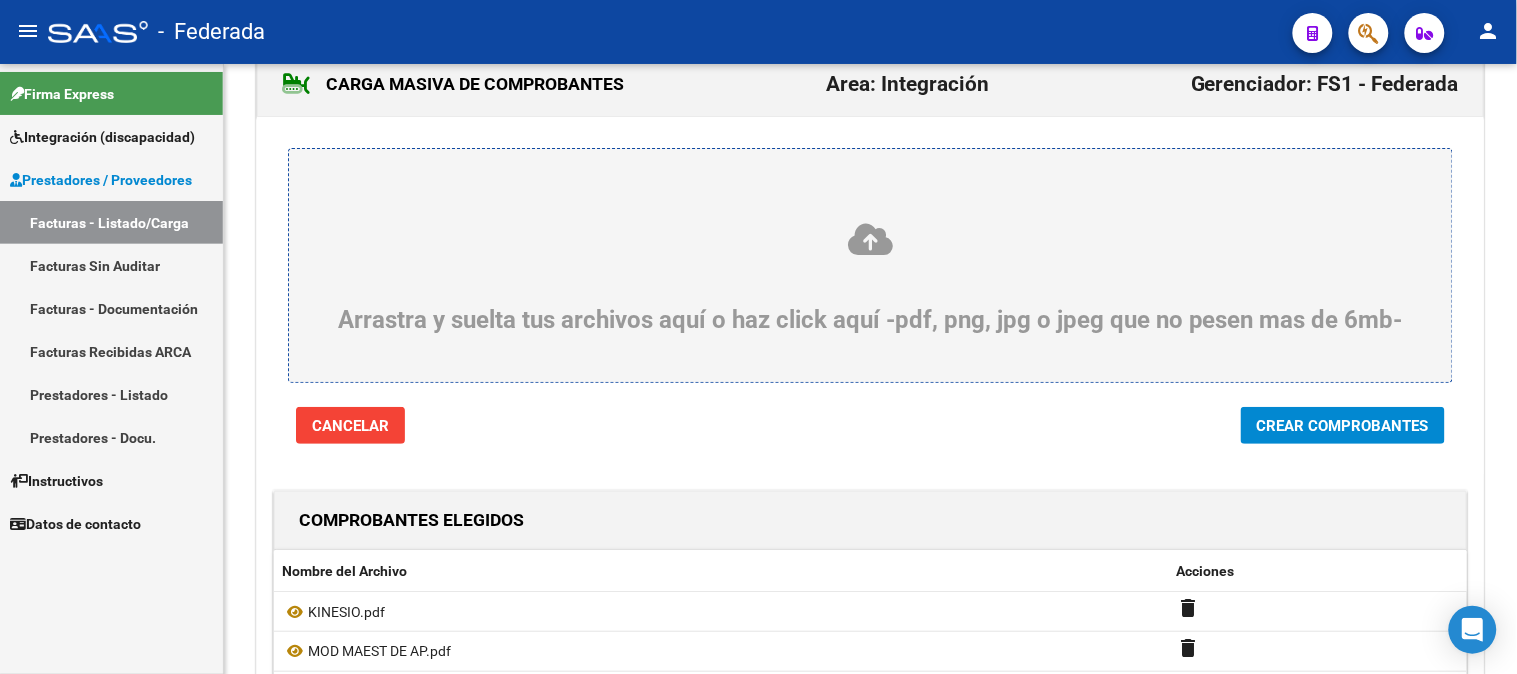 scroll, scrollTop: 0, scrollLeft: 0, axis: both 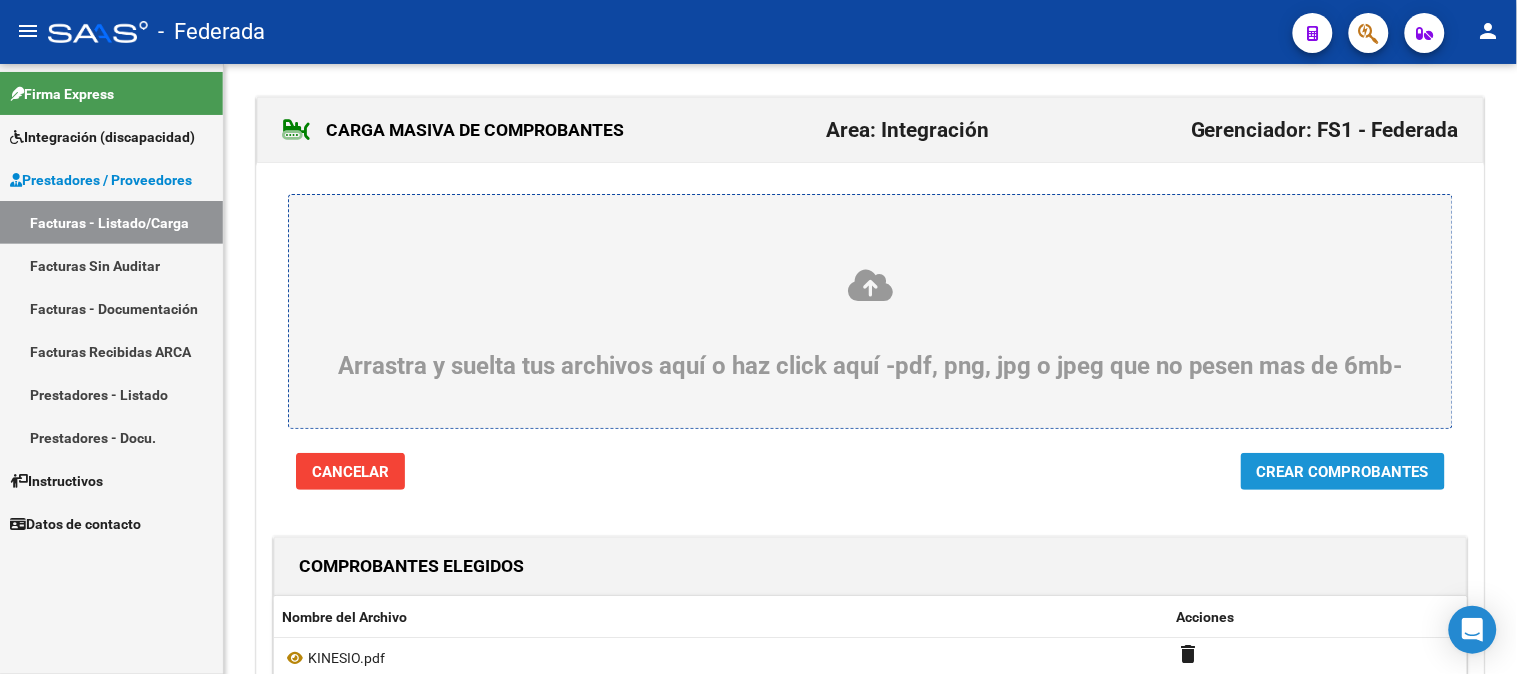click on "Crear Comprobantes" 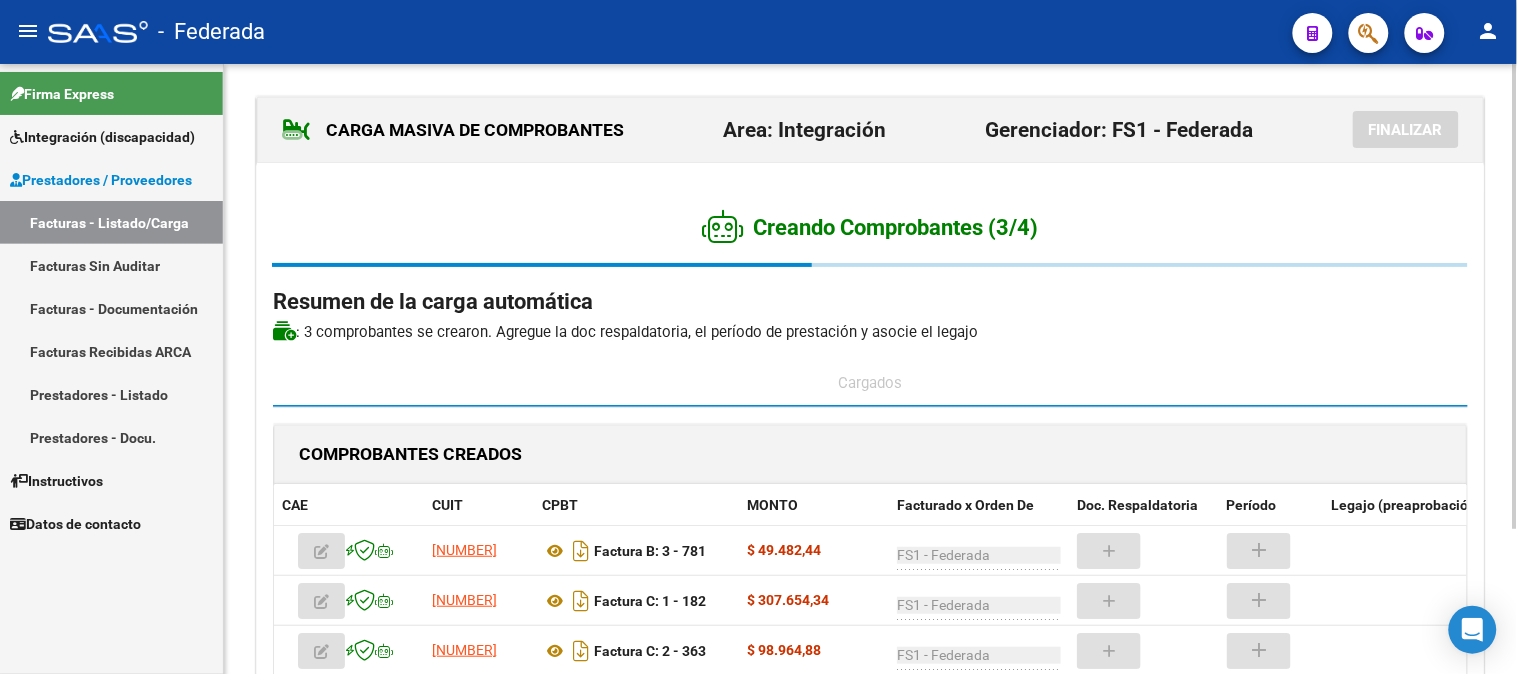 scroll, scrollTop: 111, scrollLeft: 0, axis: vertical 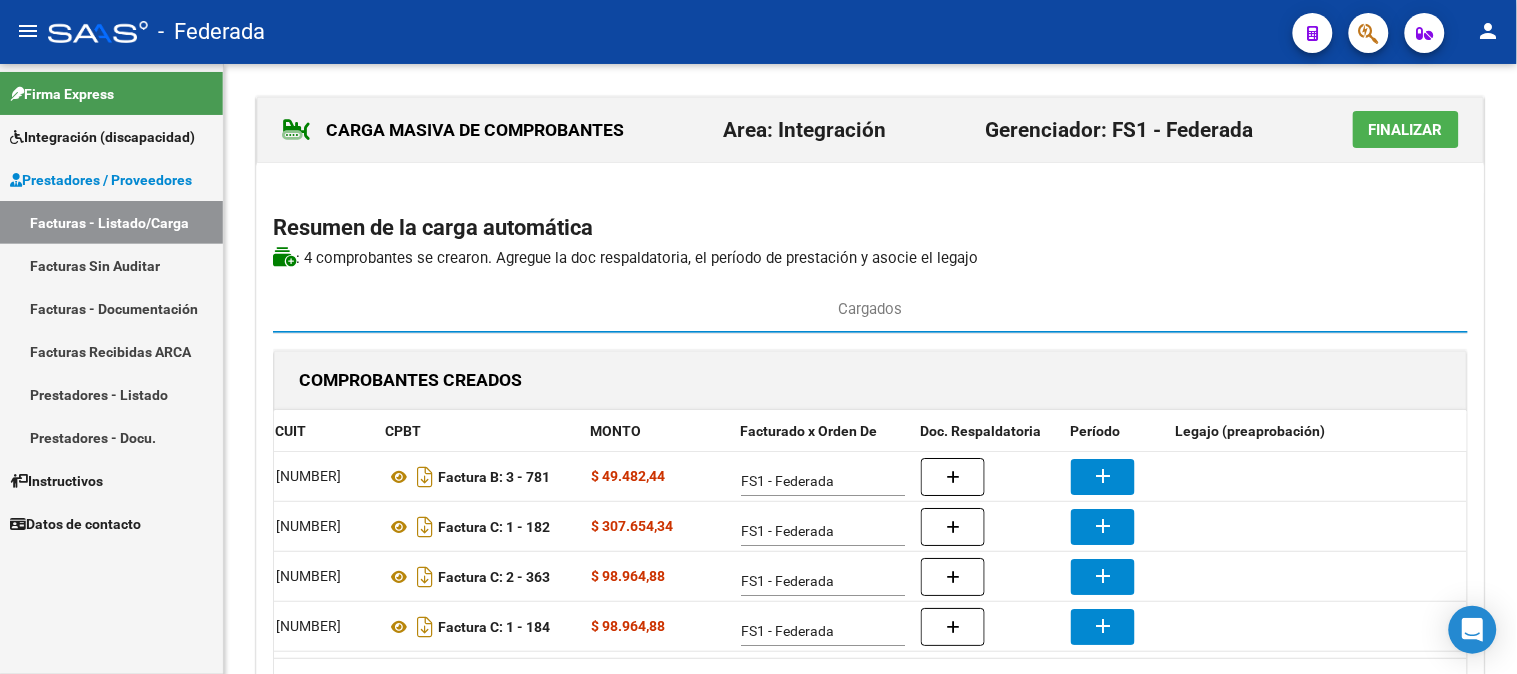 click on "Finalizar" 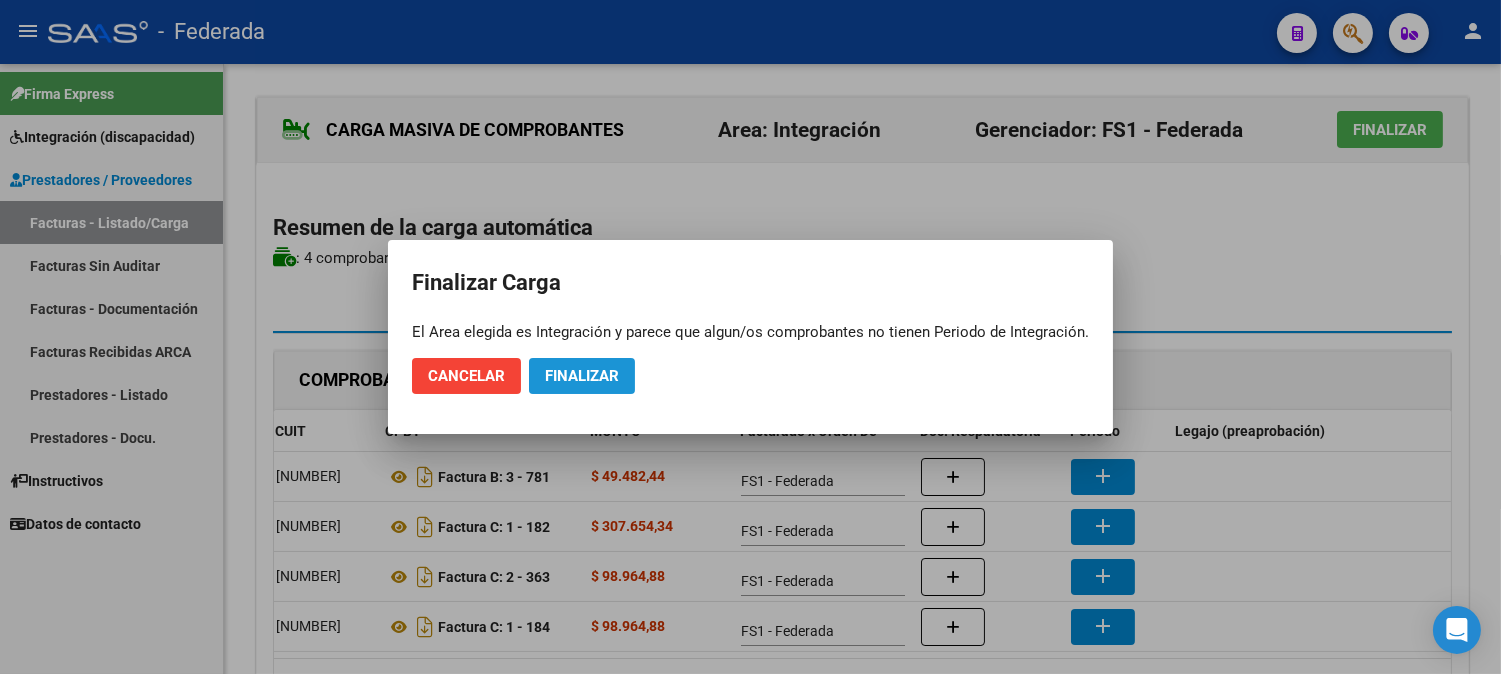 click on "Finalizar" 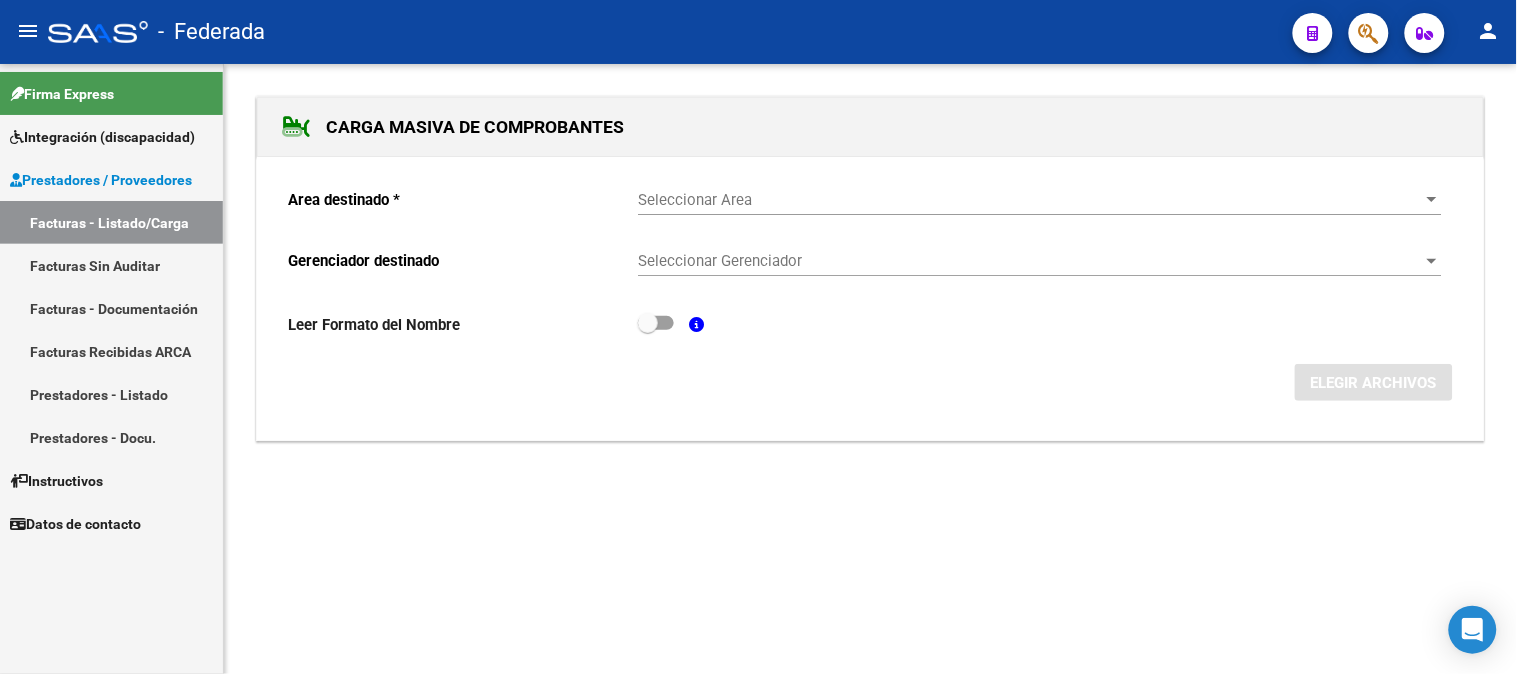 click on "Integración (discapacidad)" at bounding box center [102, 137] 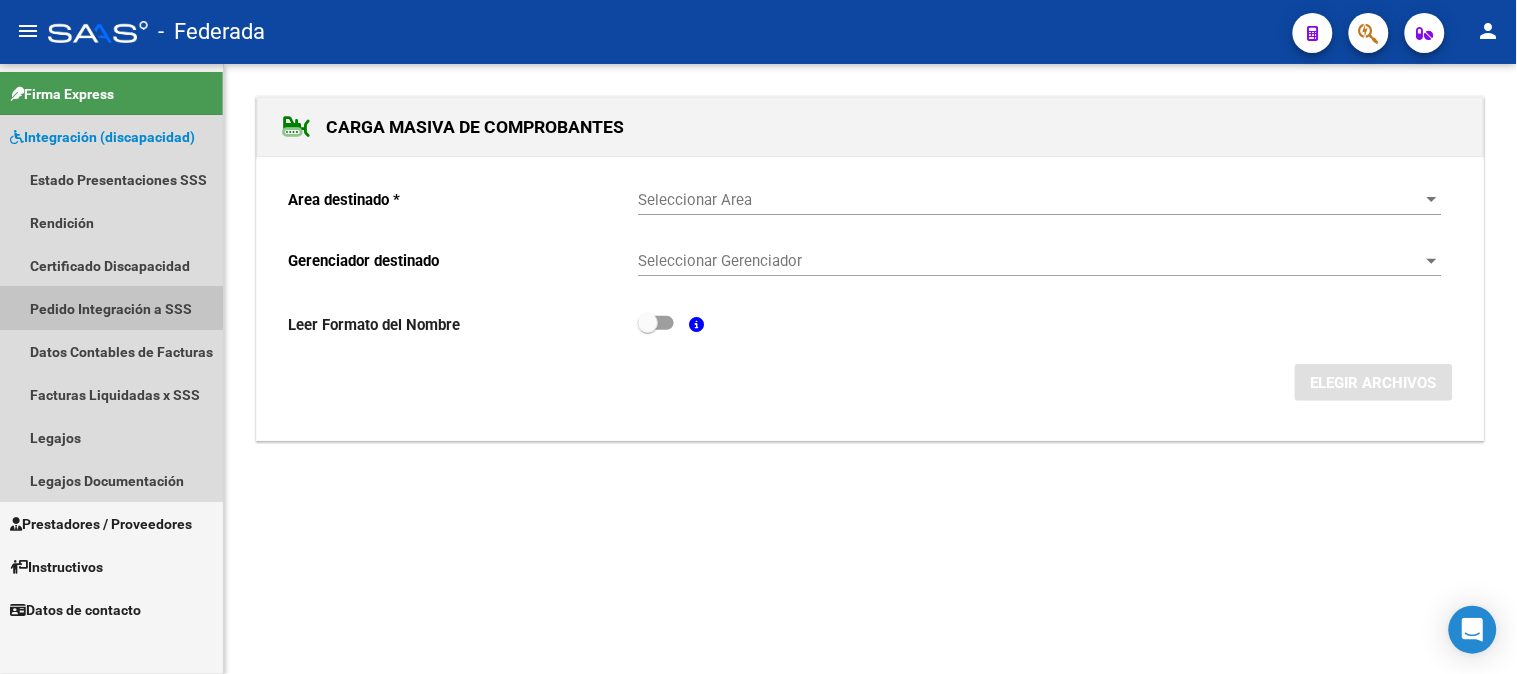 click on "Pedido Integración a SSS" at bounding box center (111, 308) 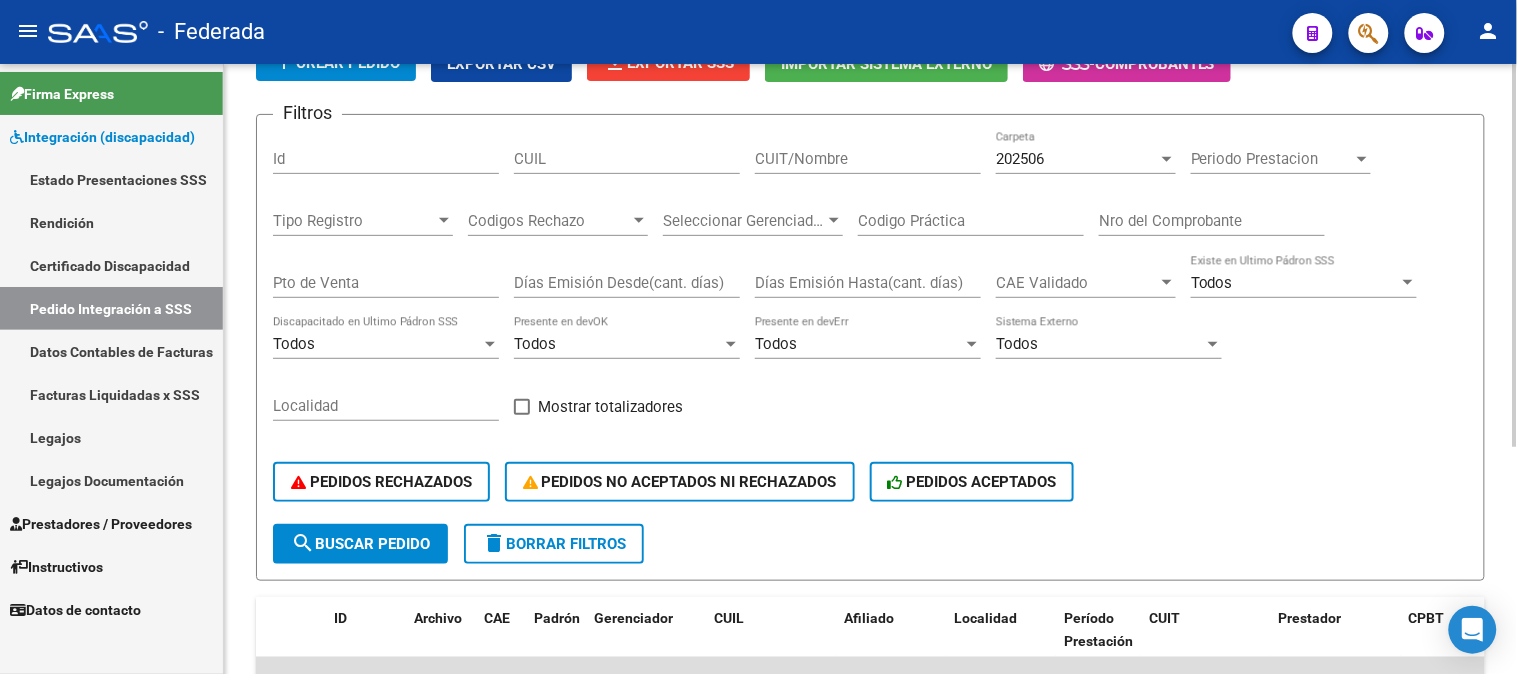 scroll, scrollTop: 137, scrollLeft: 0, axis: vertical 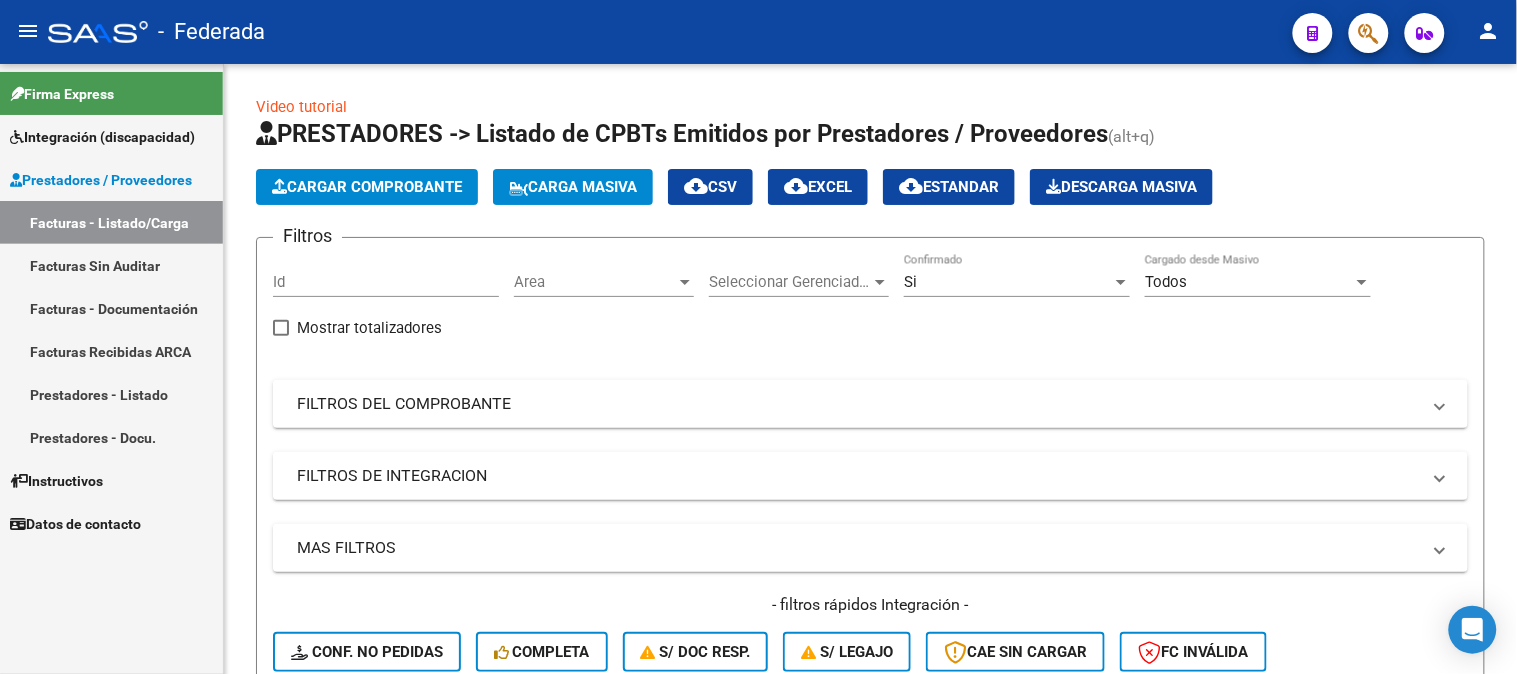 click on "Integración (discapacidad)" at bounding box center (102, 137) 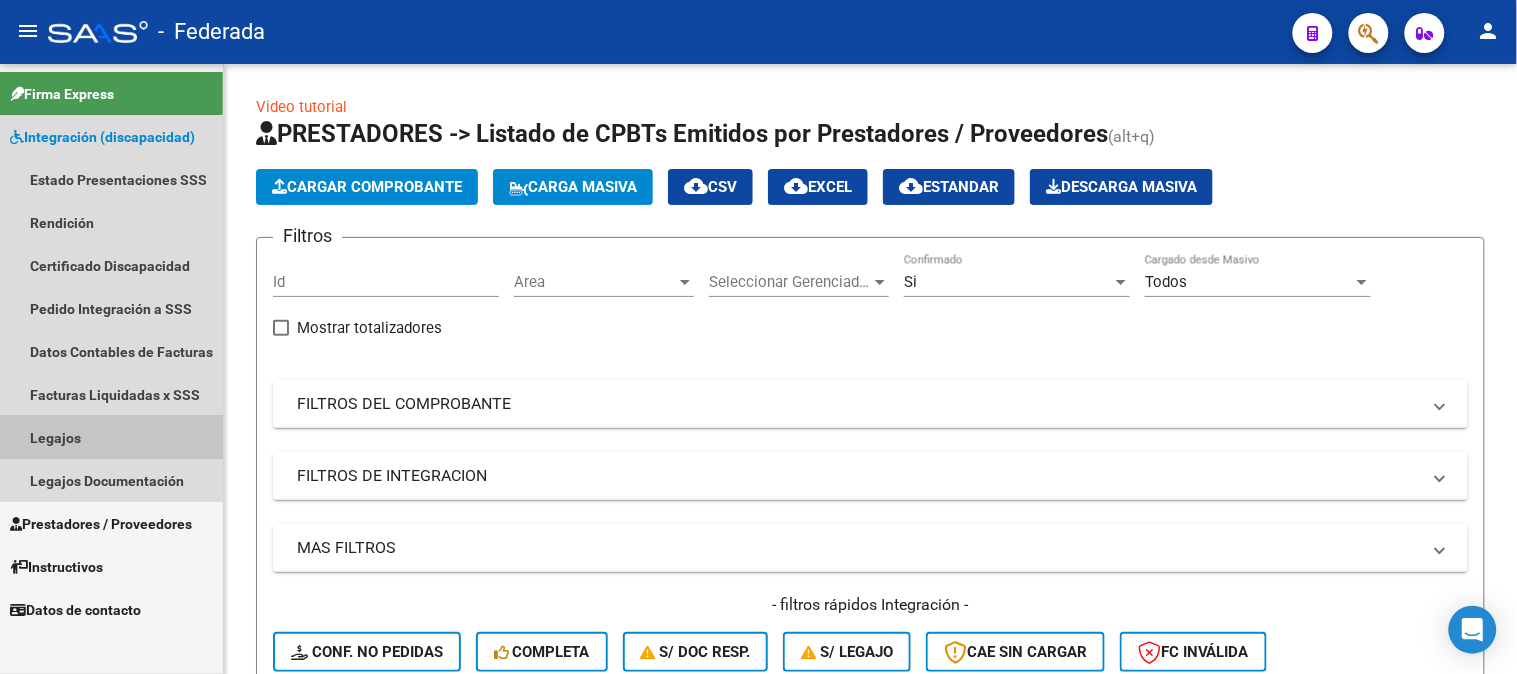 click on "Legajos" at bounding box center (111, 437) 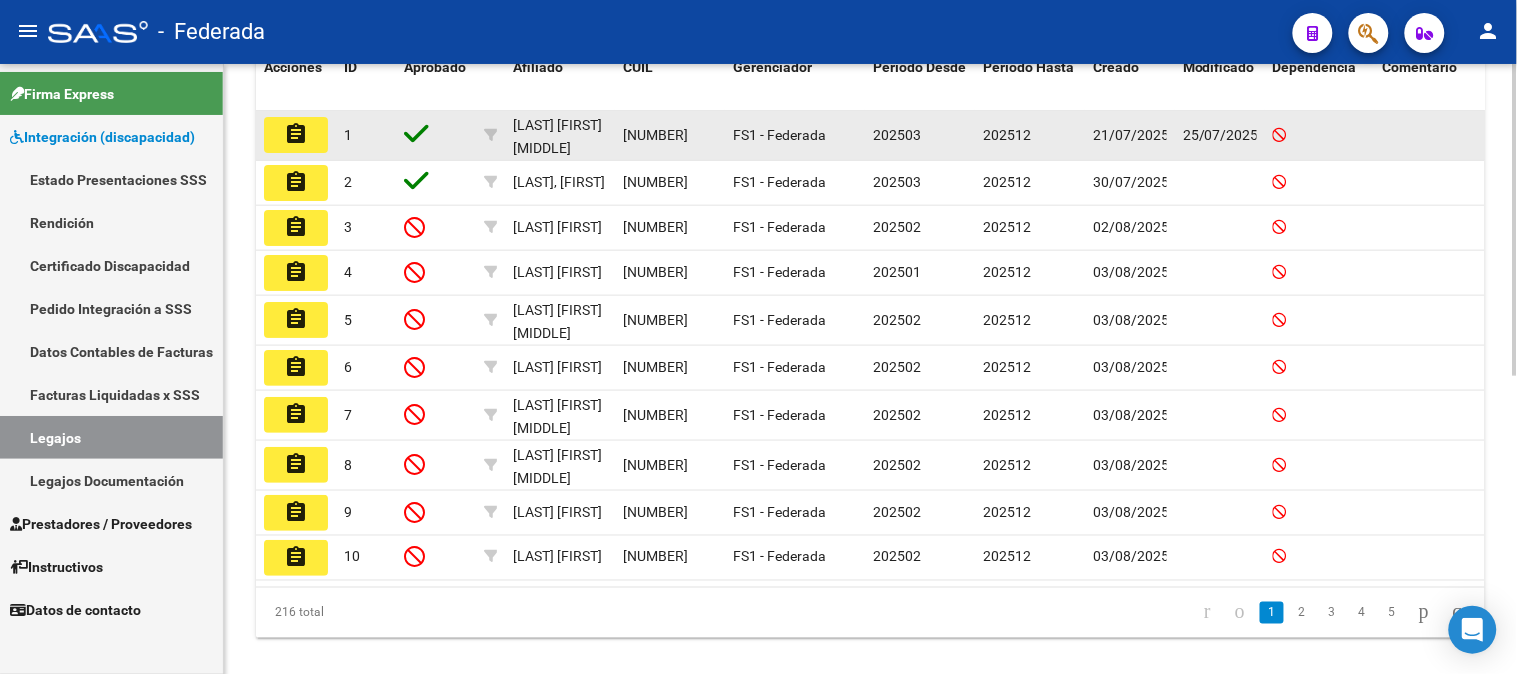 scroll, scrollTop: 401, scrollLeft: 0, axis: vertical 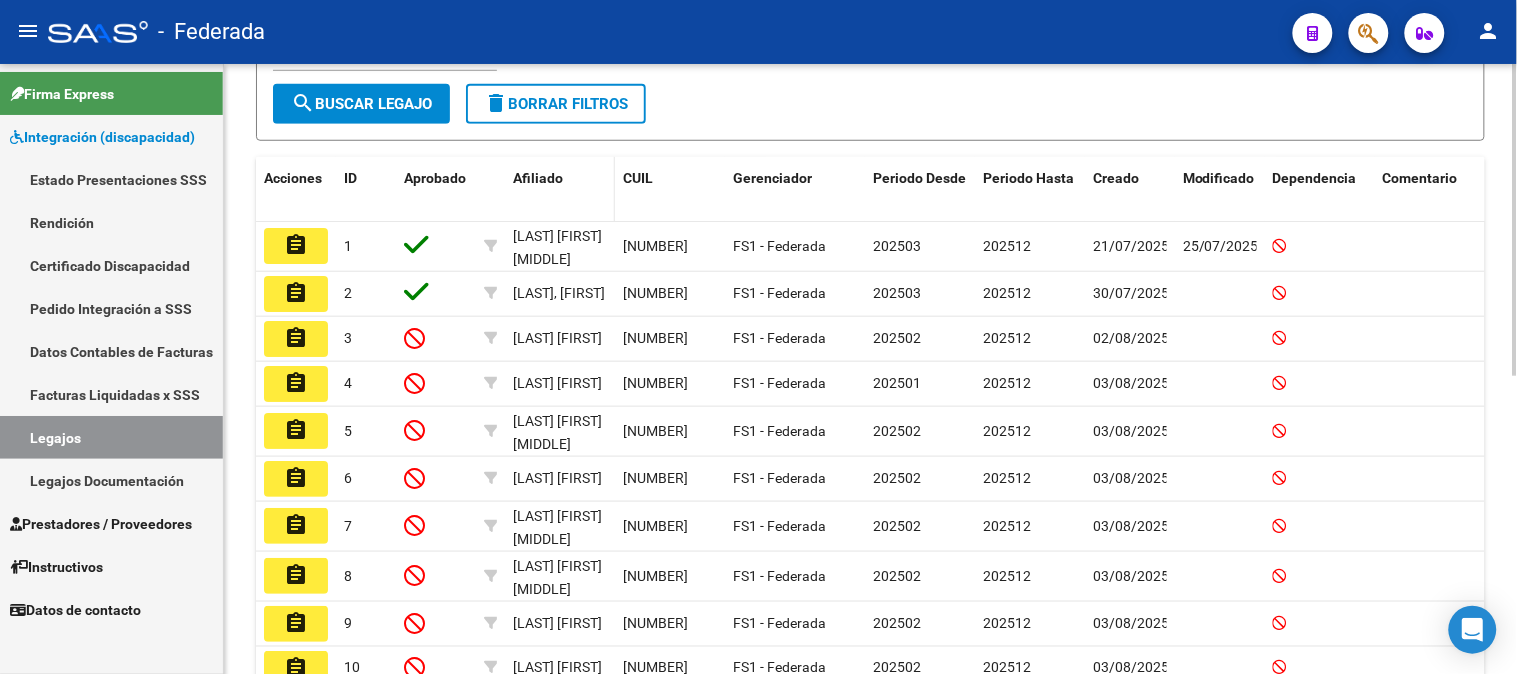 click on "Afiliado" 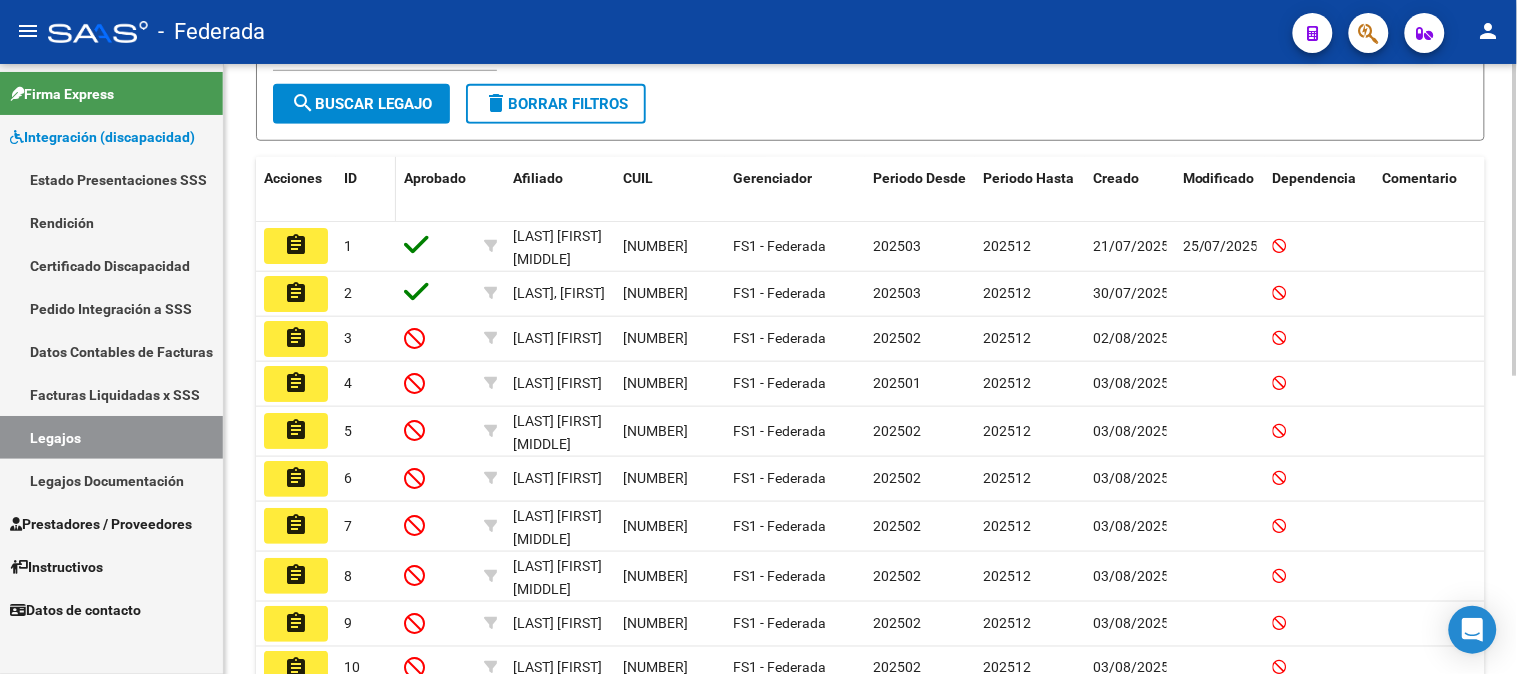 click on "ID" 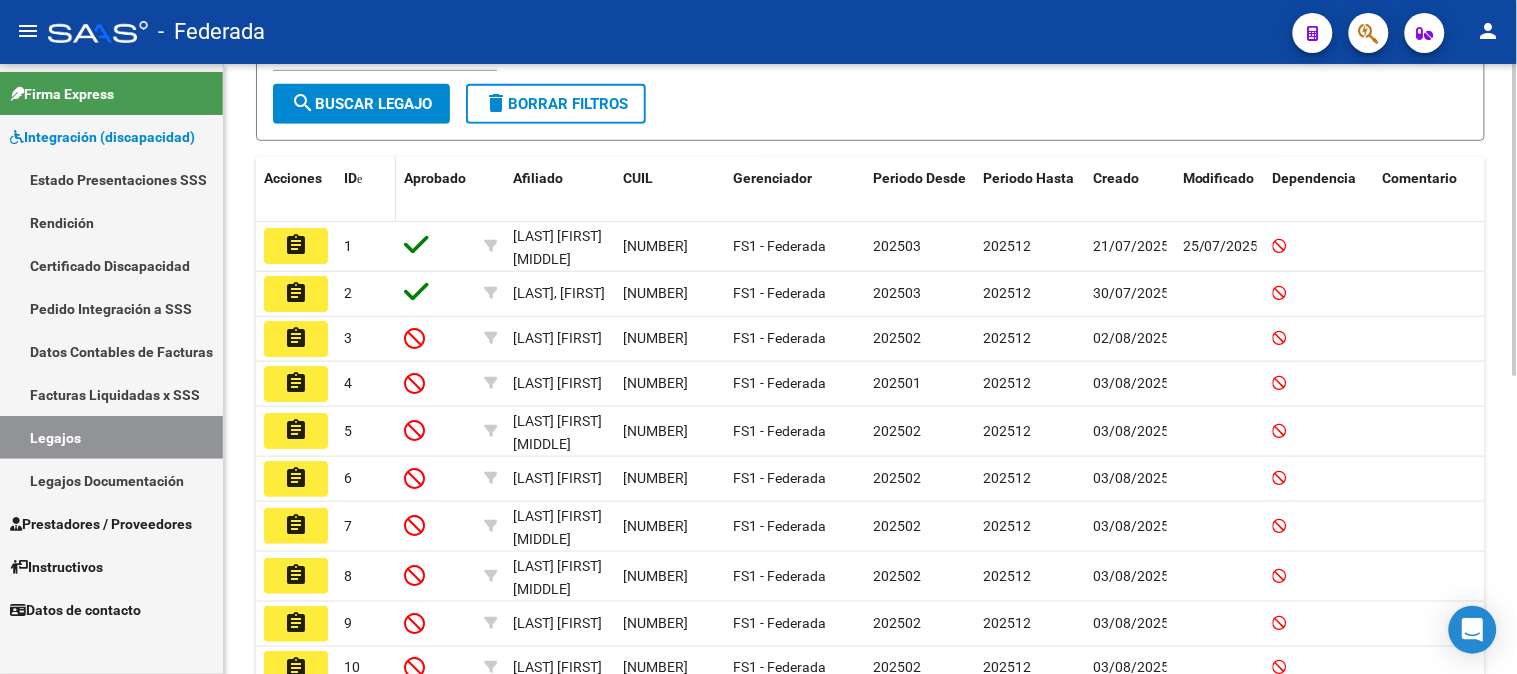 click 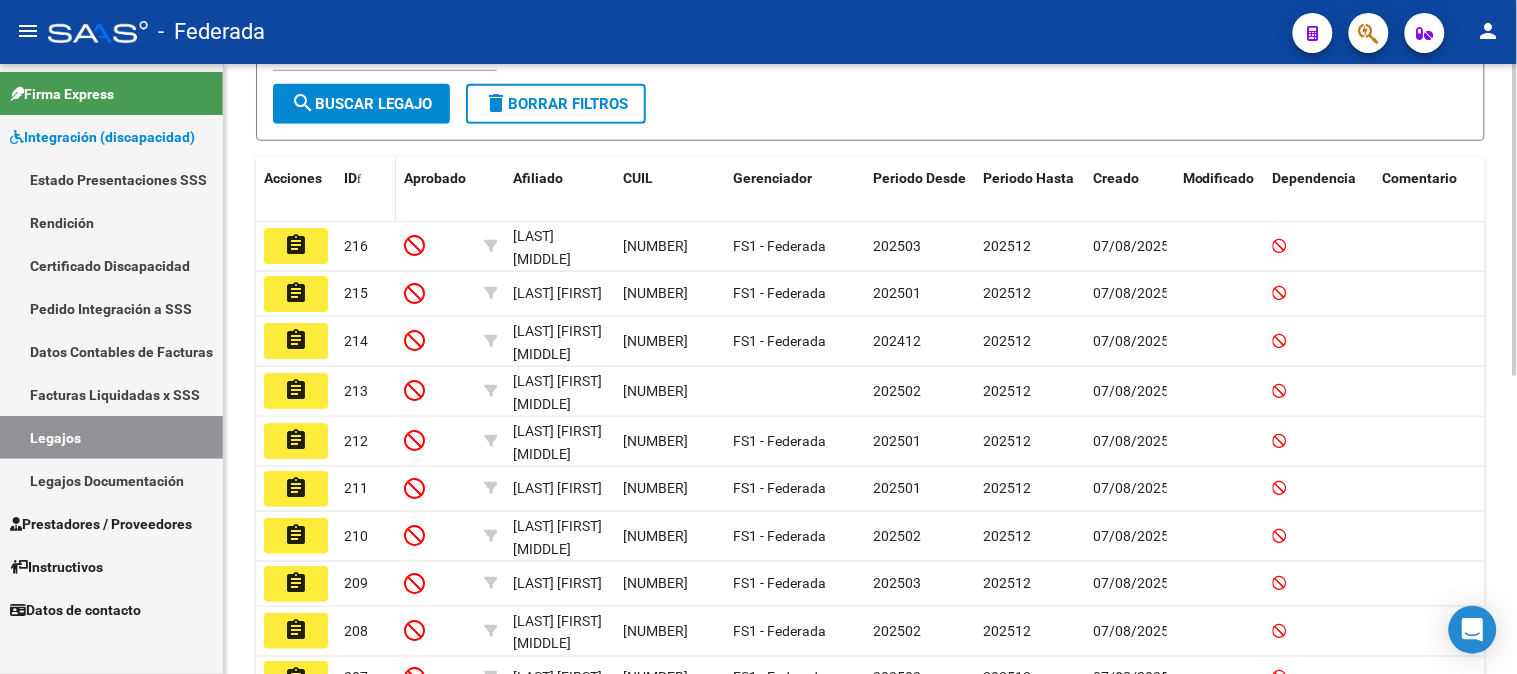 click 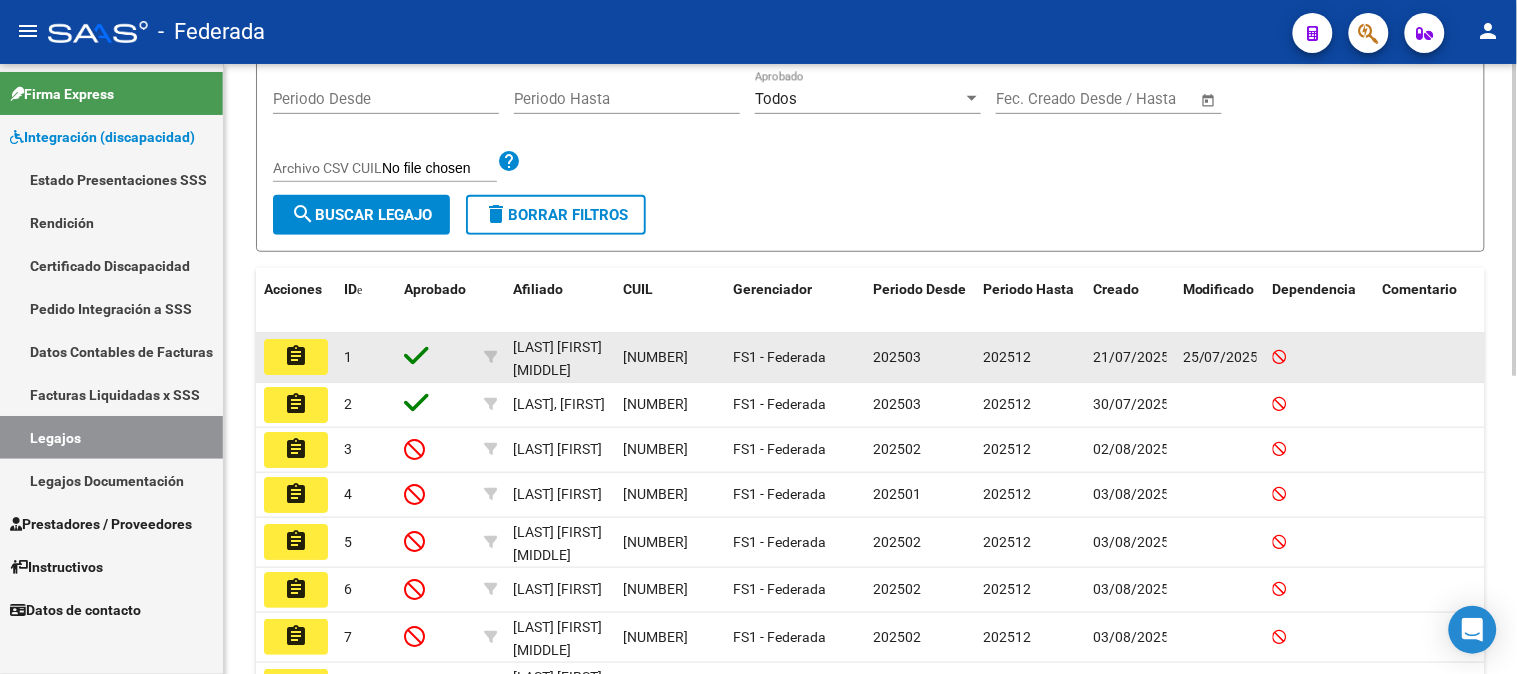 scroll, scrollTop: 401, scrollLeft: 0, axis: vertical 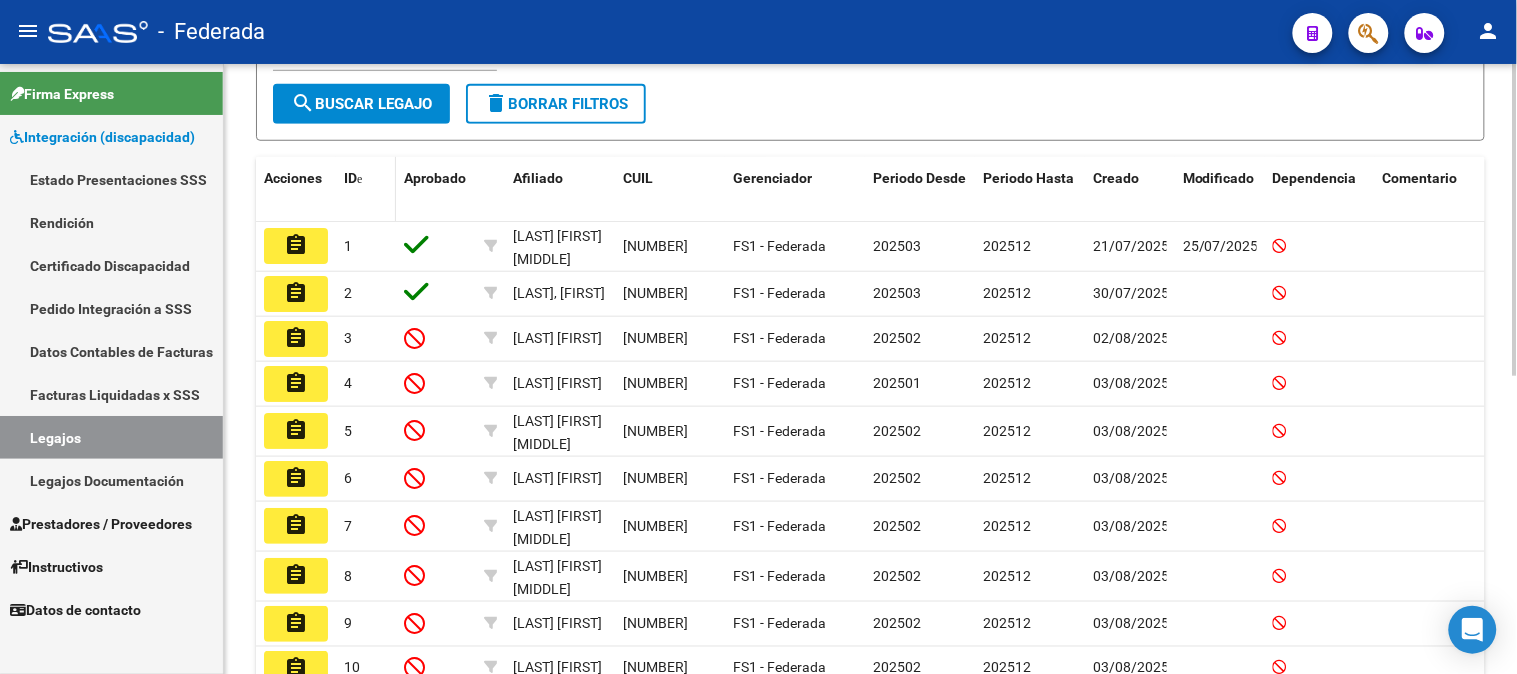 click 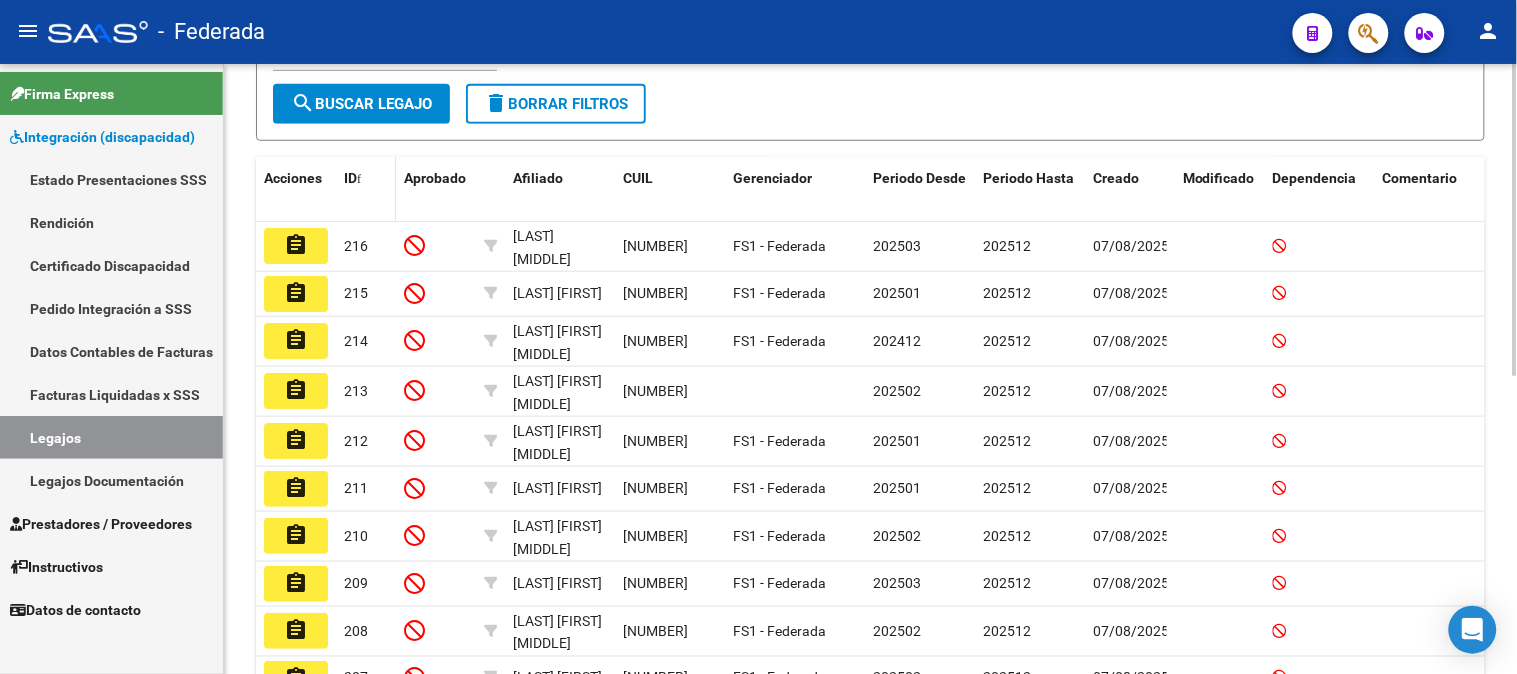 click 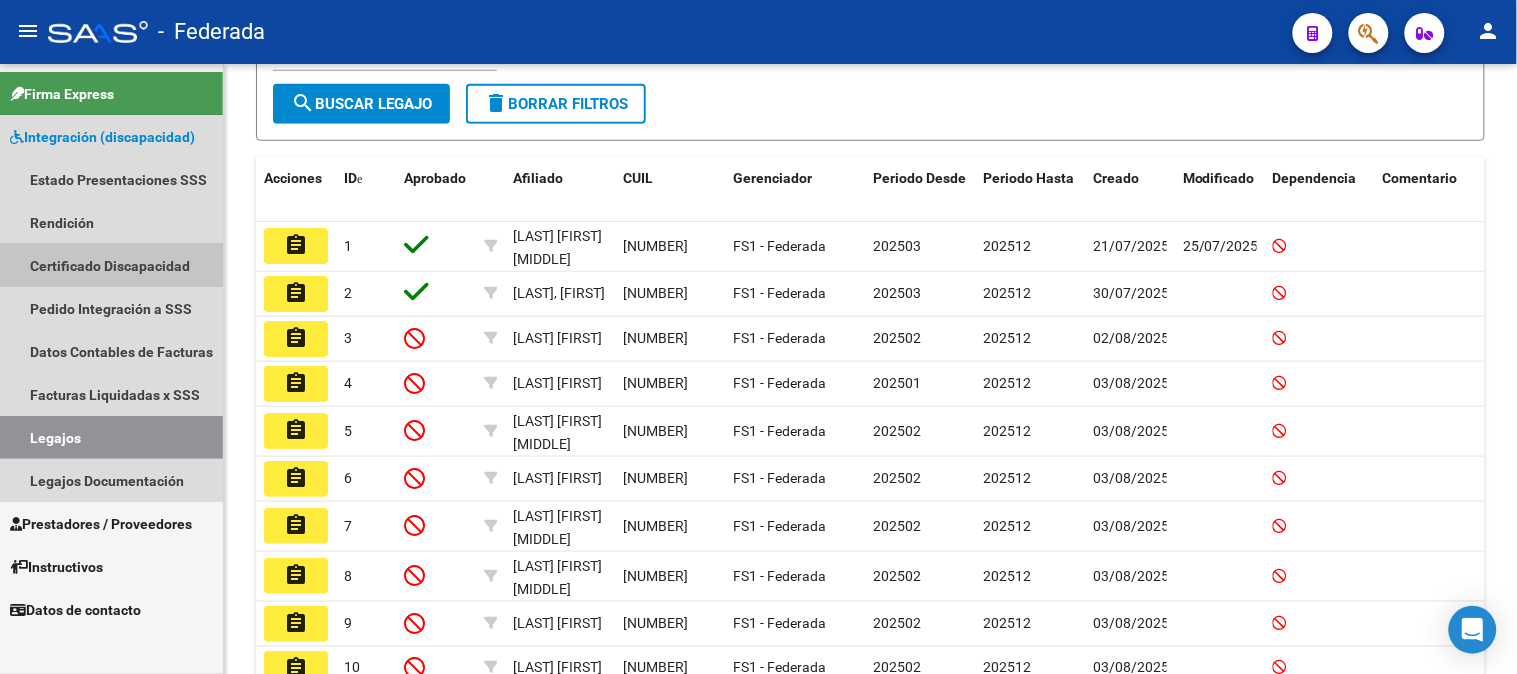 click on "Certificado Discapacidad" at bounding box center (111, 265) 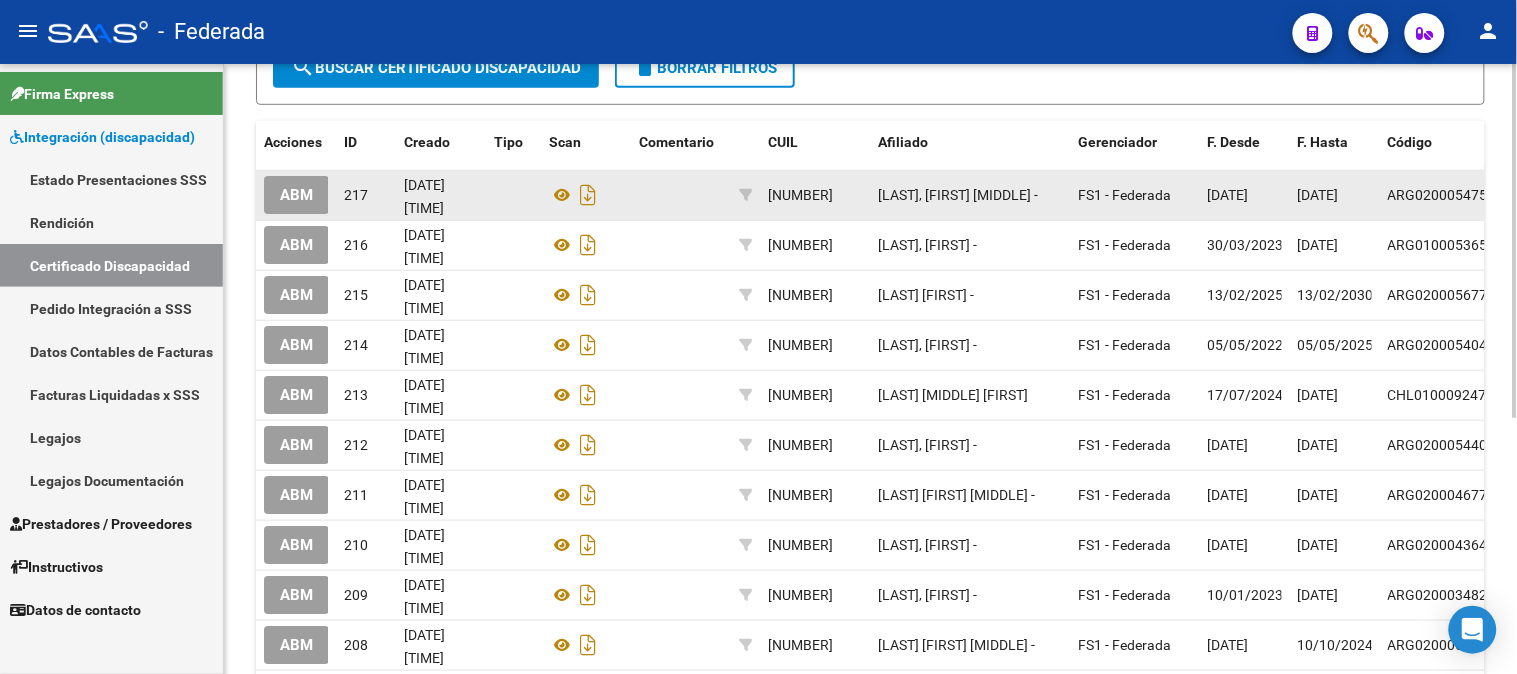 scroll, scrollTop: 441, scrollLeft: 0, axis: vertical 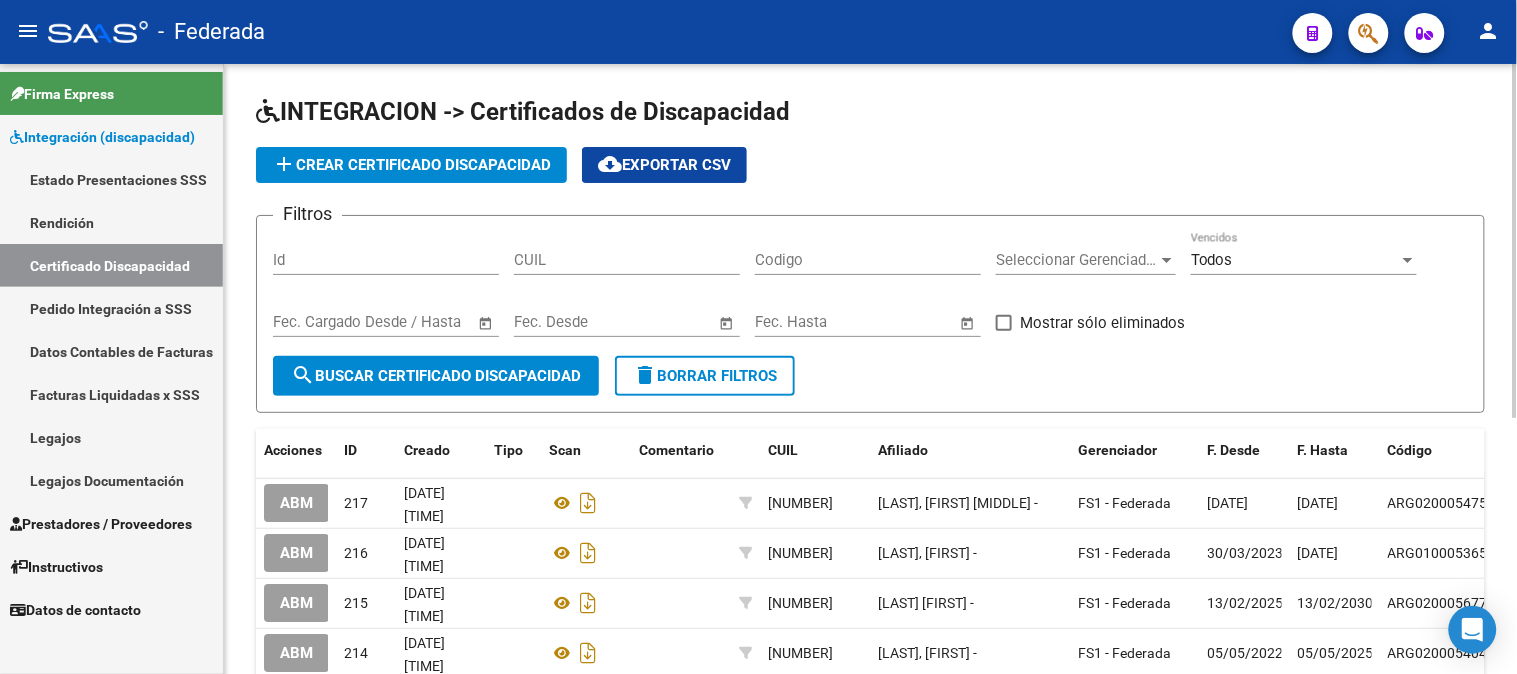 click on "CUIL" at bounding box center (627, 260) 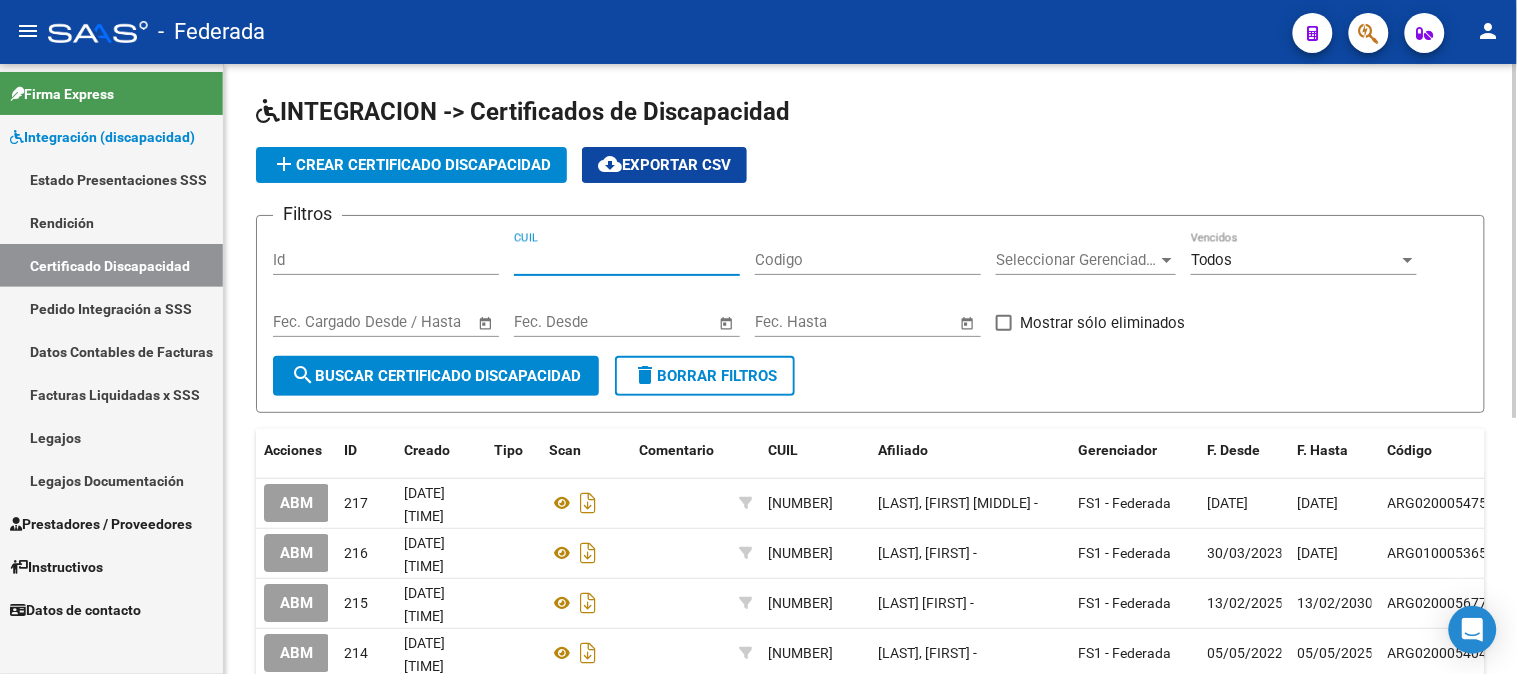 paste on "27-57875543-3" 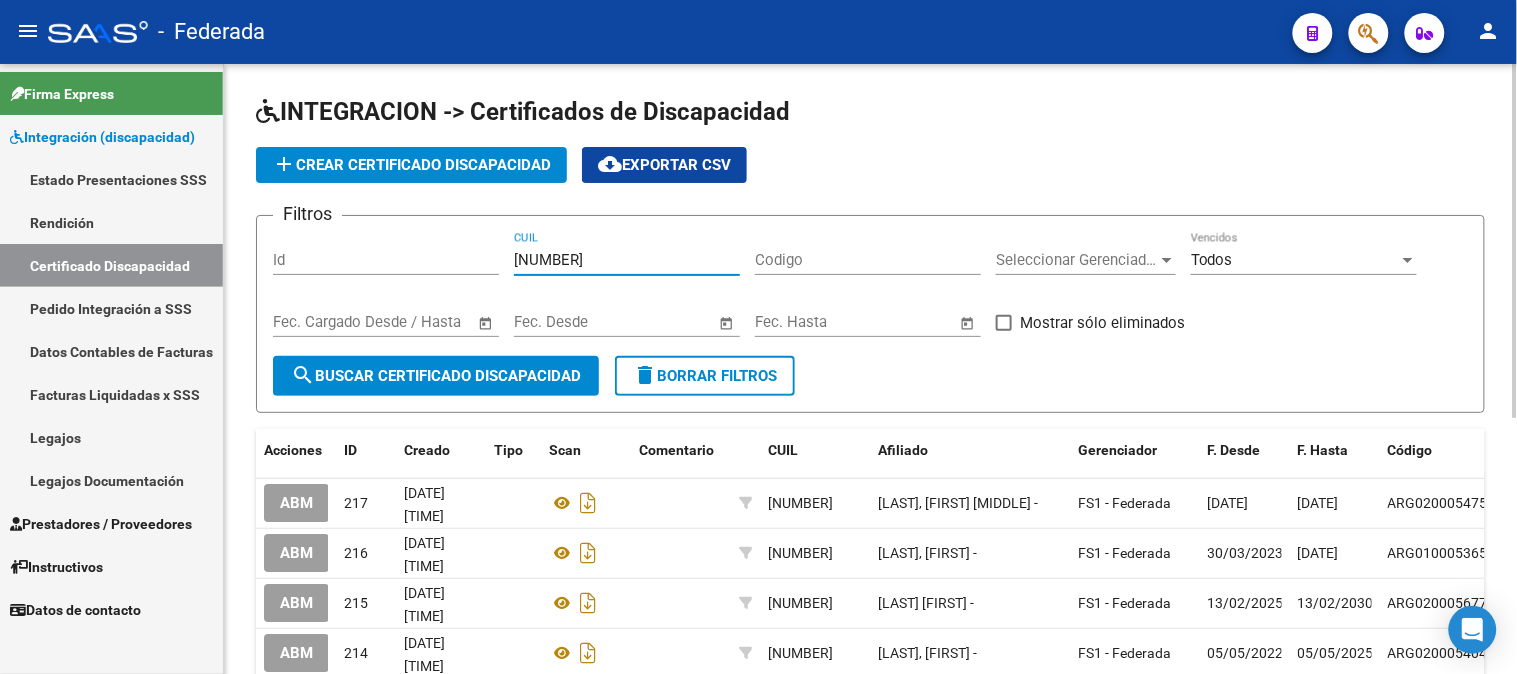 type on "27-57875543-3" 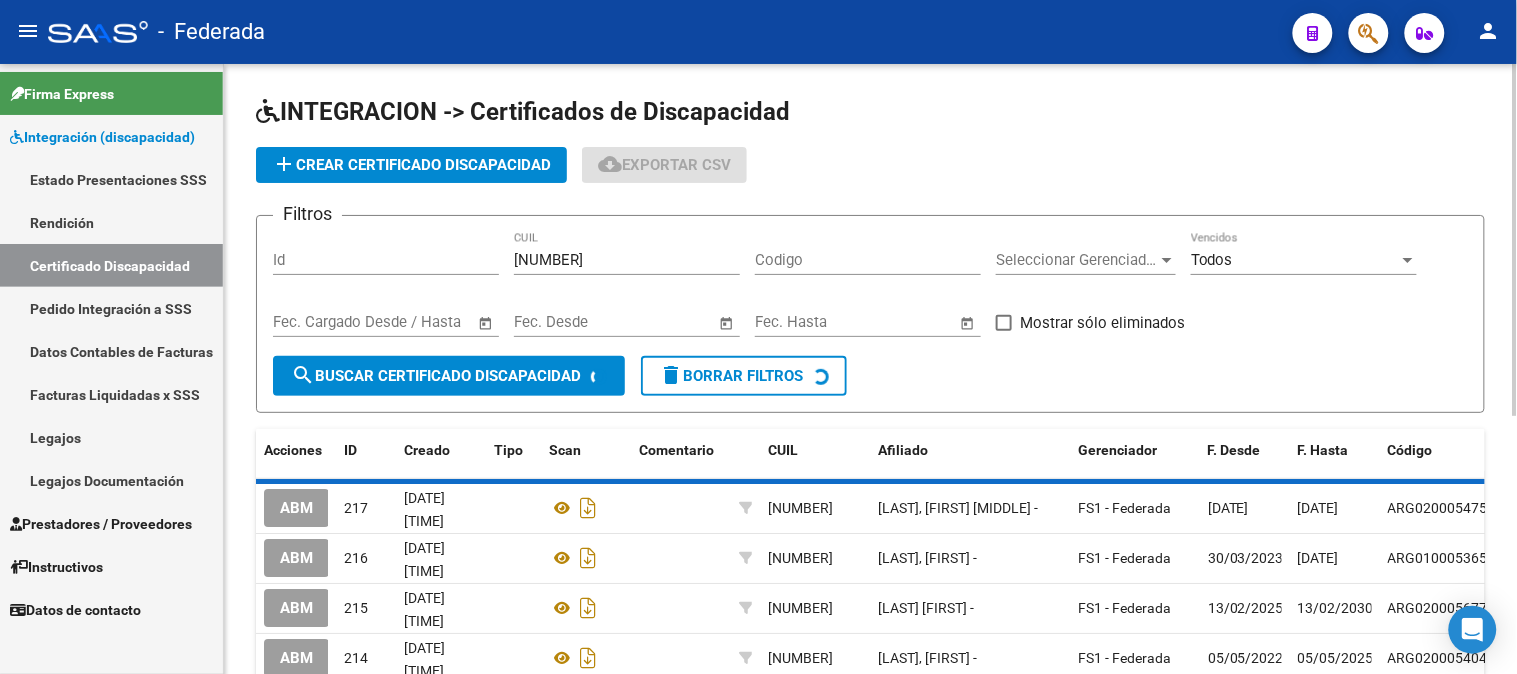scroll, scrollTop: 0, scrollLeft: 0, axis: both 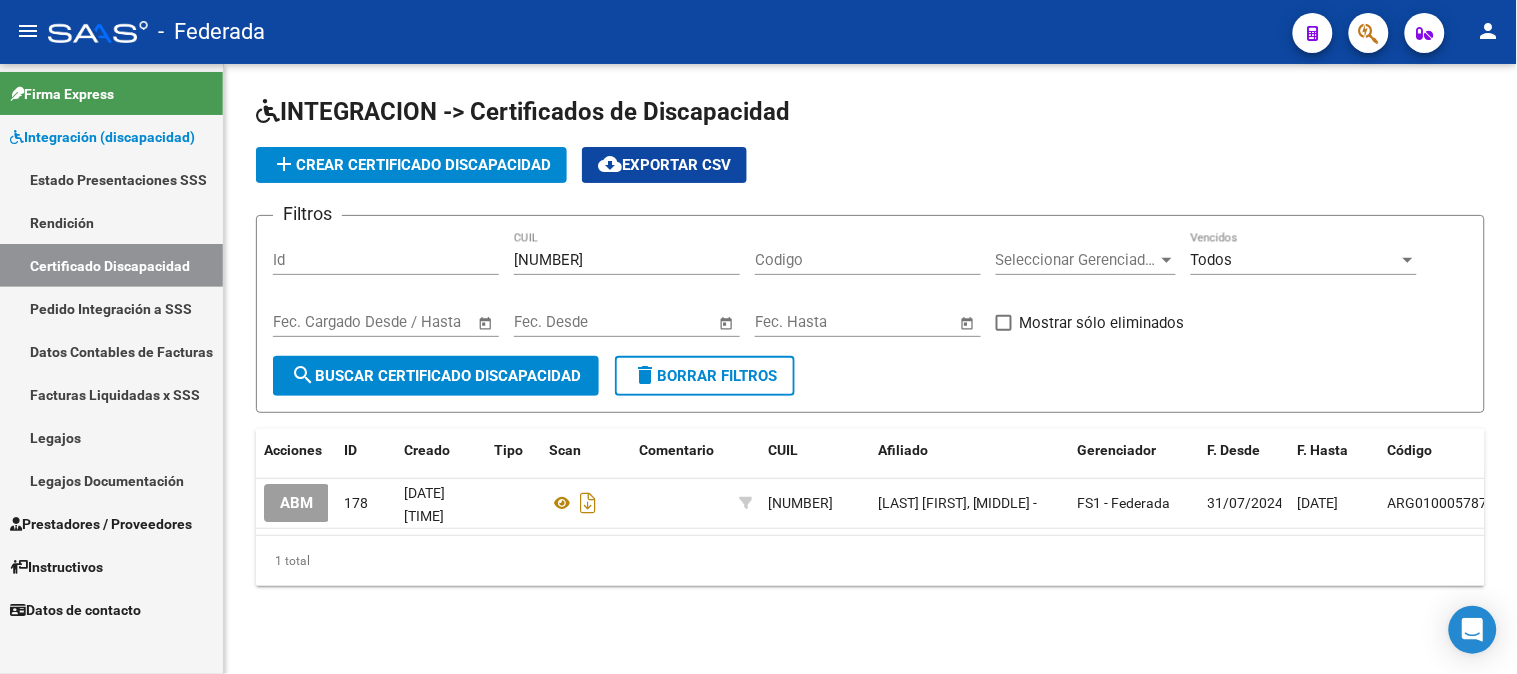 click on "Legajos" at bounding box center [111, 437] 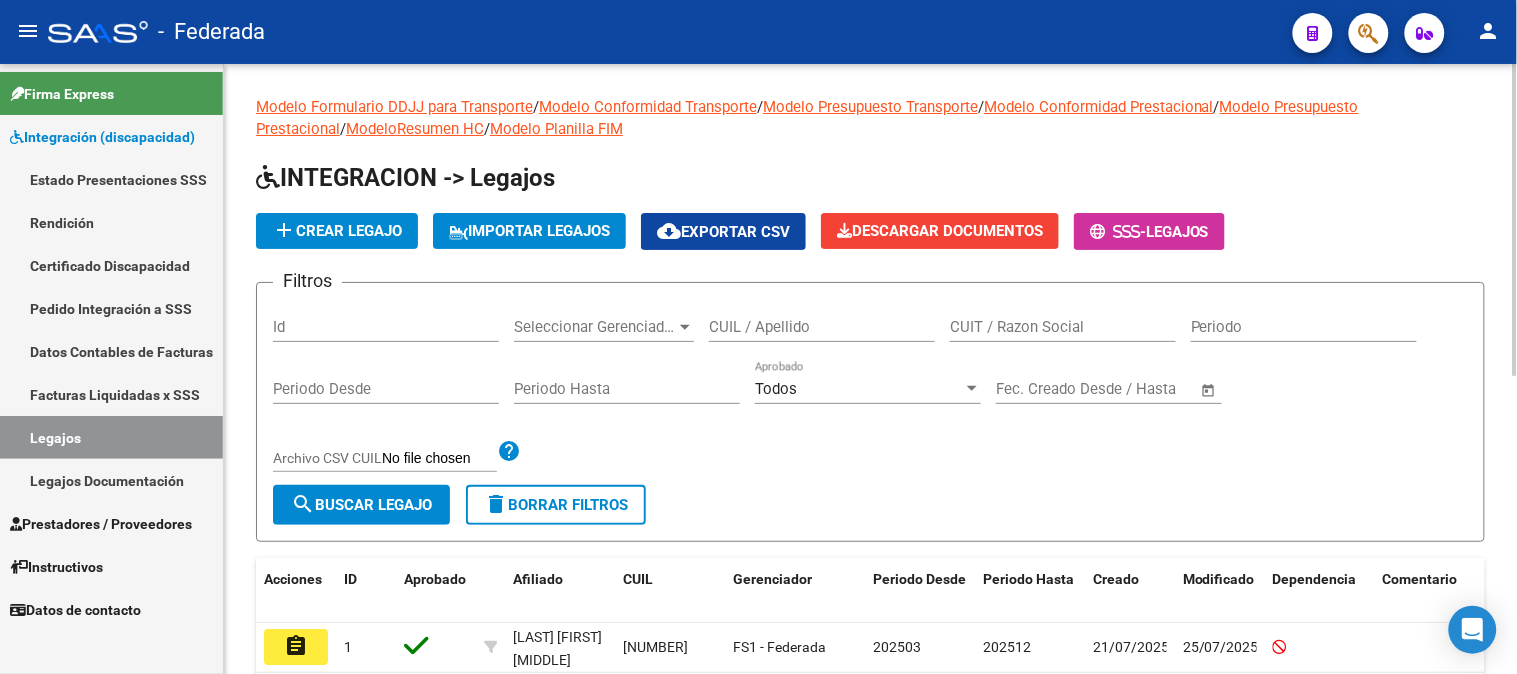 click on "CUIL / Apellido" at bounding box center (822, 327) 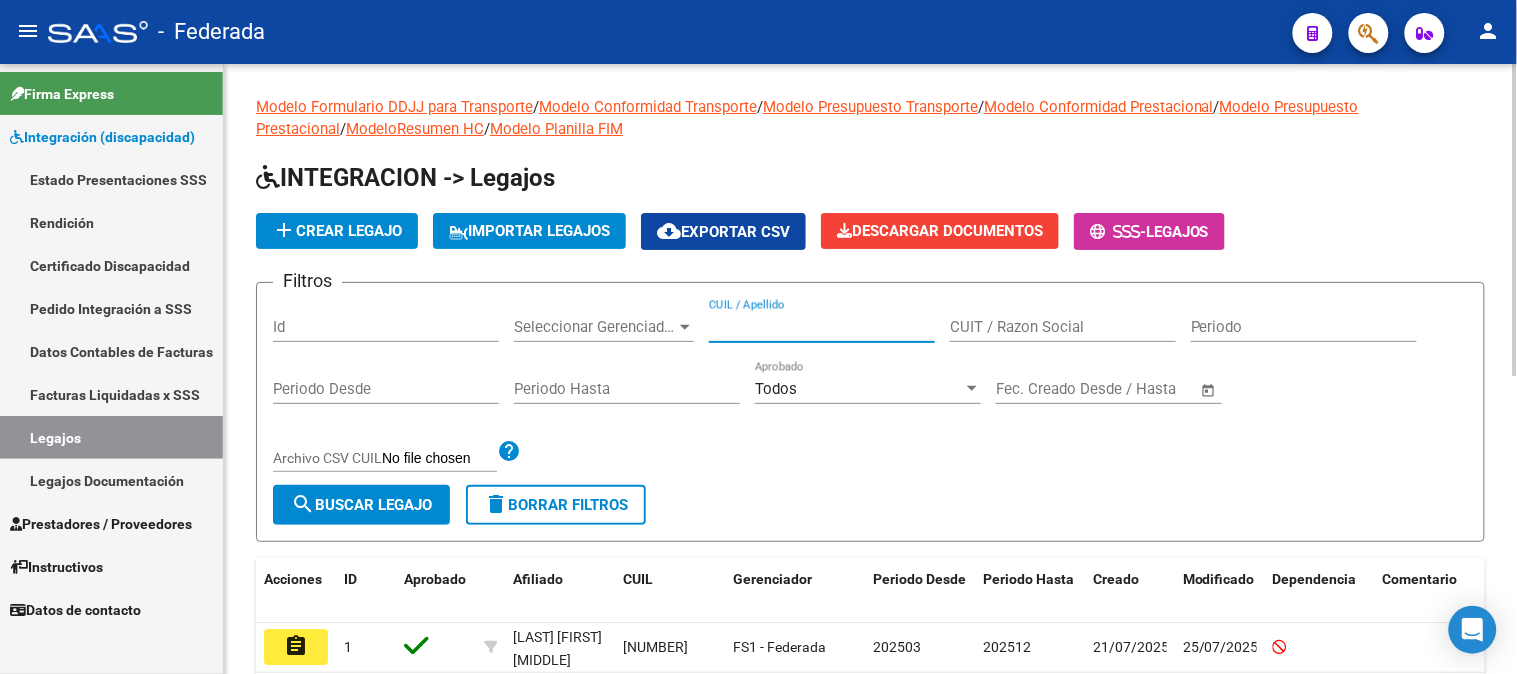 paste on "27578755433" 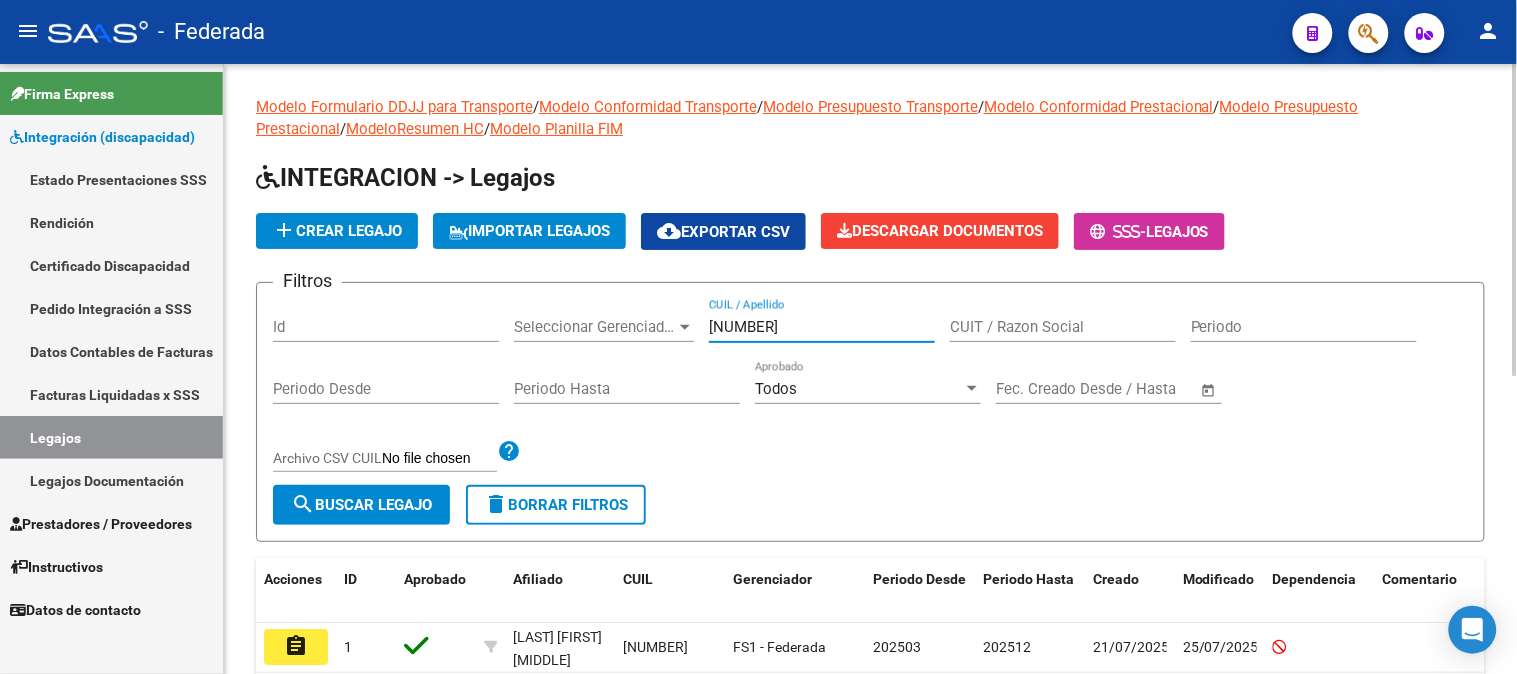 type on "27578755433" 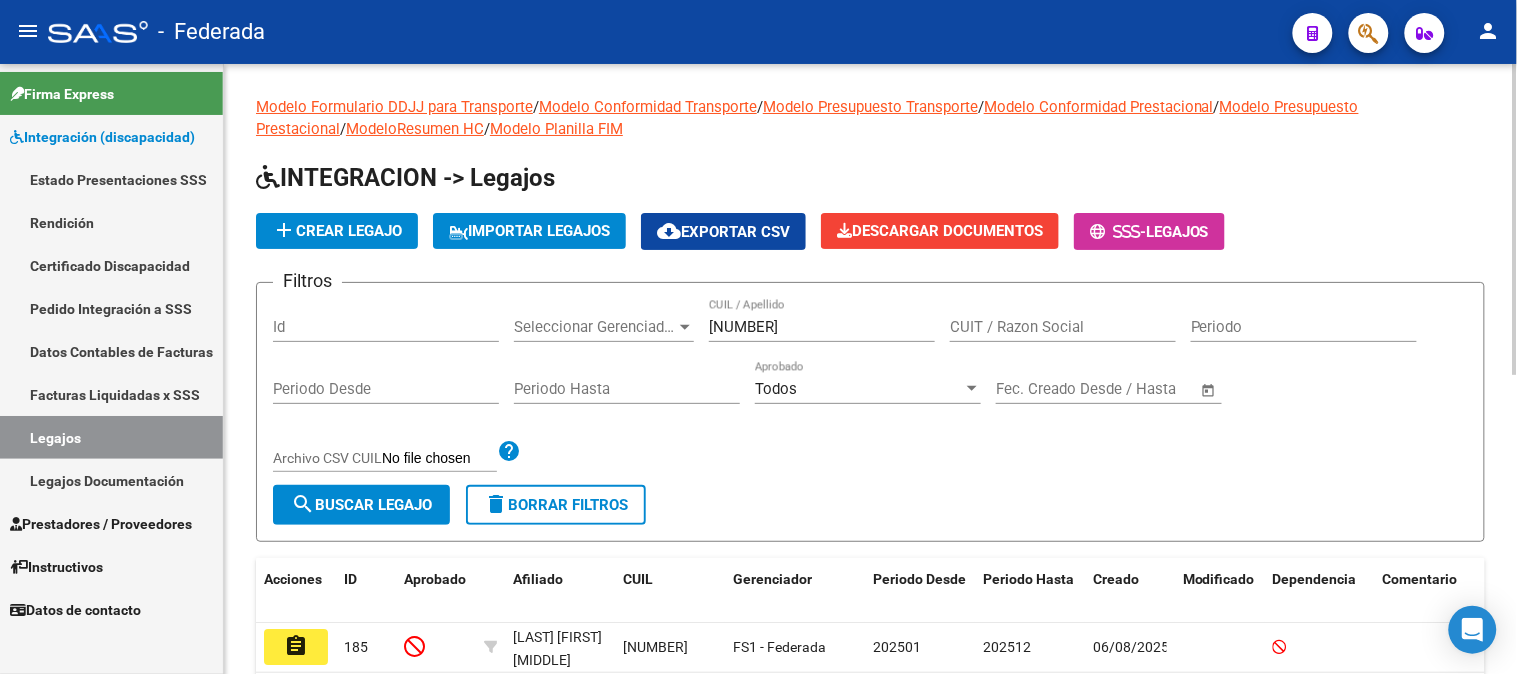 scroll, scrollTop: 136, scrollLeft: 0, axis: vertical 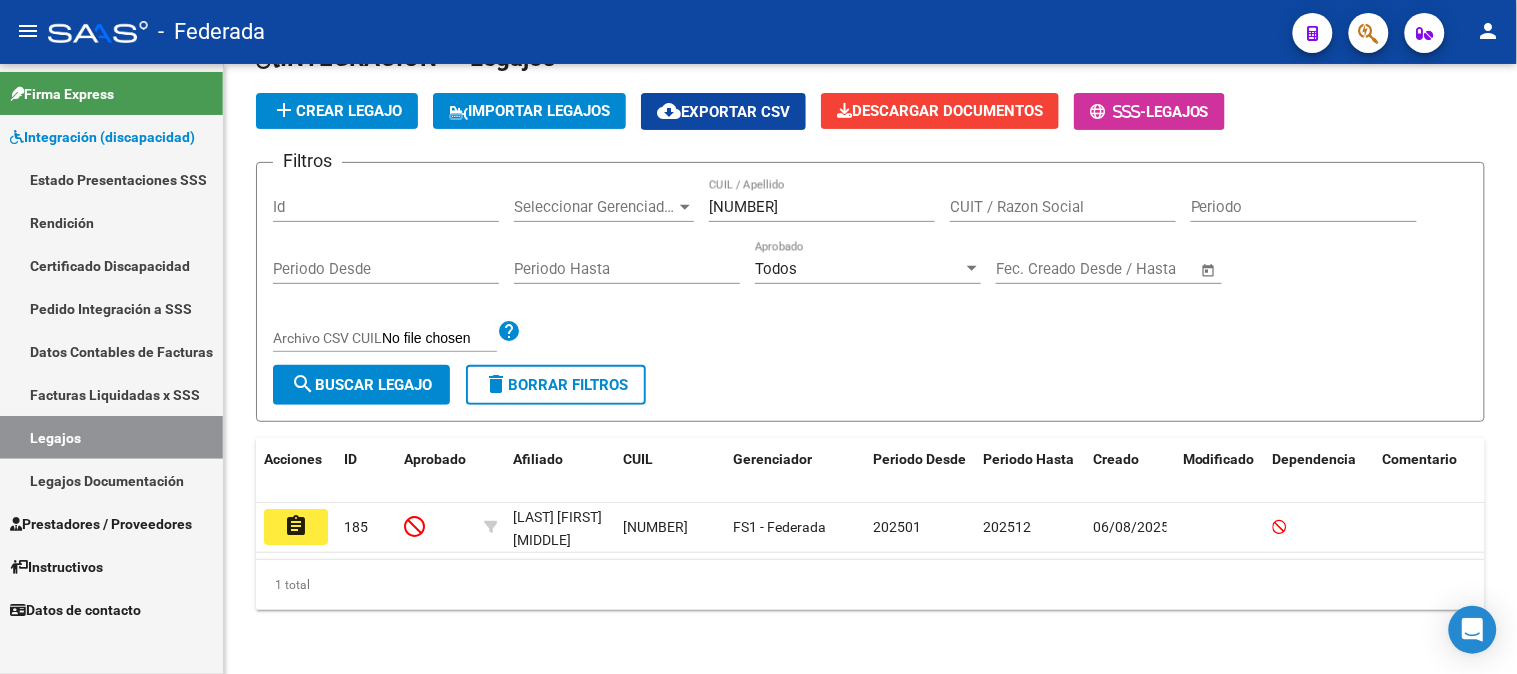 click on "Certificado Discapacidad" at bounding box center (111, 265) 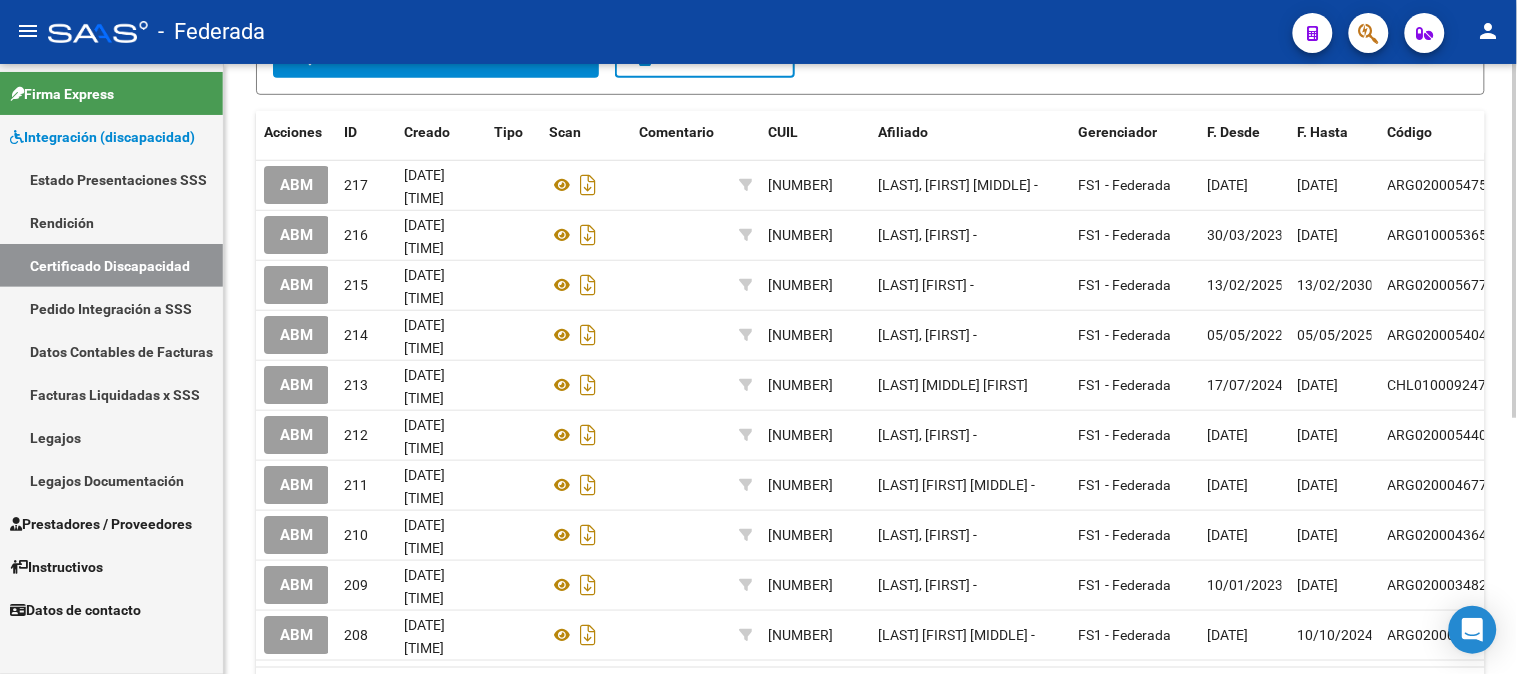 scroll, scrollTop: 333, scrollLeft: 0, axis: vertical 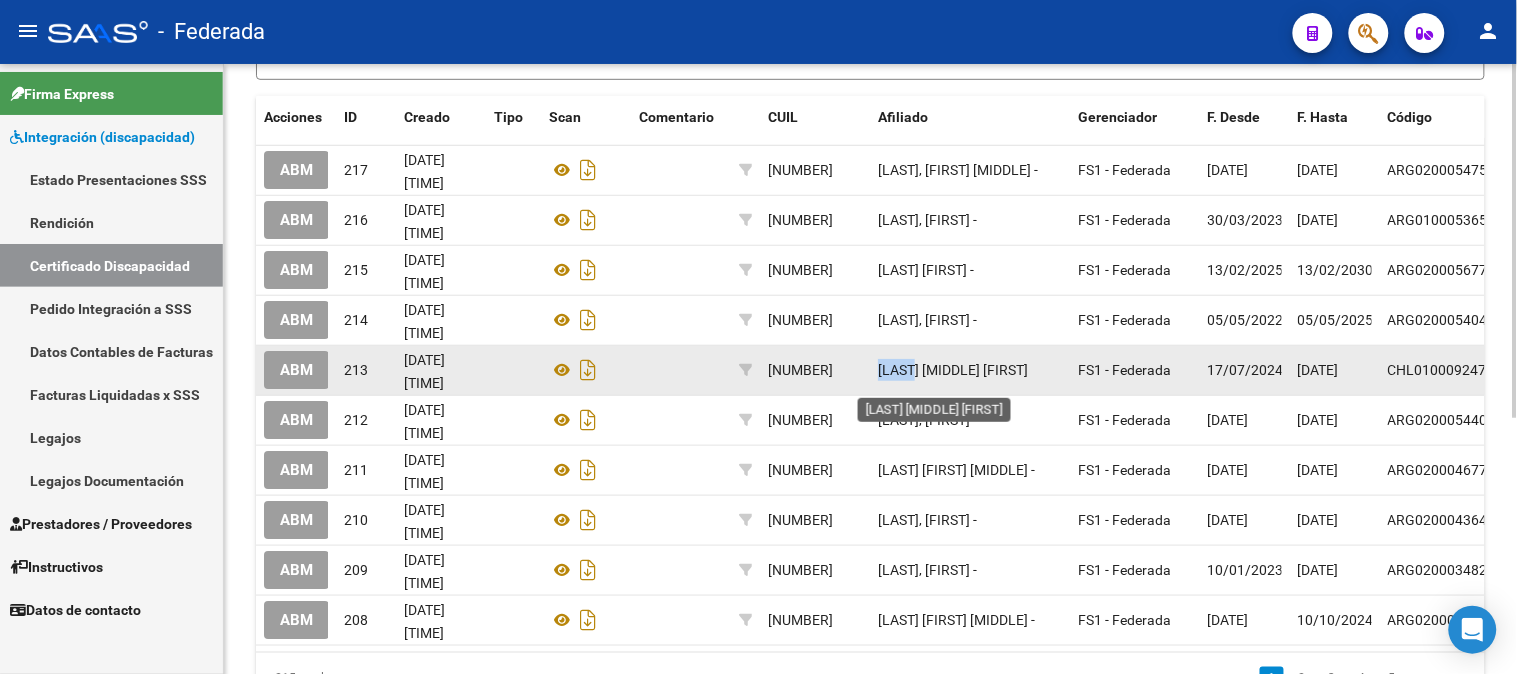 drag, startPoint x: 882, startPoint y: 361, endPoint x: 917, endPoint y: 361, distance: 35 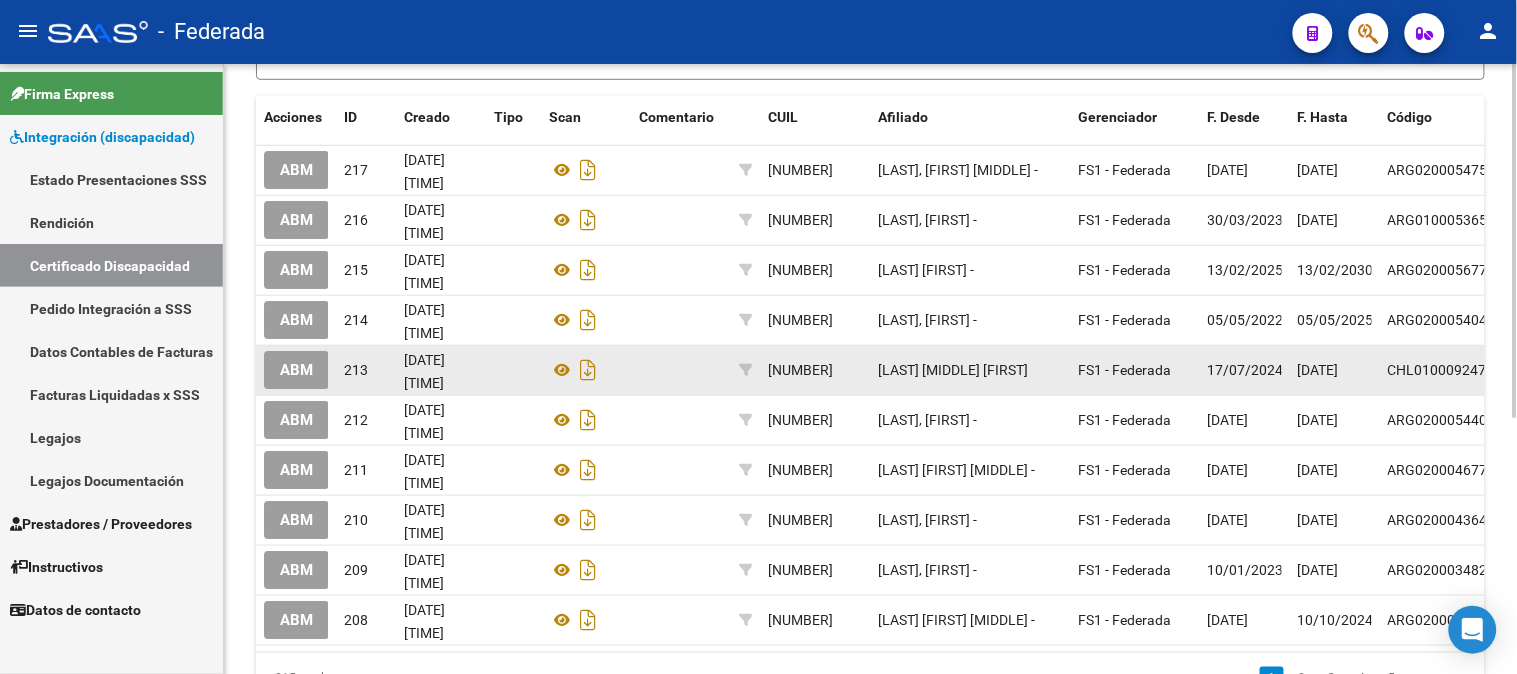 click on "[LAST] [FIRST] [MIDDLE]" 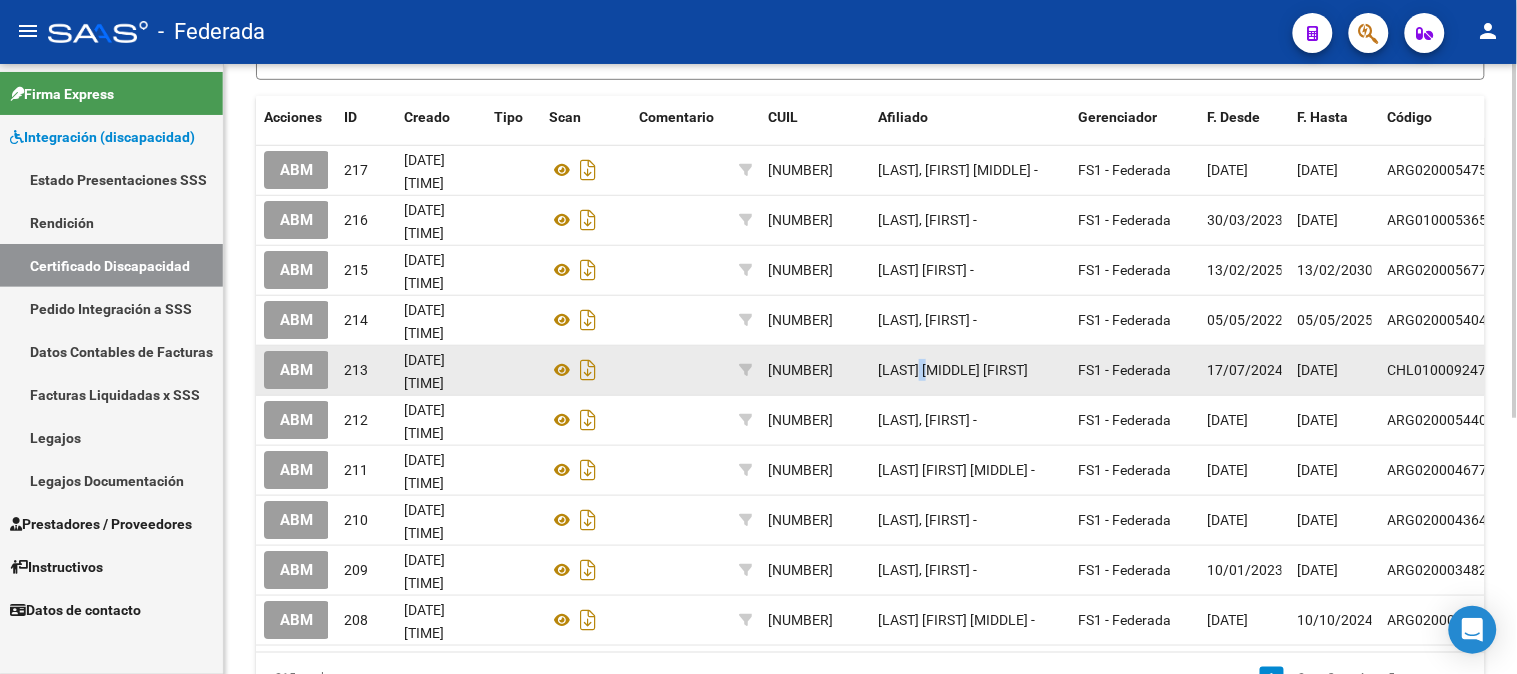 click on "[LAST] [FIRST] [MIDDLE]" 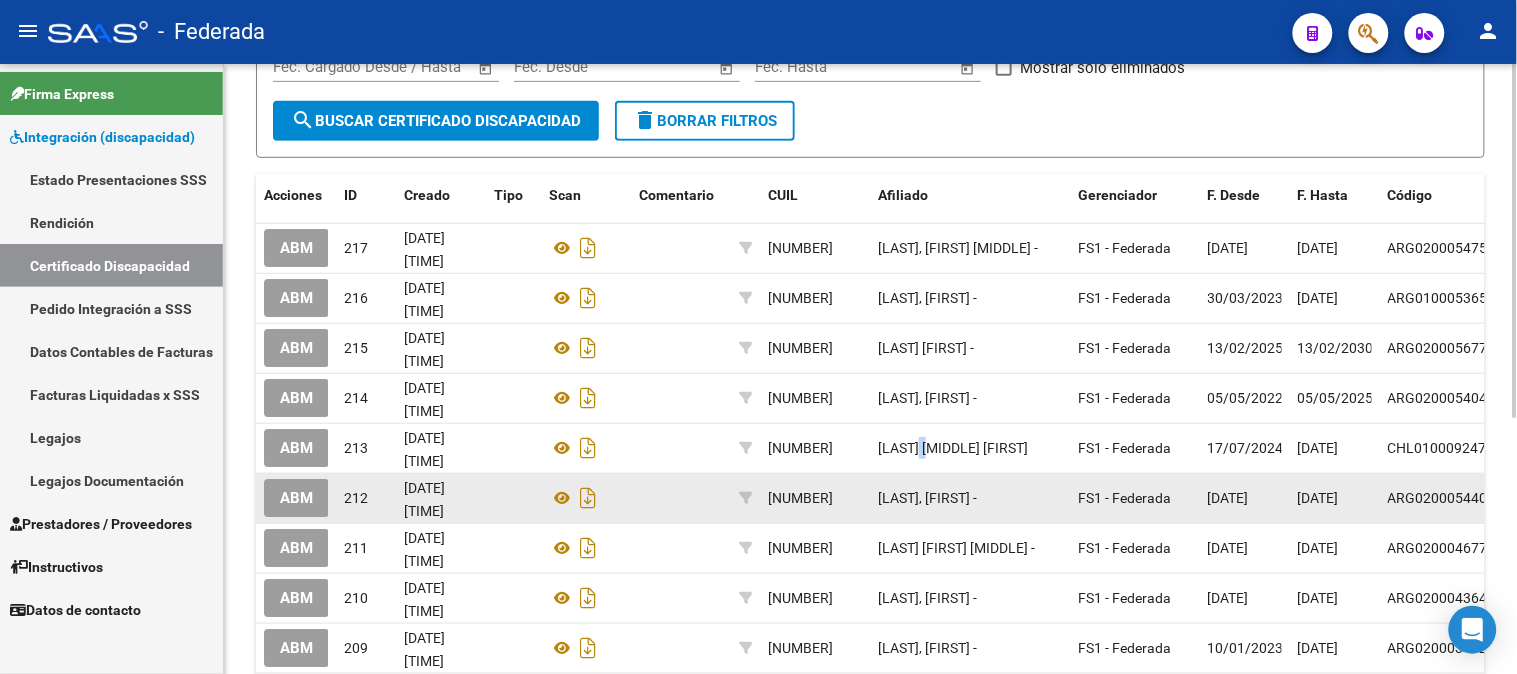scroll, scrollTop: 222, scrollLeft: 0, axis: vertical 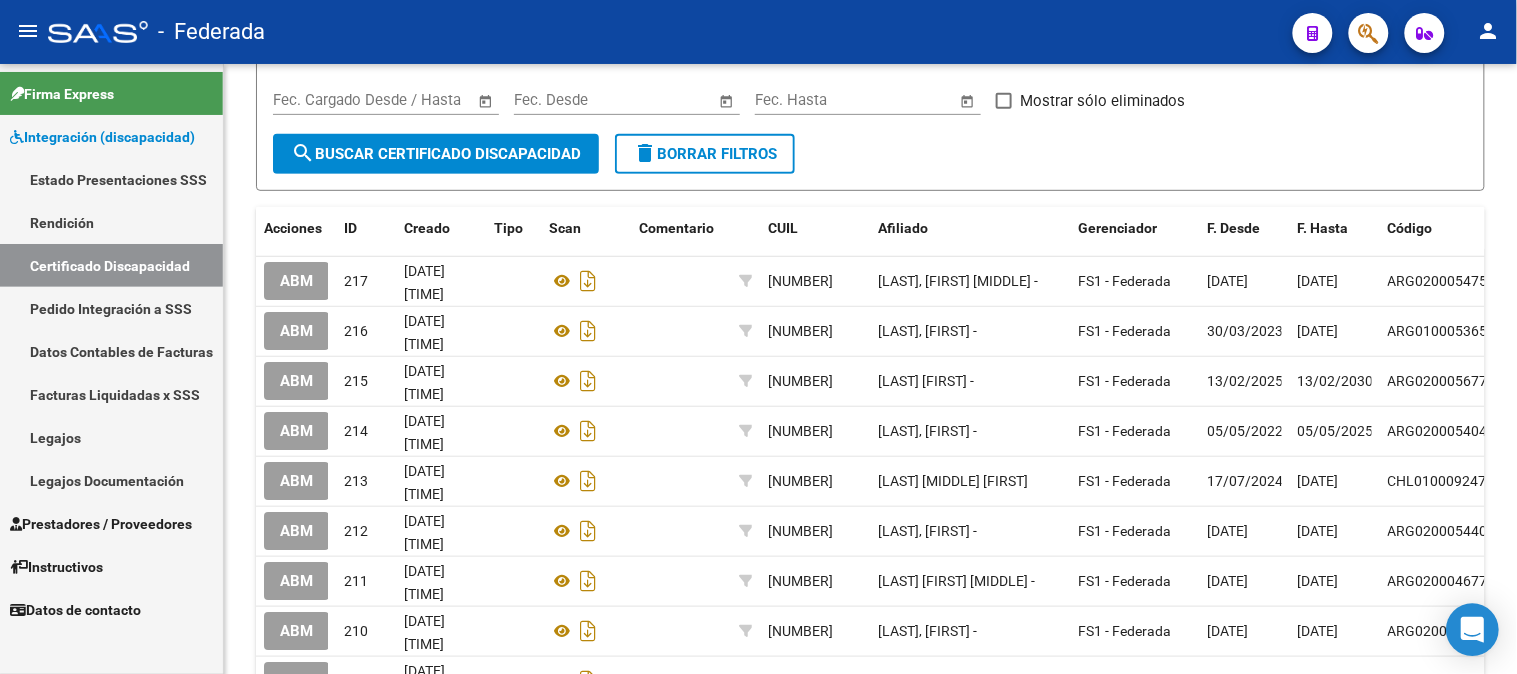 click 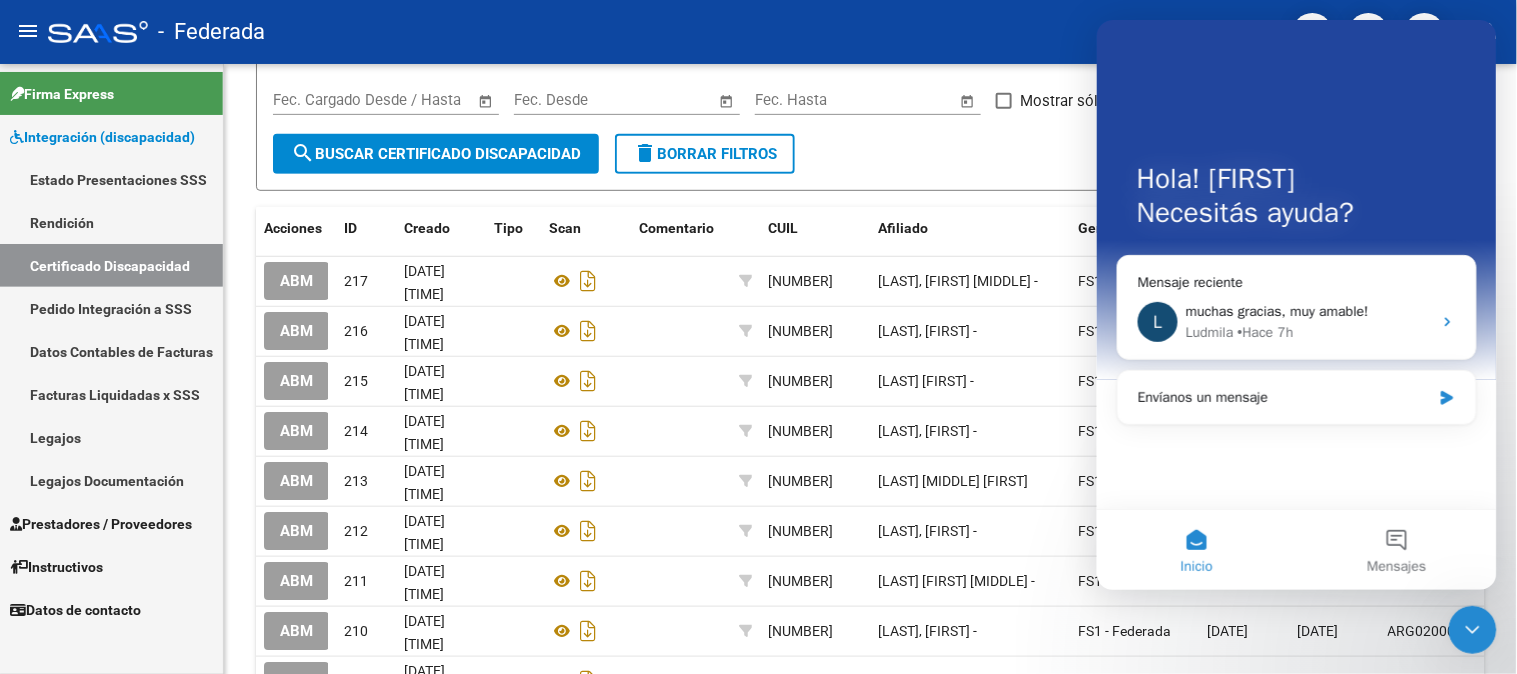 scroll, scrollTop: 0, scrollLeft: 0, axis: both 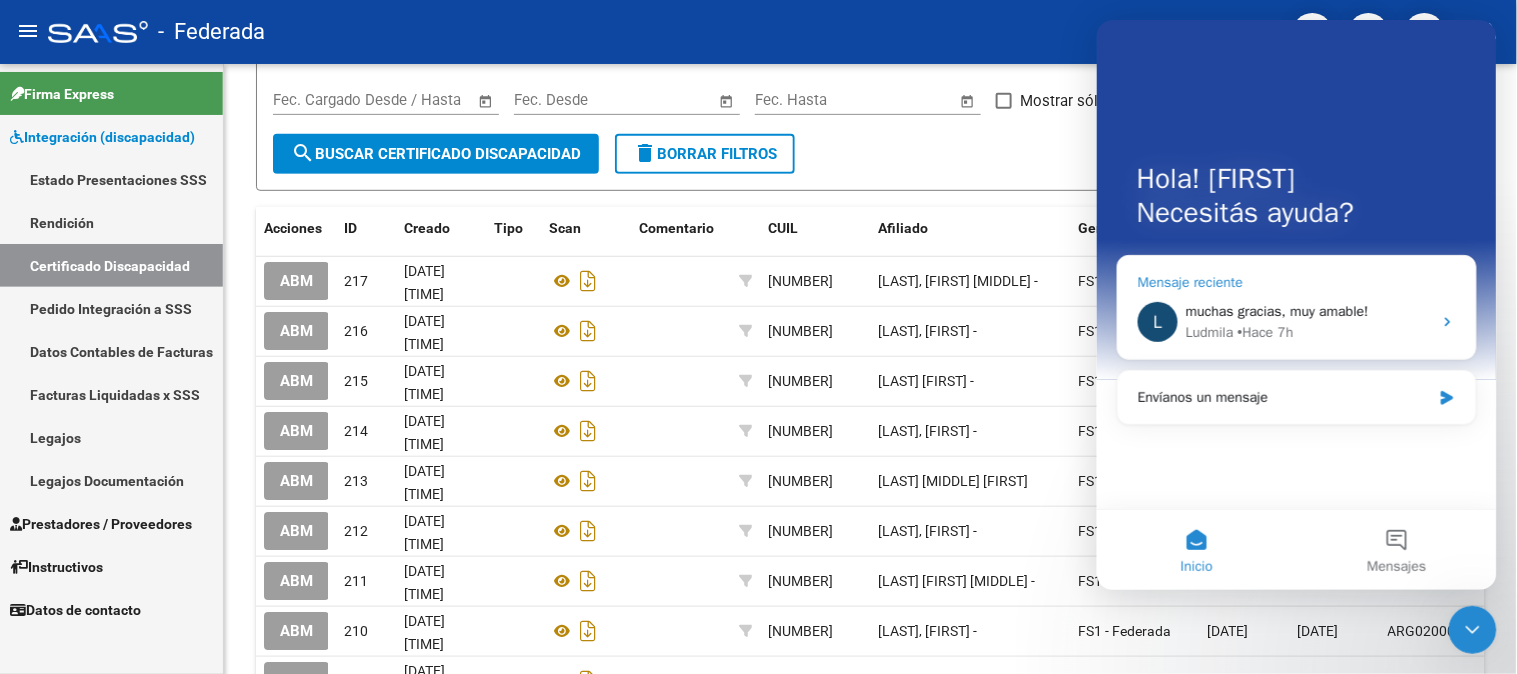 click on "•  Hace 7h" at bounding box center (1265, 331) 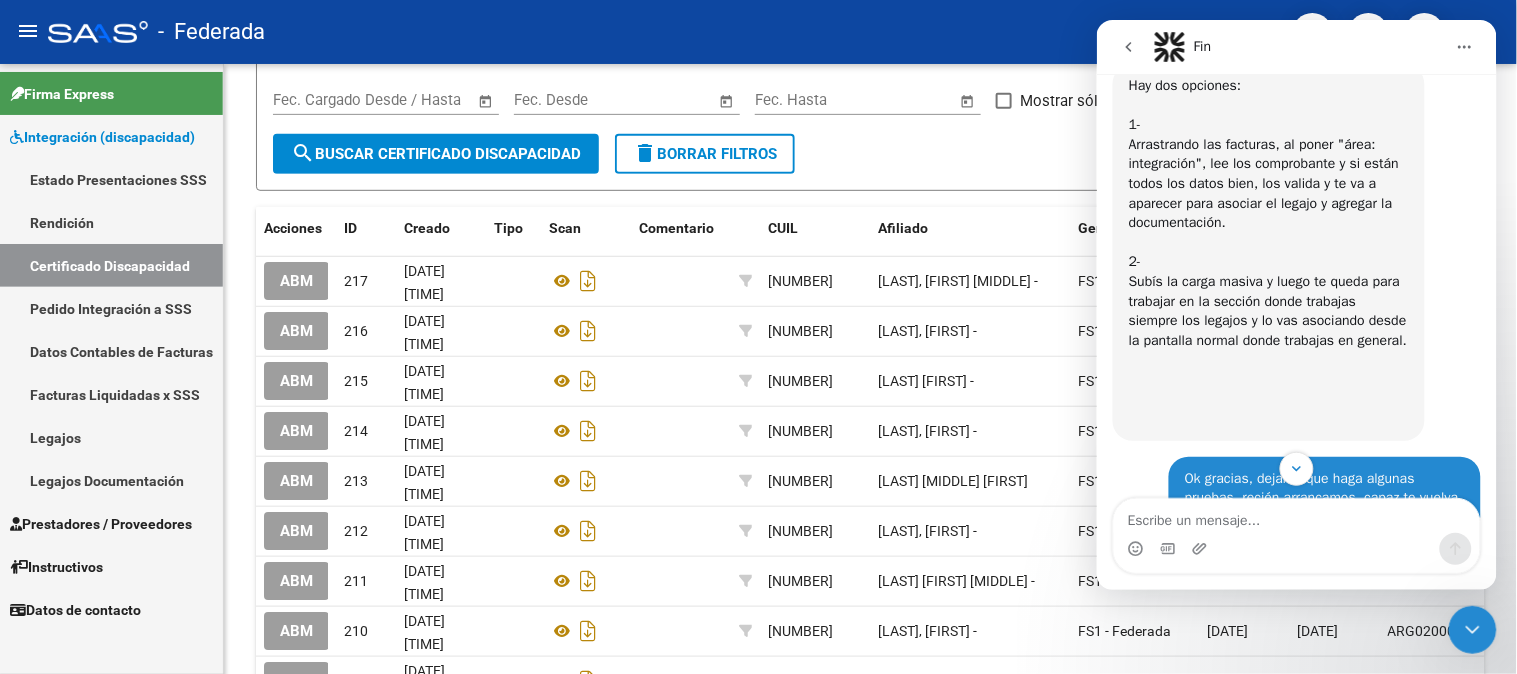 scroll, scrollTop: 2046, scrollLeft: 0, axis: vertical 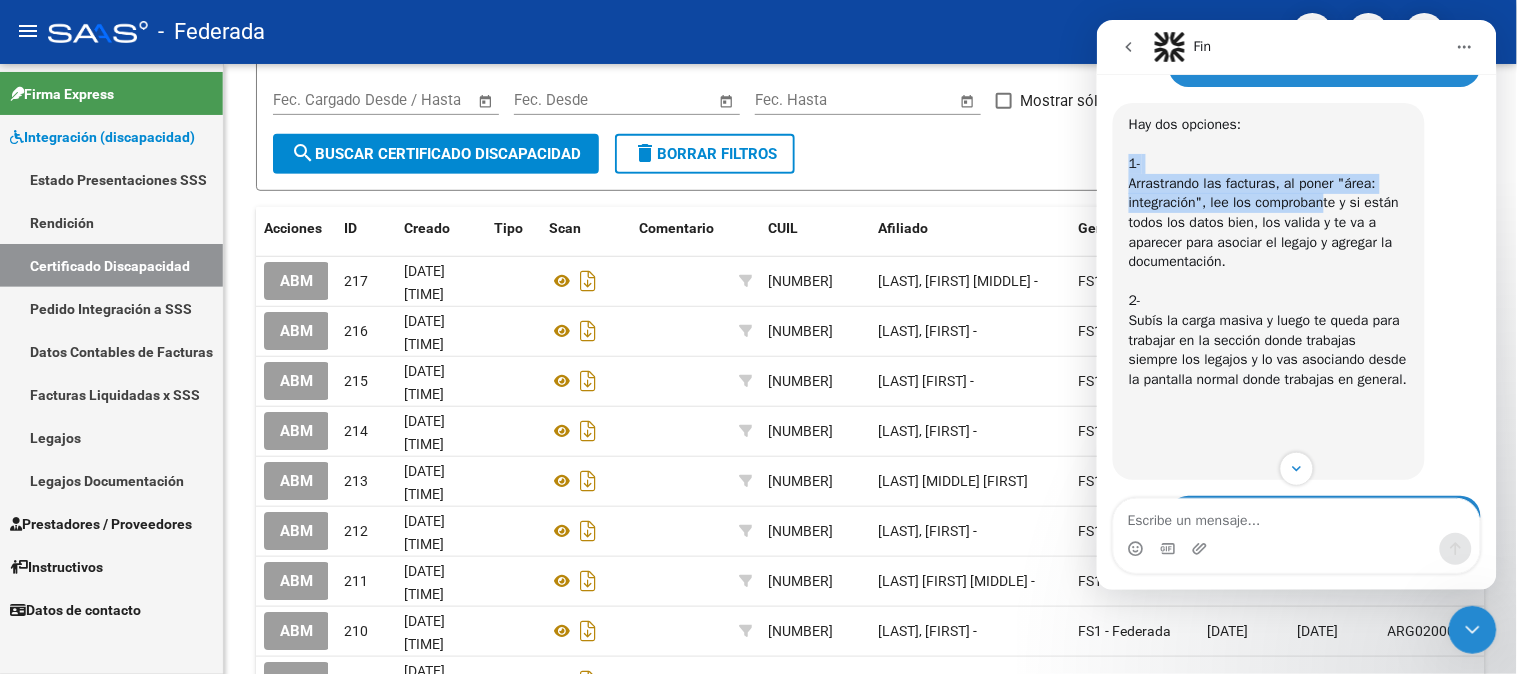 drag, startPoint x: 1127, startPoint y: 164, endPoint x: 1321, endPoint y: 208, distance: 198.92712 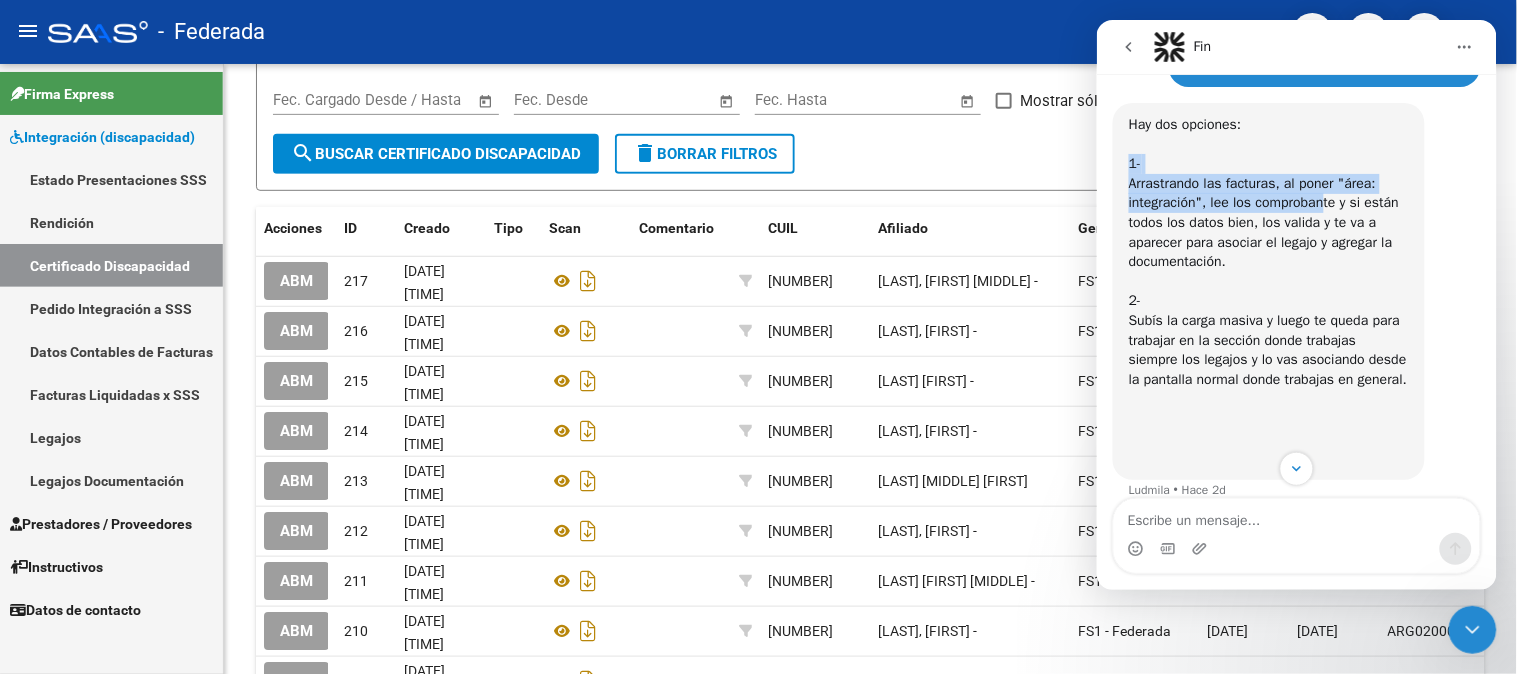 click on "Hay dos opciones:  1- Arrastrando las facturas, al poner "área: integración", lee los comprobante y si están todos los datos bien, los valida y te va a aparecer para asociar el legajo y agregar la documentación. 2-  Subís la carga masiva y luego te queda para trabajar en la sección donde trabajas siempre los legajos y lo vas asociando desde la pantalla normal donde trabajas en general.   ​" at bounding box center [1268, 290] 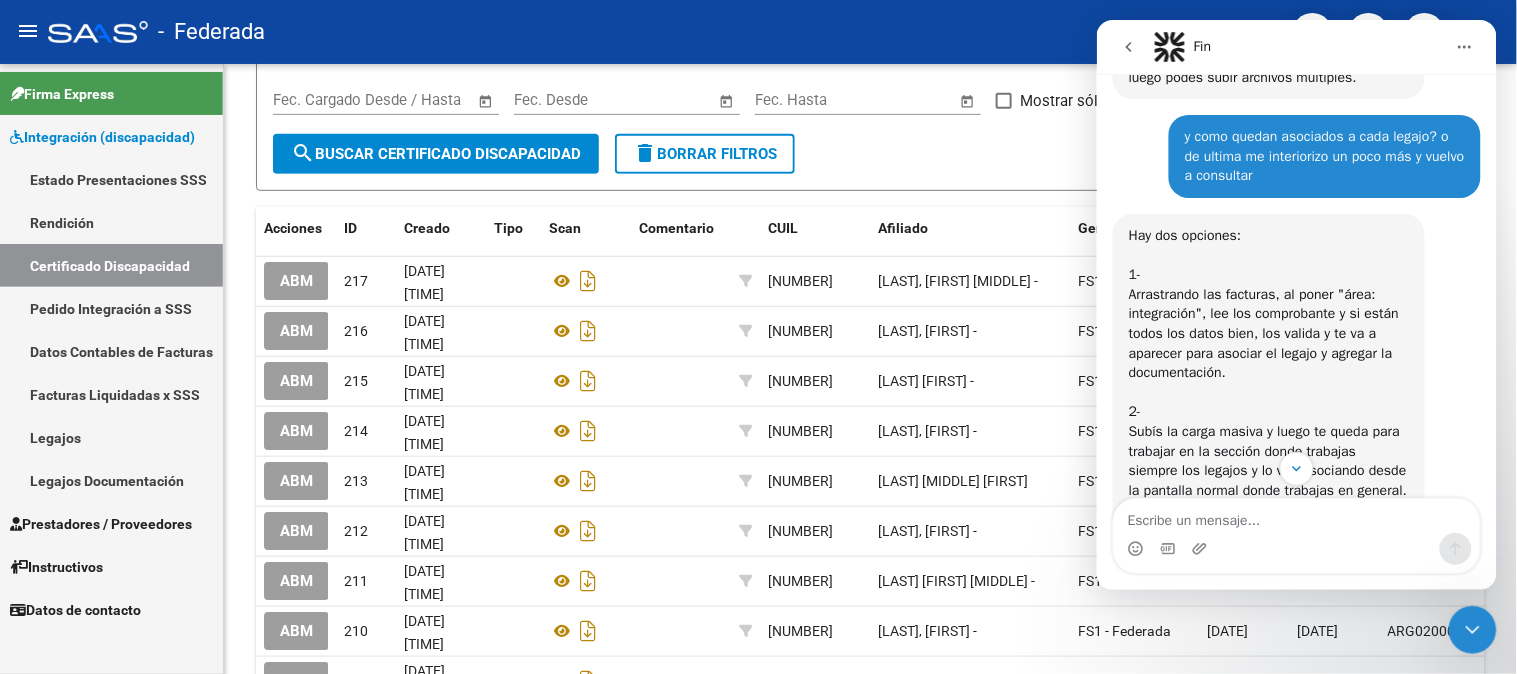scroll, scrollTop: 2046, scrollLeft: 0, axis: vertical 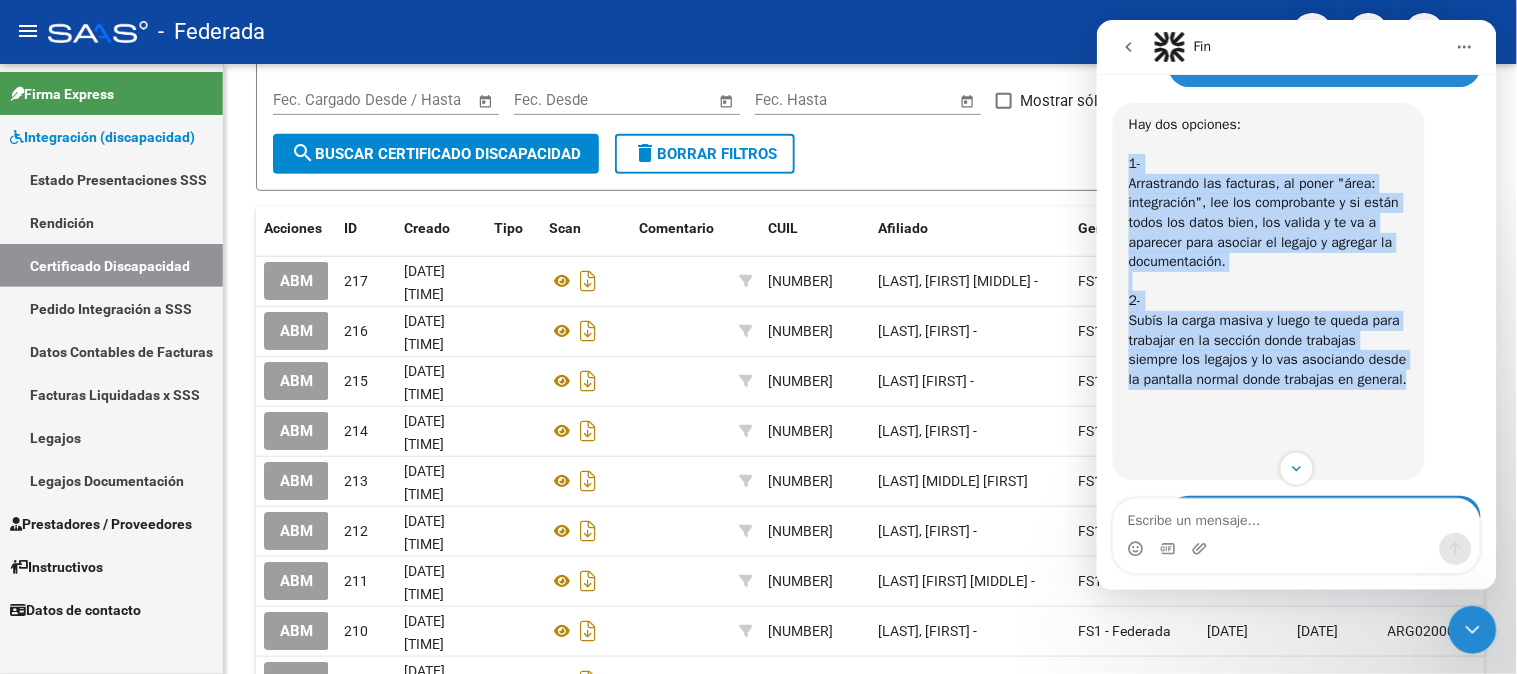 drag, startPoint x: 1130, startPoint y: 162, endPoint x: 1401, endPoint y: 380, distance: 347.80023 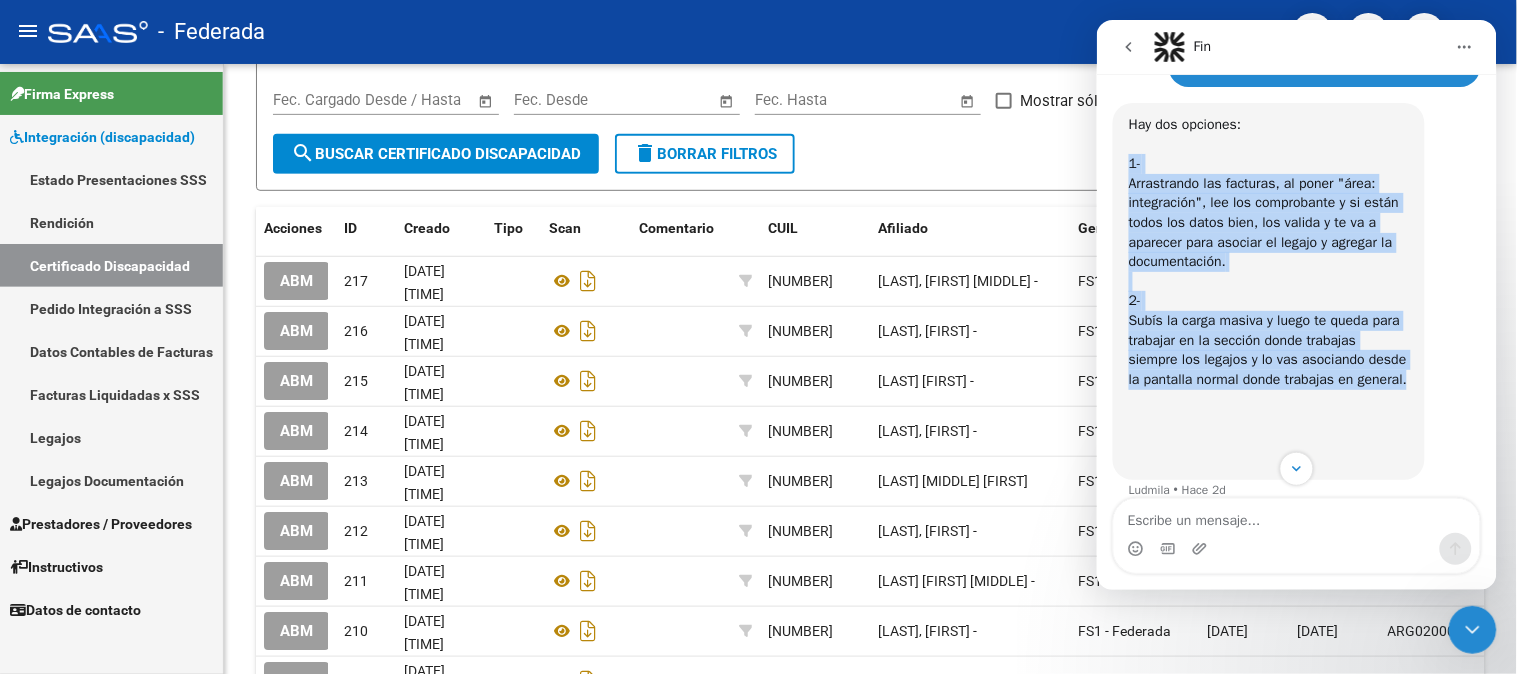 click on "Hay dos opciones:  1- Arrastrando las facturas, al poner "área: integración", lee los comprobante y si están todos los datos bien, los valida y te va a aparecer para asociar el legajo y agregar la documentación. 2-  Subís la carga masiva y luego te queda para trabajar en la sección donde trabajas siempre los legajos y lo vas asociando desde la pantalla normal donde trabajas en general.   ​" at bounding box center [1268, 290] 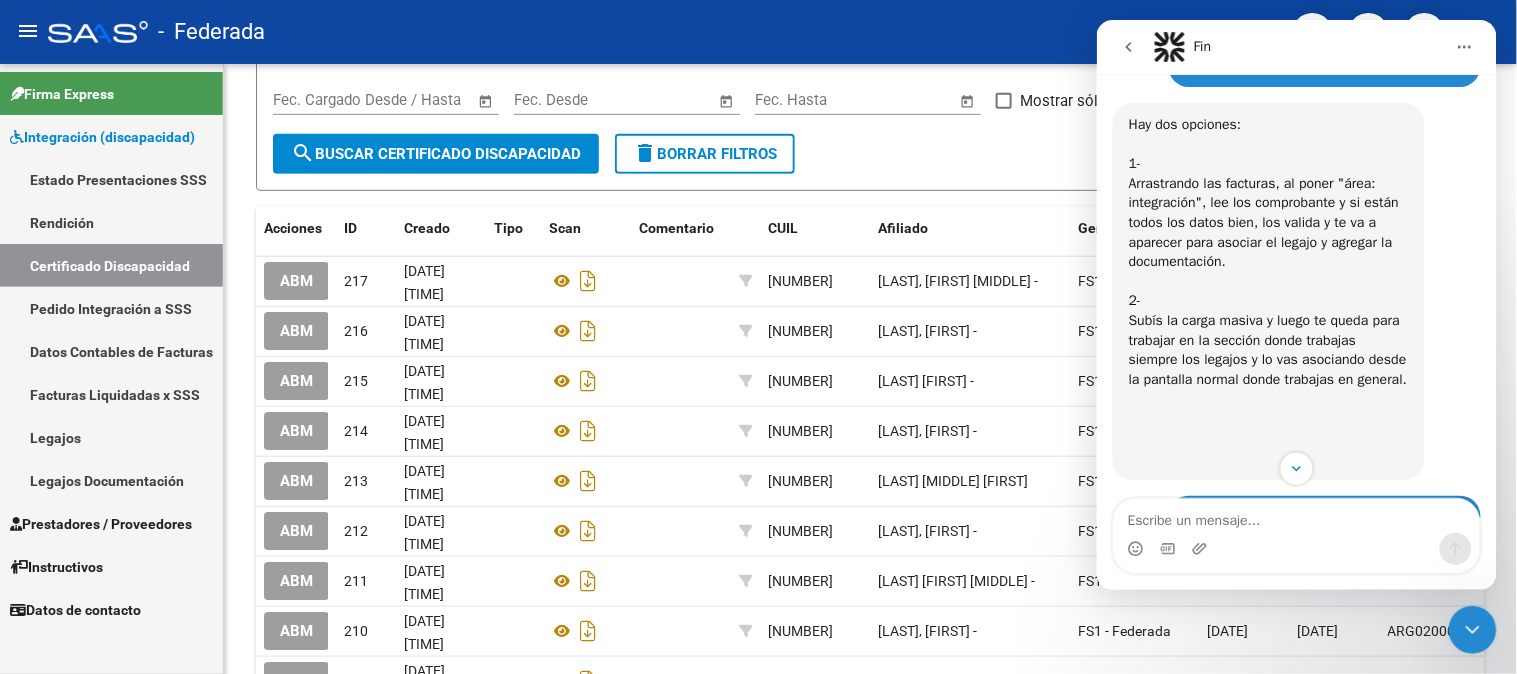 click on "Hay dos opciones:  1- Arrastrando las facturas, al poner "área: integración", lee los comprobante y si están todos los datos bien, los valida y te va a aparecer para asociar el legajo y agregar la documentación. 2-  Subís la carga masiva y luego te queda para trabajar en la sección donde trabajas siempre los legajos y lo vas asociando desde la pantalla normal donde trabajas en general.   ​" at bounding box center [1268, 290] 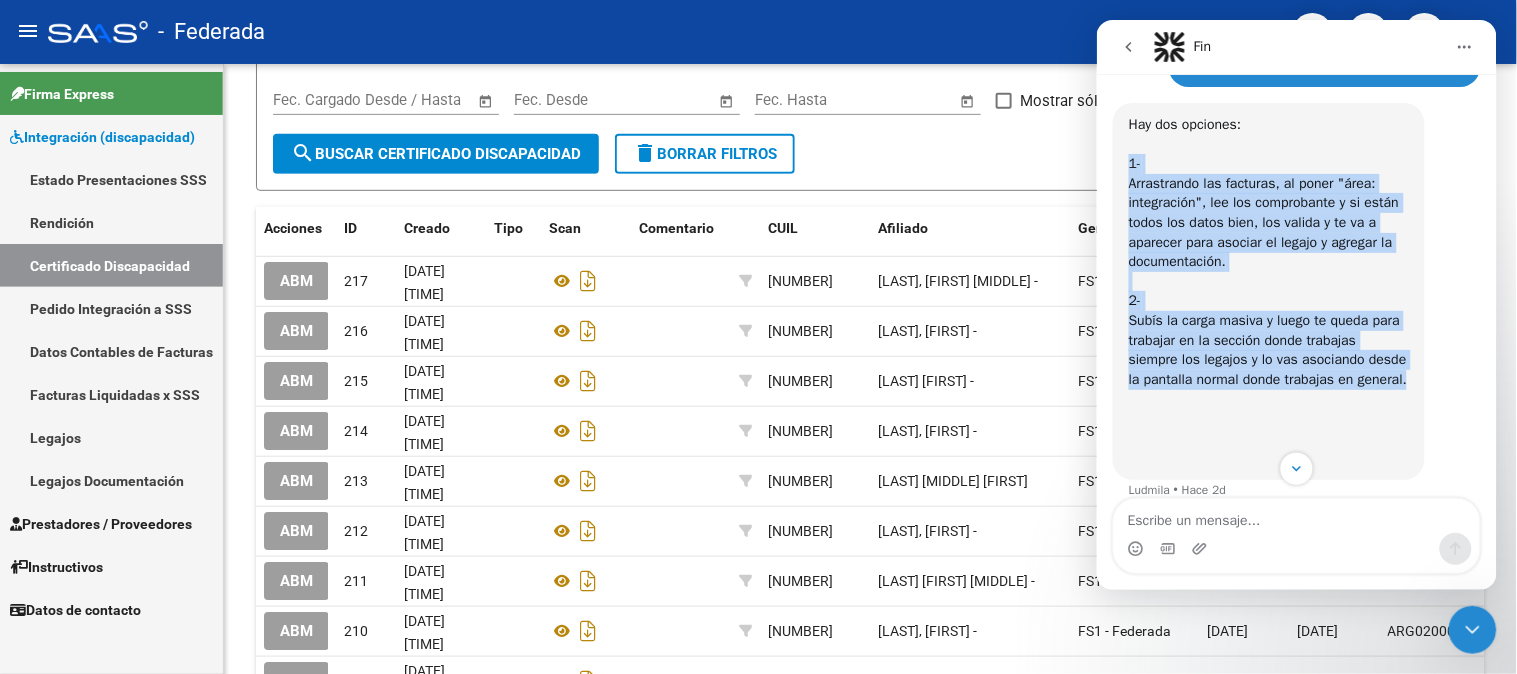 drag, startPoint x: 1127, startPoint y: 165, endPoint x: 1406, endPoint y: 378, distance: 351.01282 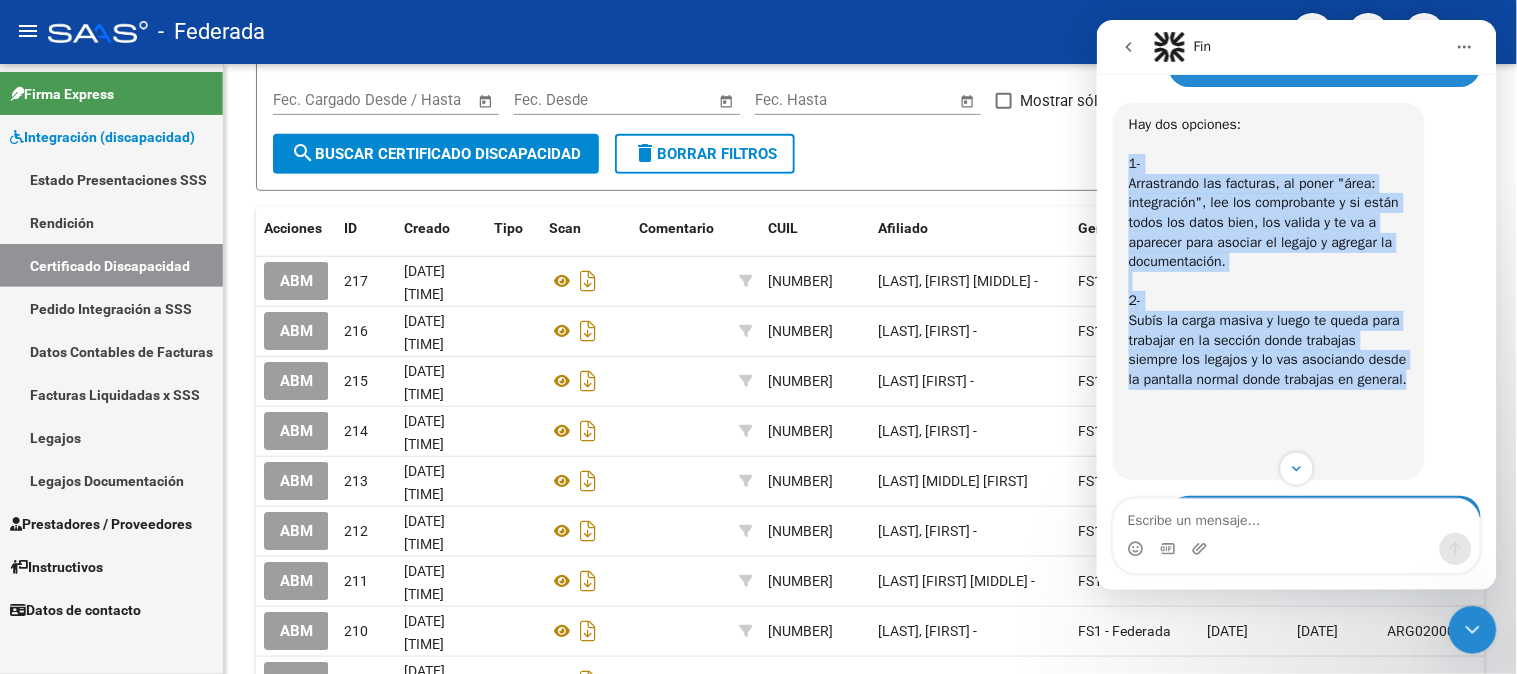 click on "Hay dos opciones:  1- Arrastrando las facturas, al poner "área: integración", lee los comprobante y si están todos los datos bien, los valida y te va a aparecer para asociar el legajo y agregar la documentación. 2-  Subís la carga masiva y luego te queda para trabajar en la sección donde trabajas siempre los legajos y lo vas asociando desde la pantalla normal donde trabajas en general.   ​" at bounding box center (1268, 290) 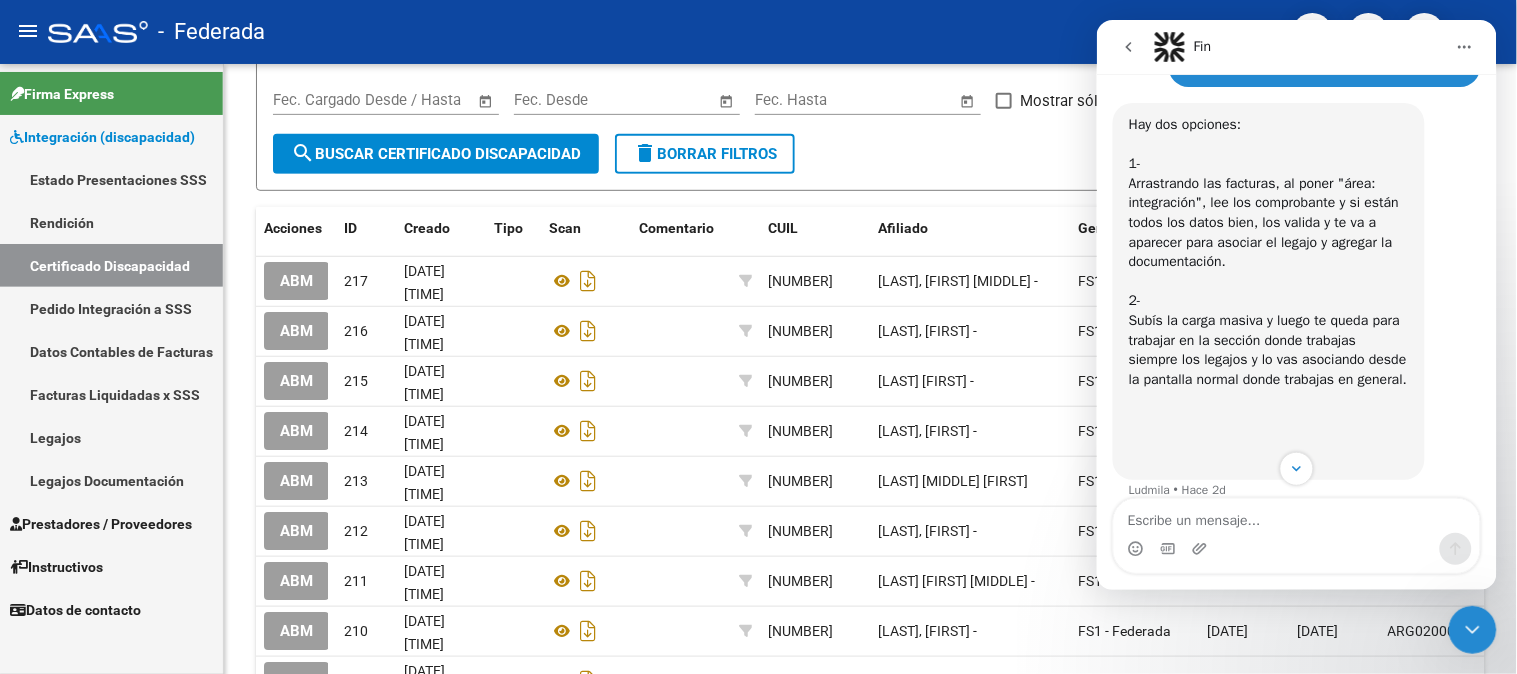 click 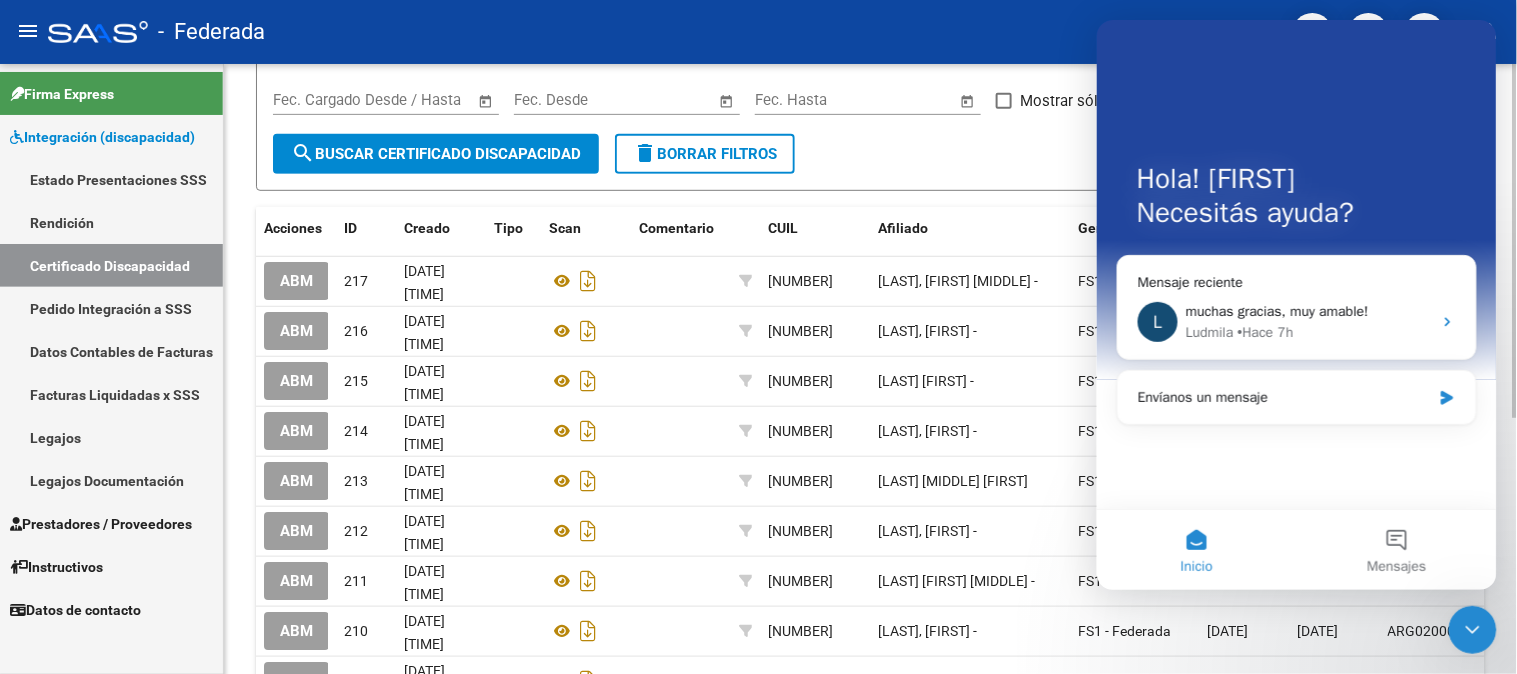 click on "Filtros Id CUIL Codigo Seleccionar Gerenciador Seleccionar Gerenciador Todos Vencidos Start date – End date Fec. Cargado Desde / Hasta Start date – End date Fec. Desde Start date – End date Fec. Hasta   Mostrar sólo eliminados  search  Buscar Certificado Discapacidad  delete  Borrar Filtros" 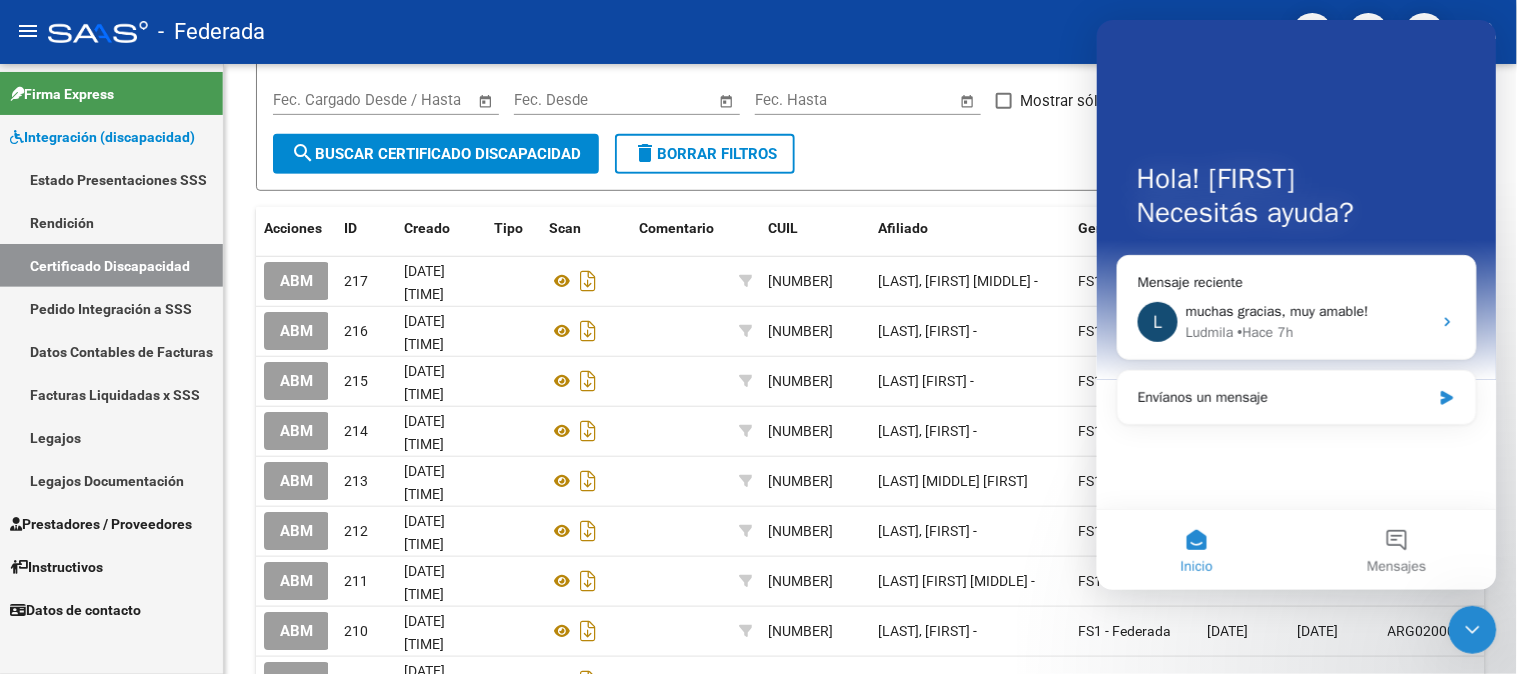 click 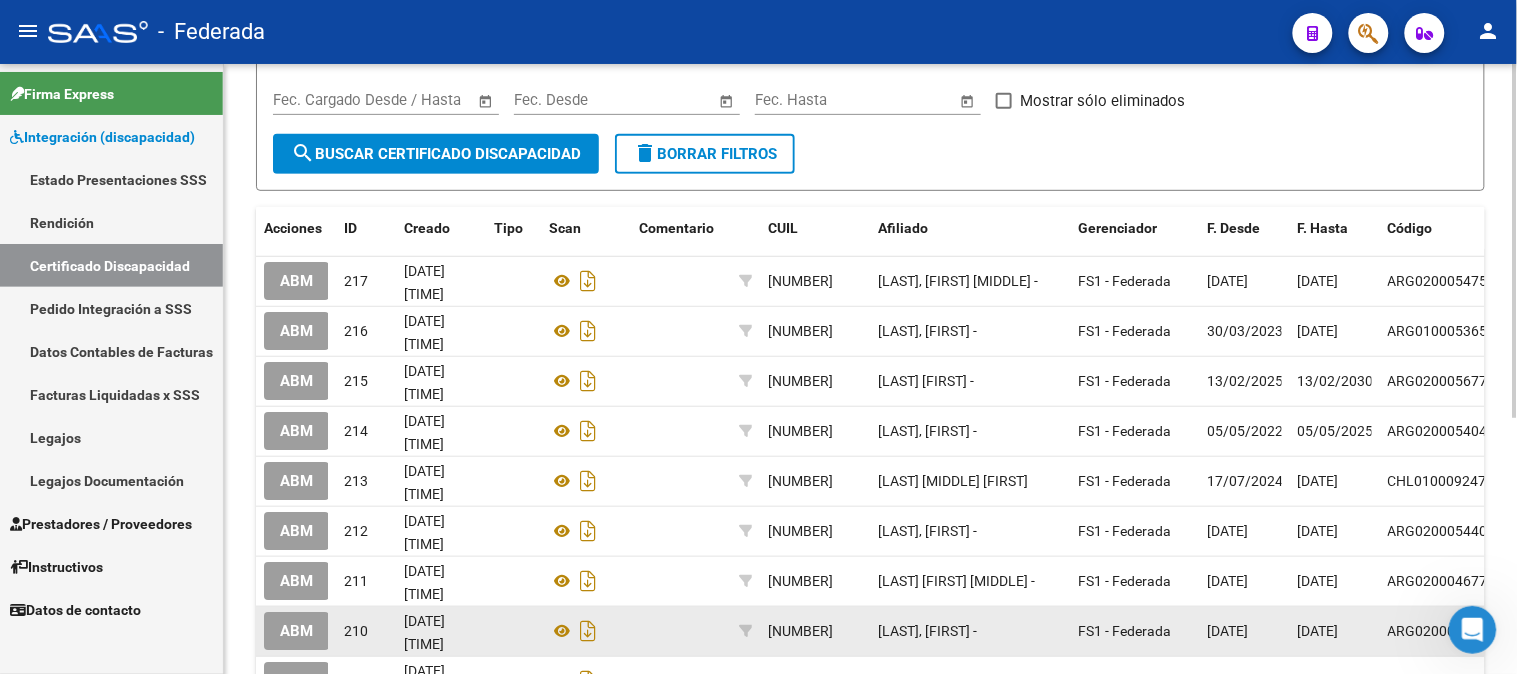 scroll, scrollTop: 0, scrollLeft: 0, axis: both 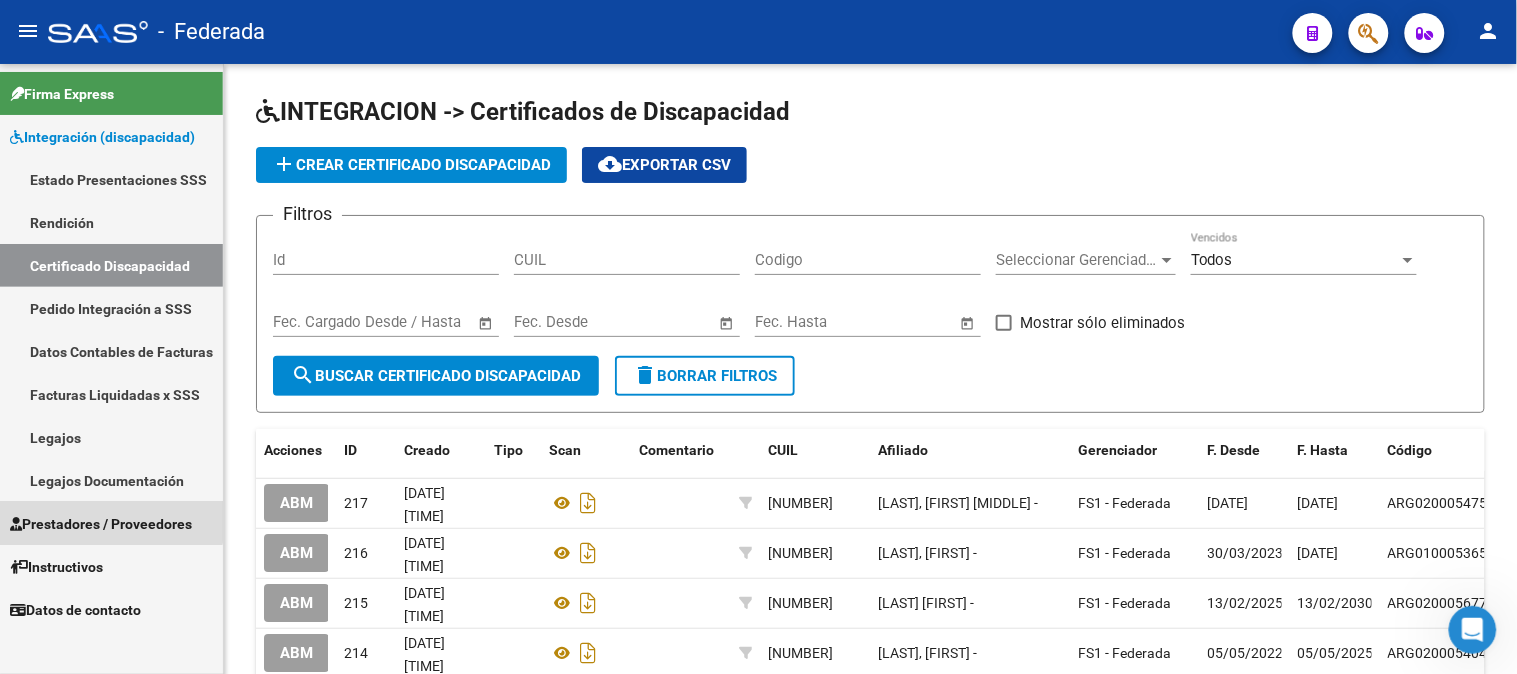 click on "Prestadores / Proveedores" at bounding box center (101, 524) 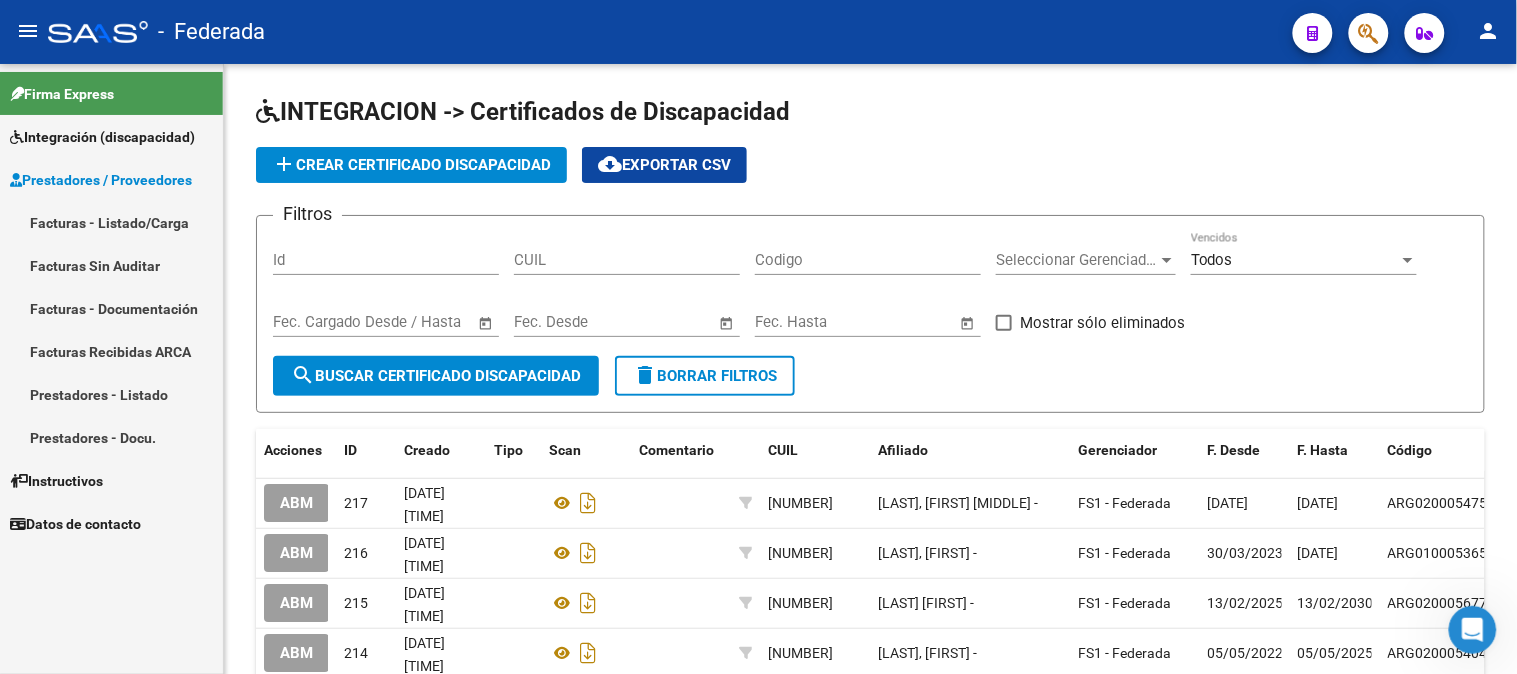 click on "Facturas - Listado/Carga" at bounding box center [111, 222] 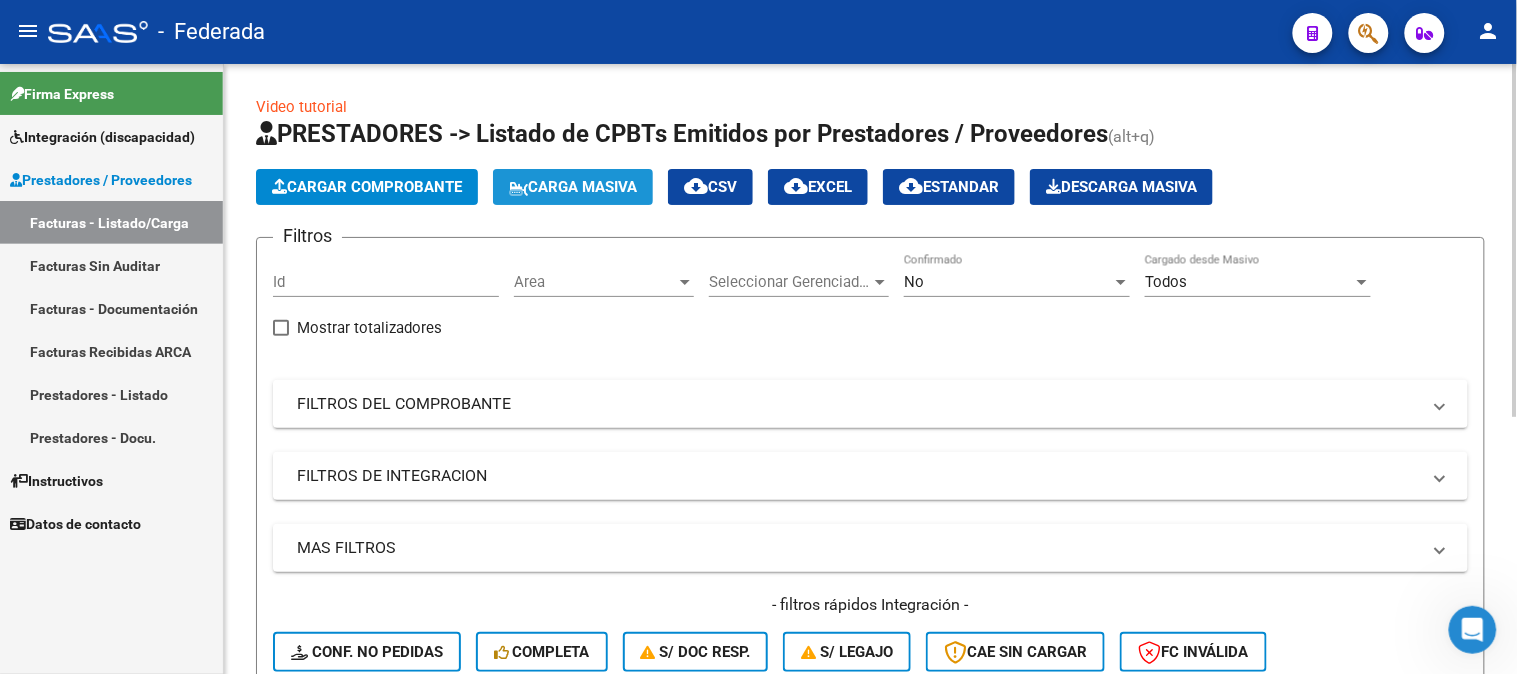 click on "Carga Masiva" 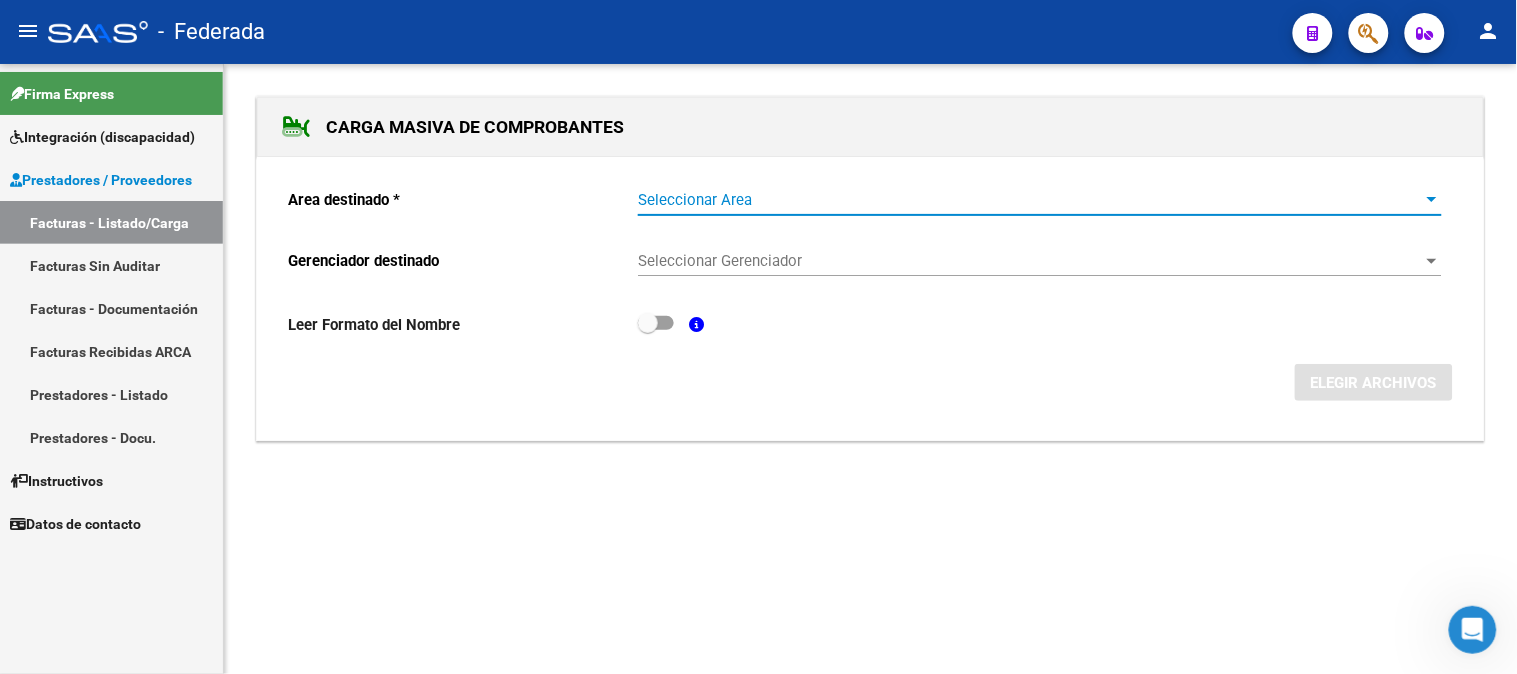 click on "Seleccionar Area" at bounding box center (1031, 200) 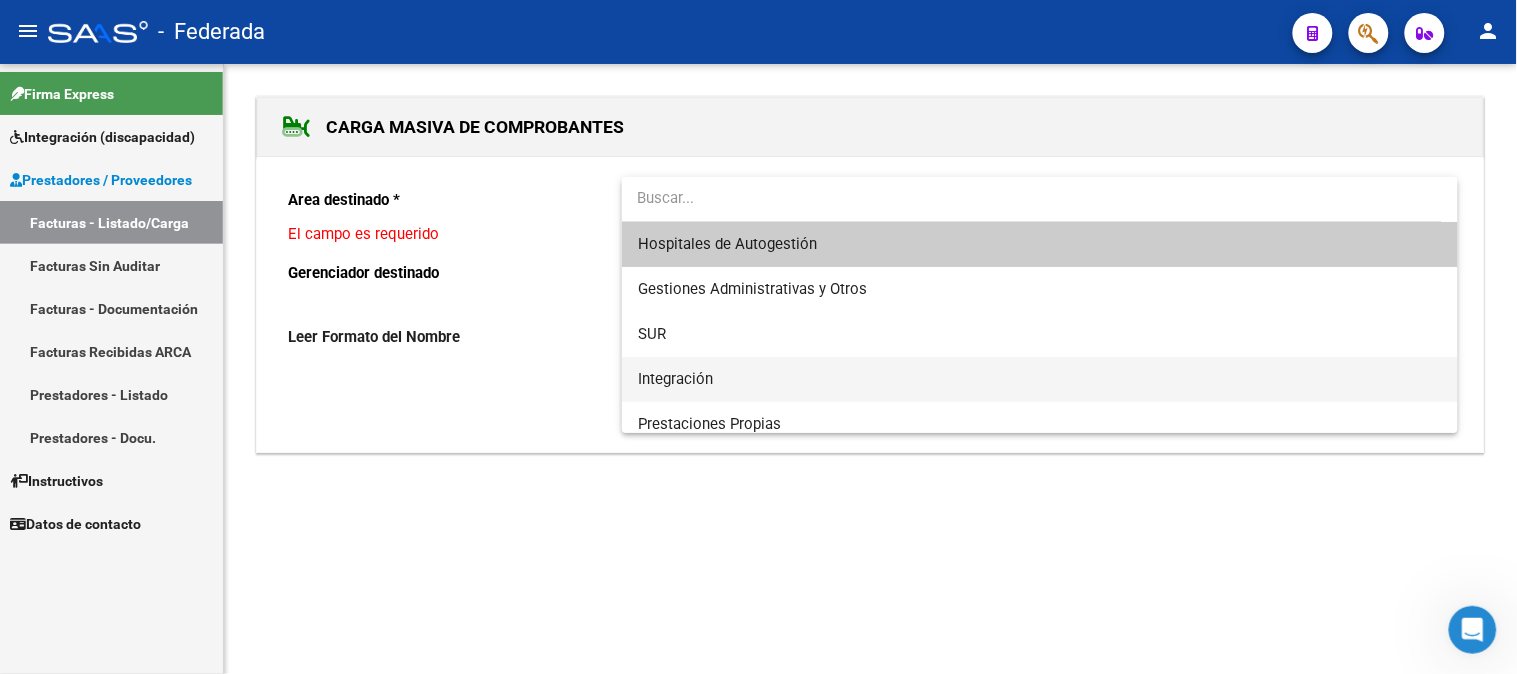 click on "Integración" at bounding box center (1040, 379) 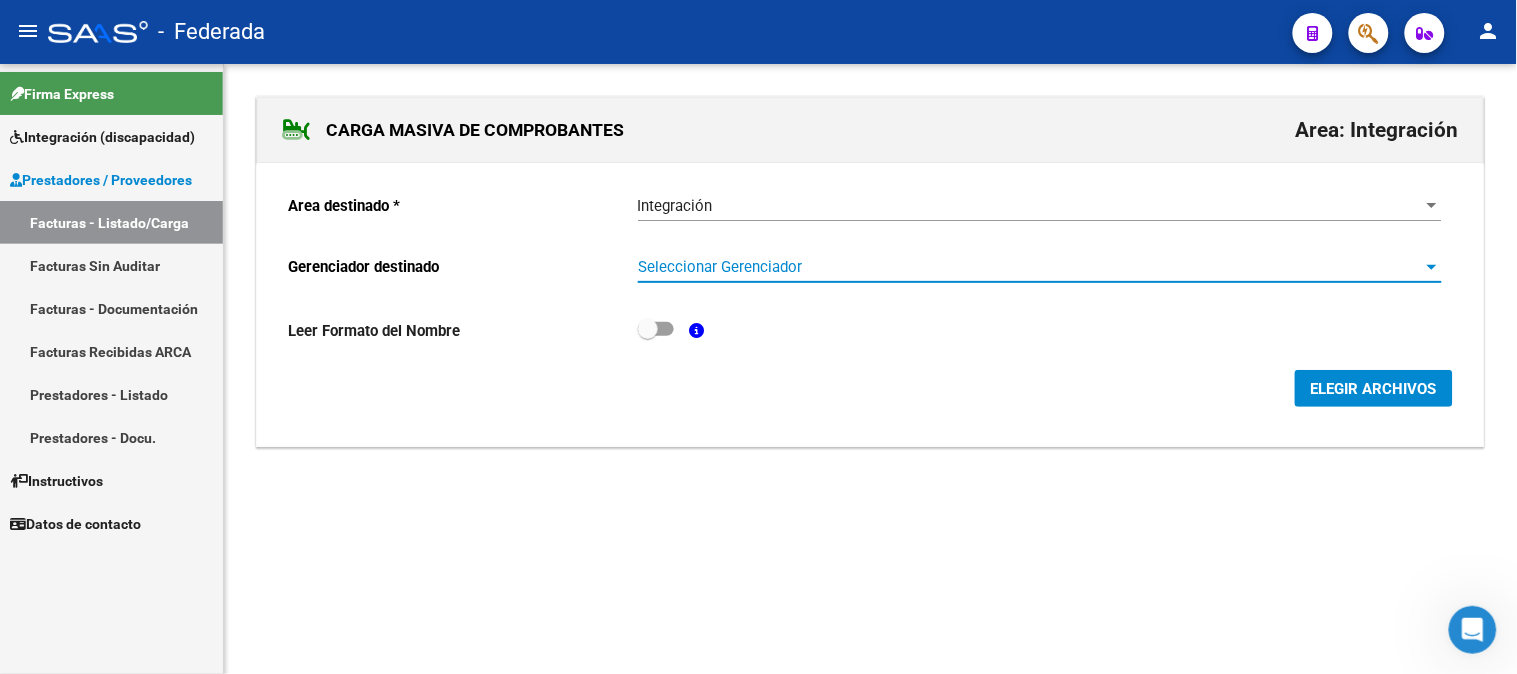 click on "Seleccionar Gerenciador" at bounding box center [1031, 267] 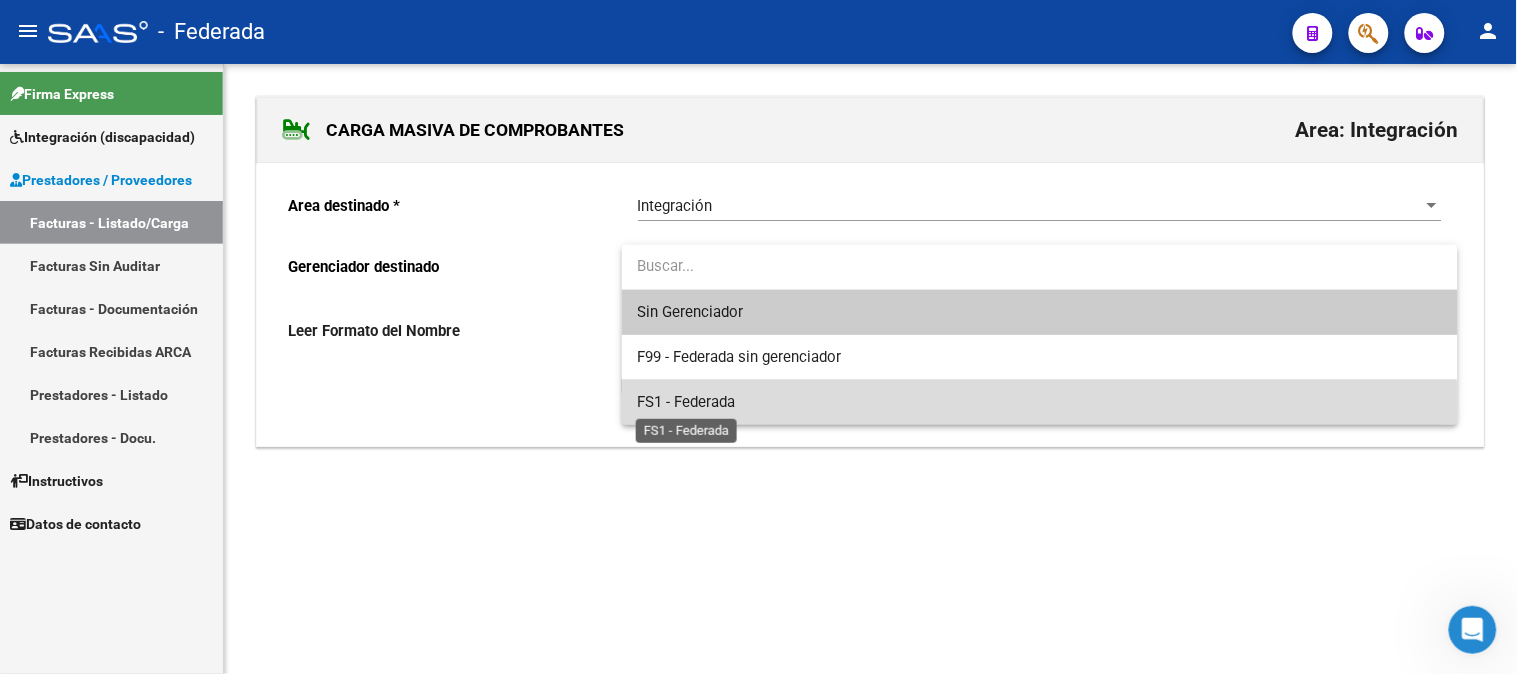 click on "FS1 - Federada" at bounding box center (687, 402) 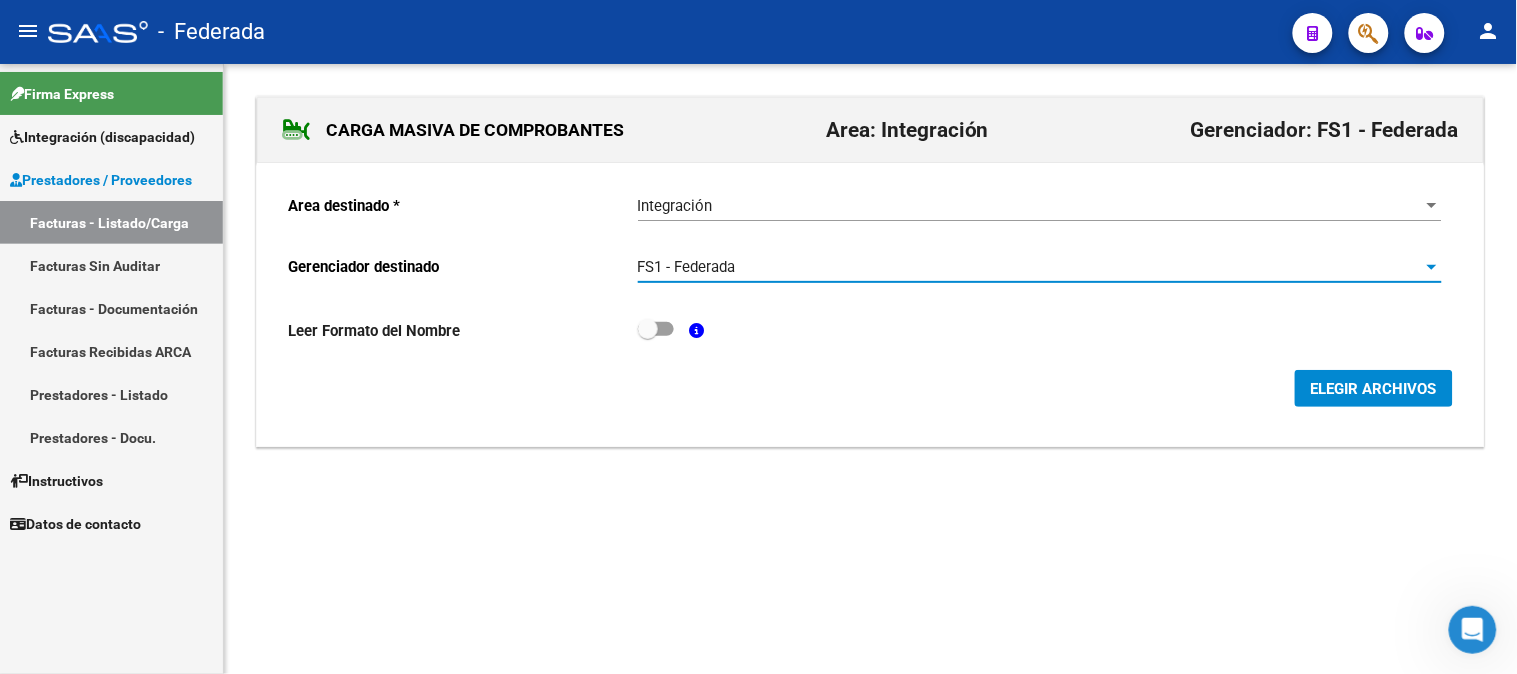 click at bounding box center [656, 329] 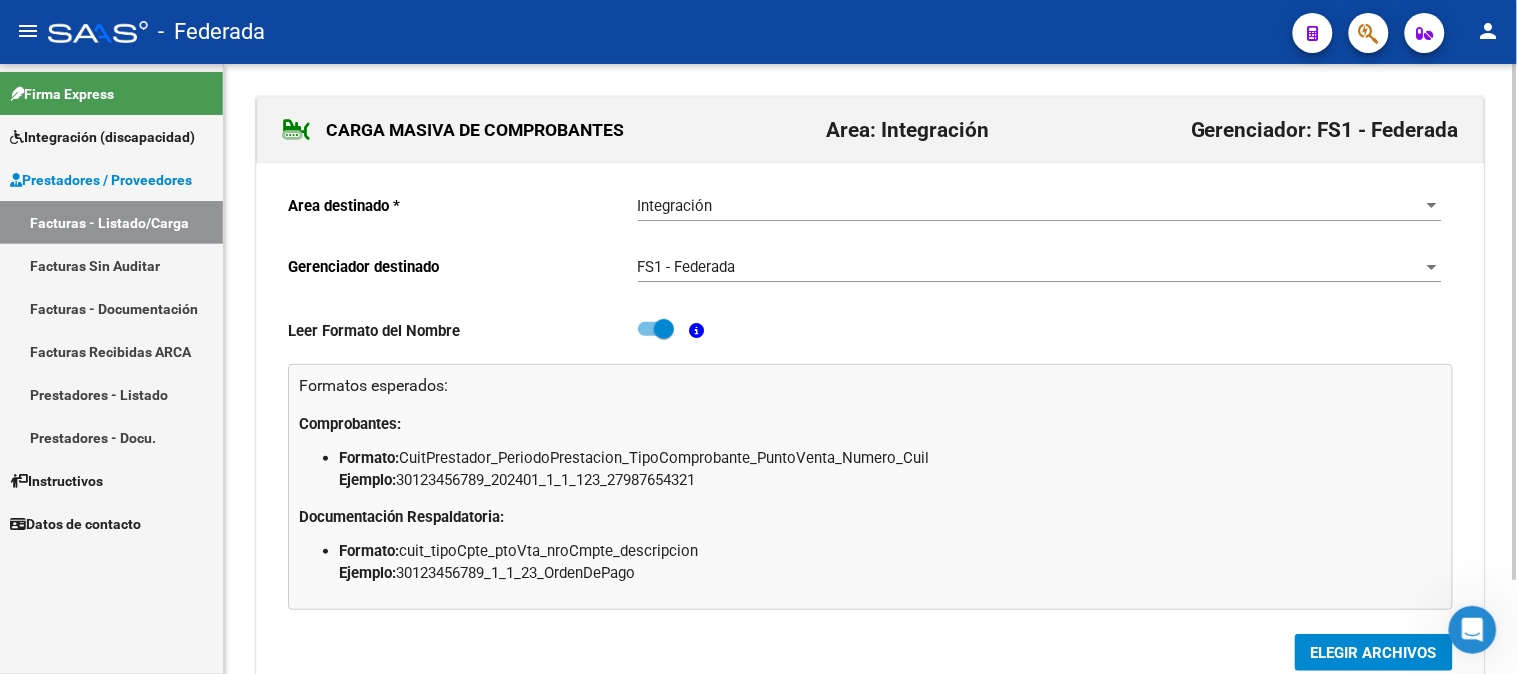 click on "Leer Formato del Nombre   Formatos esperados: Comprobantes: Formato:  CuitPrestador_PeriodoPrestacion_TipoComprobante_PuntoVenta_Numero_Cuil  Ejemplo:  30123456789_202401_1_1_123_27987654321  Documentación Respaldatoria: Formato:  cuit_tipoCpte_ptoVta_nroCmpte_descripcion  Ejemplo:  30123456789_1_1_23_OrdenDePago" 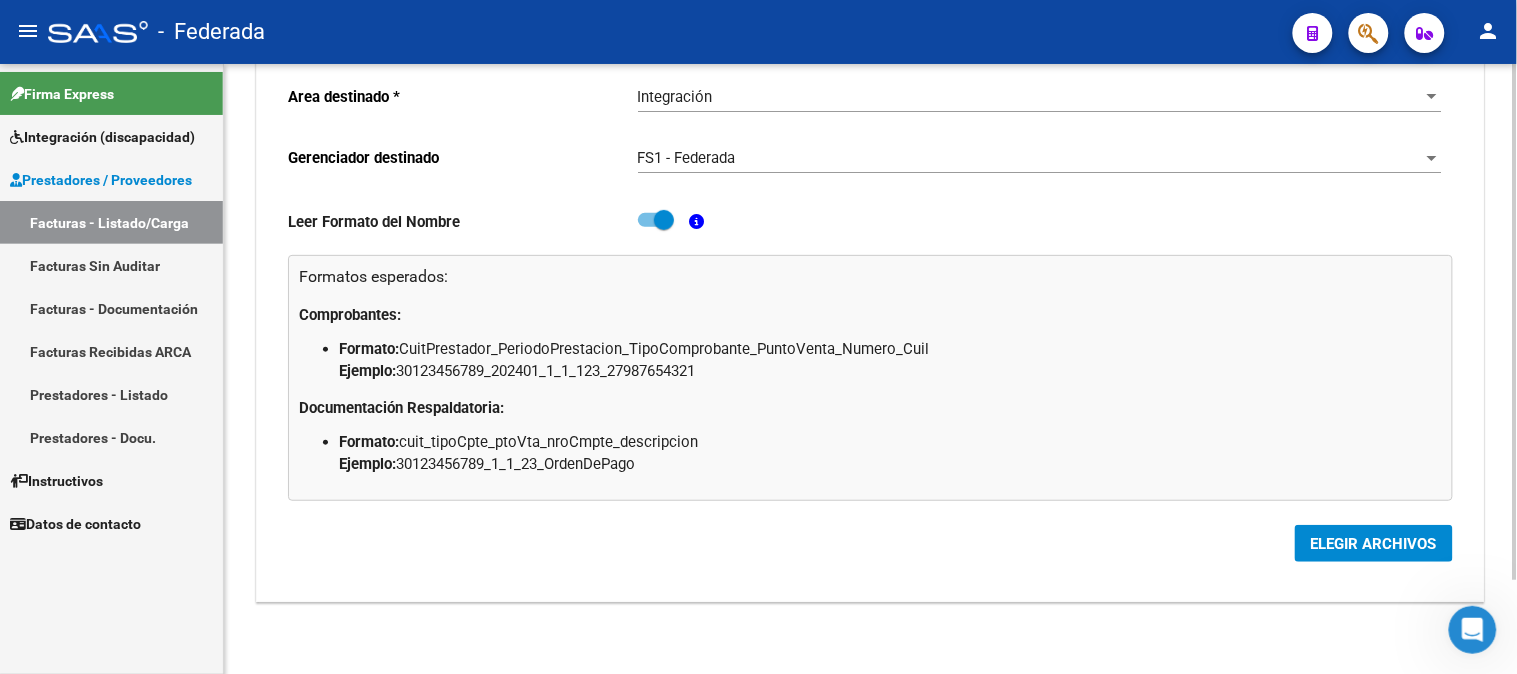 drag, startPoint x: 401, startPoint y: 364, endPoint x: 716, endPoint y: 368, distance: 315.0254 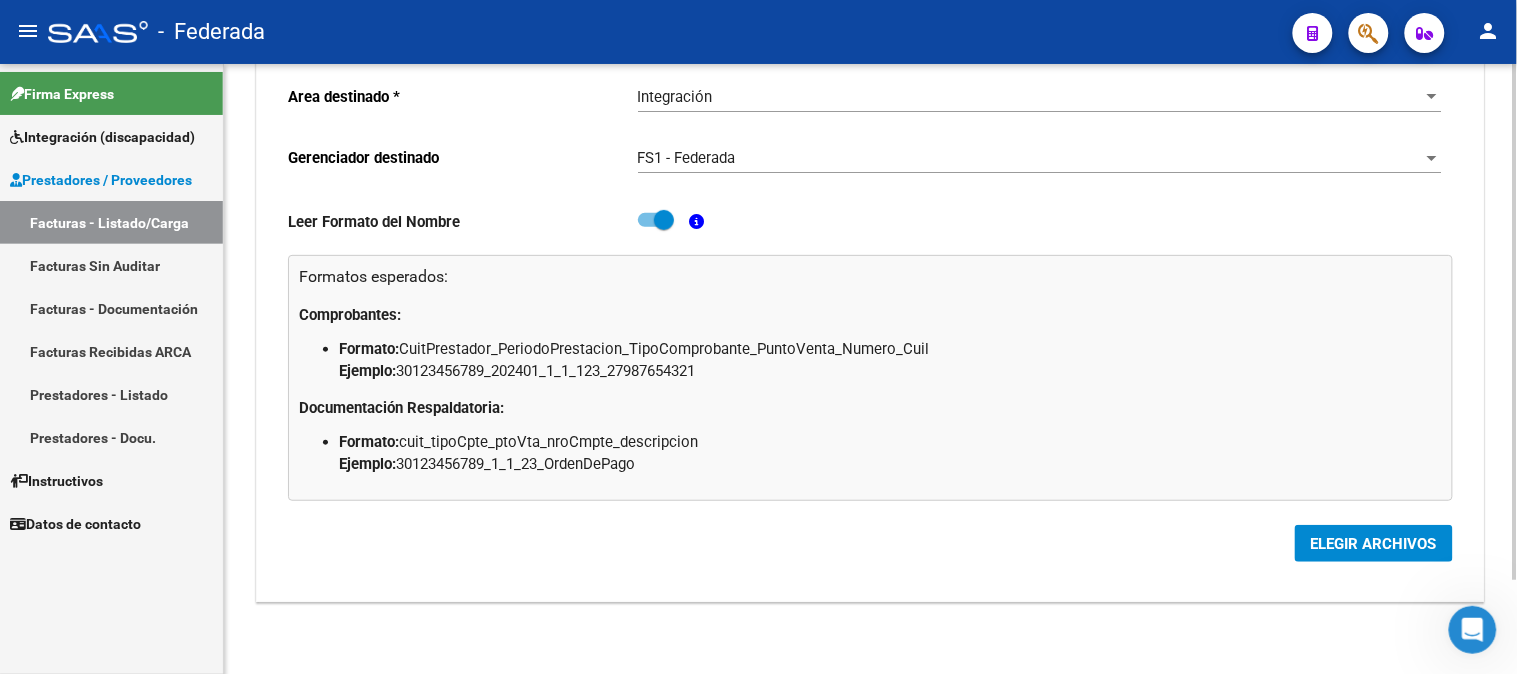 click on "Comprobantes: Formato:  CuitPrestador_PeriodoPrestacion_TipoComprobante_PuntoVenta_Numero_Cuil  Ejemplo:  30123456789_202401_1_1_123_27987654321  Documentación Respaldatoria: Formato:  cuit_tipoCpte_ptoVta_nroCmpte_descripcion  Ejemplo:  30123456789_1_1_23_OrdenDePago" 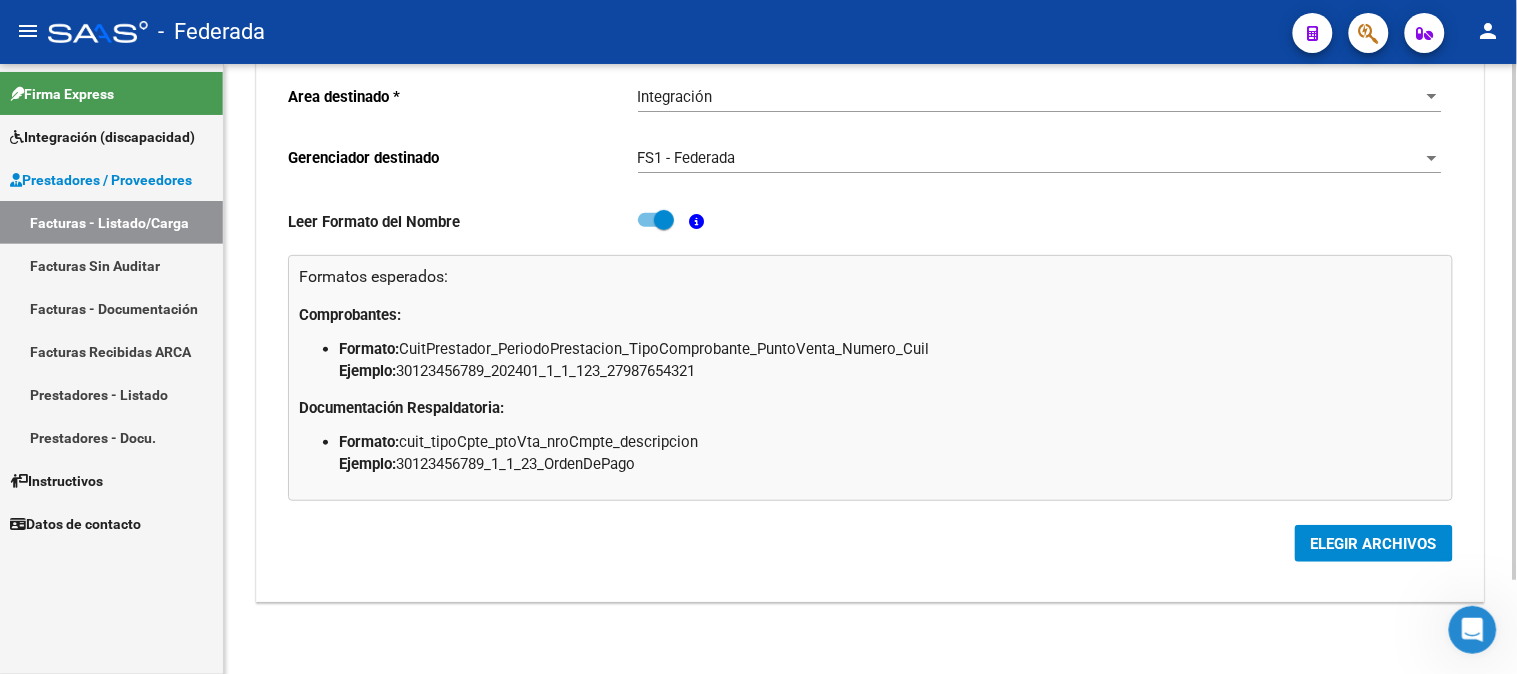 drag, startPoint x: 402, startPoint y: 367, endPoint x: 714, endPoint y: 368, distance: 312.00162 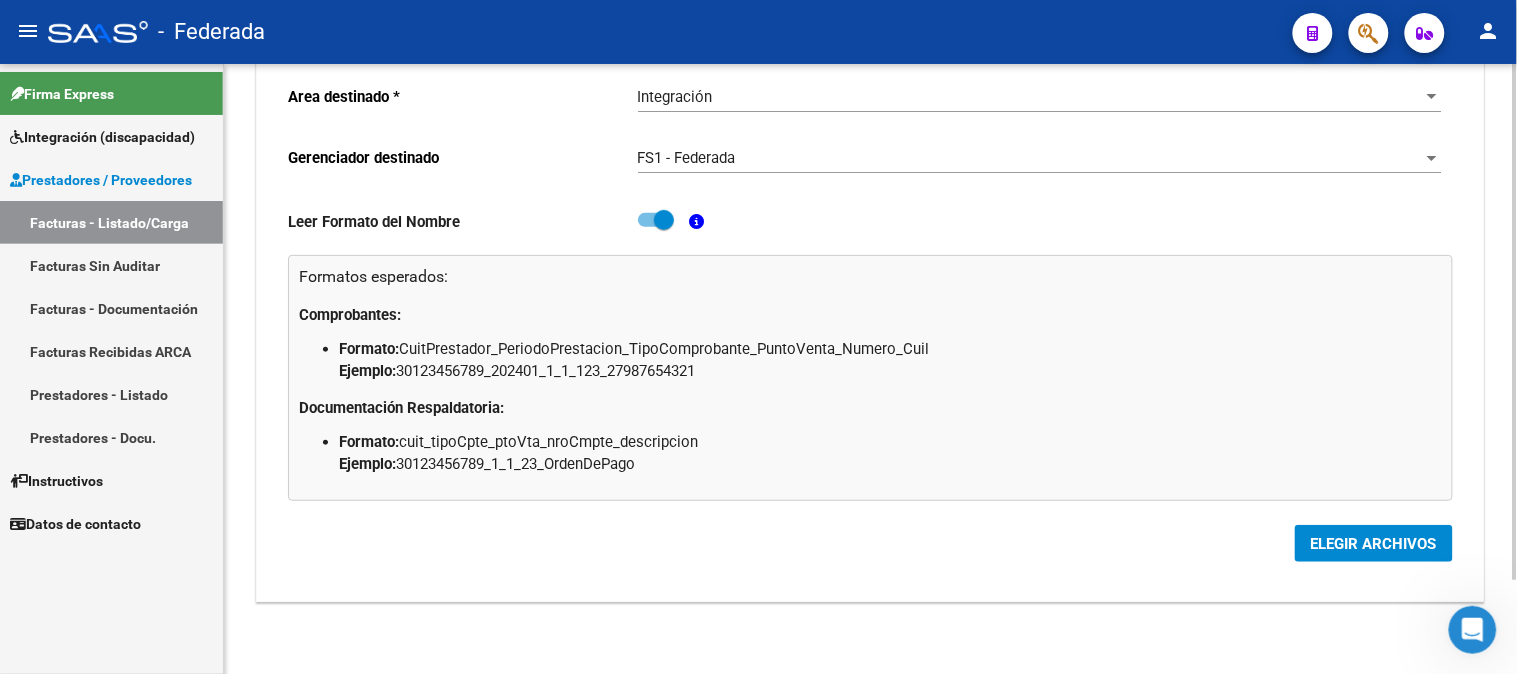 click on "Formato:  CuitPrestador_PeriodoPrestacion_TipoComprobante_PuntoVenta_Numero_Cuil  Ejemplo:  30123456789_202401_1_1_123_27987654321" 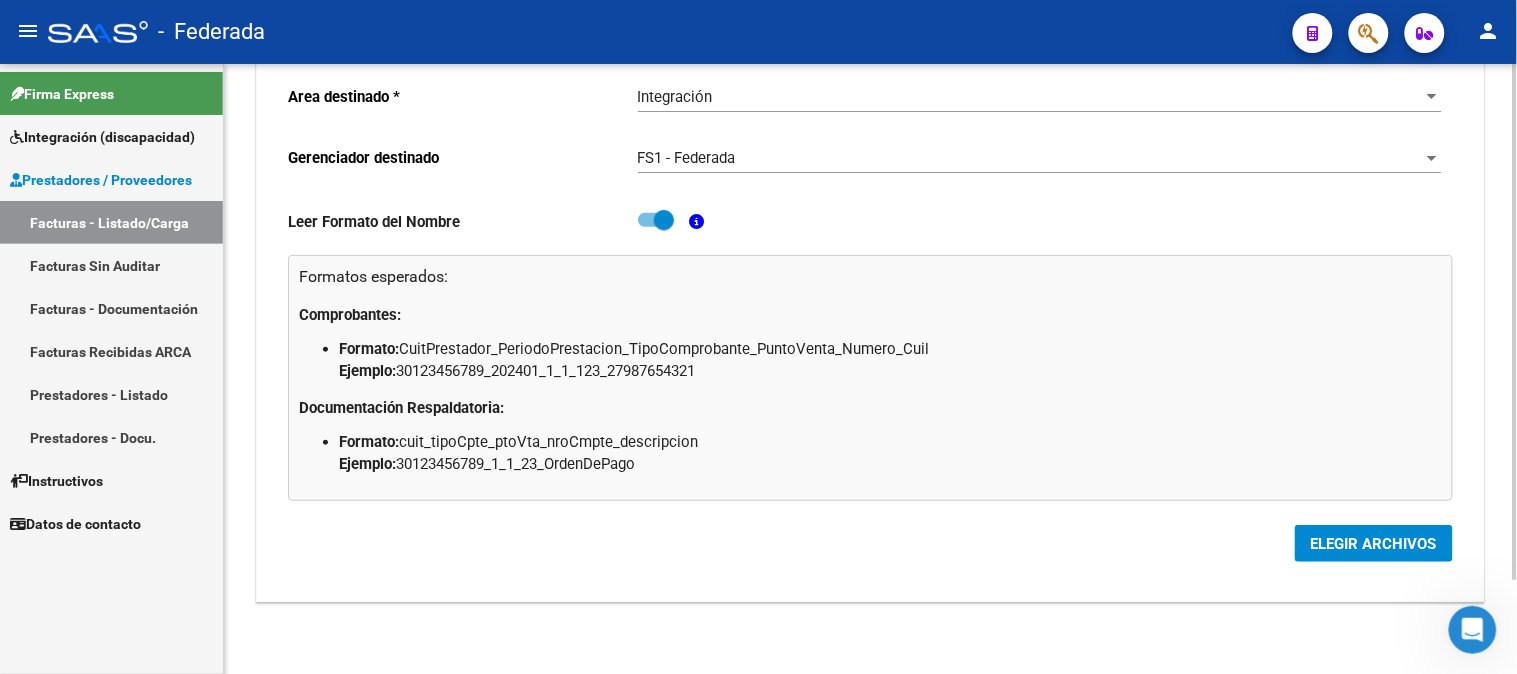 drag, startPoint x: 402, startPoint y: 463, endPoint x: 664, endPoint y: 463, distance: 262 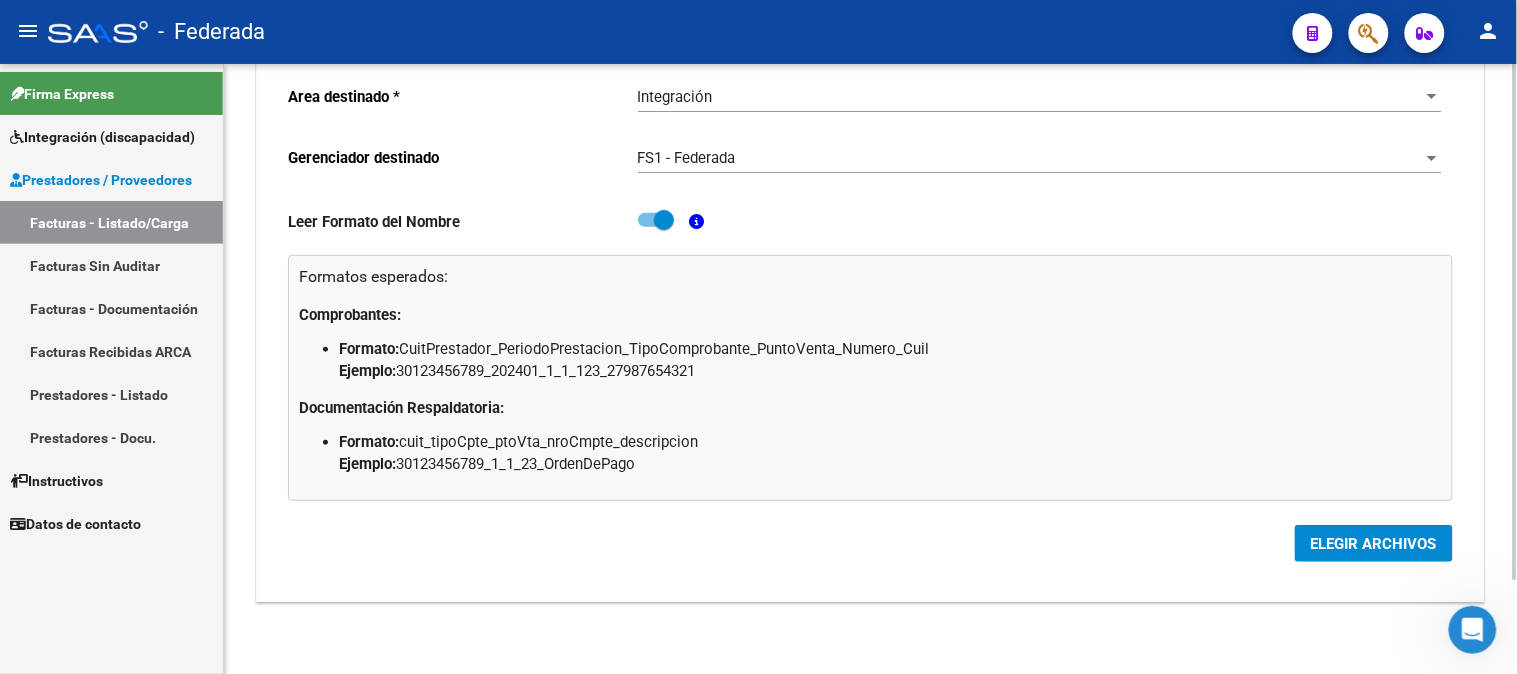 click on "Formato:  CuitPrestador_PeriodoPrestacion_TipoComprobante_PuntoVenta_Numero_Cuil  Ejemplo:  30123456789_202401_1_1_123_27987654321" 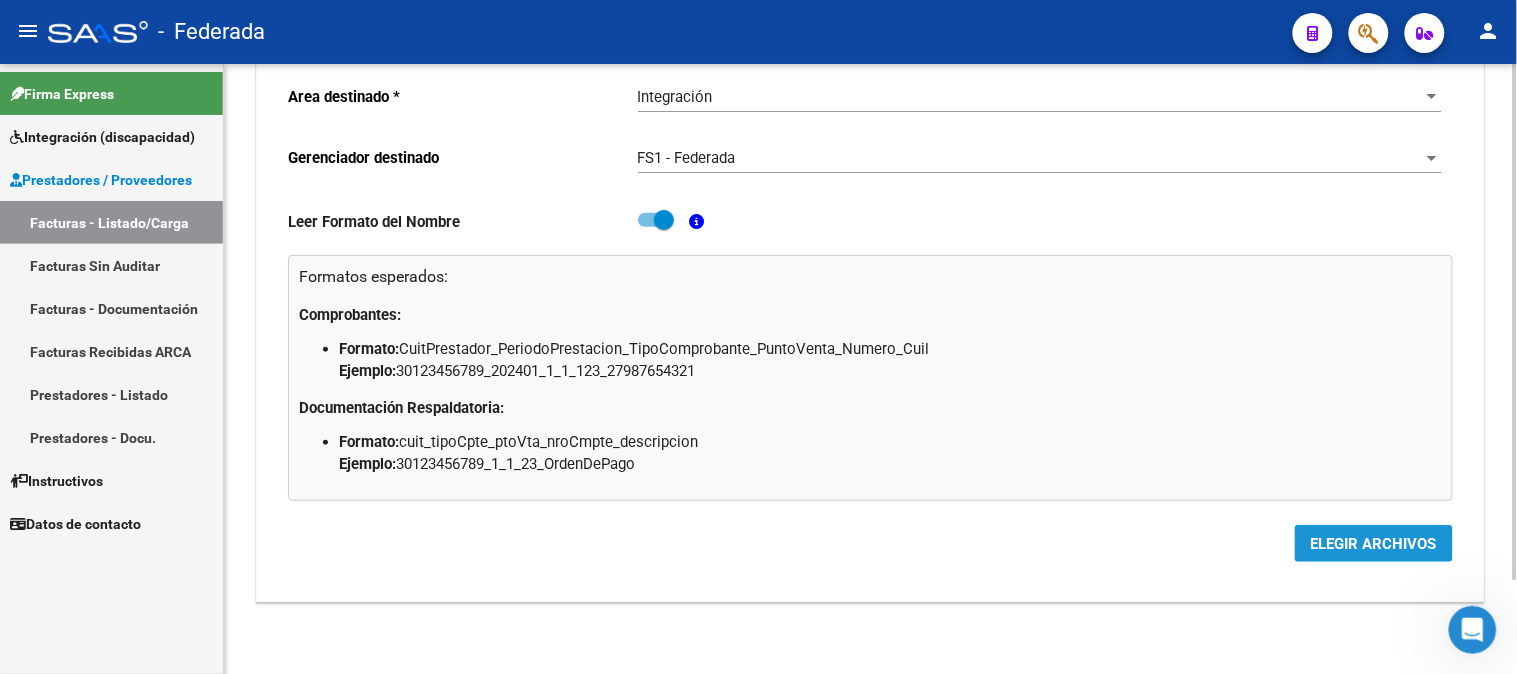 click on "ELEGIR ARCHIVOS" 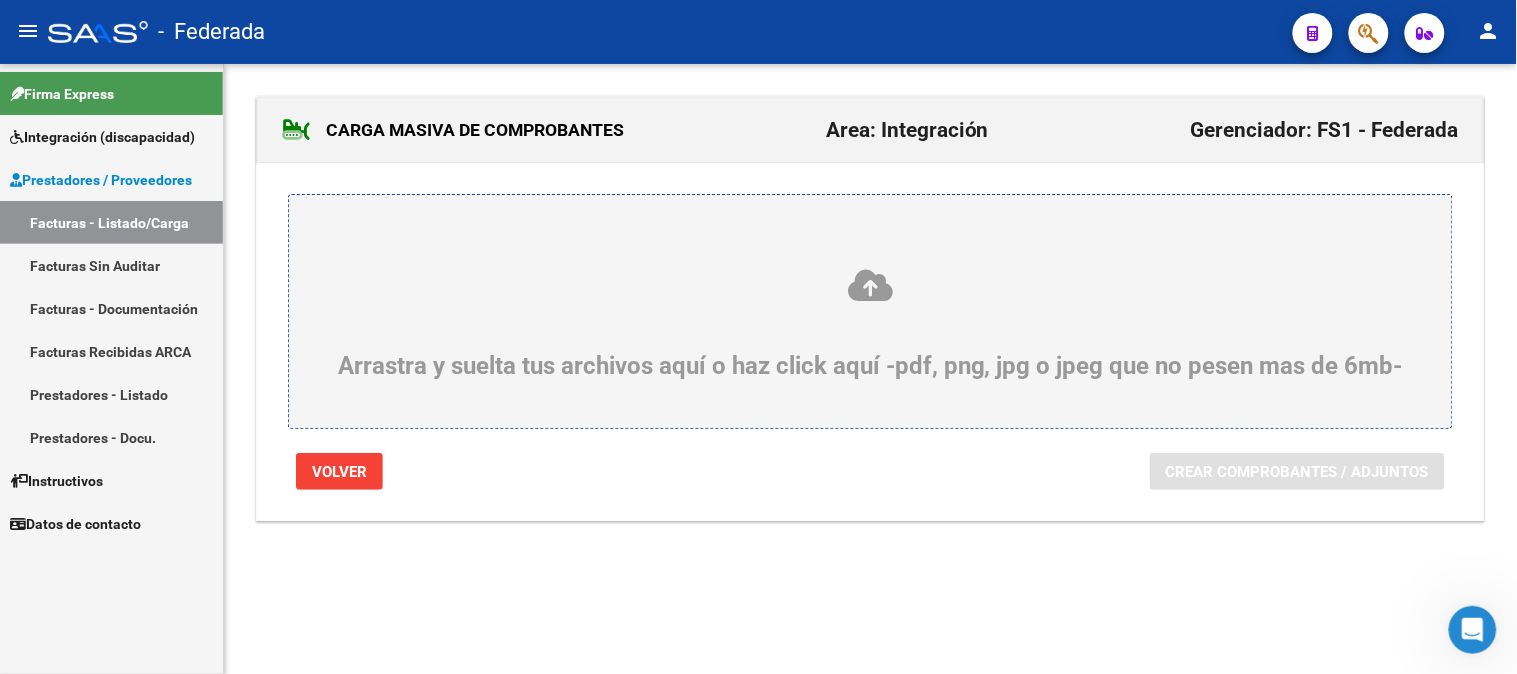 click on "Volver" 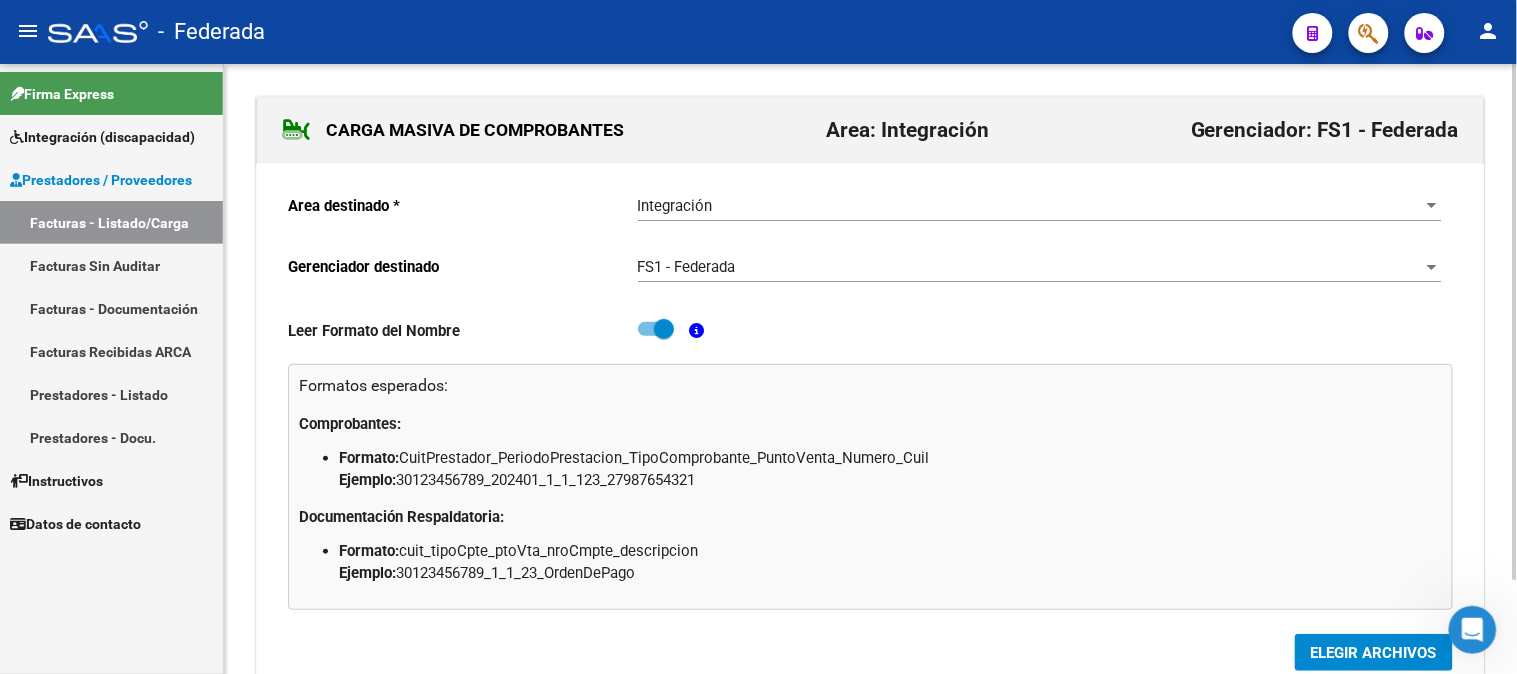 click on "Integración (discapacidad)" at bounding box center (102, 137) 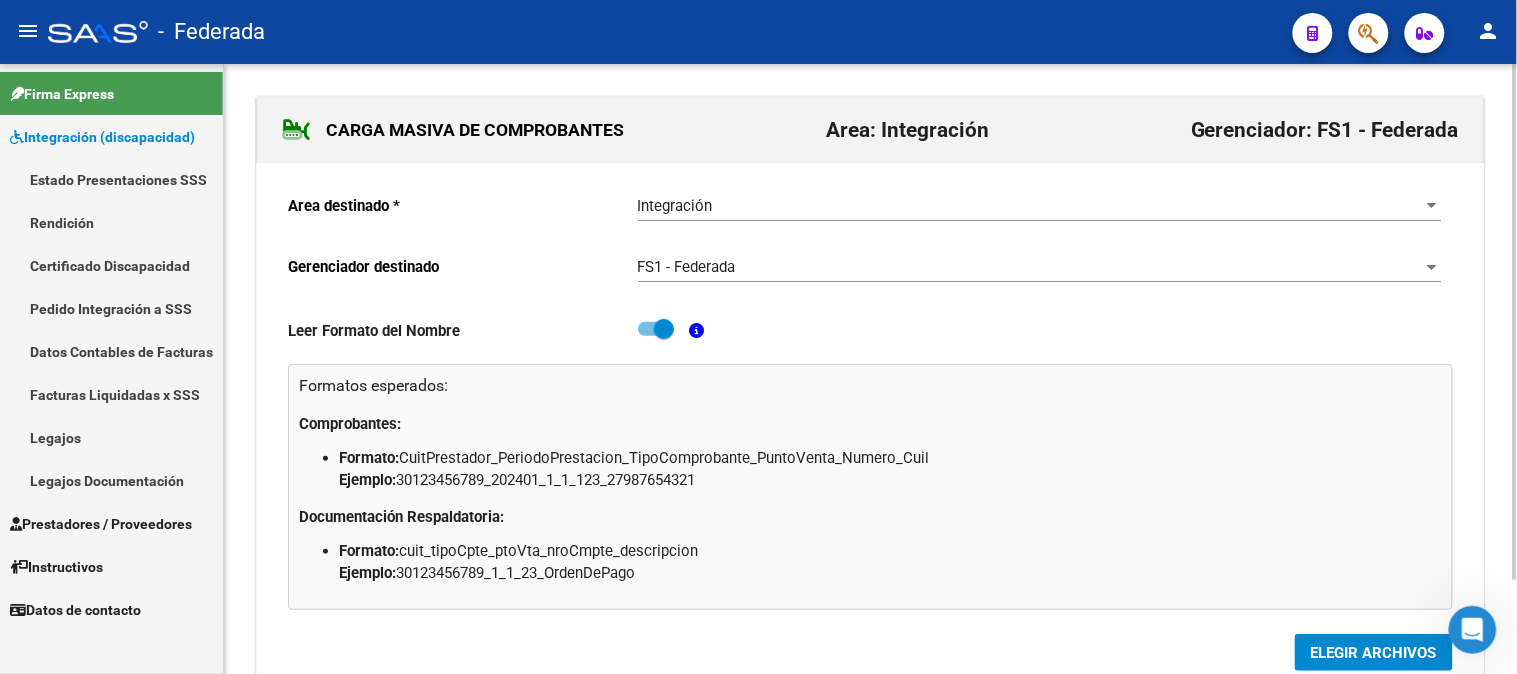 click on "Estado Presentaciones SSS" at bounding box center [111, 179] 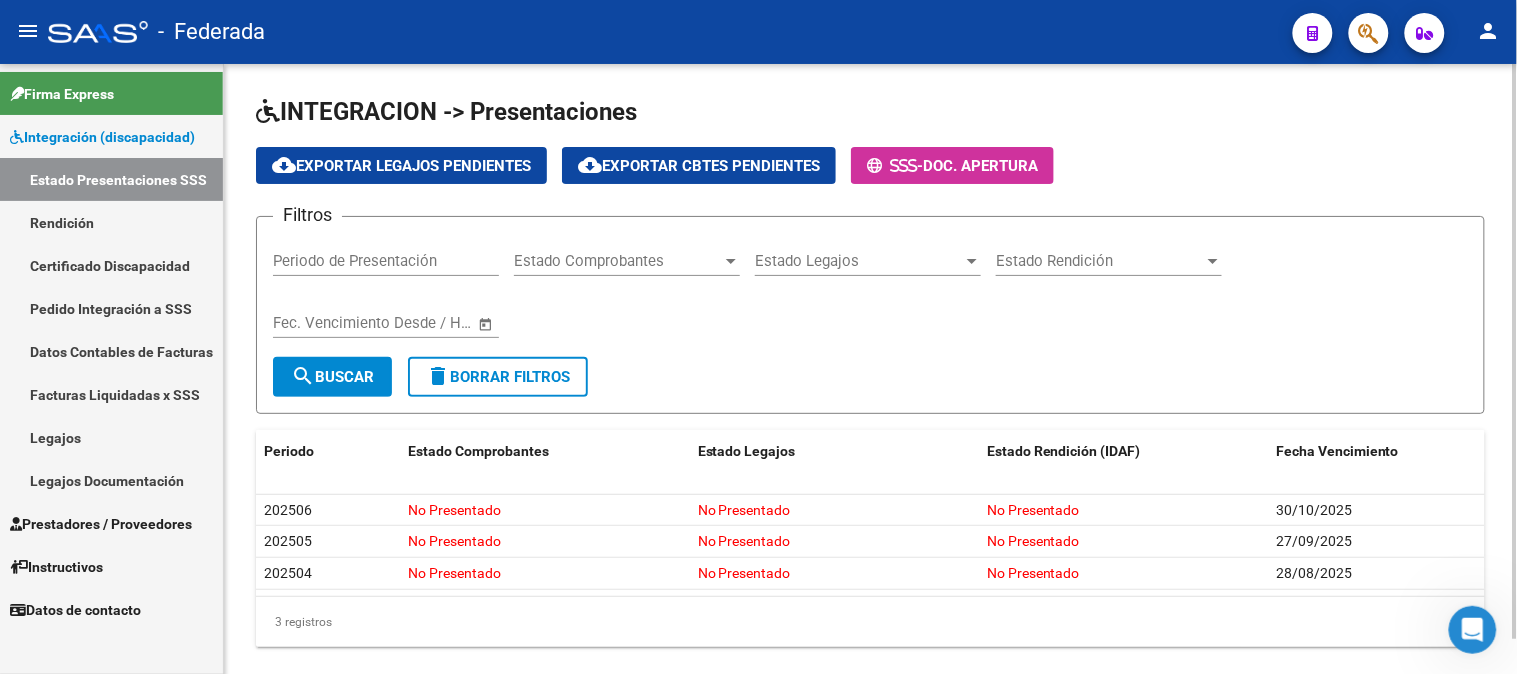 scroll, scrollTop: 36, scrollLeft: 0, axis: vertical 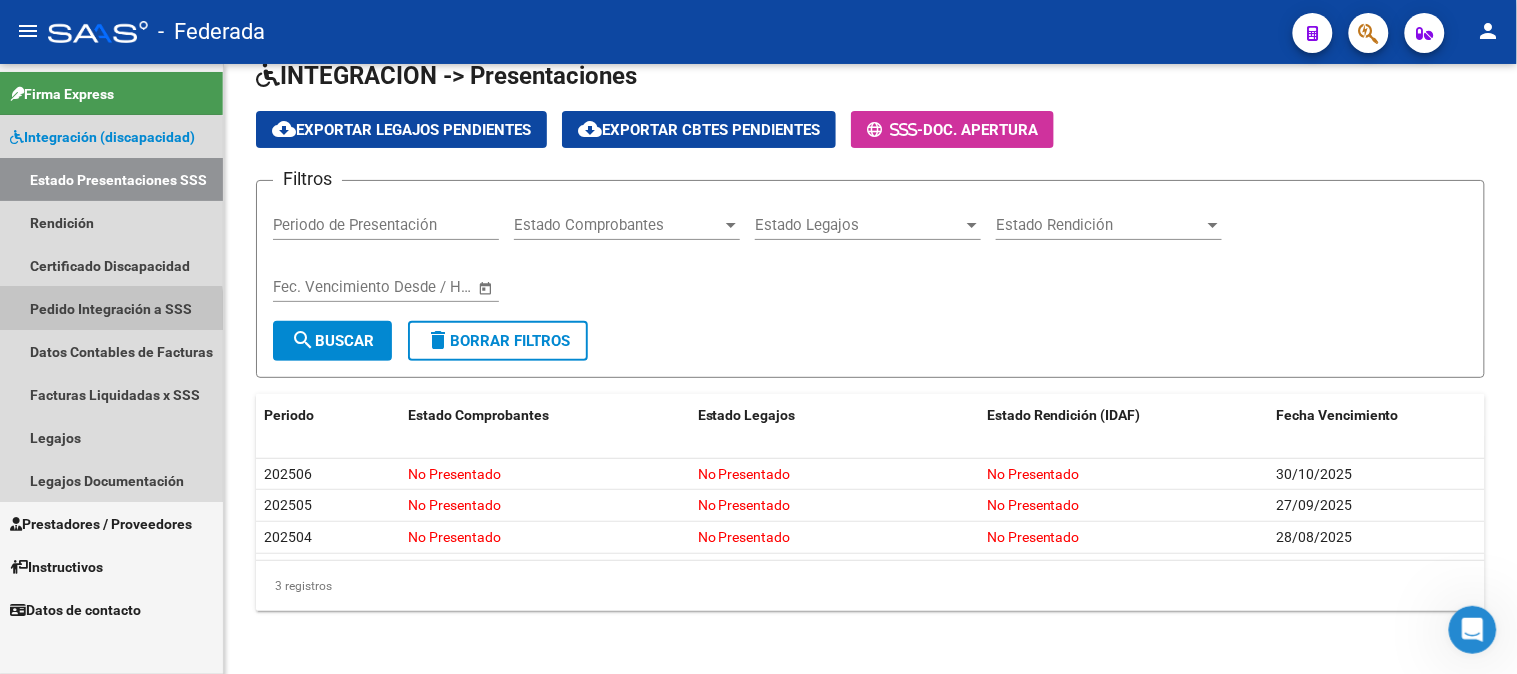 click on "Pedido Integración a SSS" at bounding box center [111, 308] 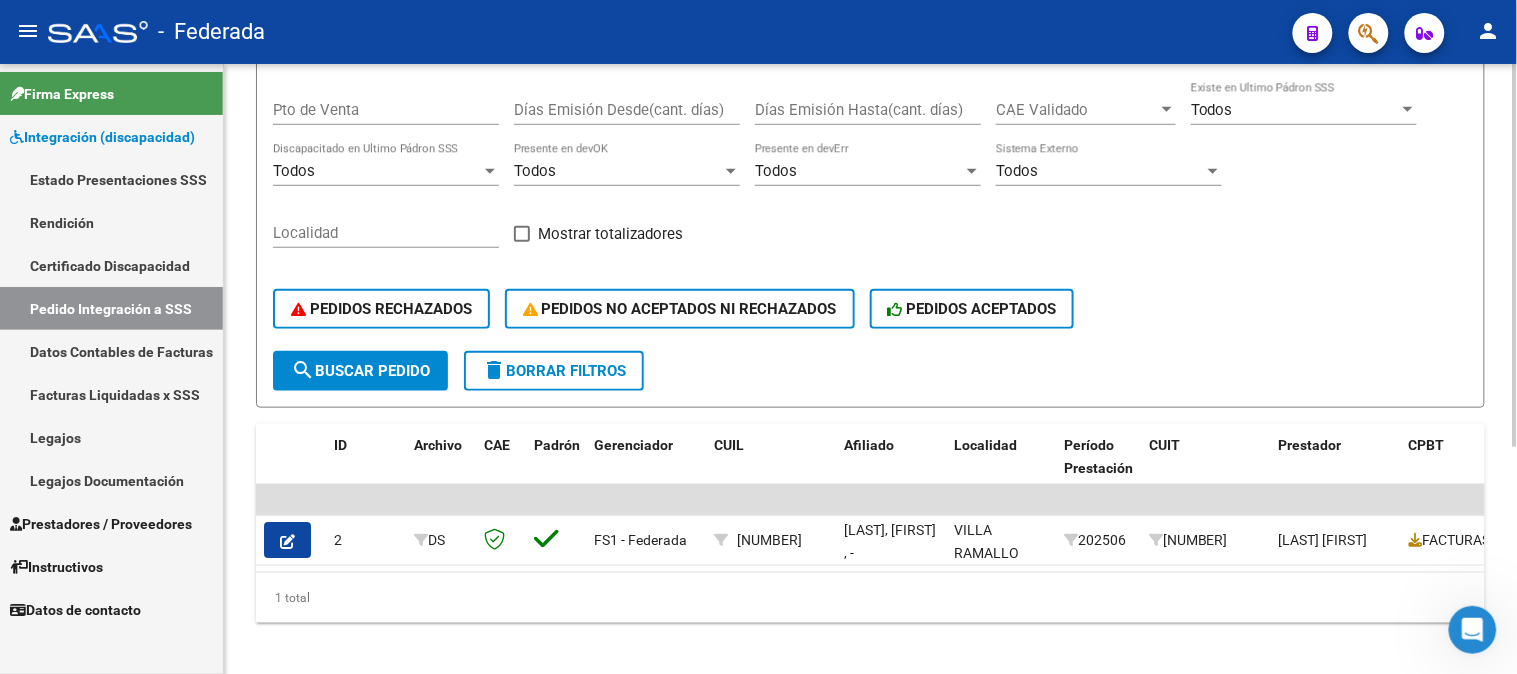 scroll, scrollTop: 360, scrollLeft: 0, axis: vertical 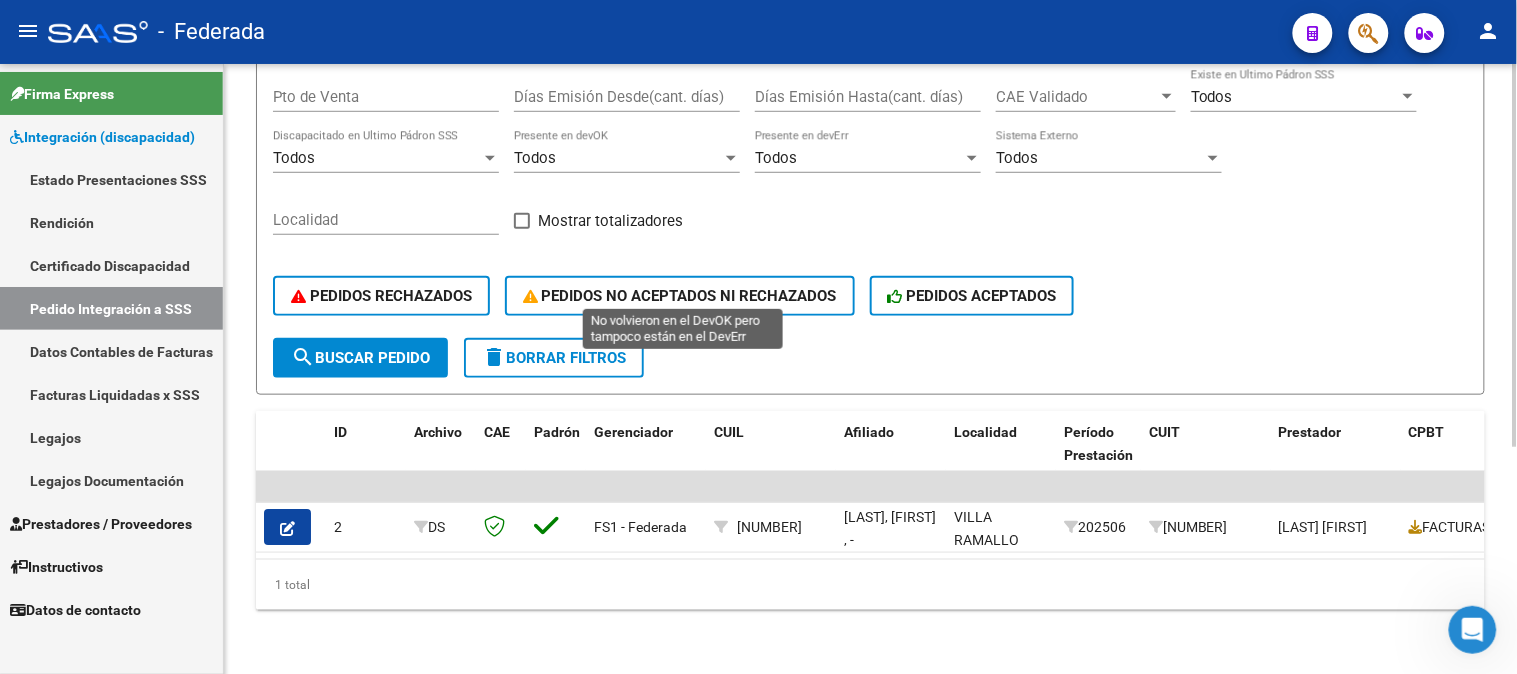 click on "PEDIDOS NO ACEPTADOS NI RECHAZADOS" 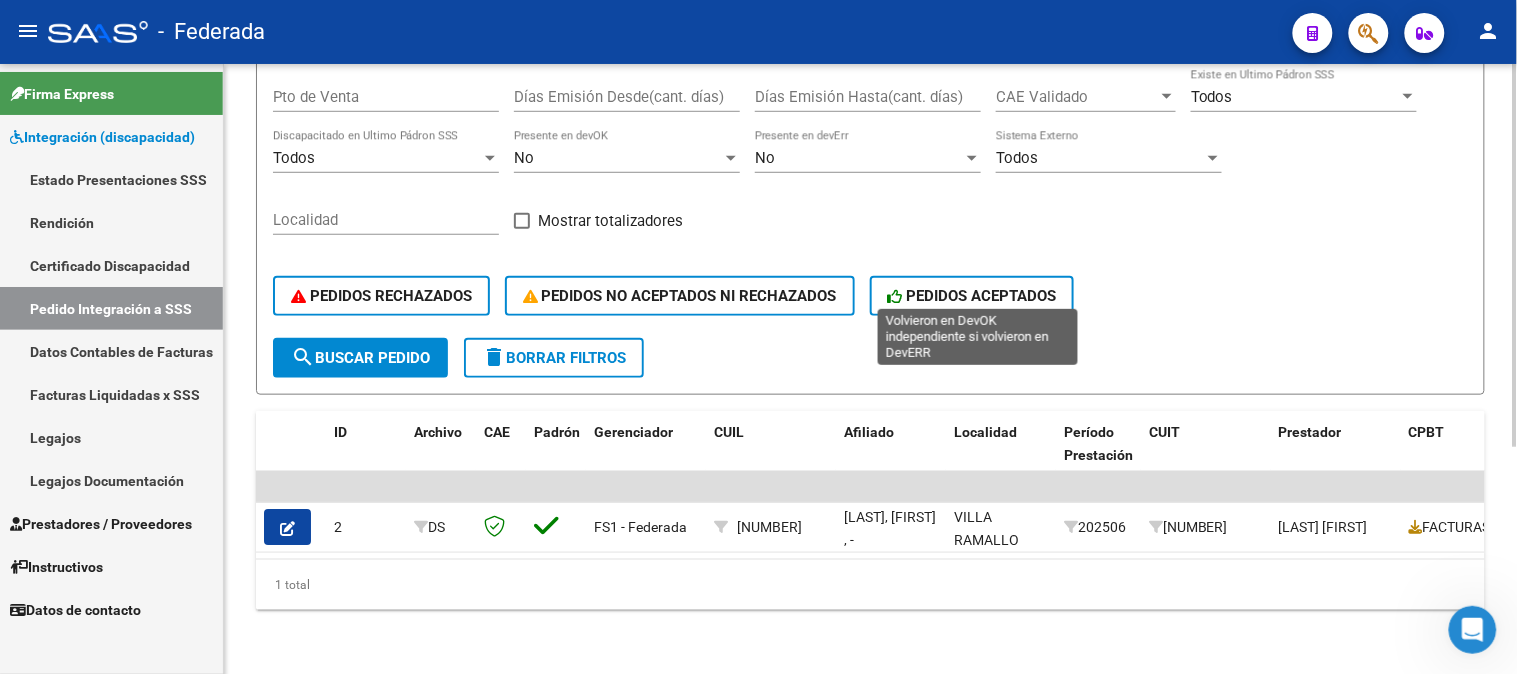 click 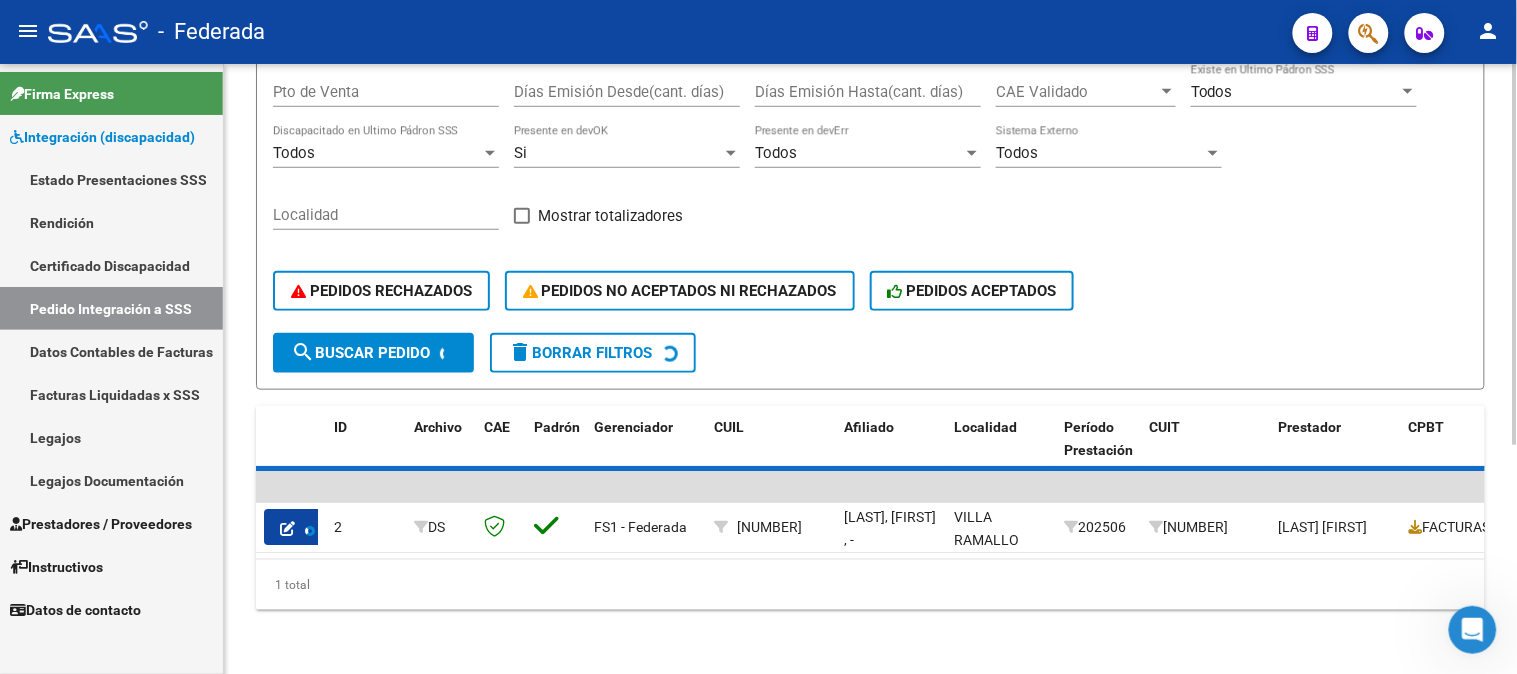 scroll, scrollTop: 305, scrollLeft: 0, axis: vertical 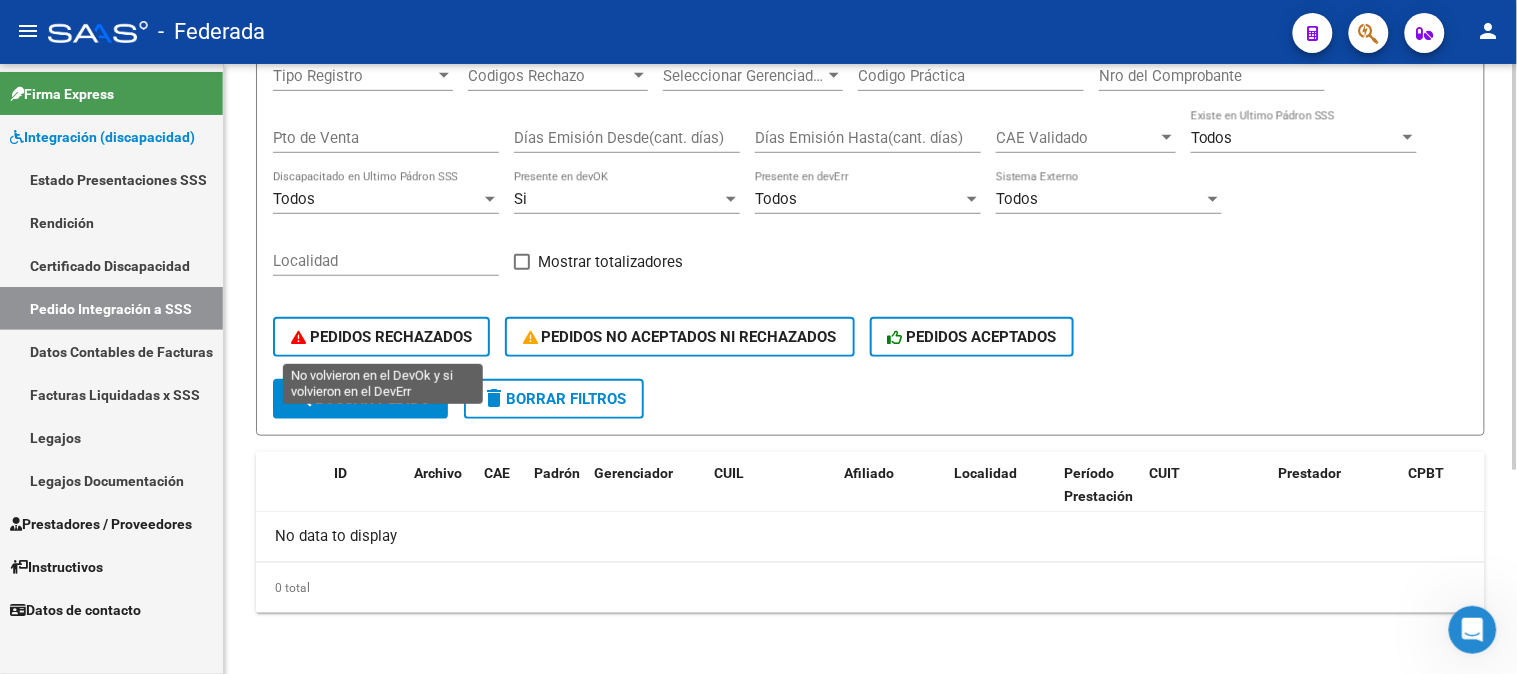 click on "PEDIDOS RECHAZADOS" 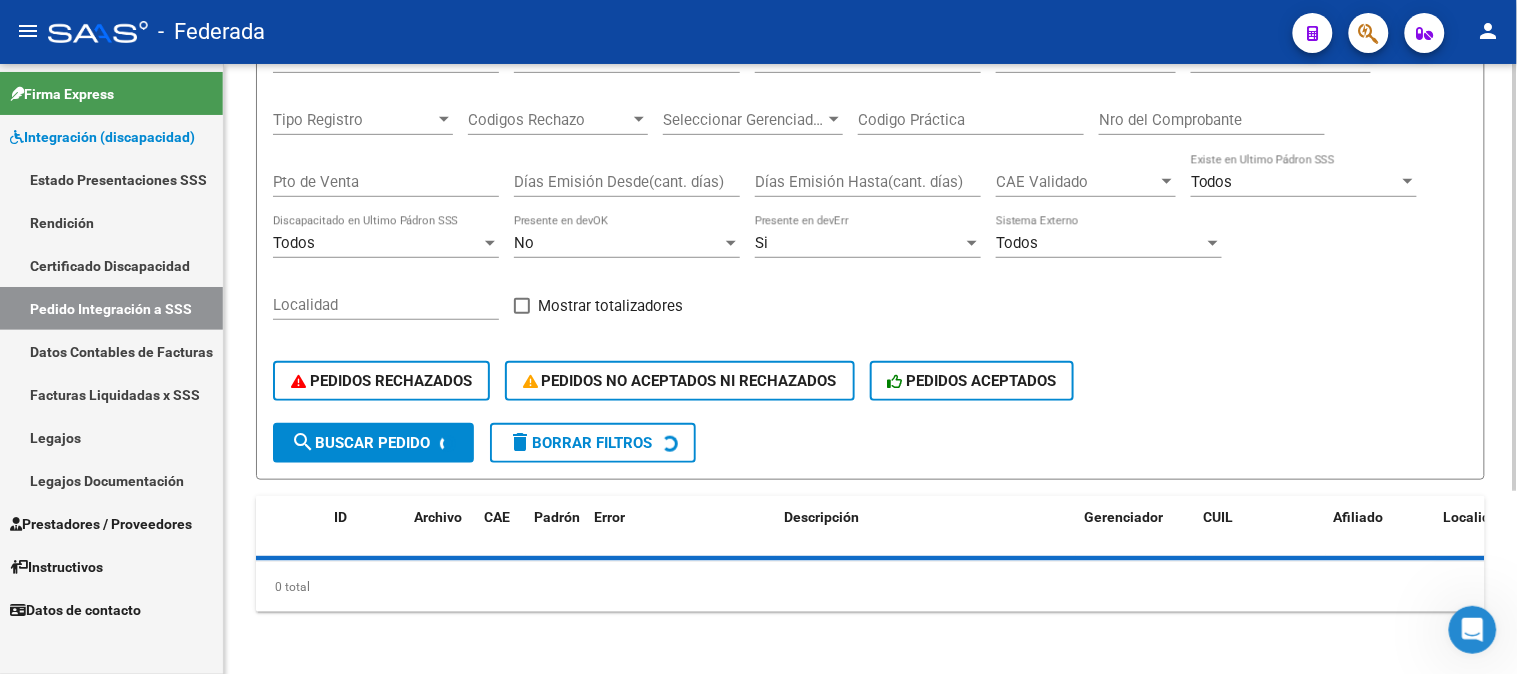 scroll, scrollTop: 305, scrollLeft: 0, axis: vertical 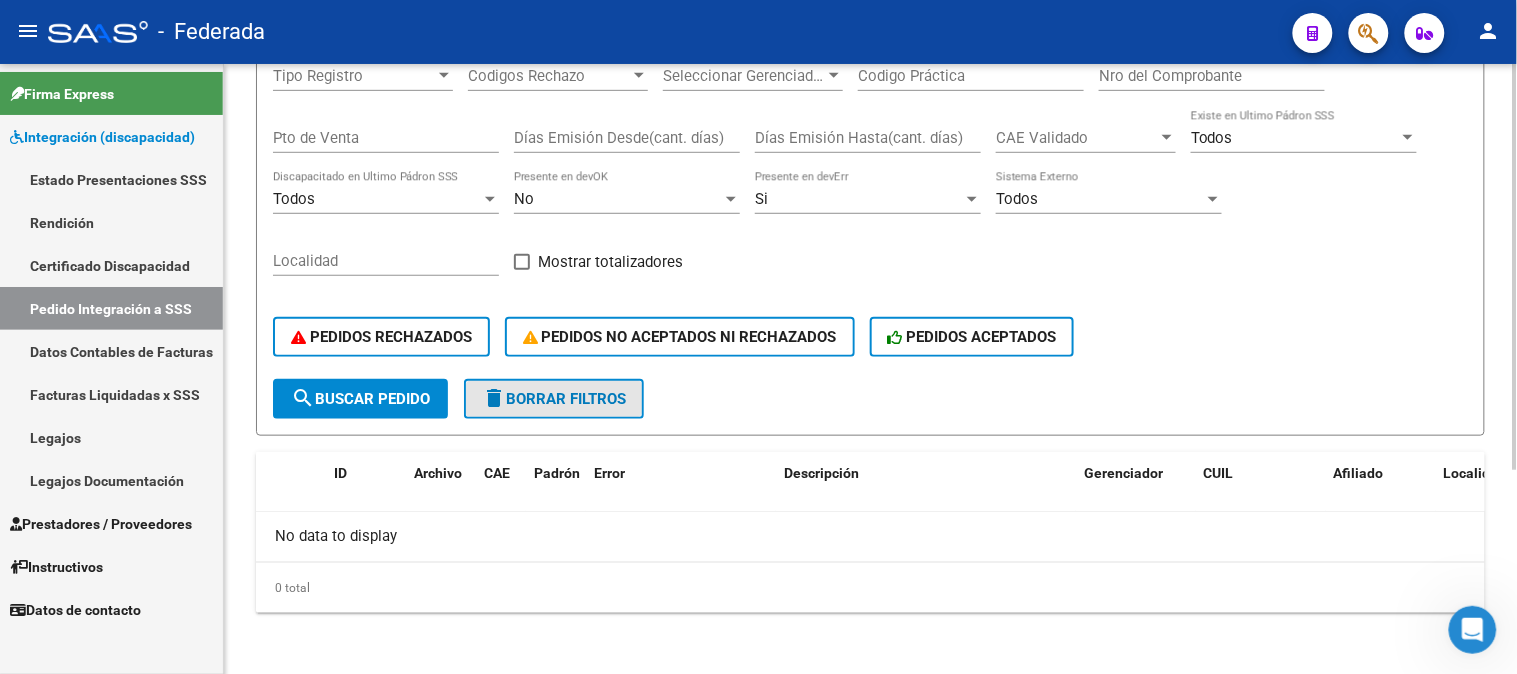 click on "delete" 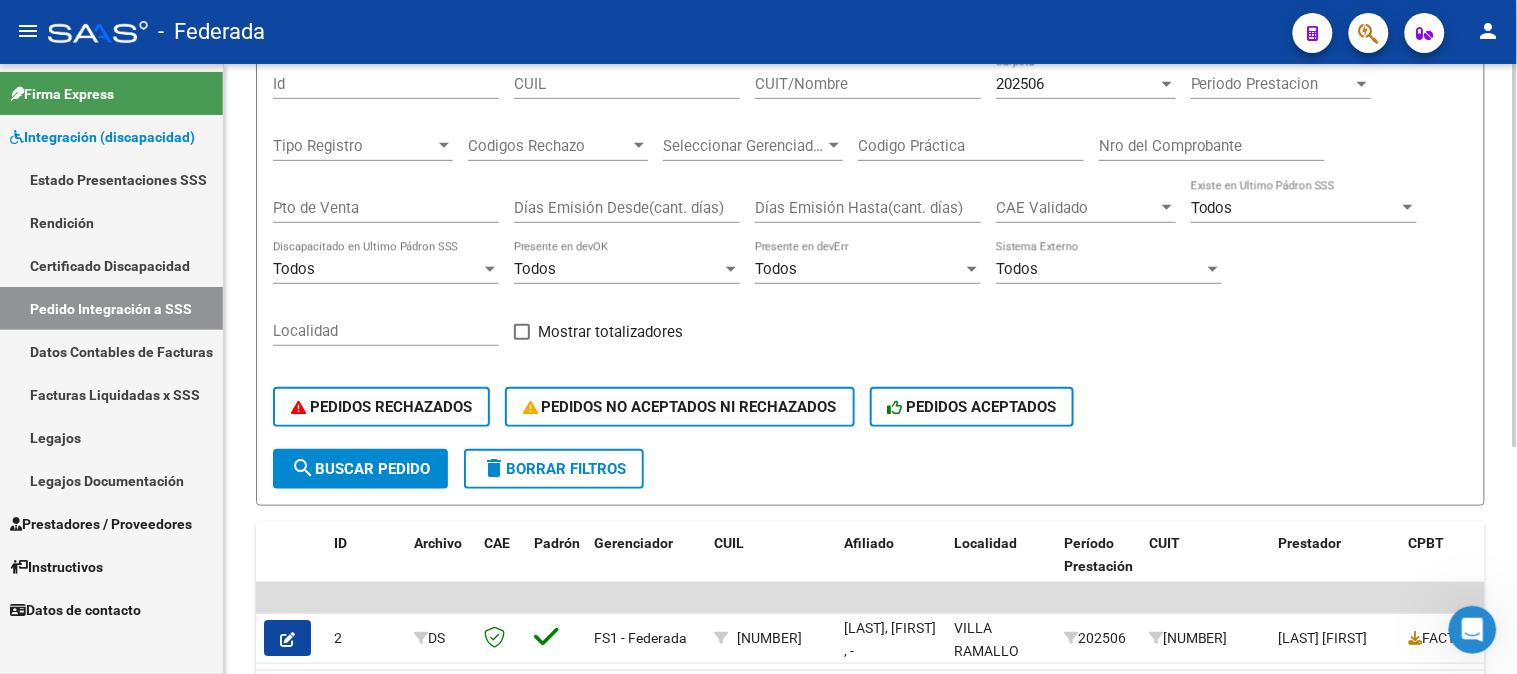 scroll, scrollTop: 248, scrollLeft: 0, axis: vertical 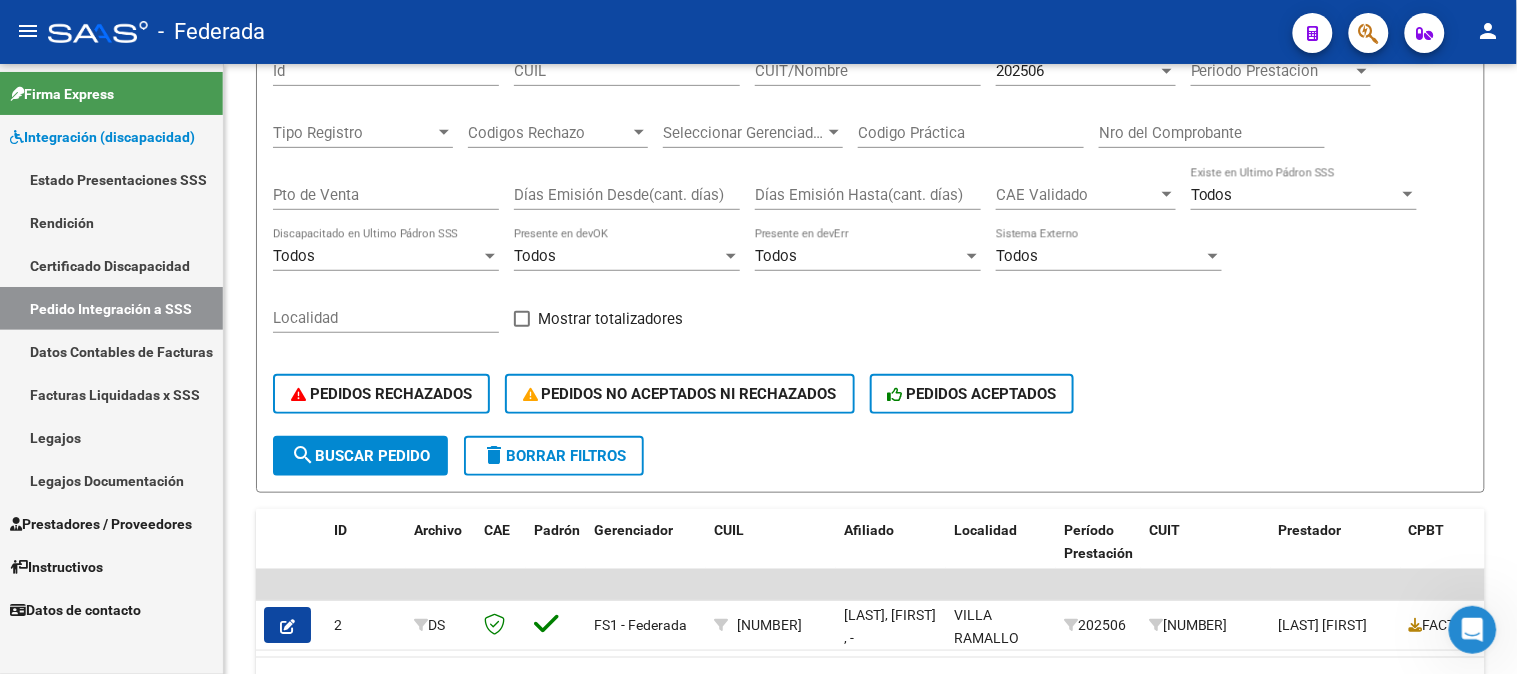 click on "Datos Contables de Facturas" at bounding box center [111, 351] 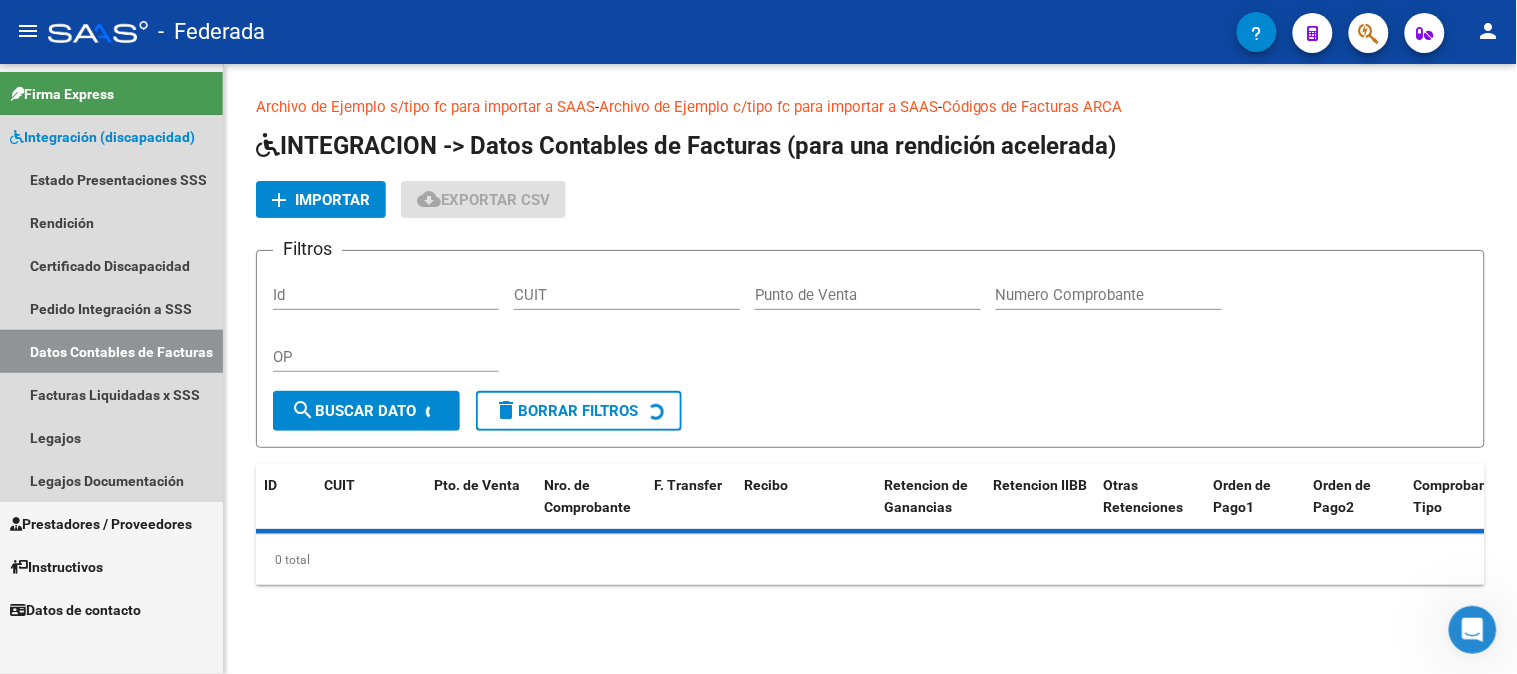 scroll, scrollTop: 0, scrollLeft: 0, axis: both 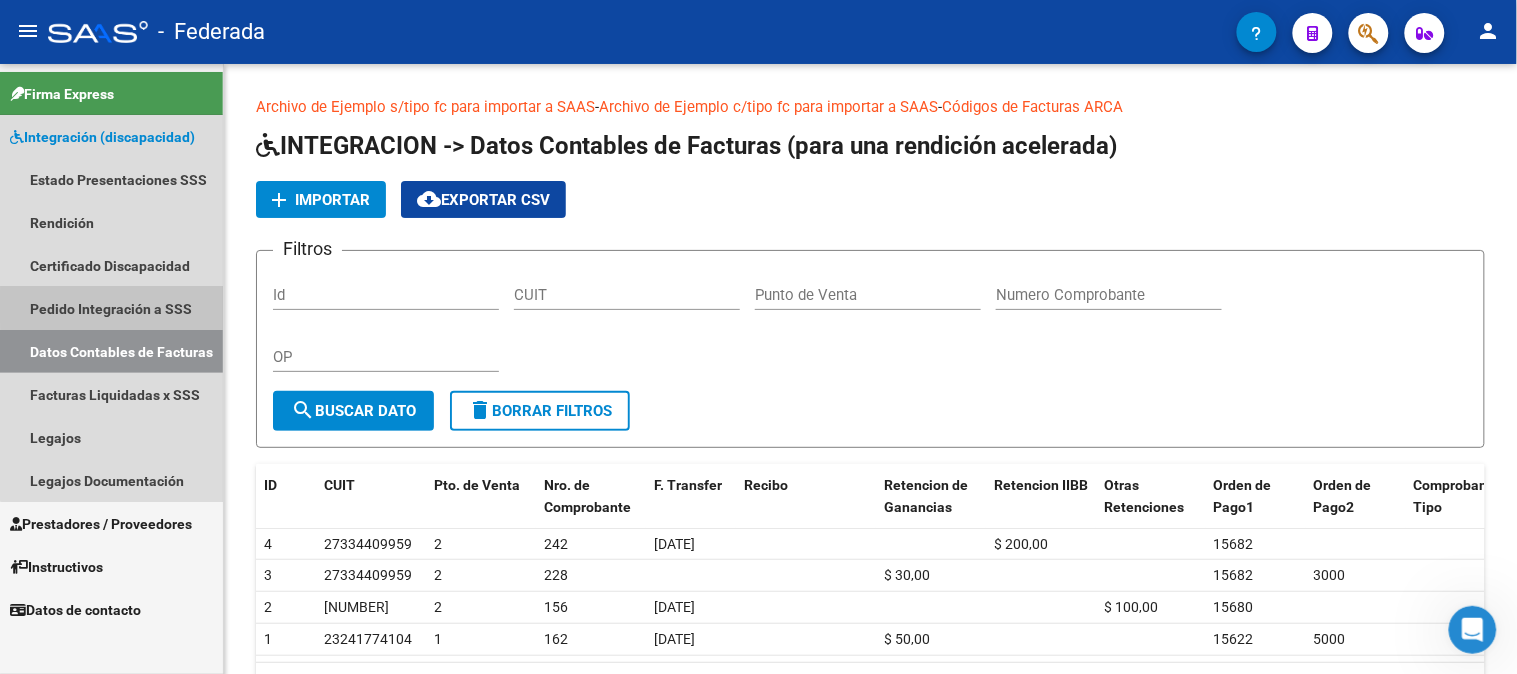 click on "Pedido Integración a SSS" at bounding box center [111, 308] 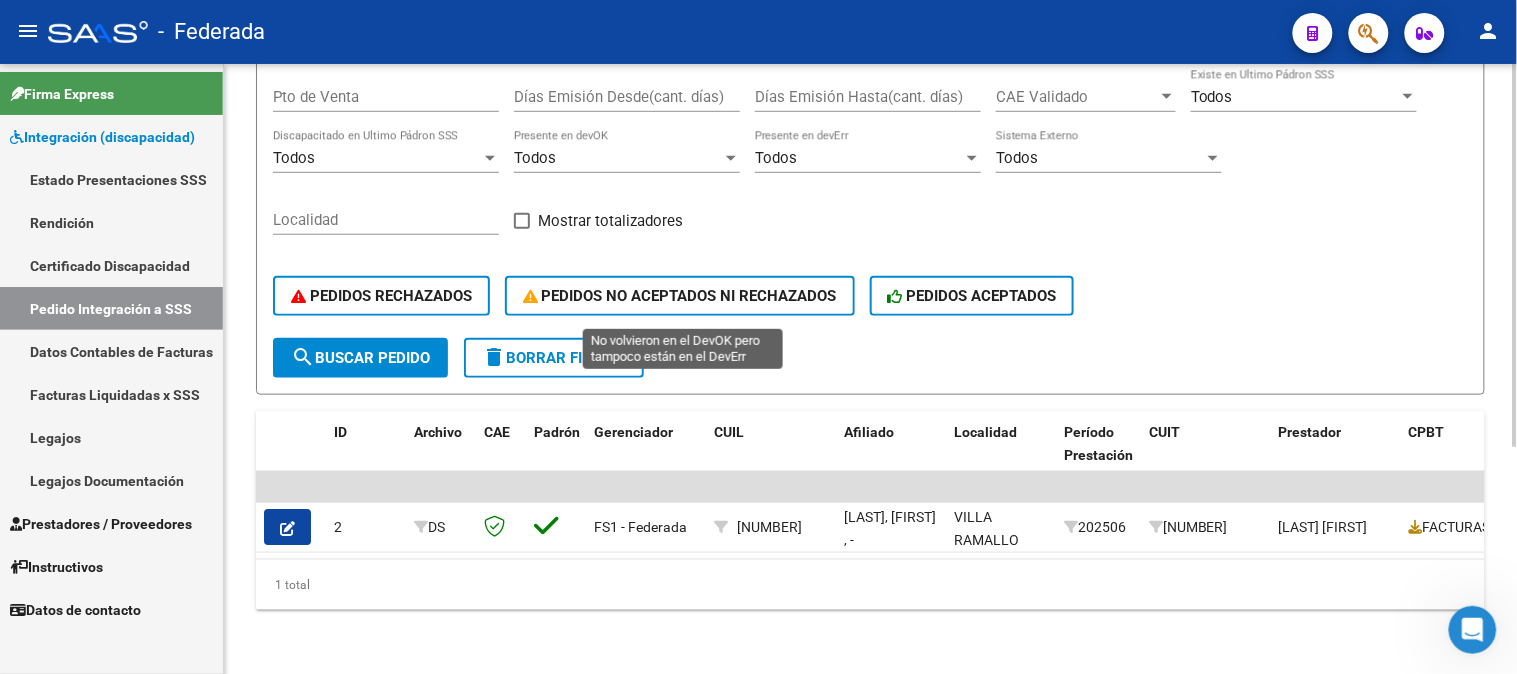 scroll, scrollTop: 360, scrollLeft: 0, axis: vertical 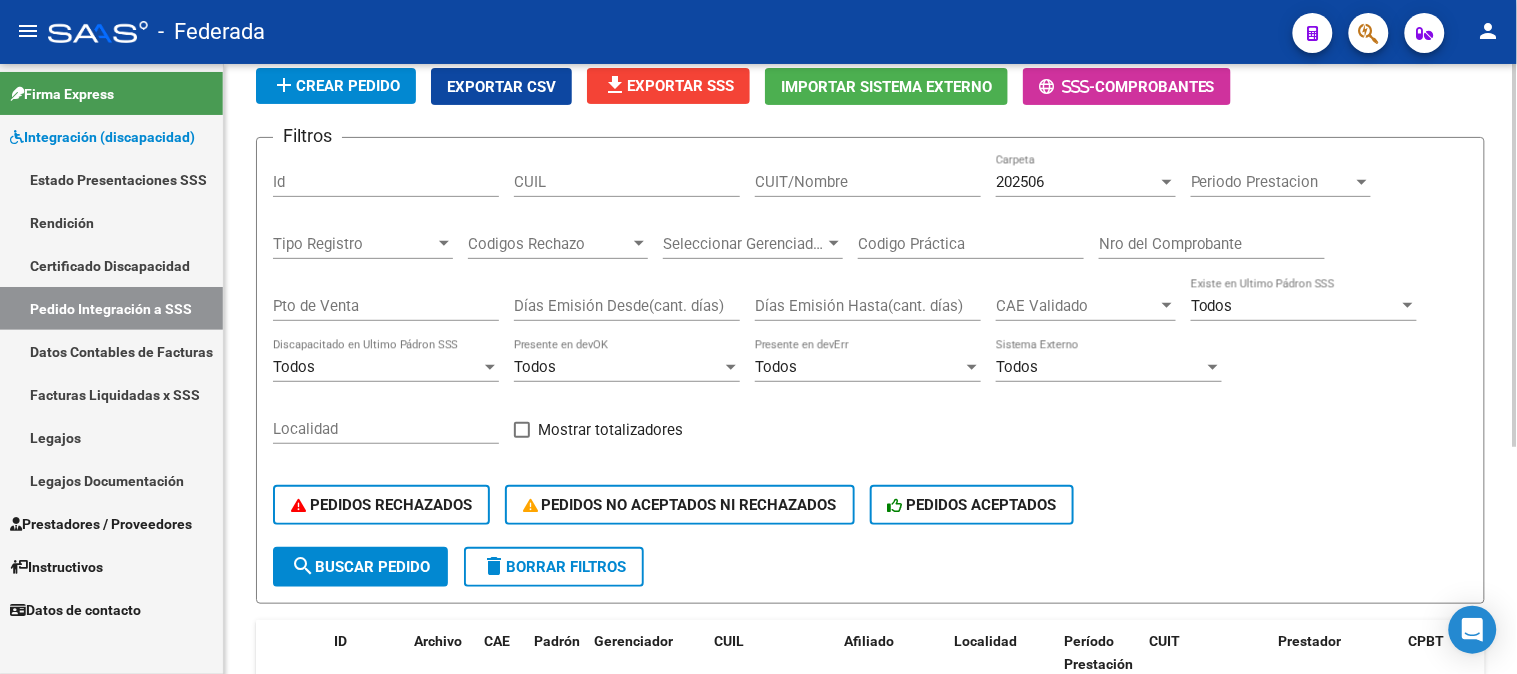 click on "202506" at bounding box center [1077, 182] 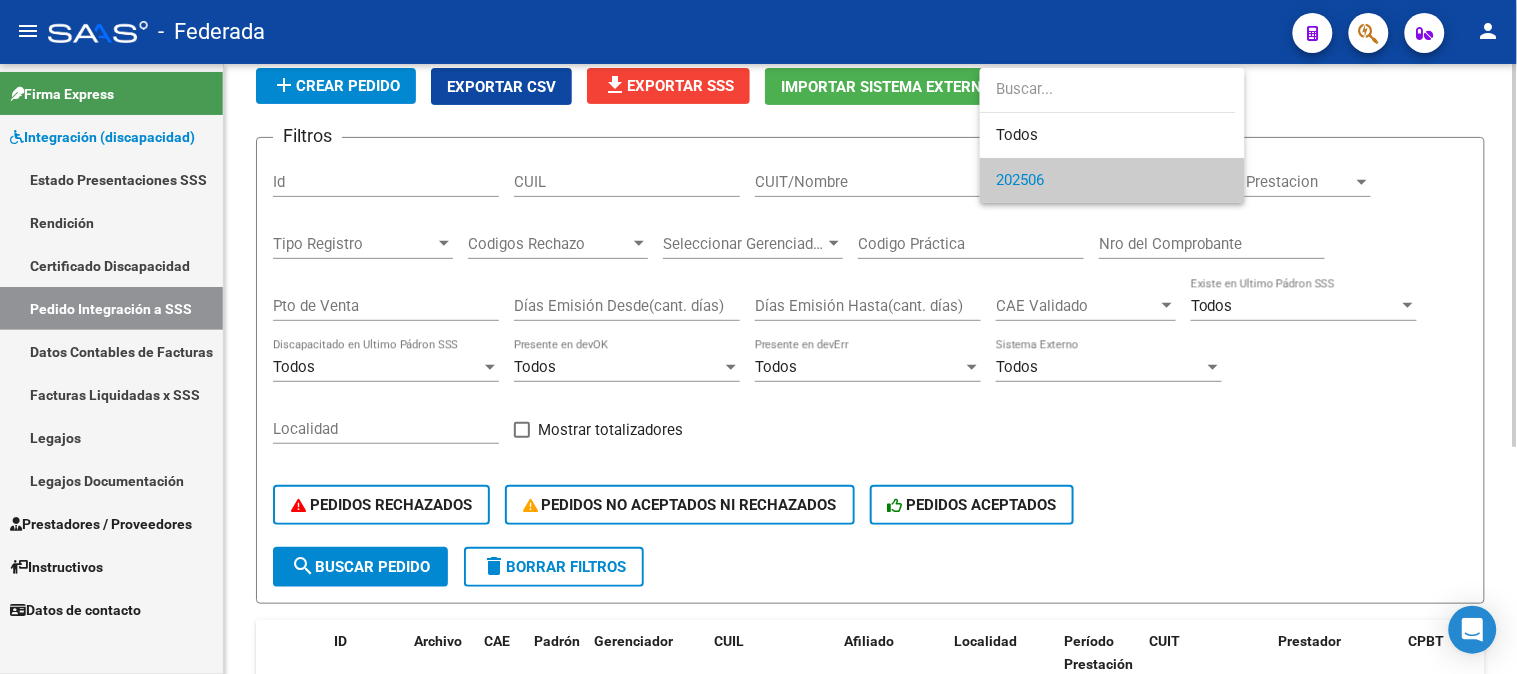 click at bounding box center (758, 337) 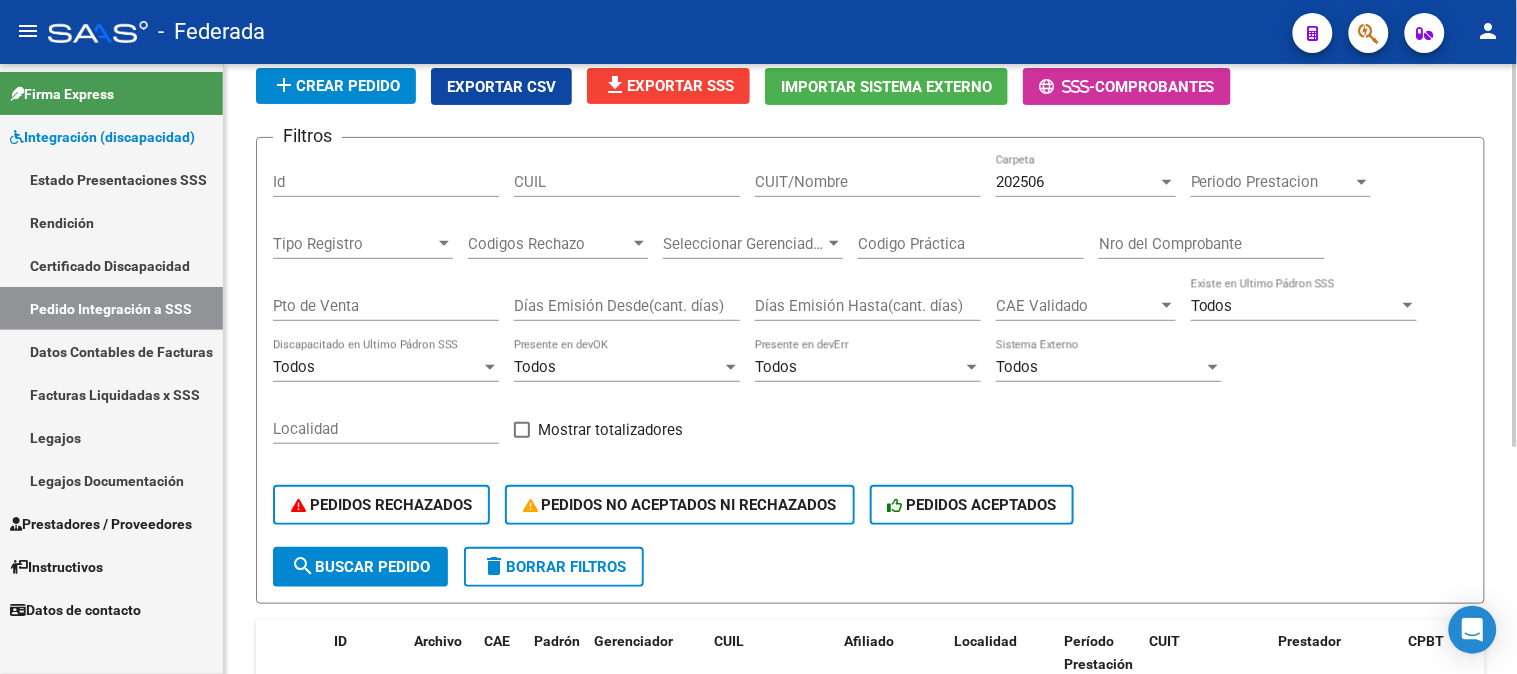 click on "202506" at bounding box center (1077, 182) 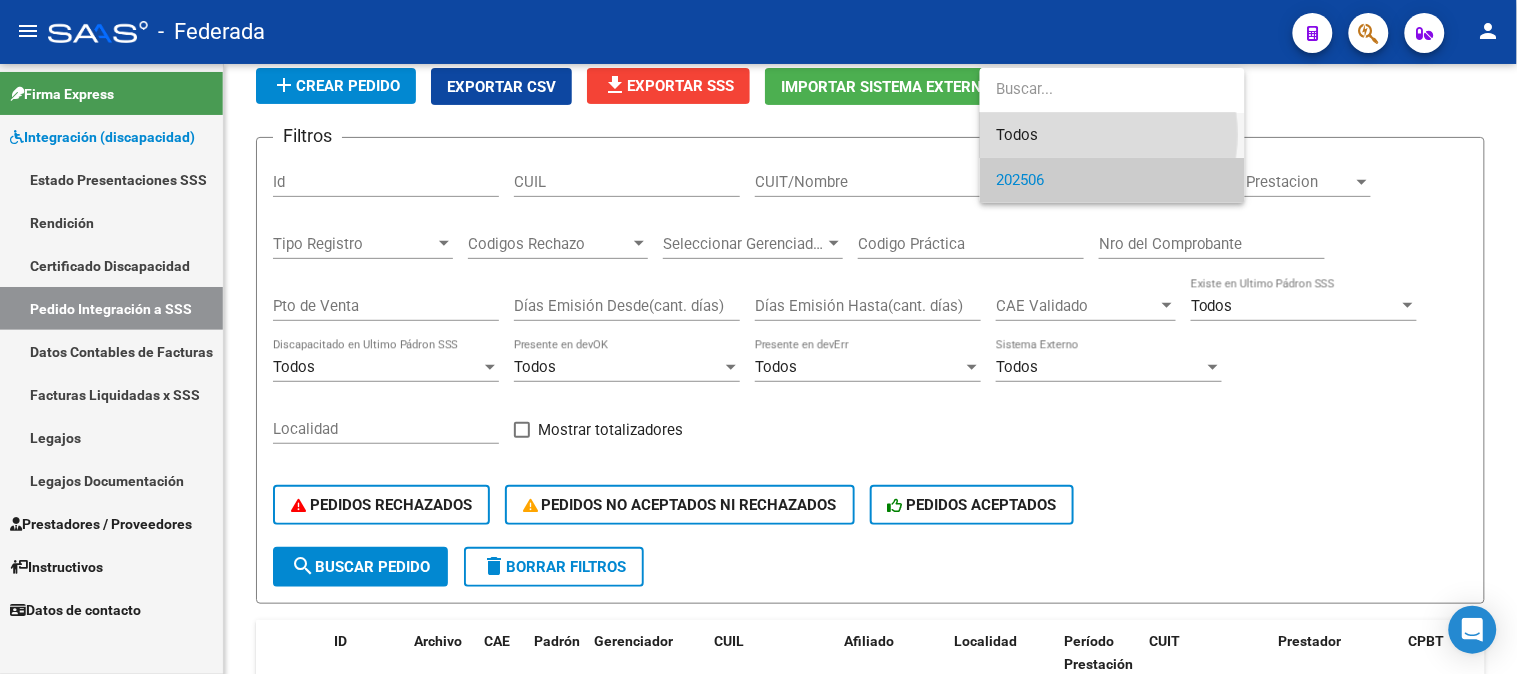 click on "Todos" at bounding box center (1112, 135) 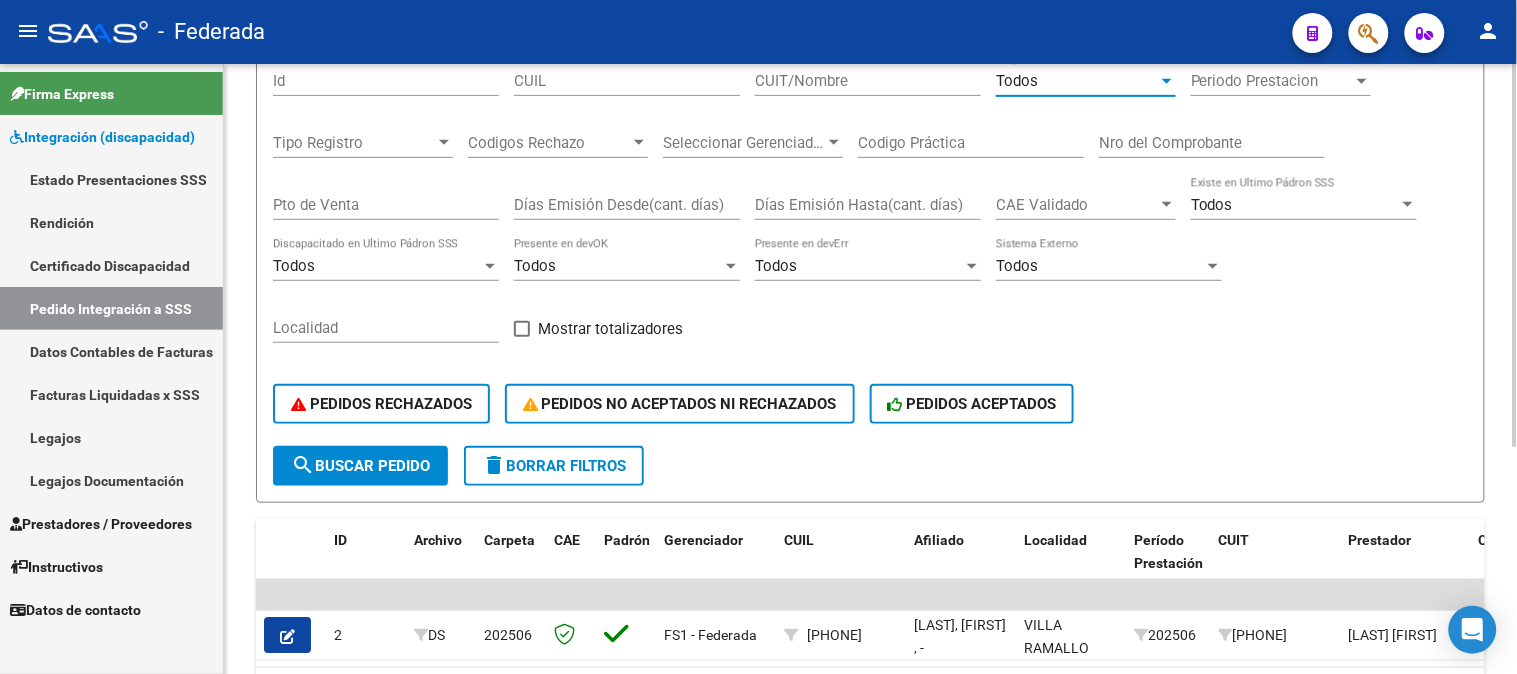 scroll, scrollTop: 360, scrollLeft: 0, axis: vertical 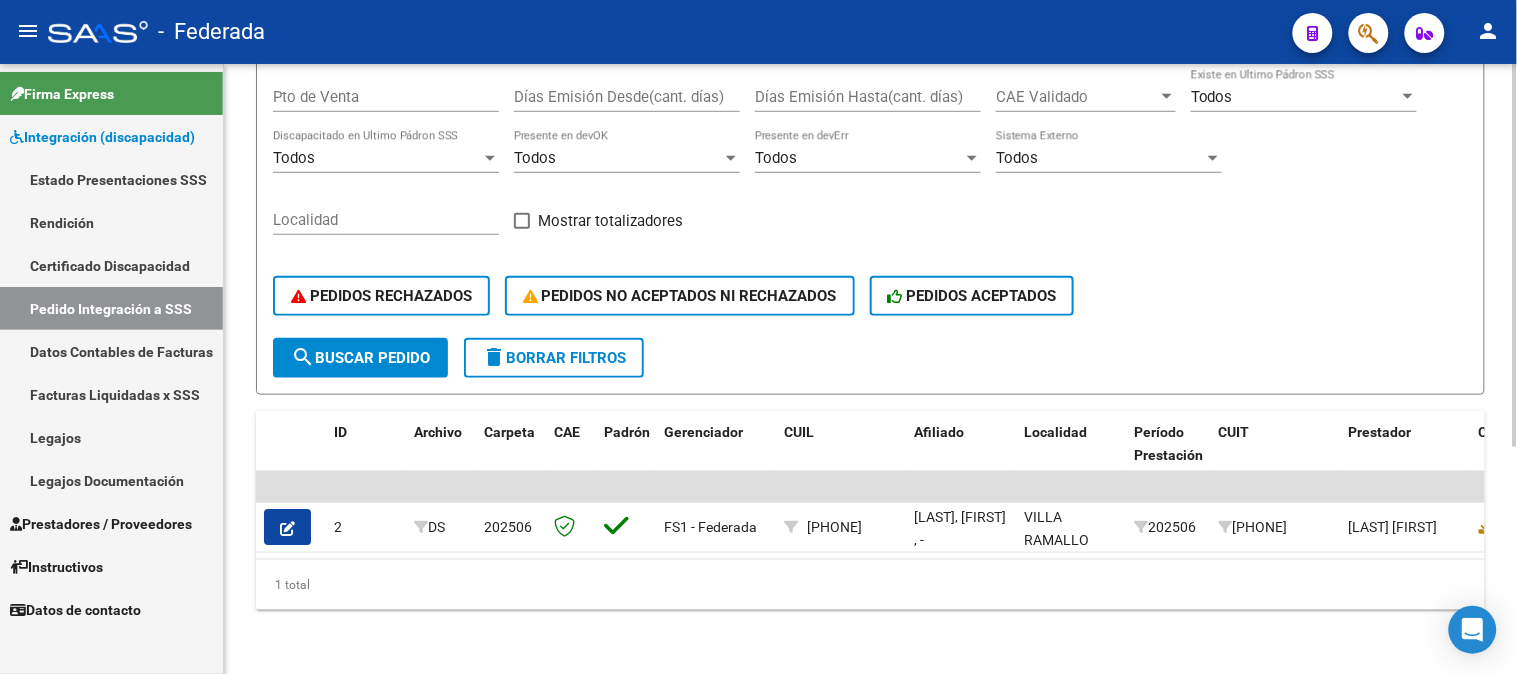 click on "search  Buscar Pedido" 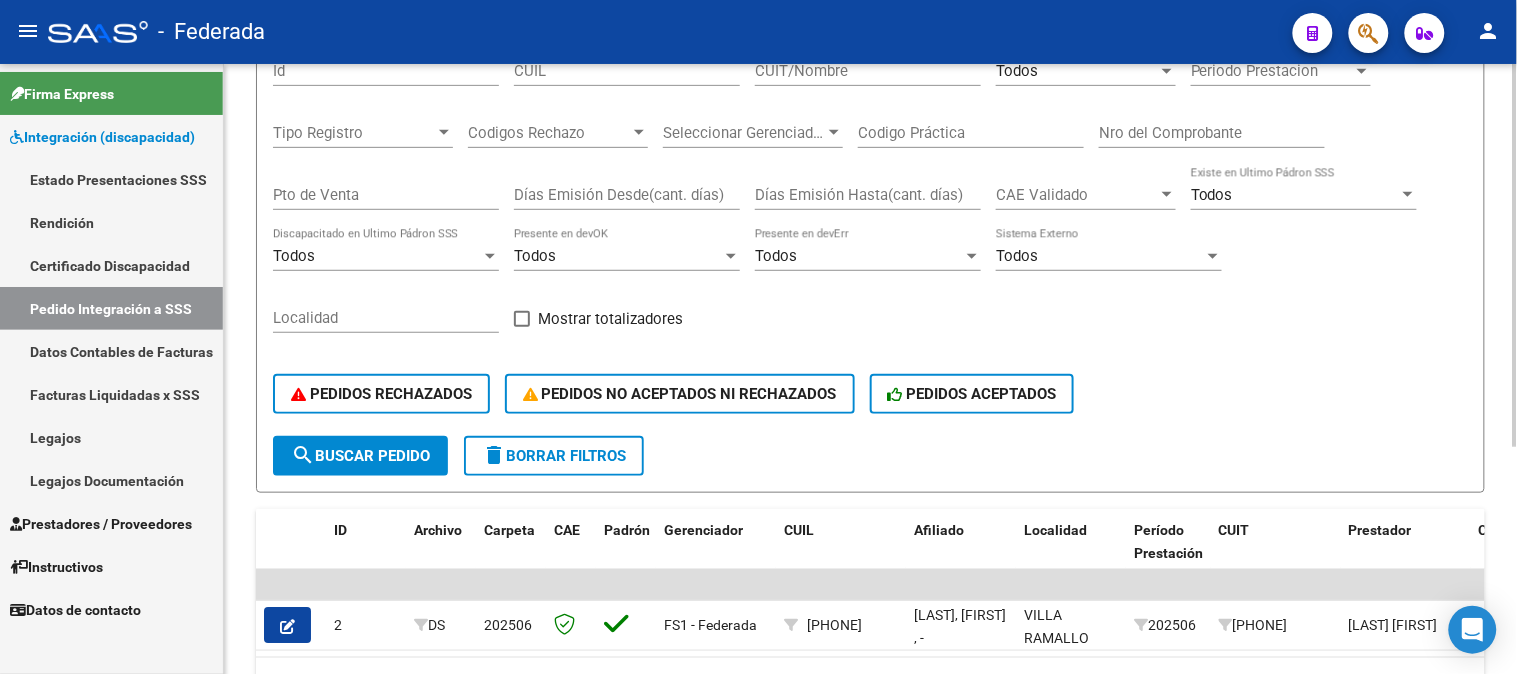 scroll, scrollTop: 137, scrollLeft: 0, axis: vertical 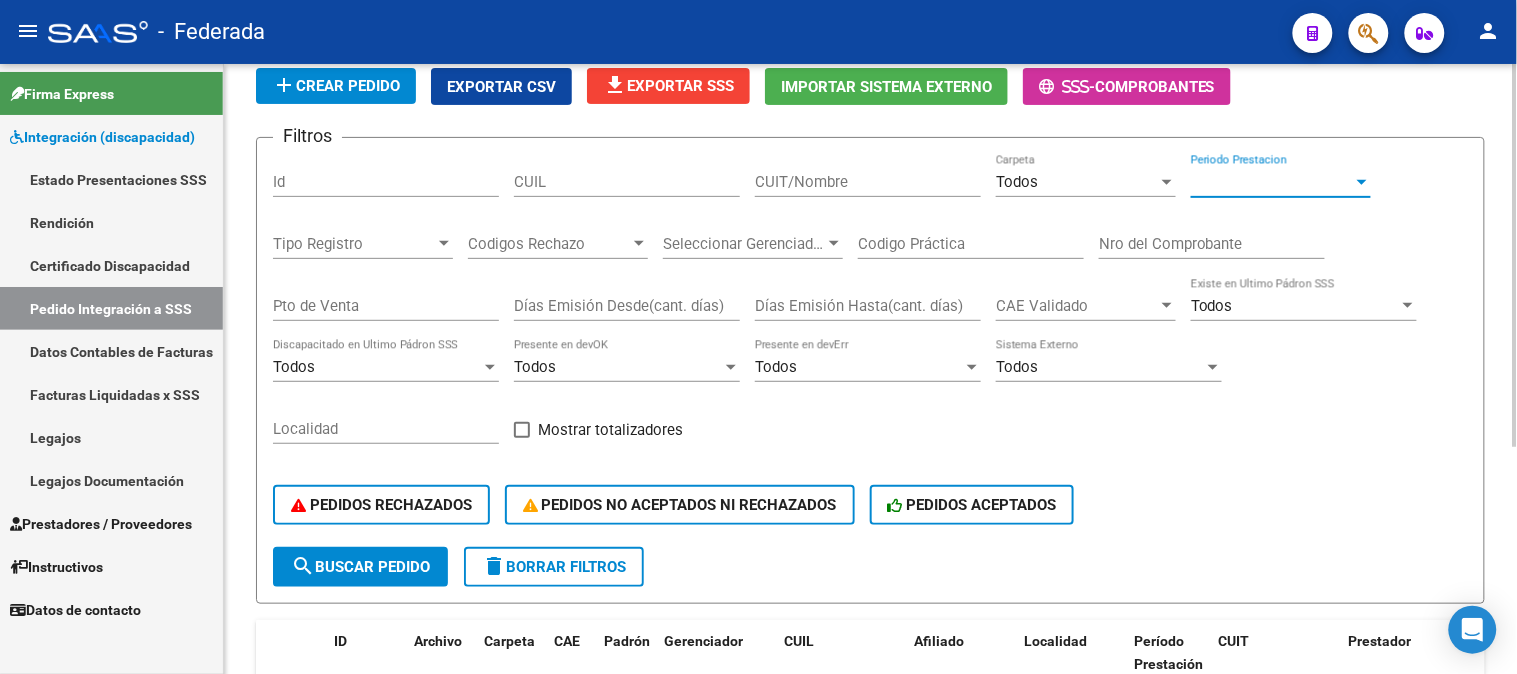 click on "Periodo Prestacion" at bounding box center [1272, 182] 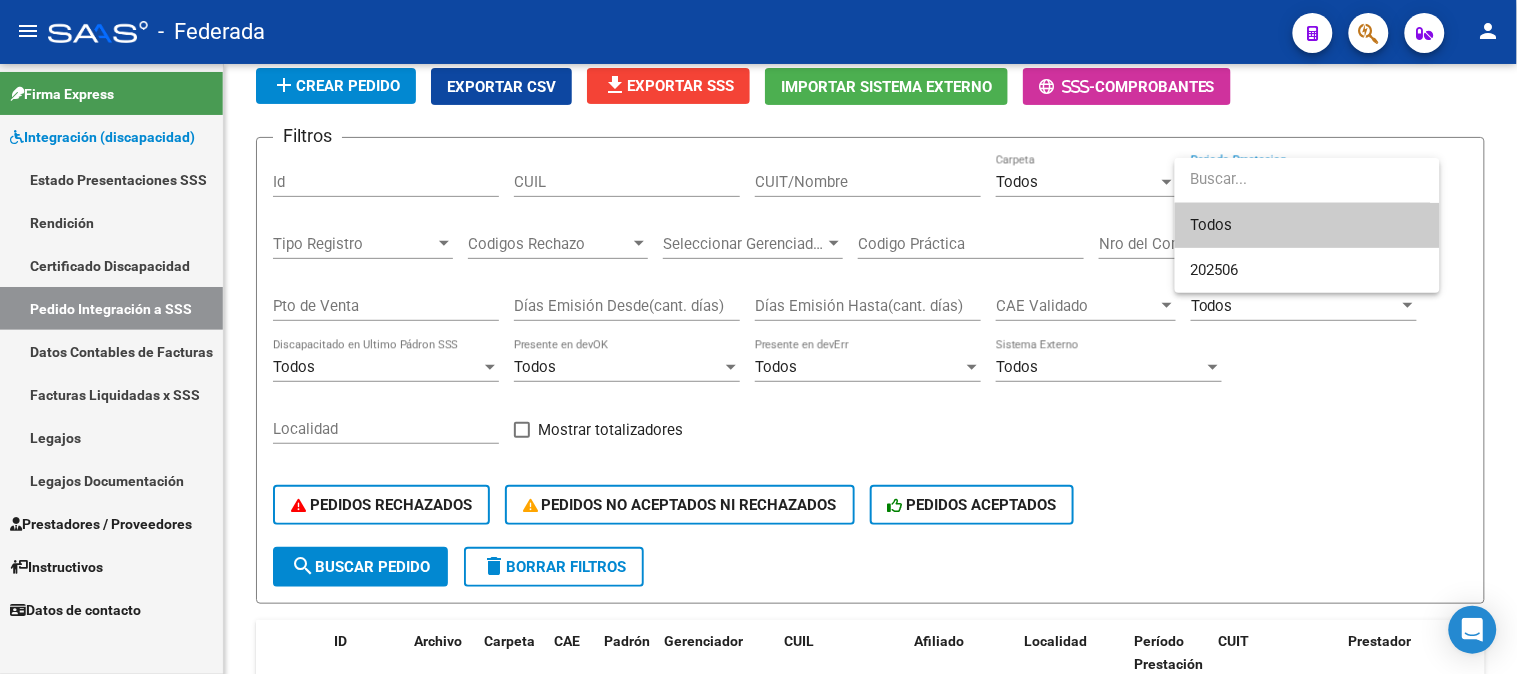 click on "Todos" at bounding box center [1307, 225] 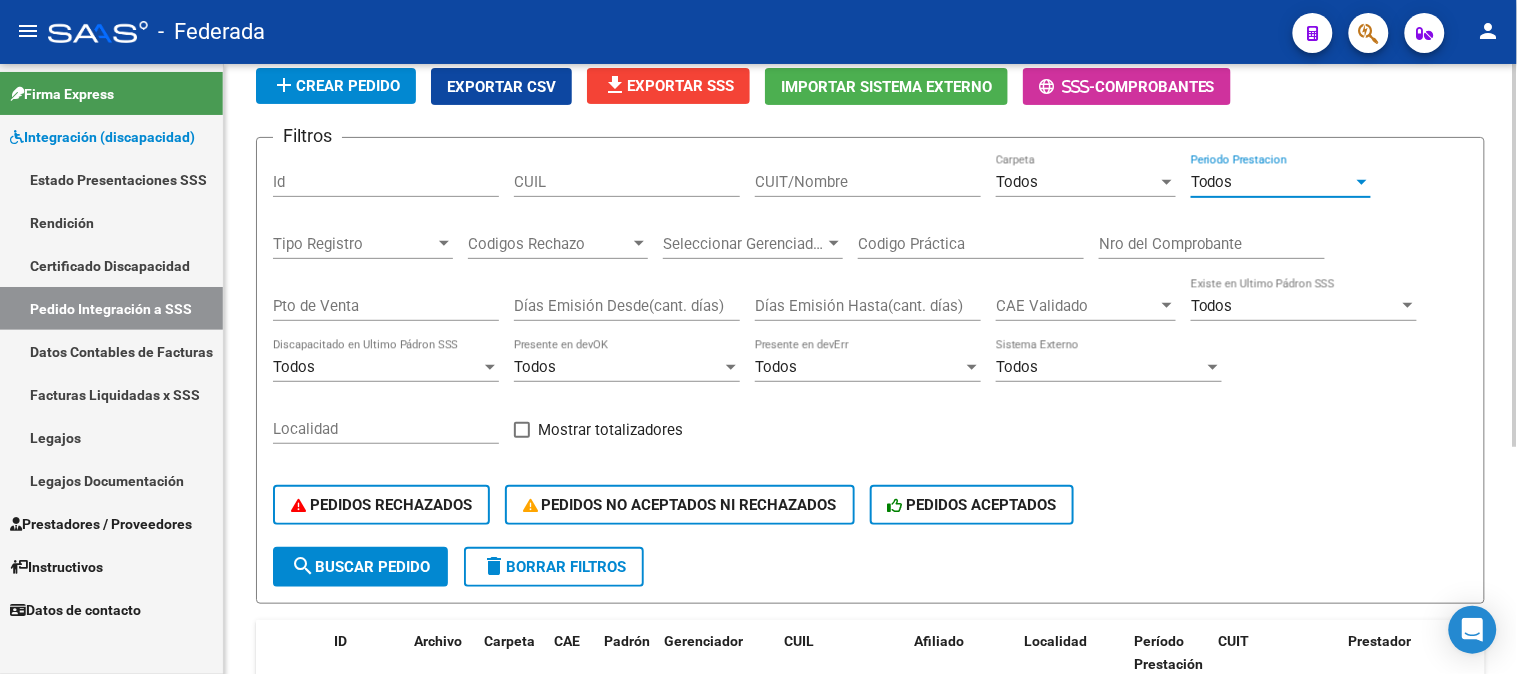 click on "search  Buscar Pedido" 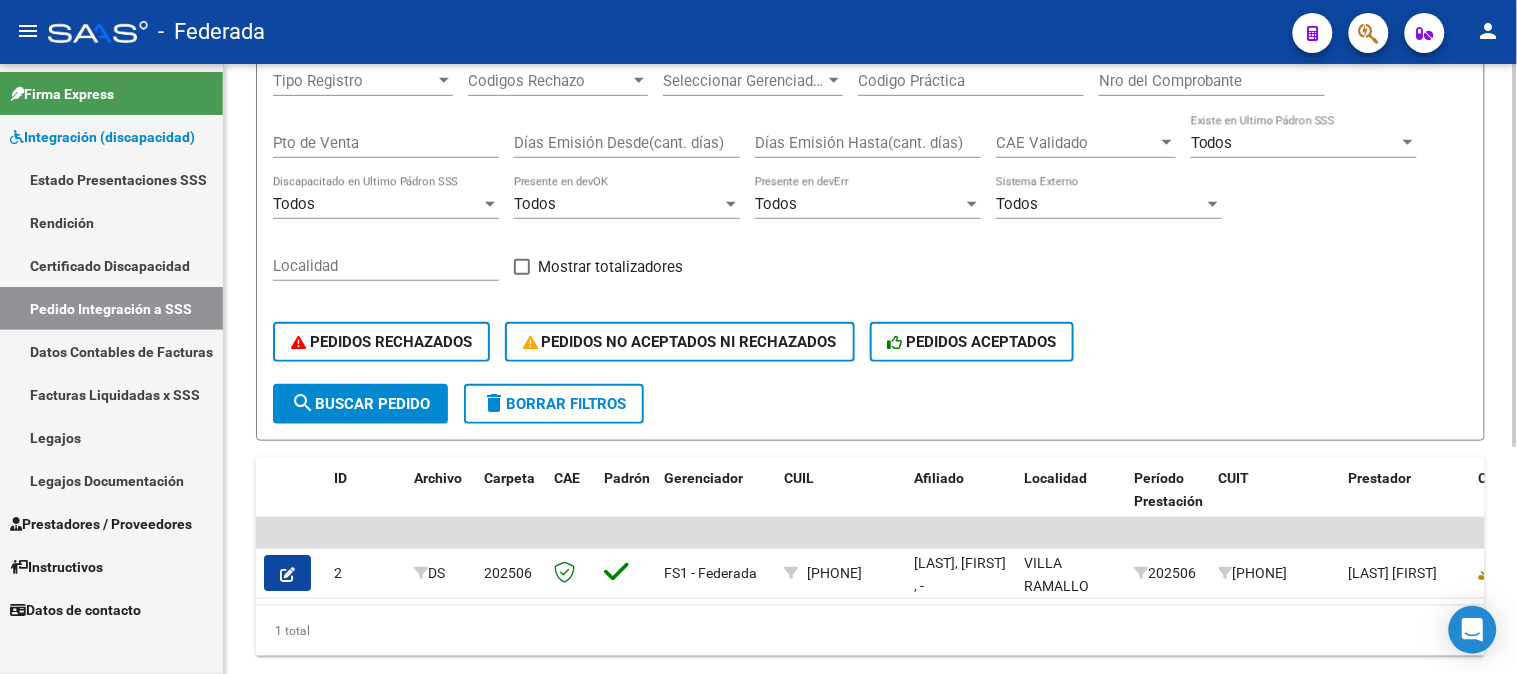 scroll, scrollTop: 248, scrollLeft: 0, axis: vertical 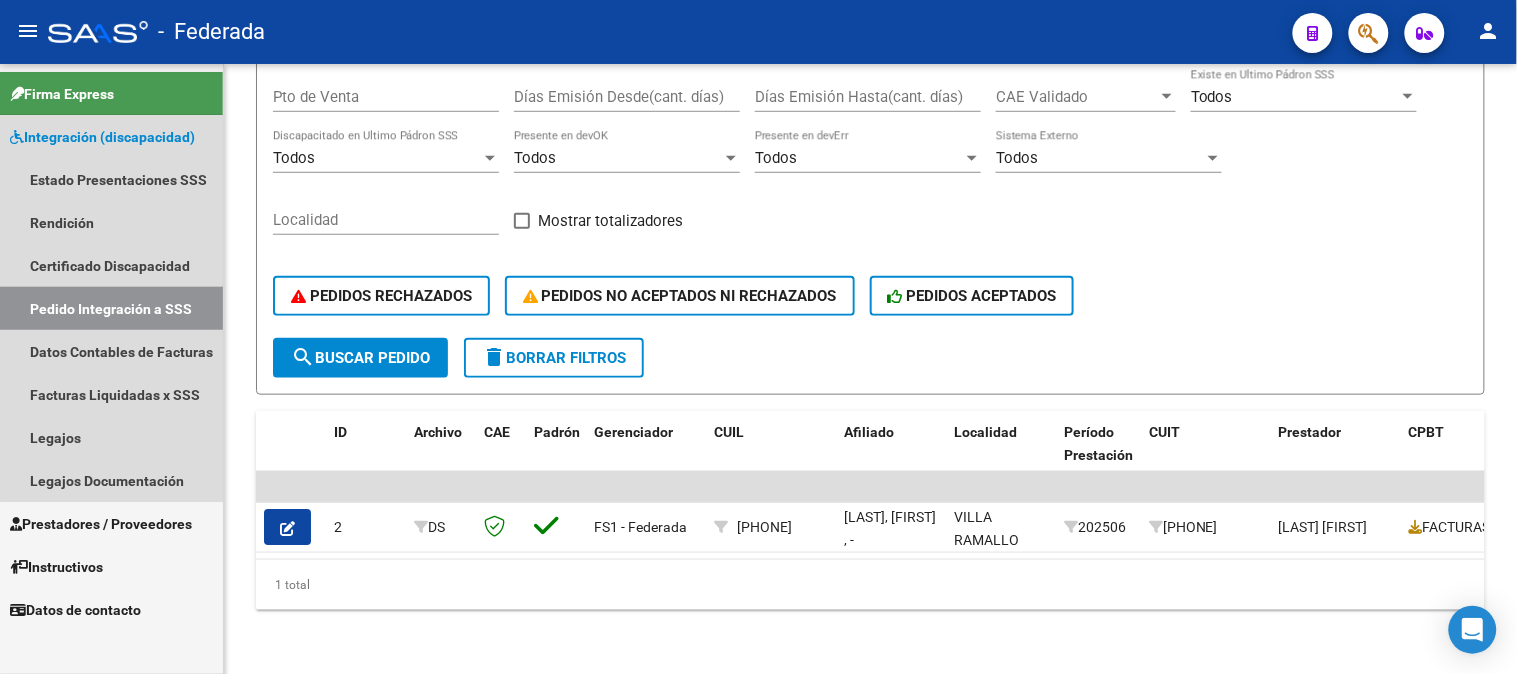 click on "Pedido Integración a SSS" at bounding box center [111, 308] 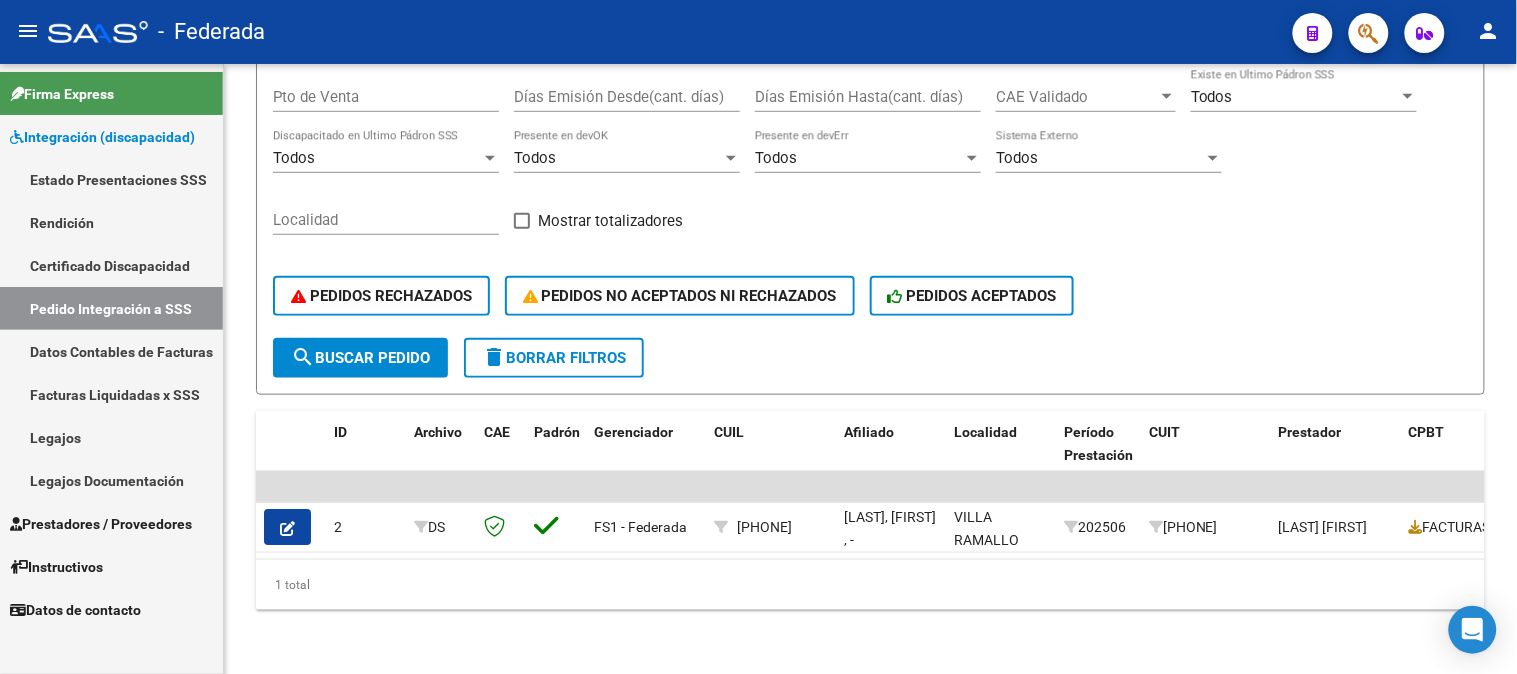 click on "Prestadores / Proveedores" at bounding box center [101, 524] 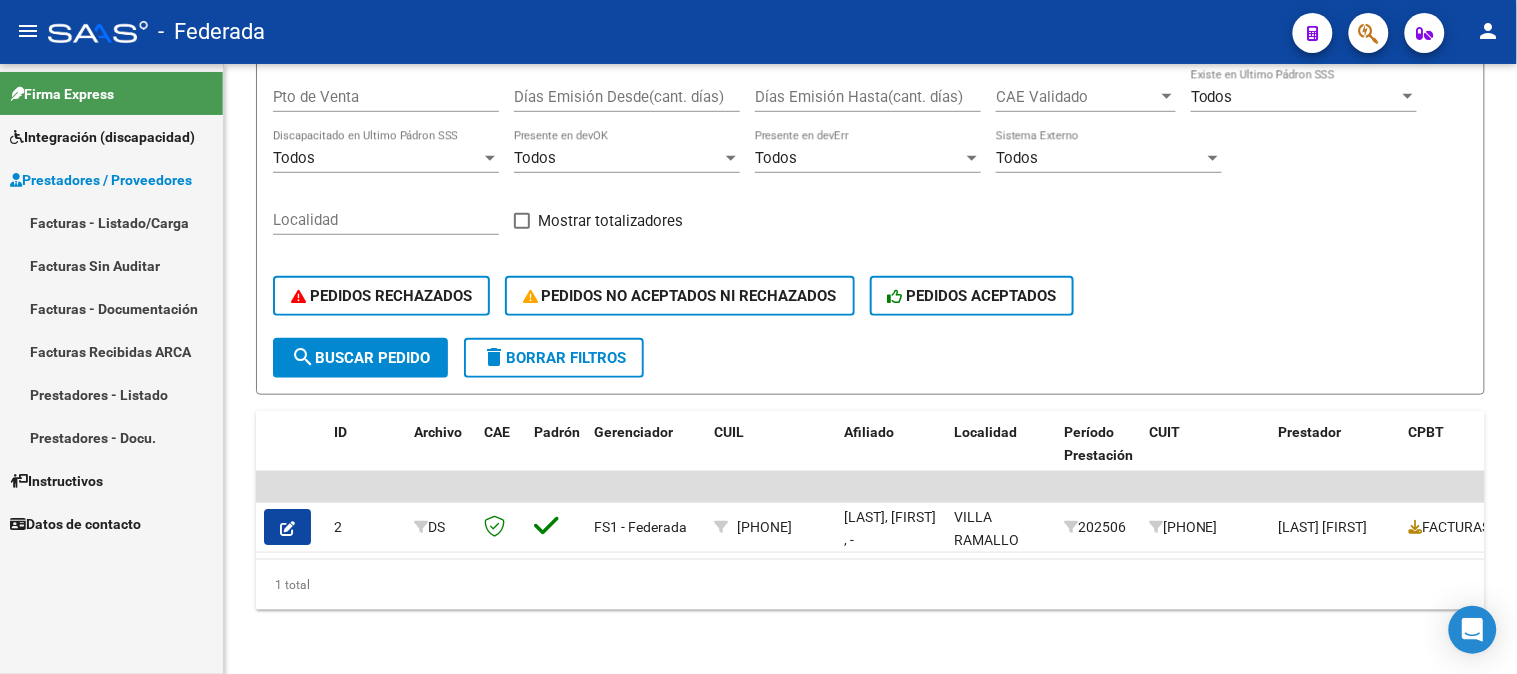 click on "Facturas - Listado/Carga" at bounding box center [111, 222] 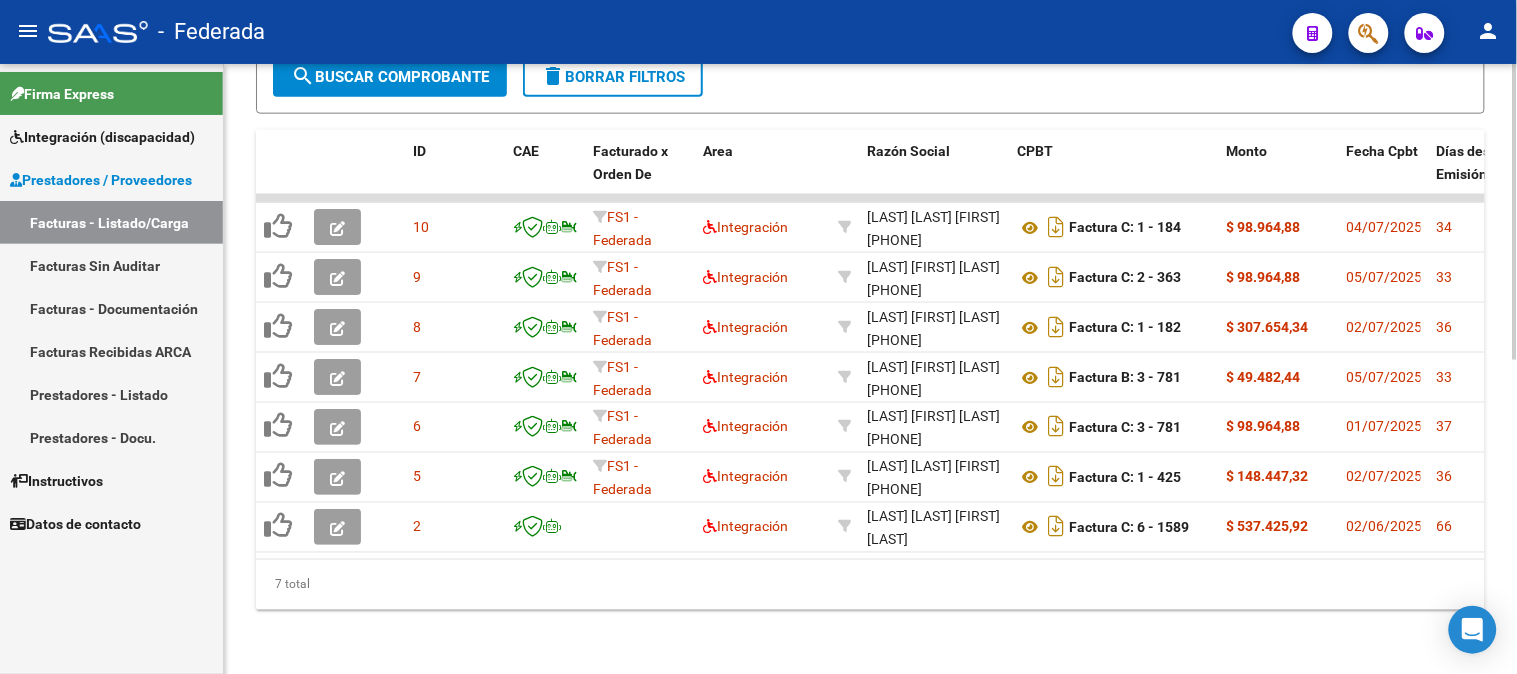 scroll, scrollTop: 644, scrollLeft: 0, axis: vertical 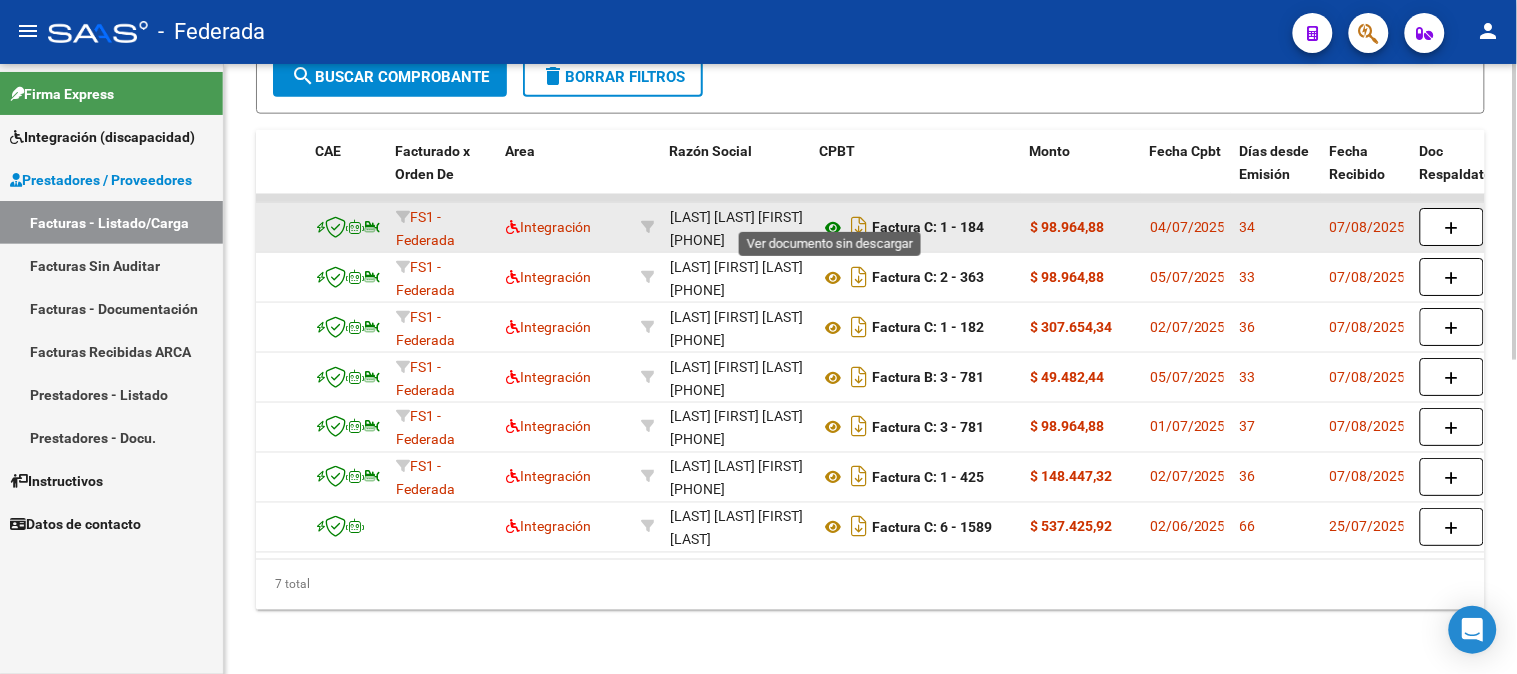 click 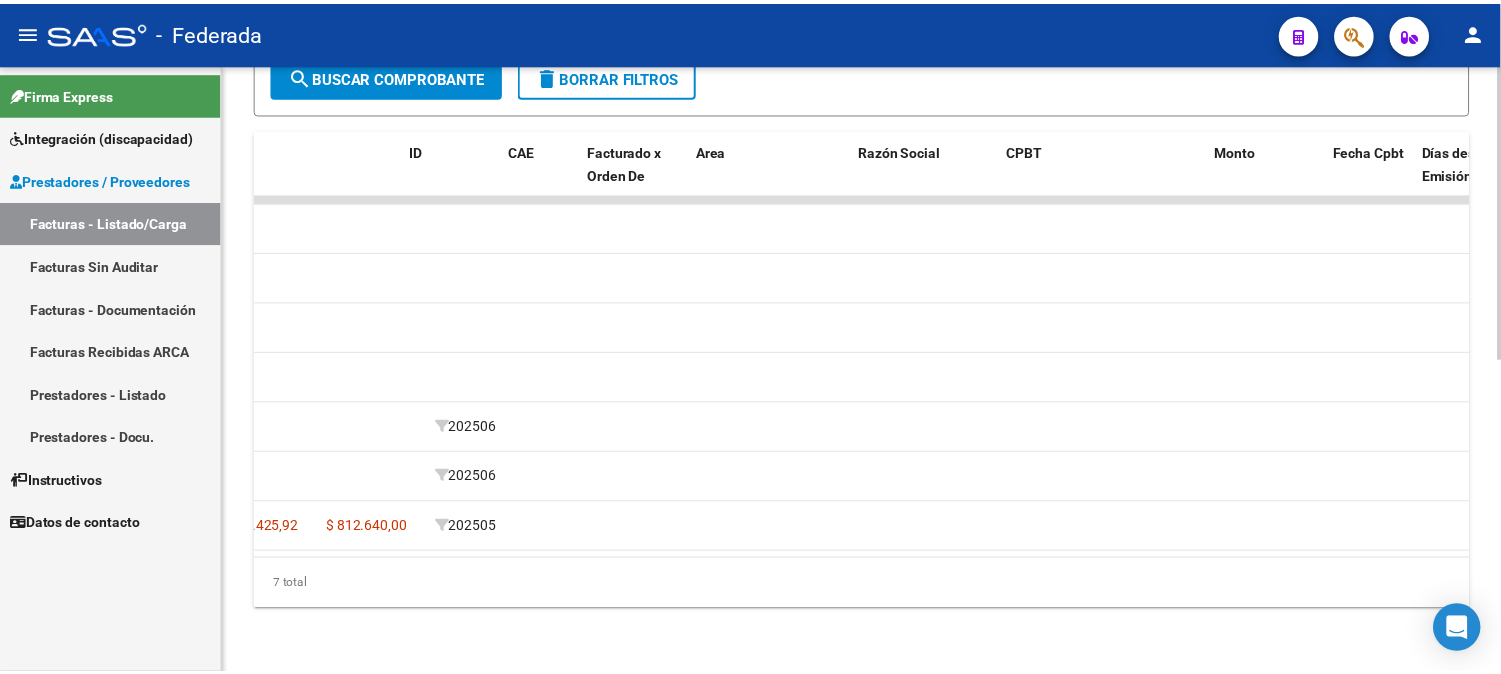 scroll, scrollTop: 0, scrollLeft: 0, axis: both 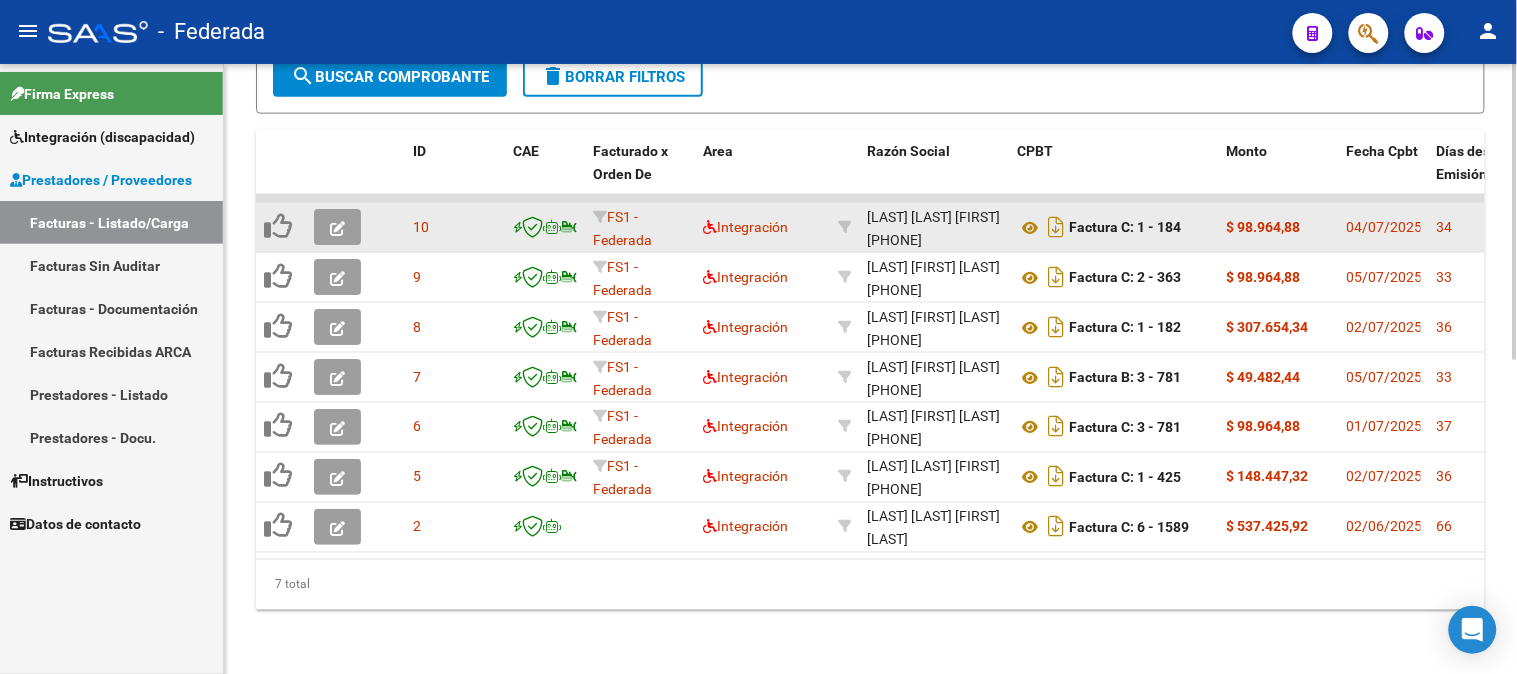 click 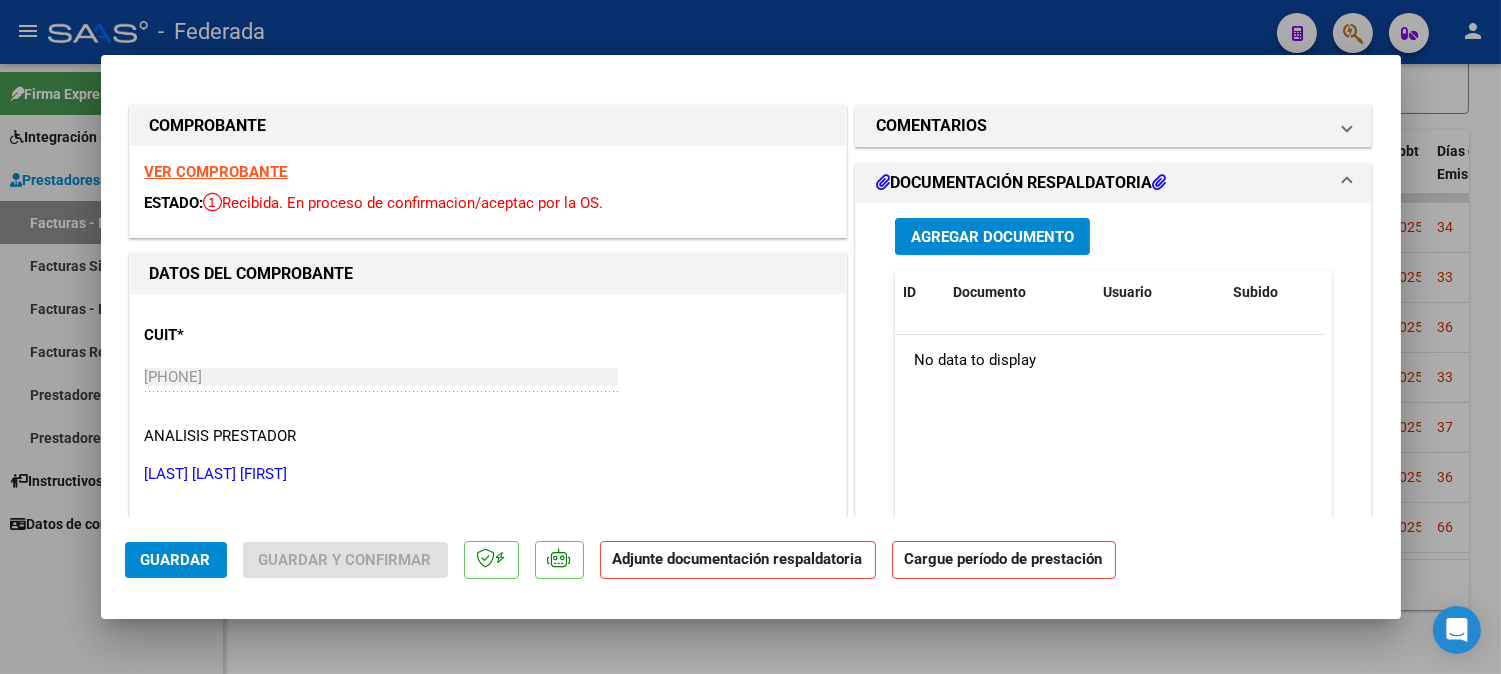 scroll, scrollTop: 111, scrollLeft: 0, axis: vertical 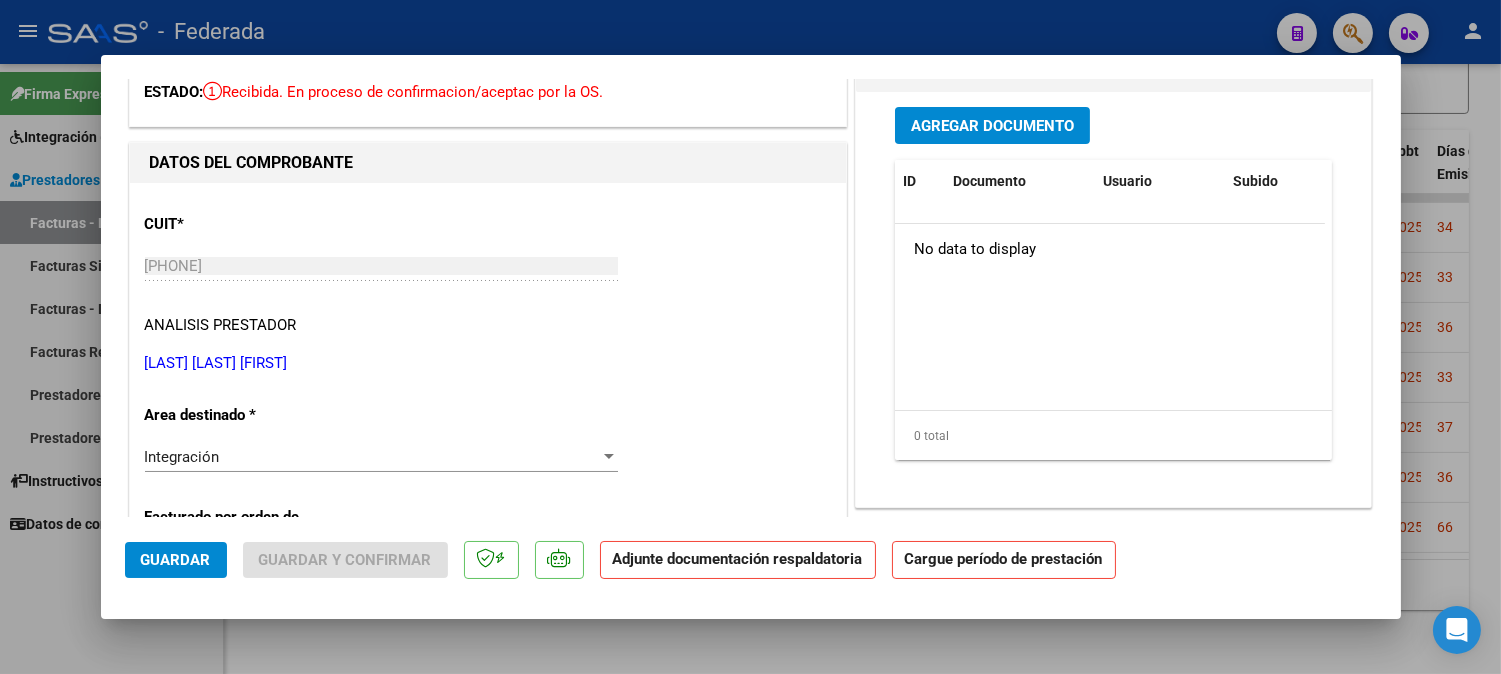 click on "Cargue período de prestación" 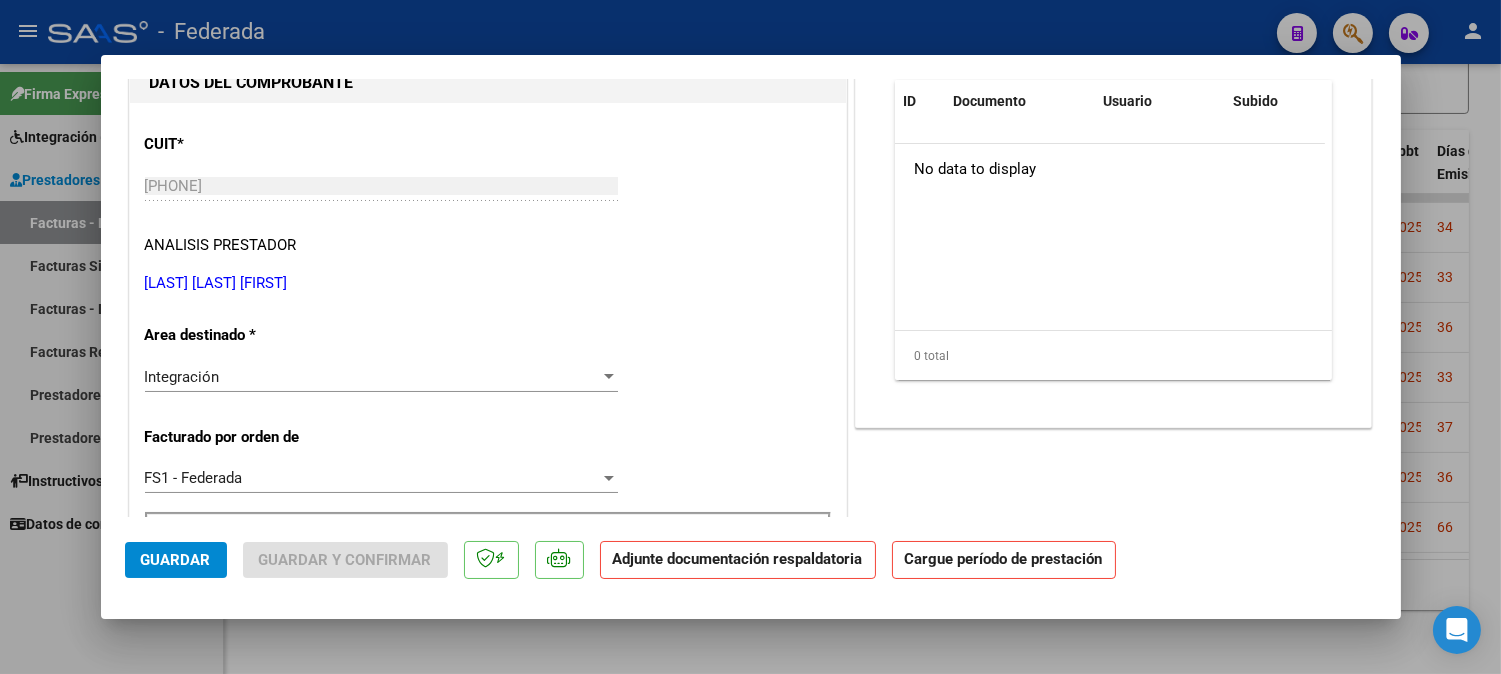 scroll, scrollTop: 222, scrollLeft: 0, axis: vertical 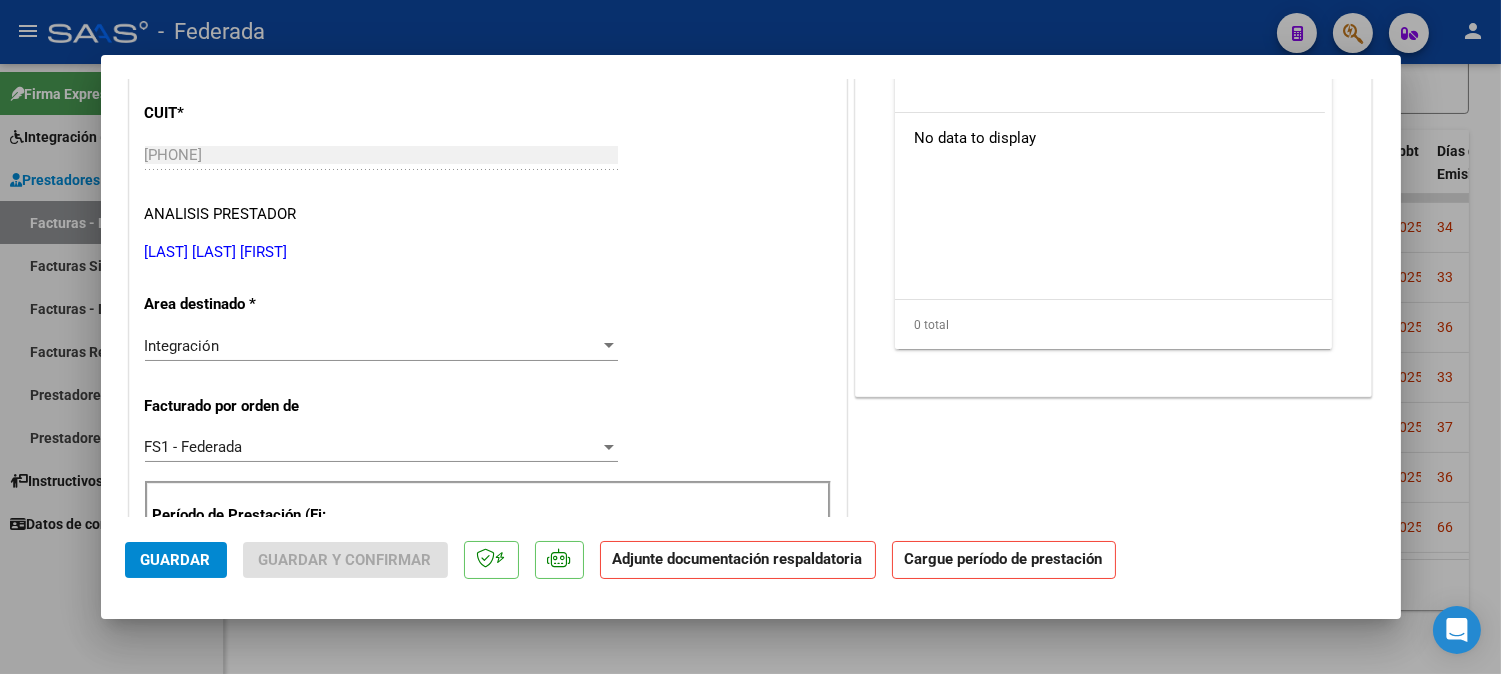 click on "Guardar" 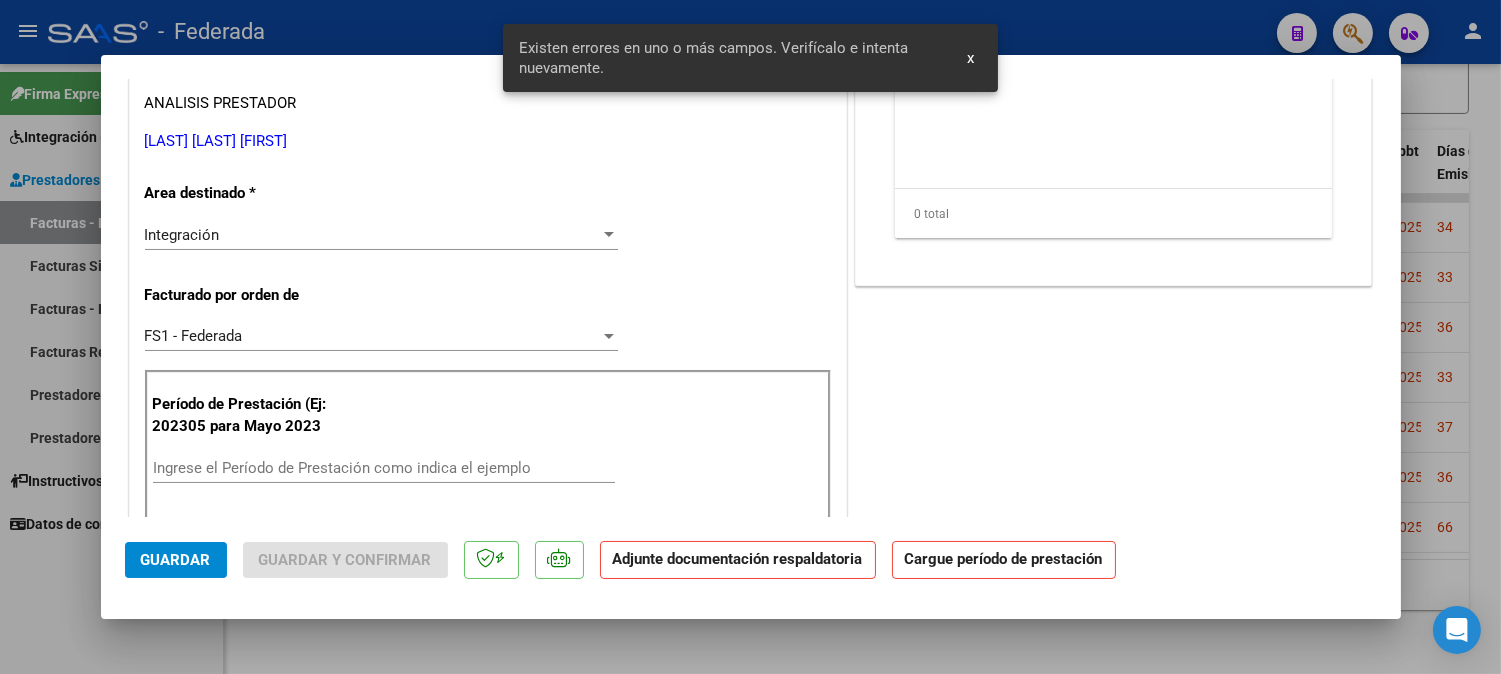 scroll, scrollTop: 483, scrollLeft: 0, axis: vertical 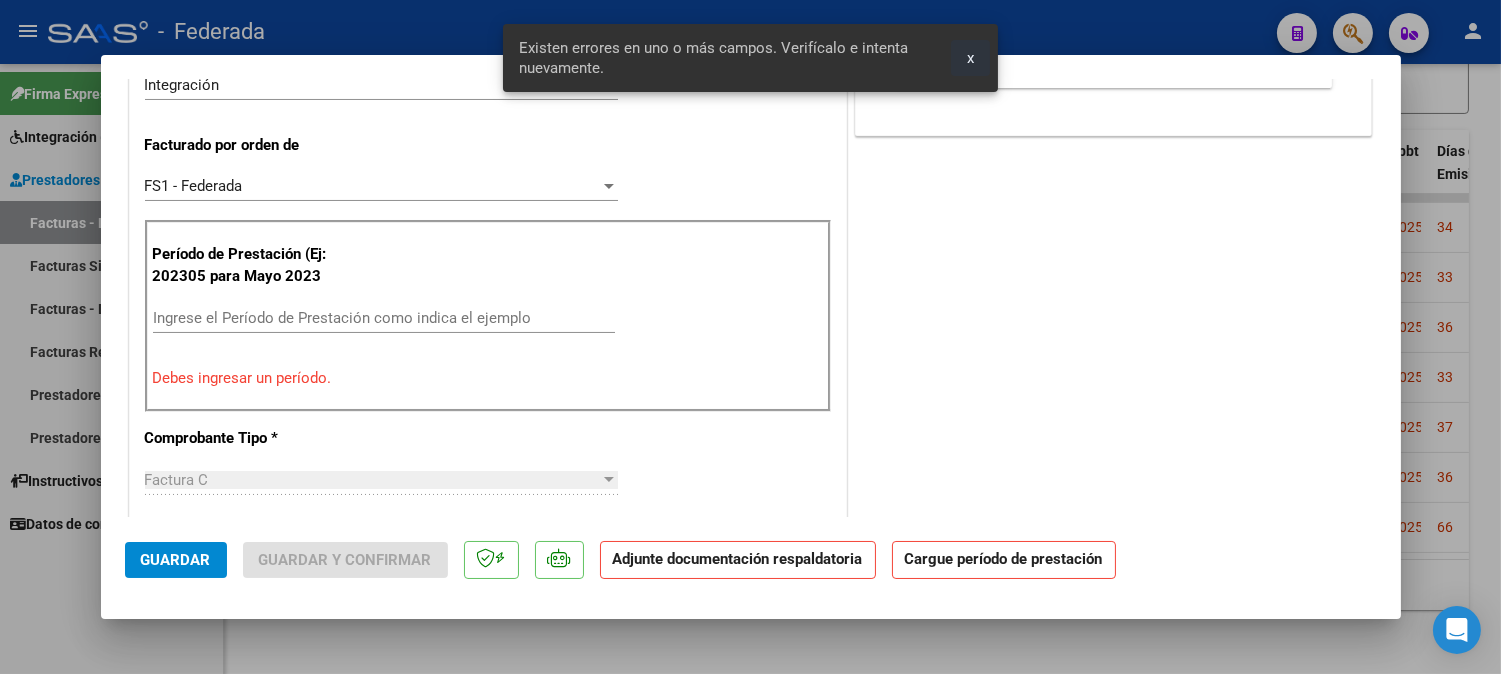 drag, startPoint x: 962, startPoint y: 58, endPoint x: 975, endPoint y: 65, distance: 14.764823 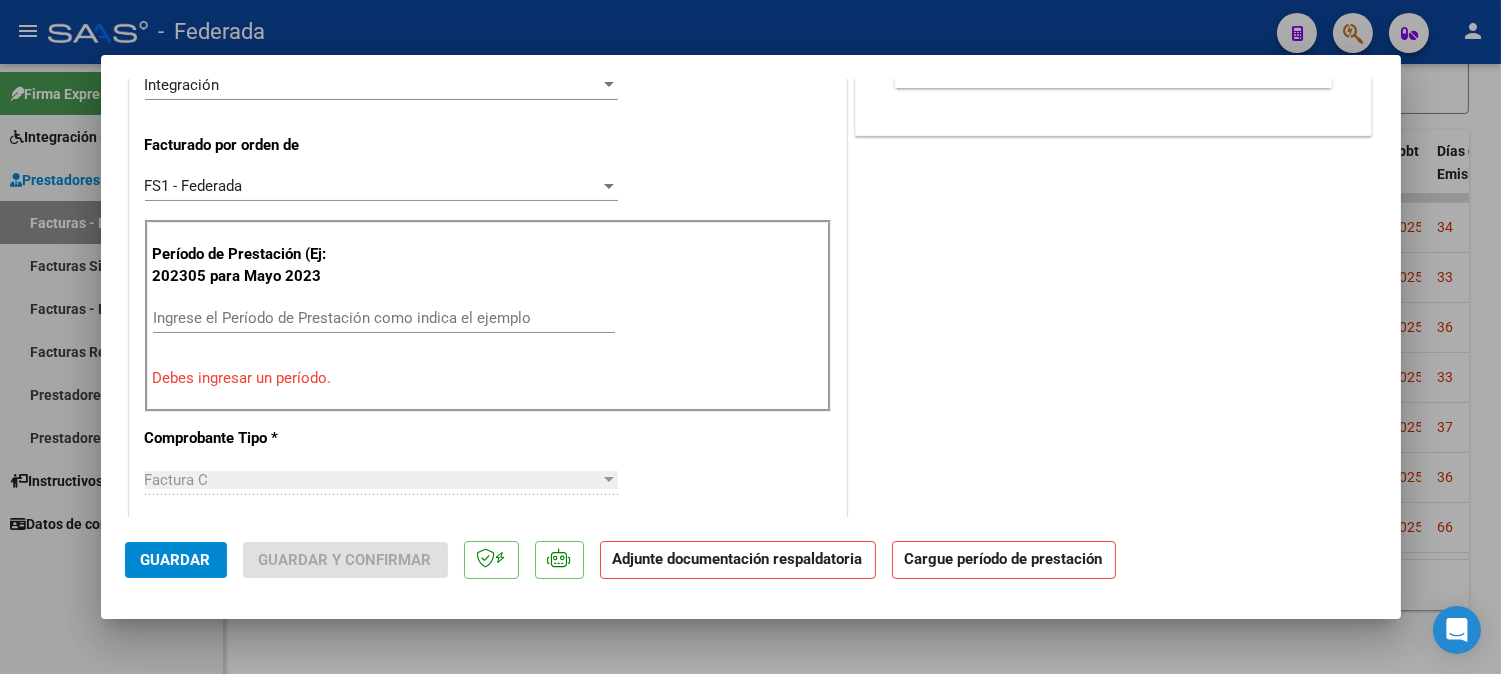 click at bounding box center (750, 337) 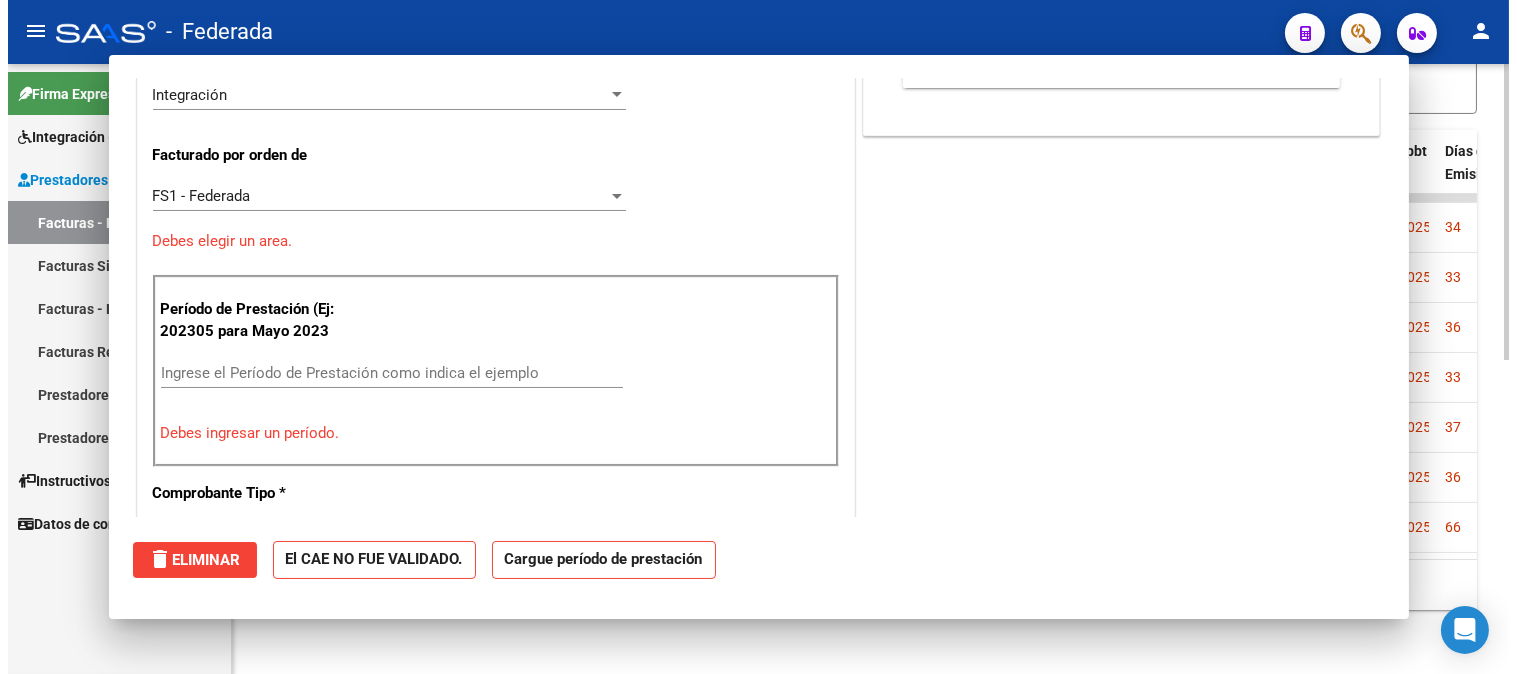 scroll, scrollTop: 537, scrollLeft: 0, axis: vertical 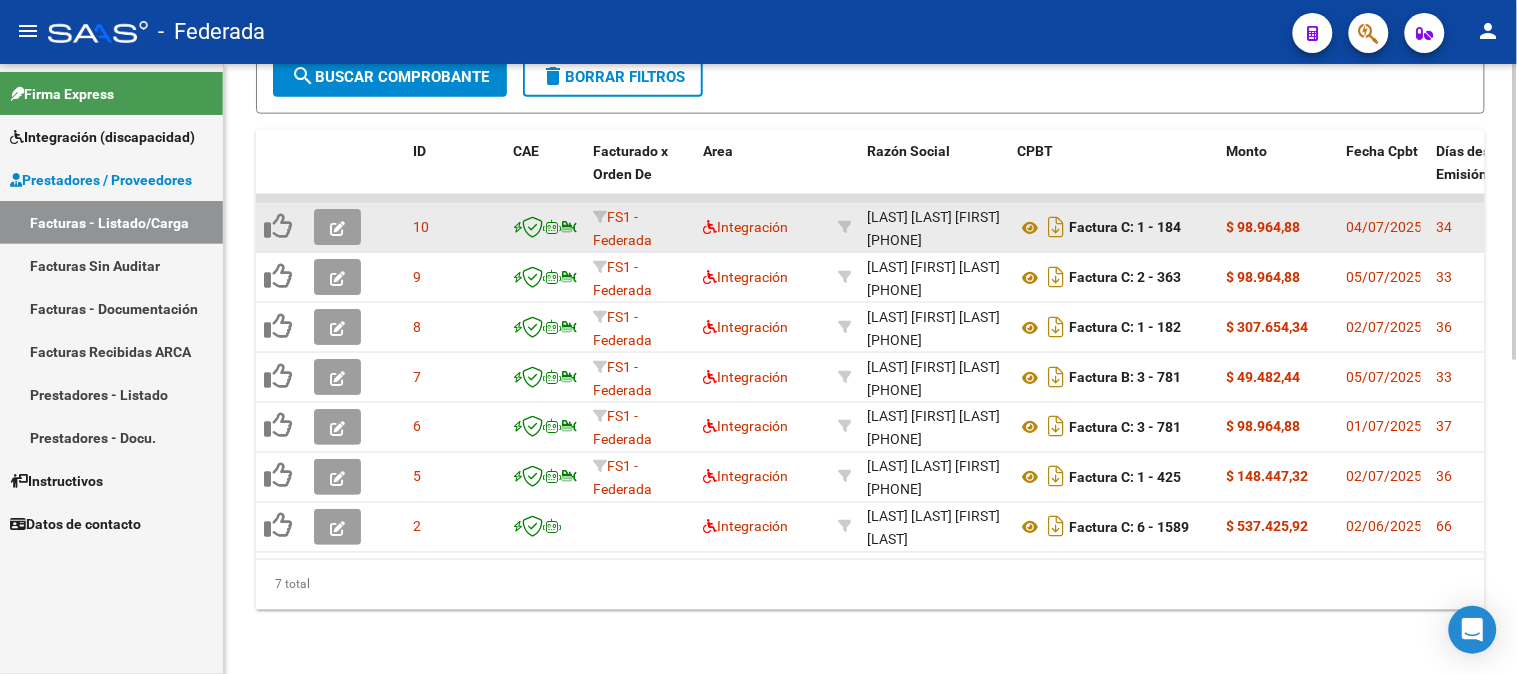 click on "10" 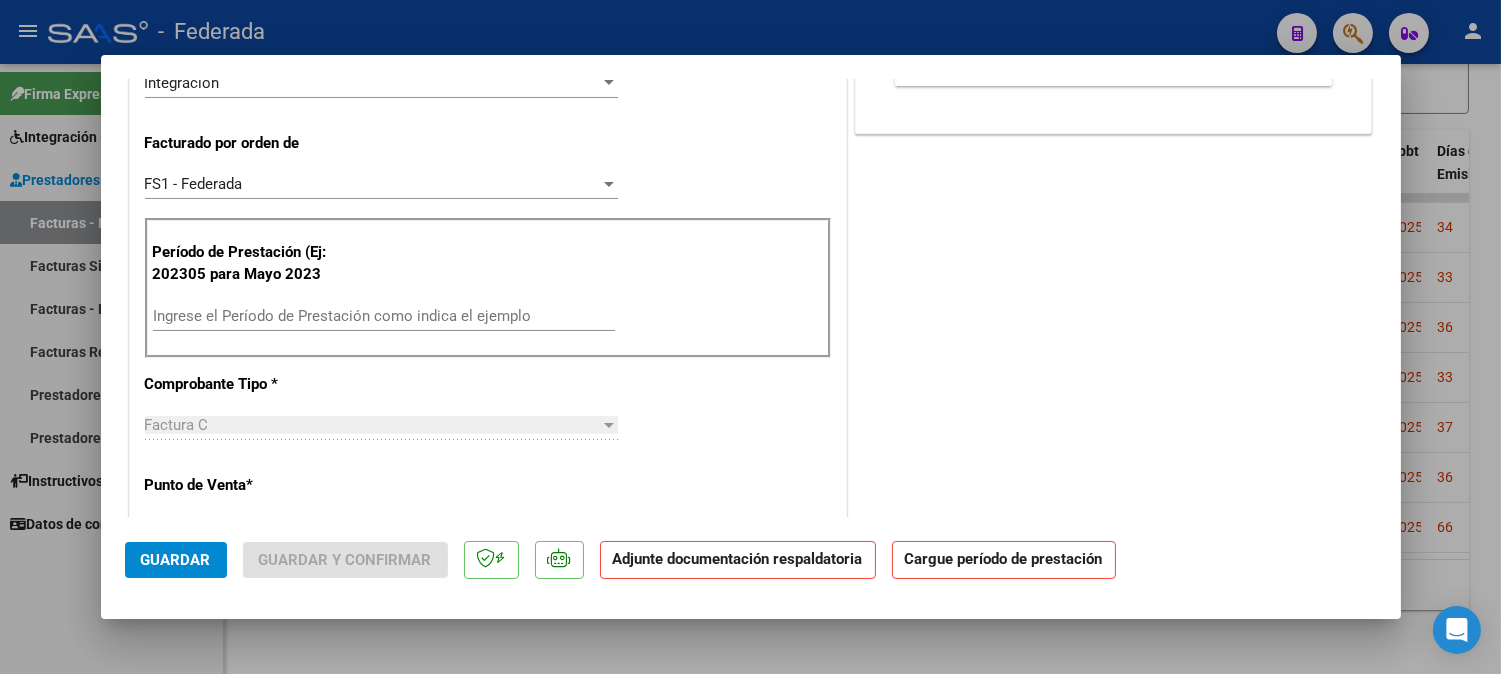 scroll, scrollTop: 555, scrollLeft: 0, axis: vertical 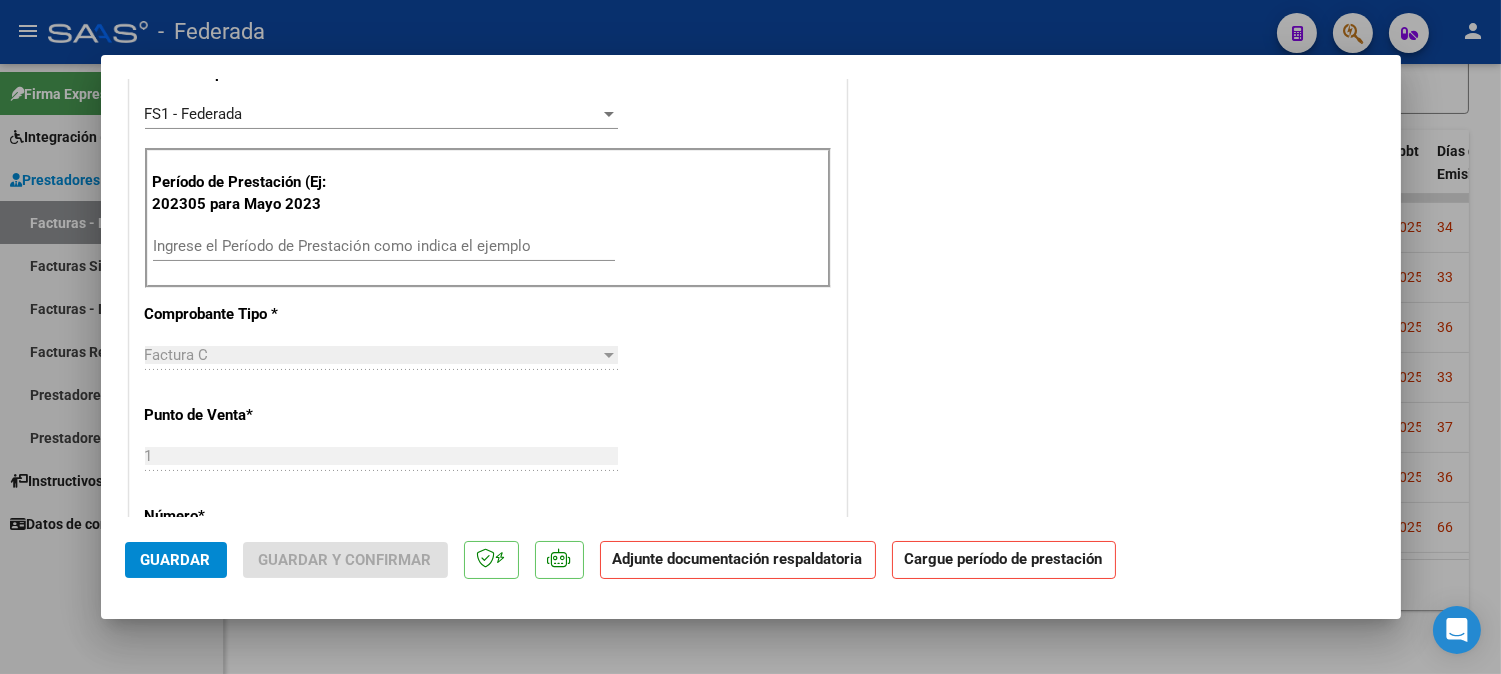 click on "Período de Prestación (Ej: 202305 para Mayo 2023" at bounding box center [253, 193] 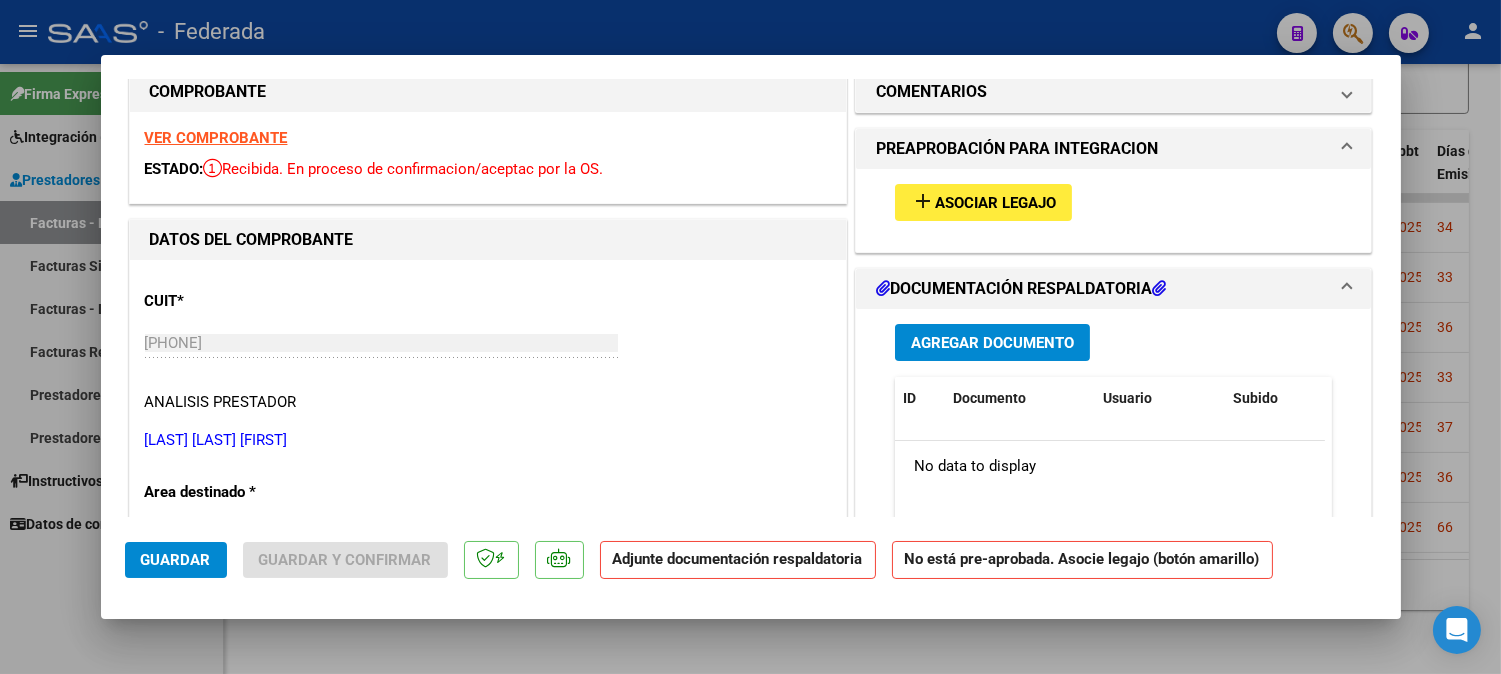 scroll, scrollTop: 0, scrollLeft: 0, axis: both 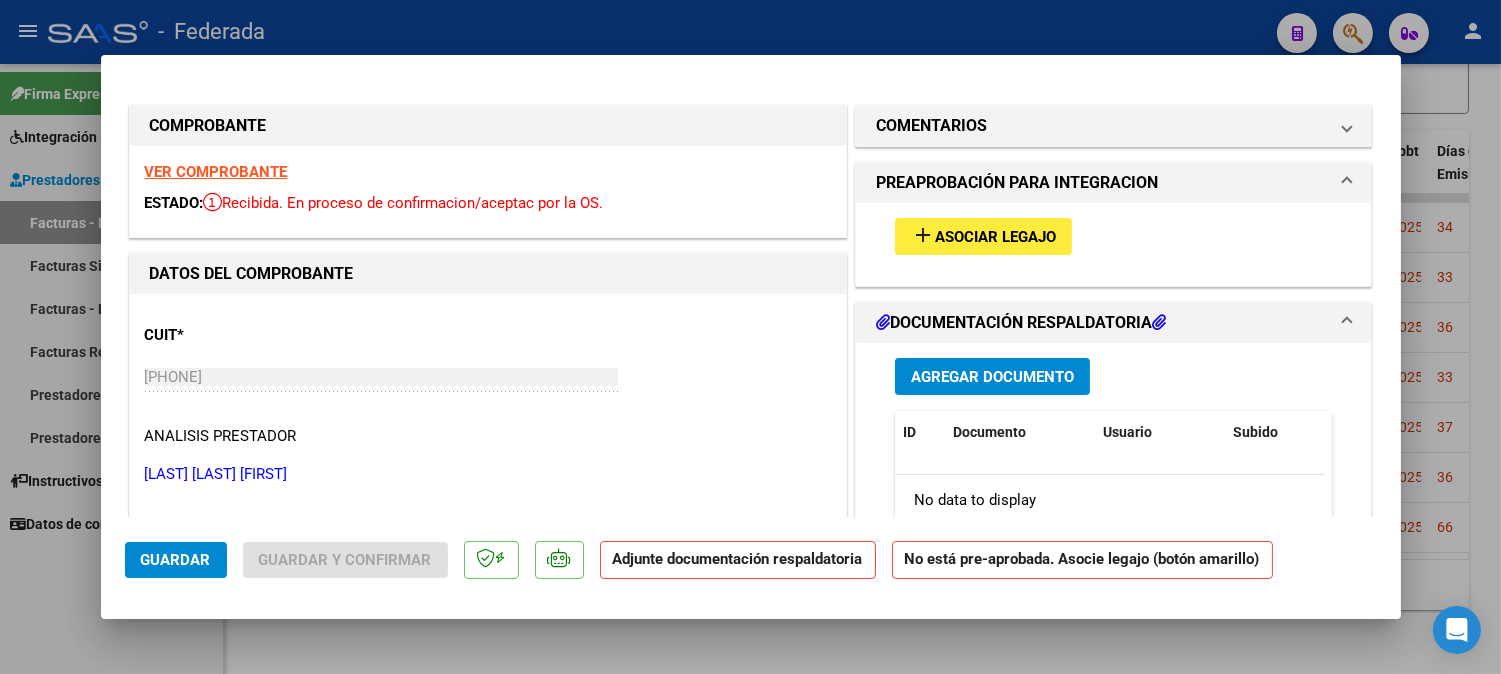 type on "202506" 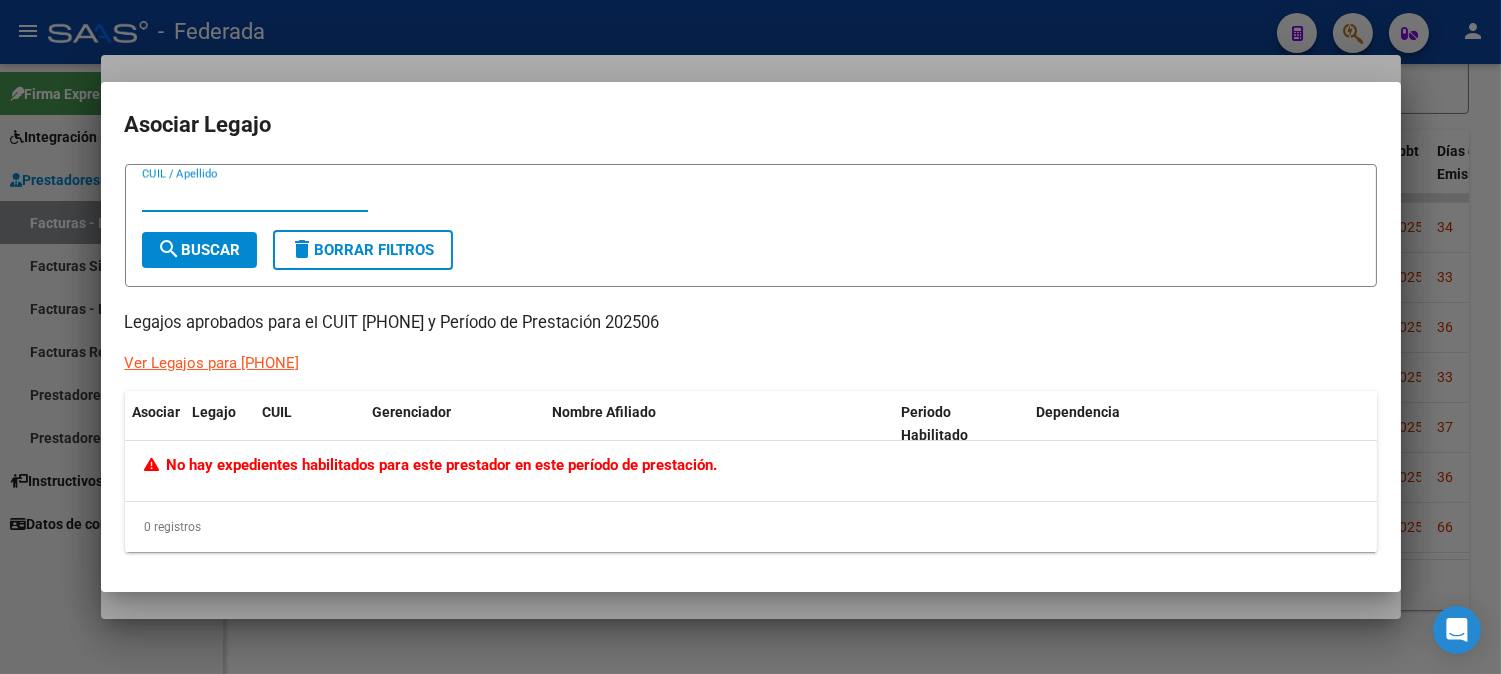 paste on "[NUMBER]" 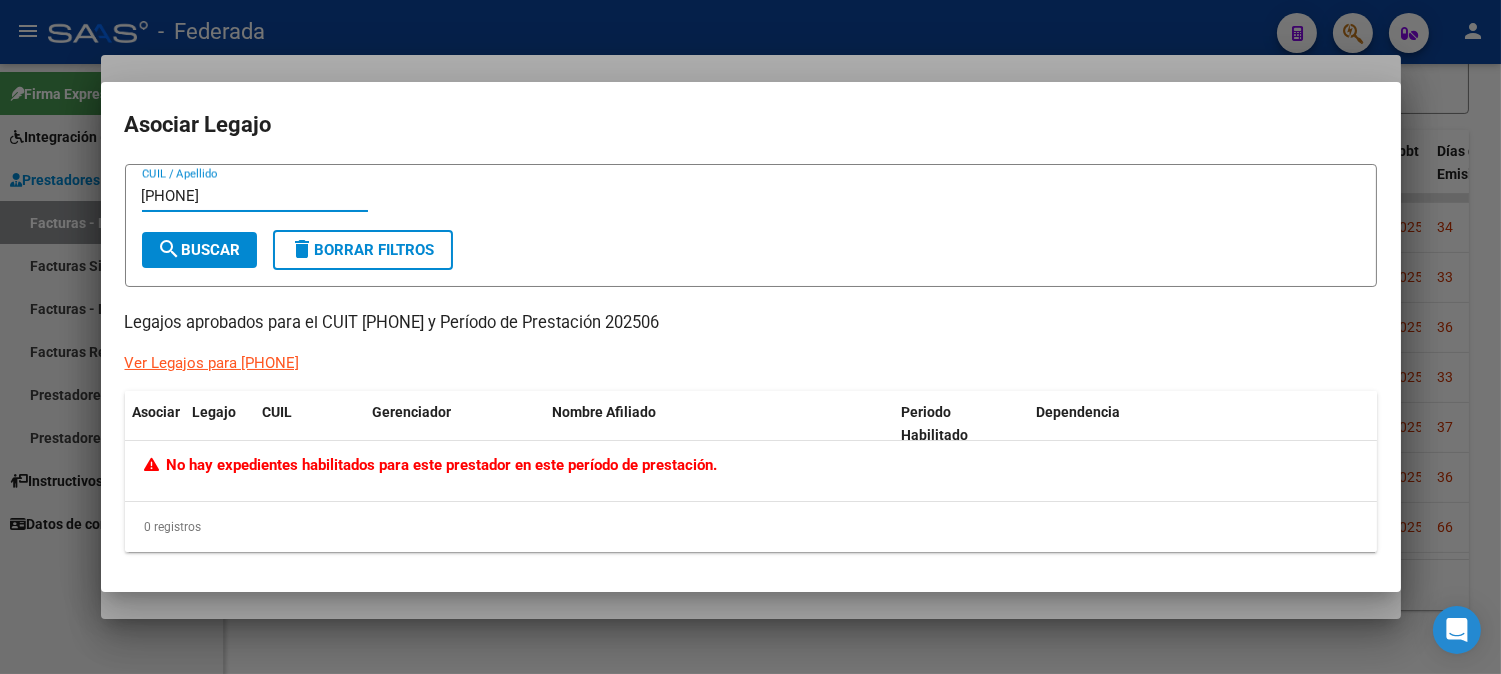 type on "[NUMBER]" 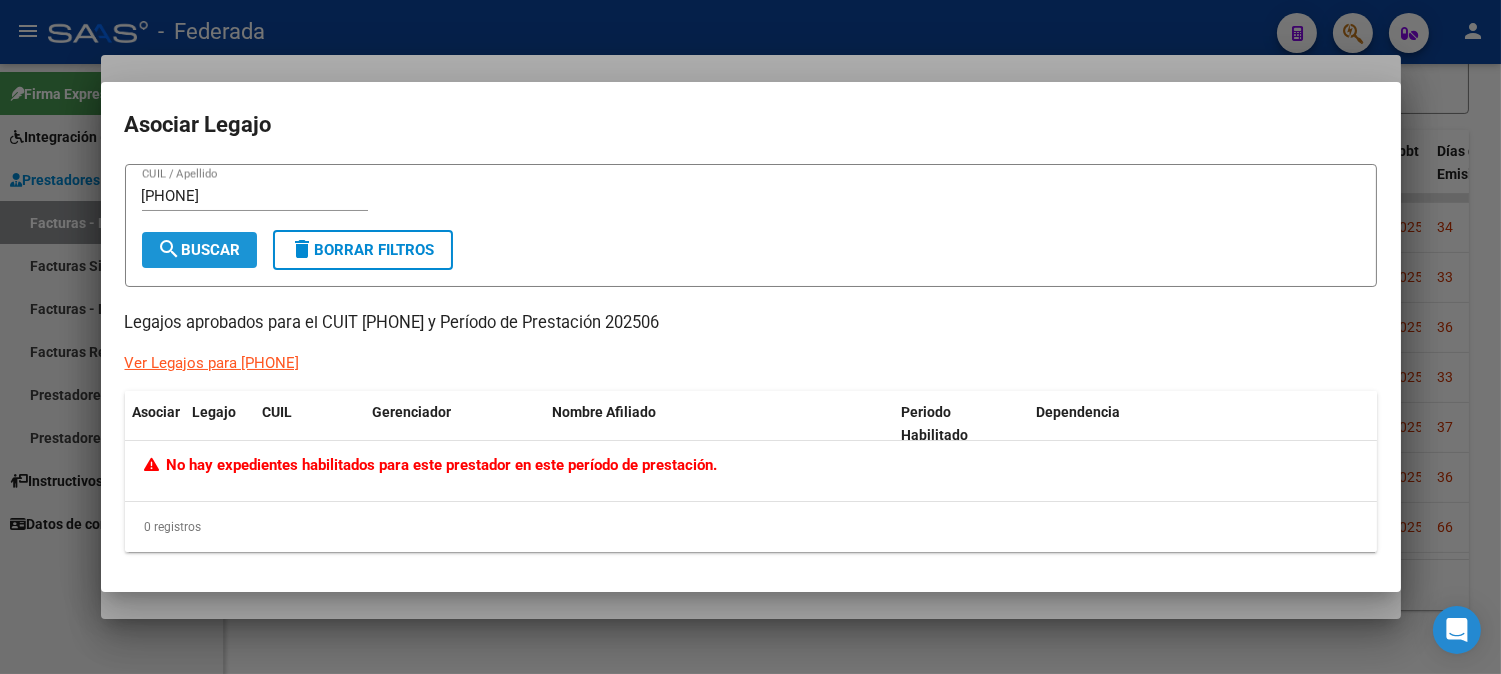 click on "search  Buscar" at bounding box center [199, 250] 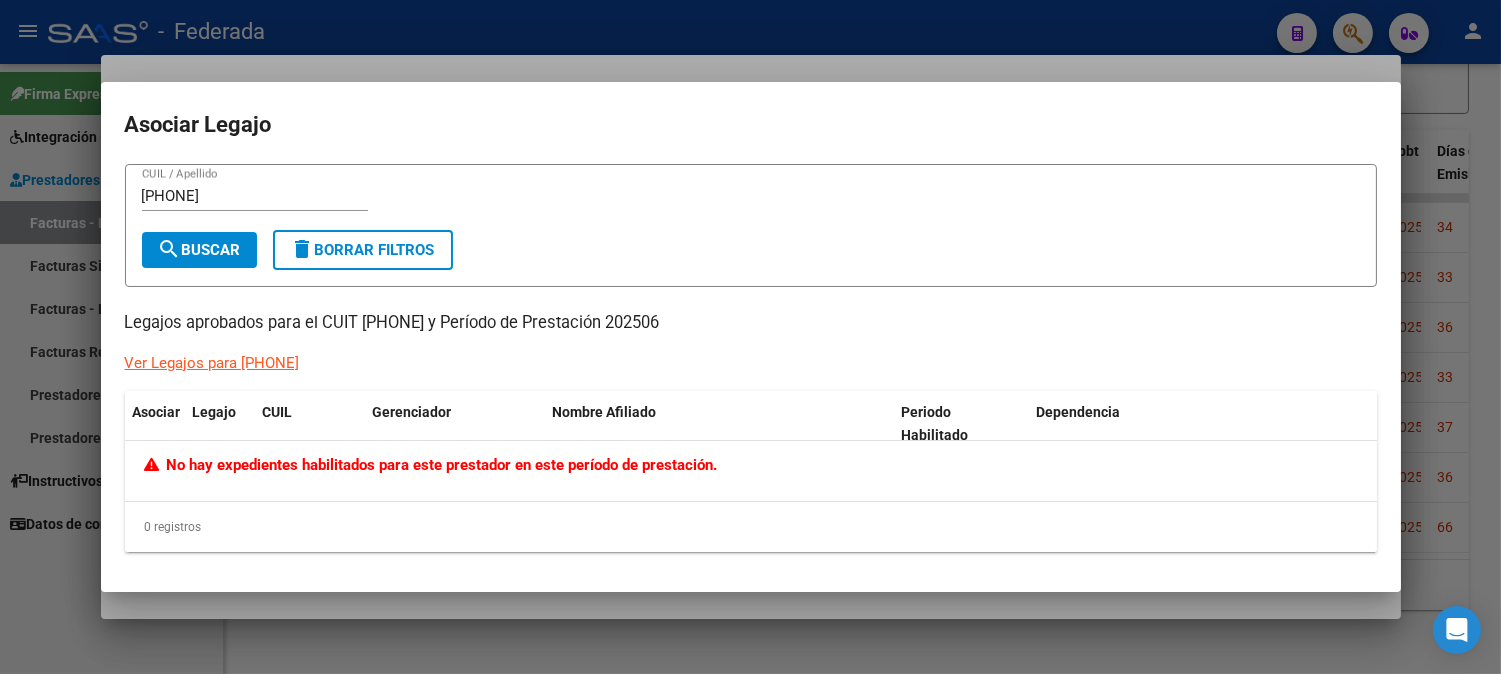 click on "[NUMBER]" at bounding box center [255, 196] 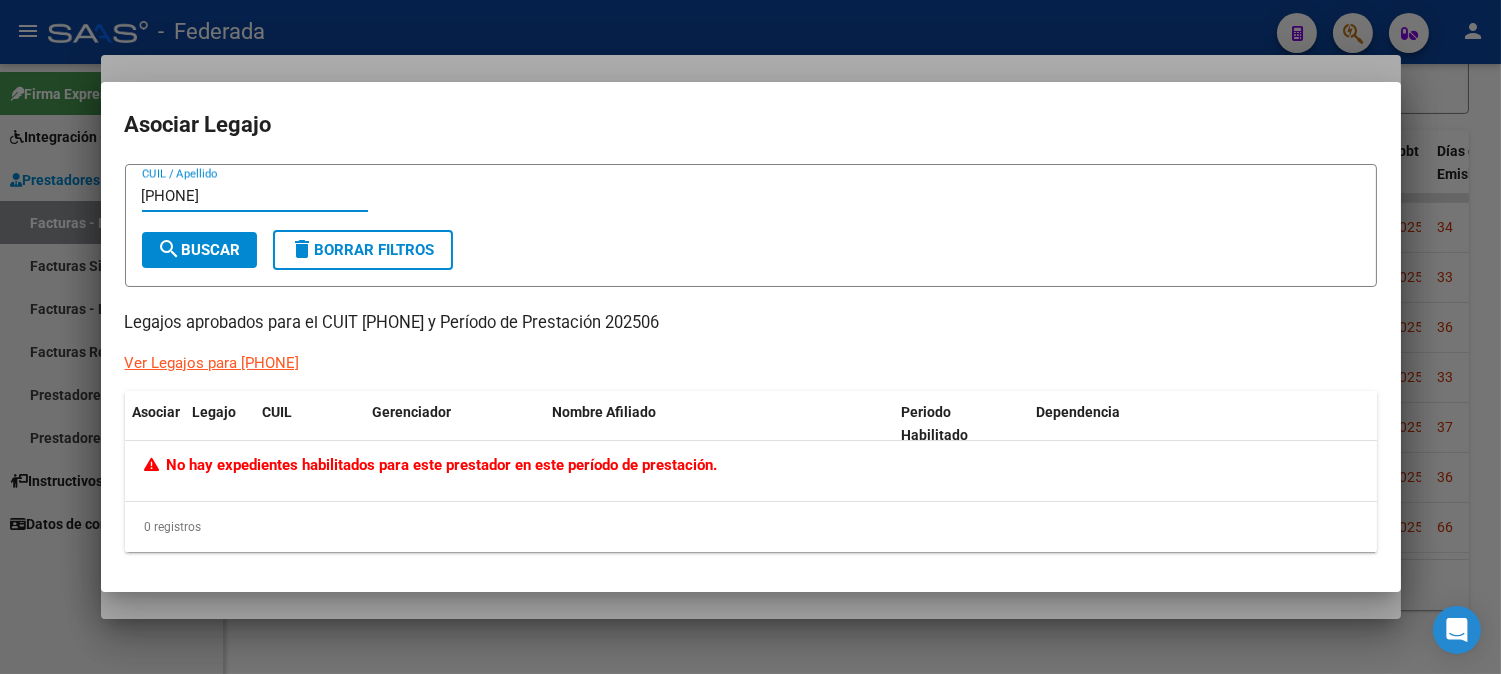 click on "[NUMBER]" at bounding box center (255, 196) 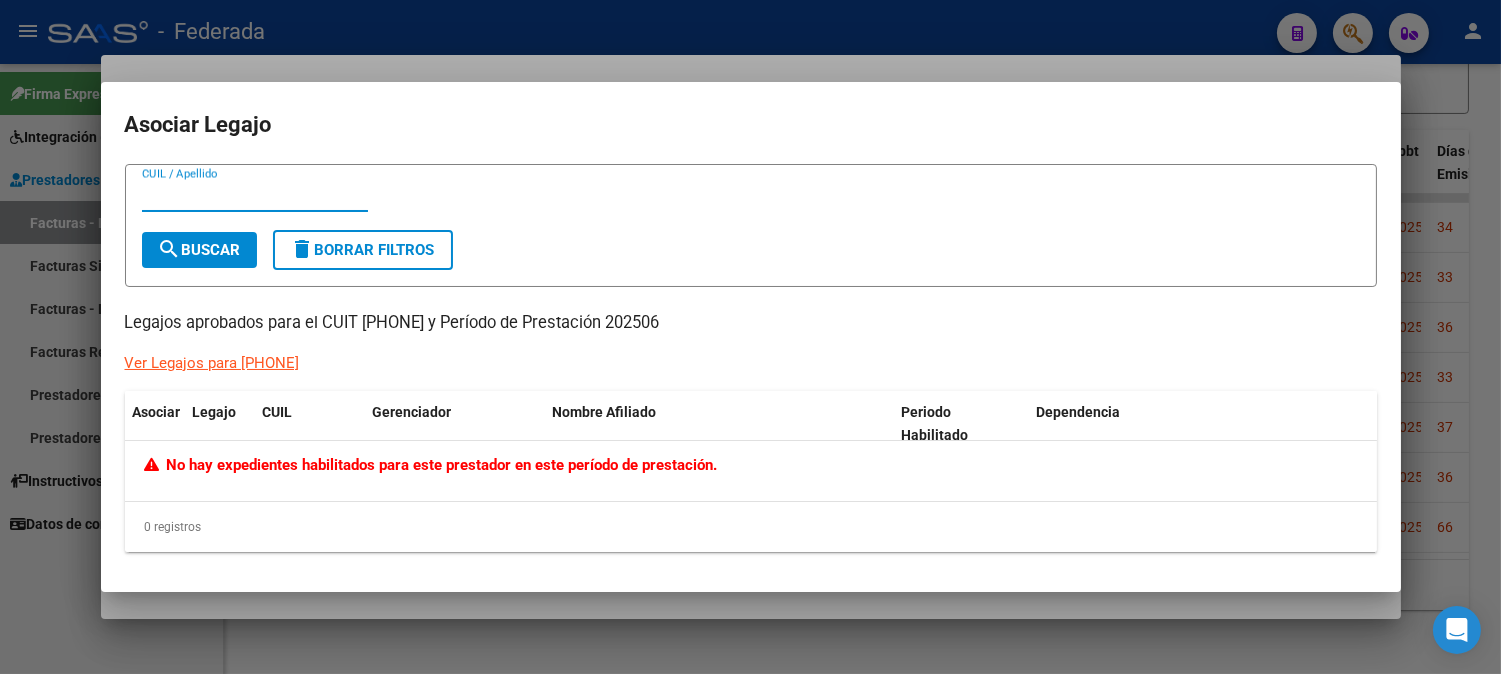 click on "CUIL / Apellido" at bounding box center (255, 196) 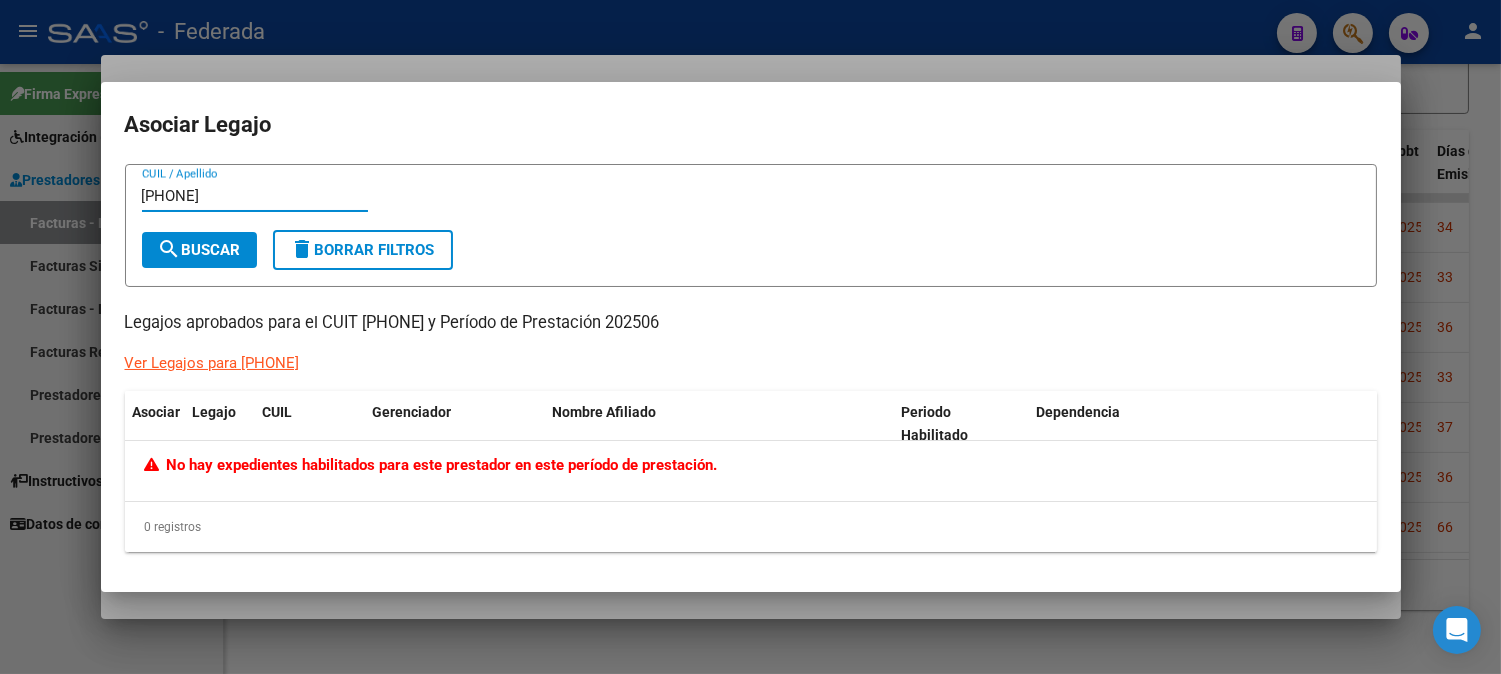 type on "[NUMBER]" 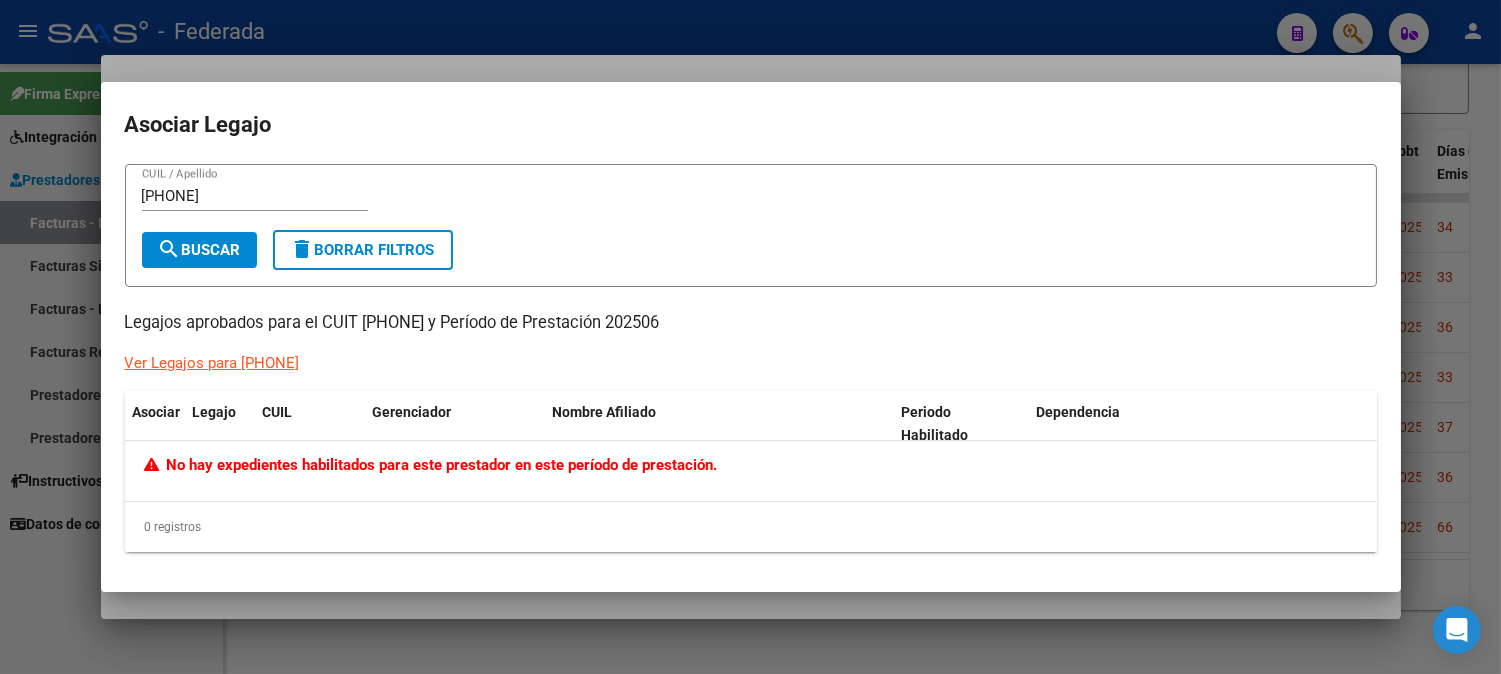 click on "Ver Legajos para 27380721118" 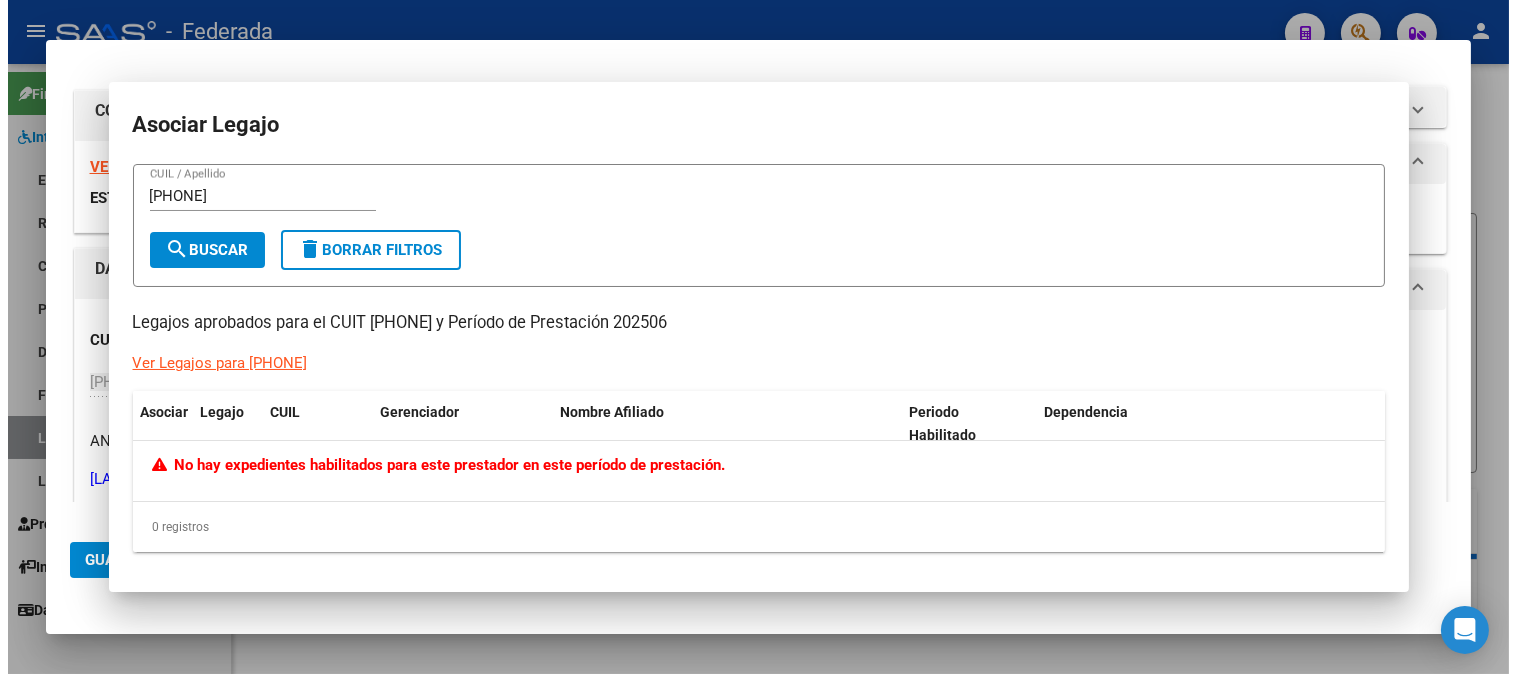 scroll, scrollTop: 0, scrollLeft: 0, axis: both 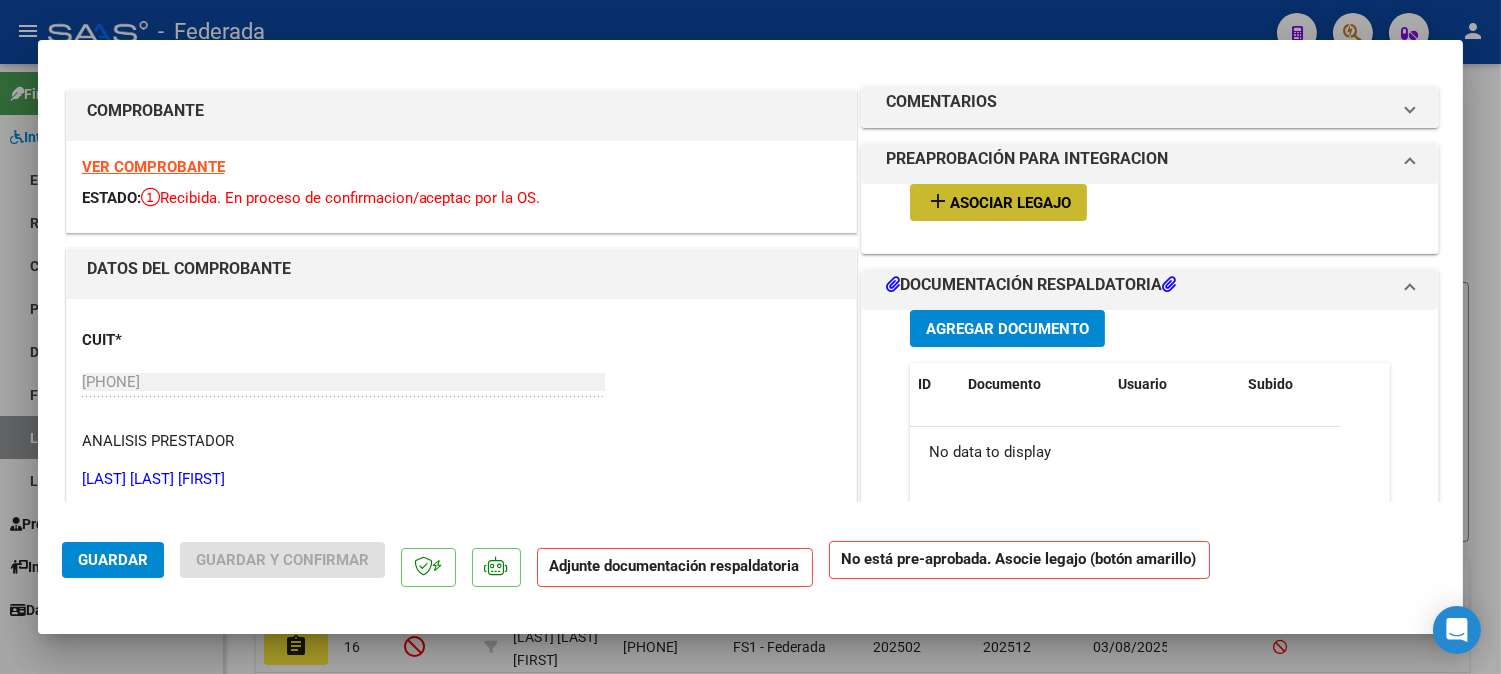 click on "Asociar Legajo" at bounding box center [1010, 203] 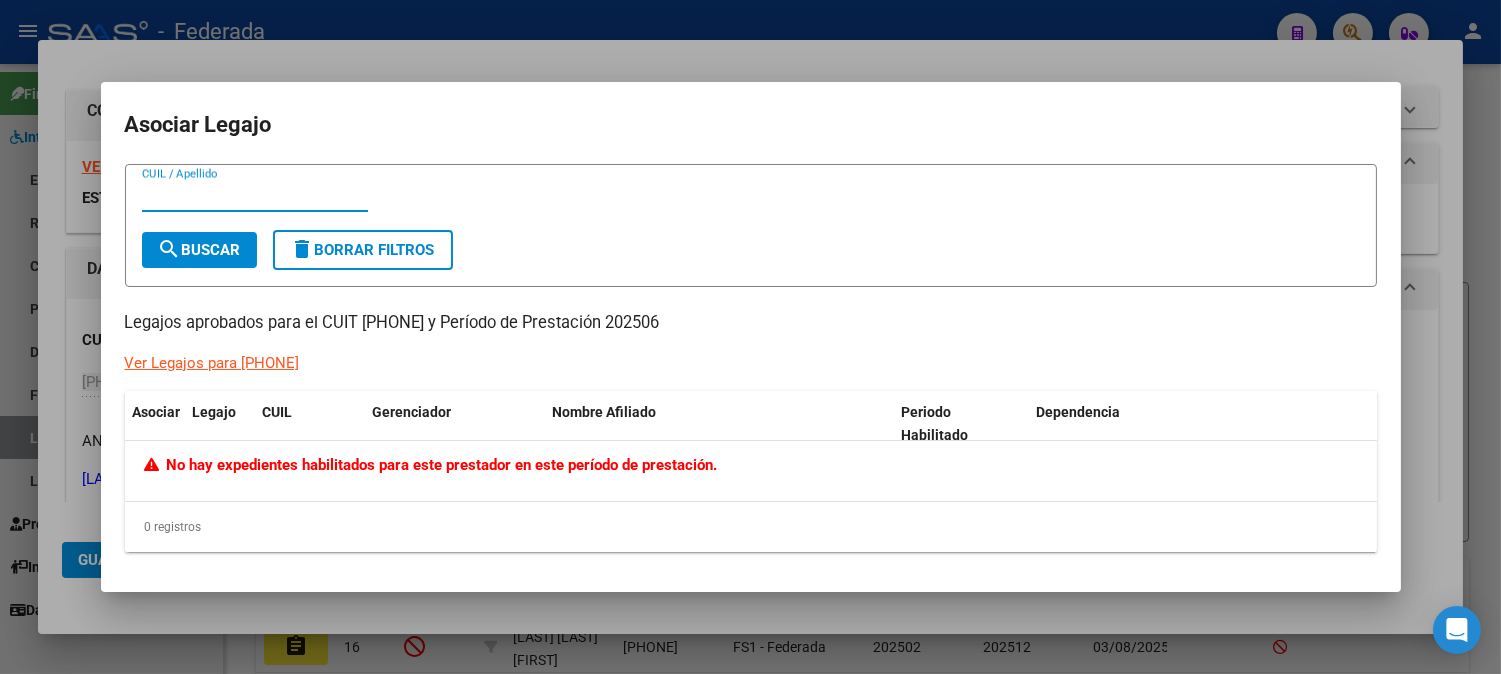 type 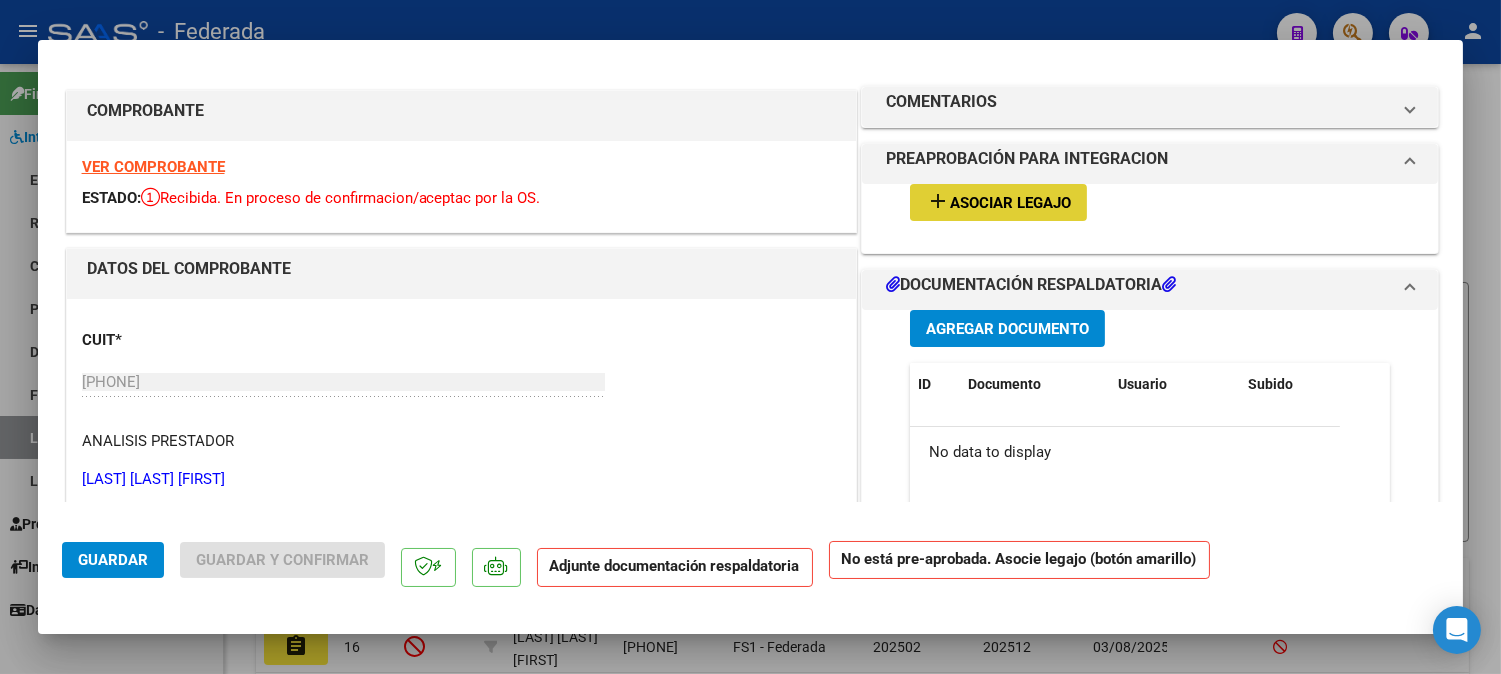 click on "Guardar" 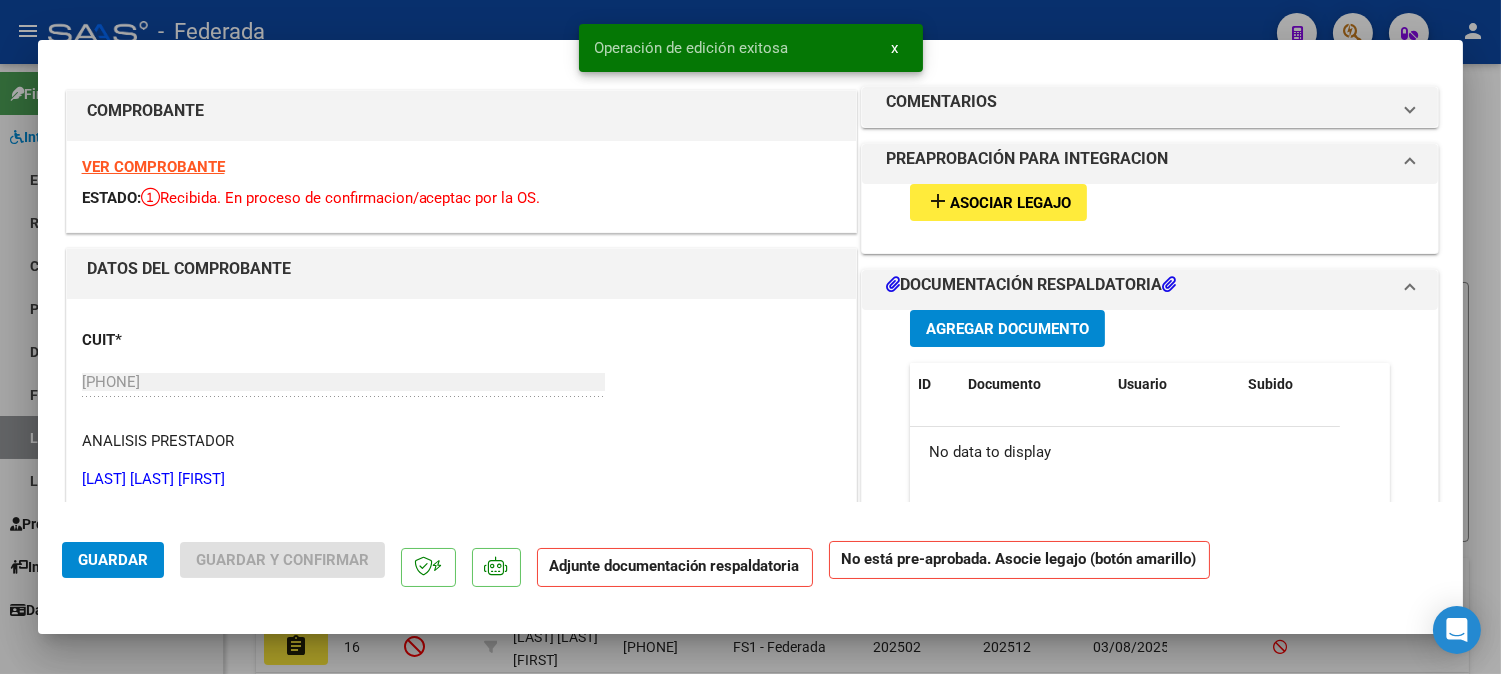 click on "x" at bounding box center (895, 48) 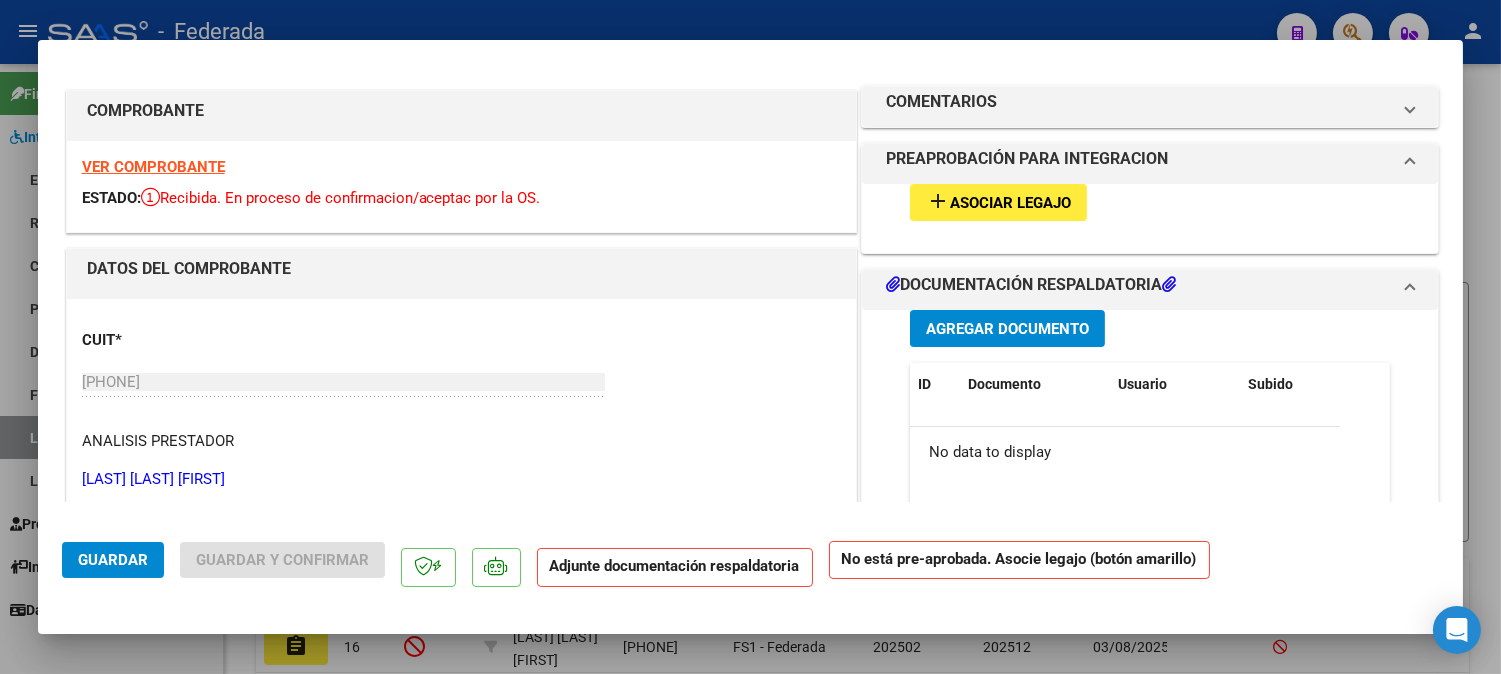 click at bounding box center [750, 337] 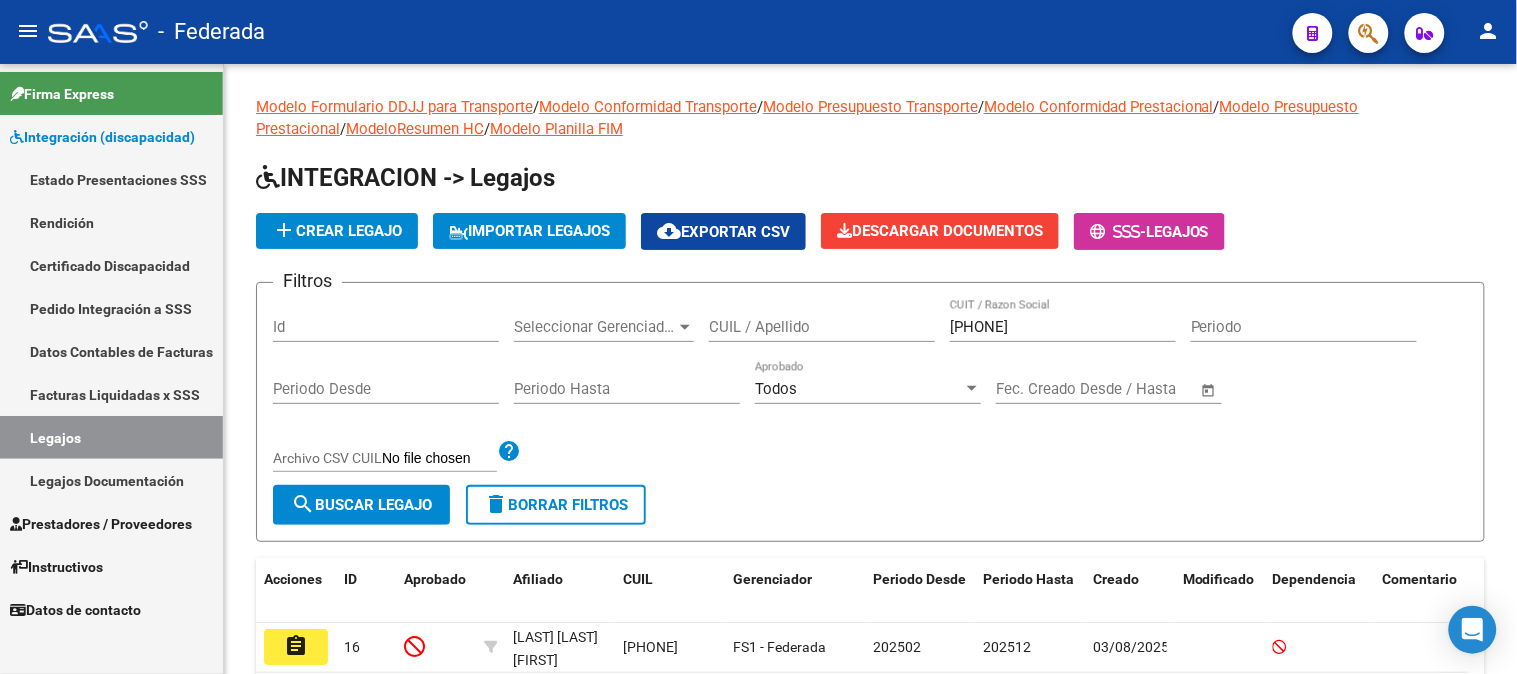 click on "Legajos" at bounding box center [111, 437] 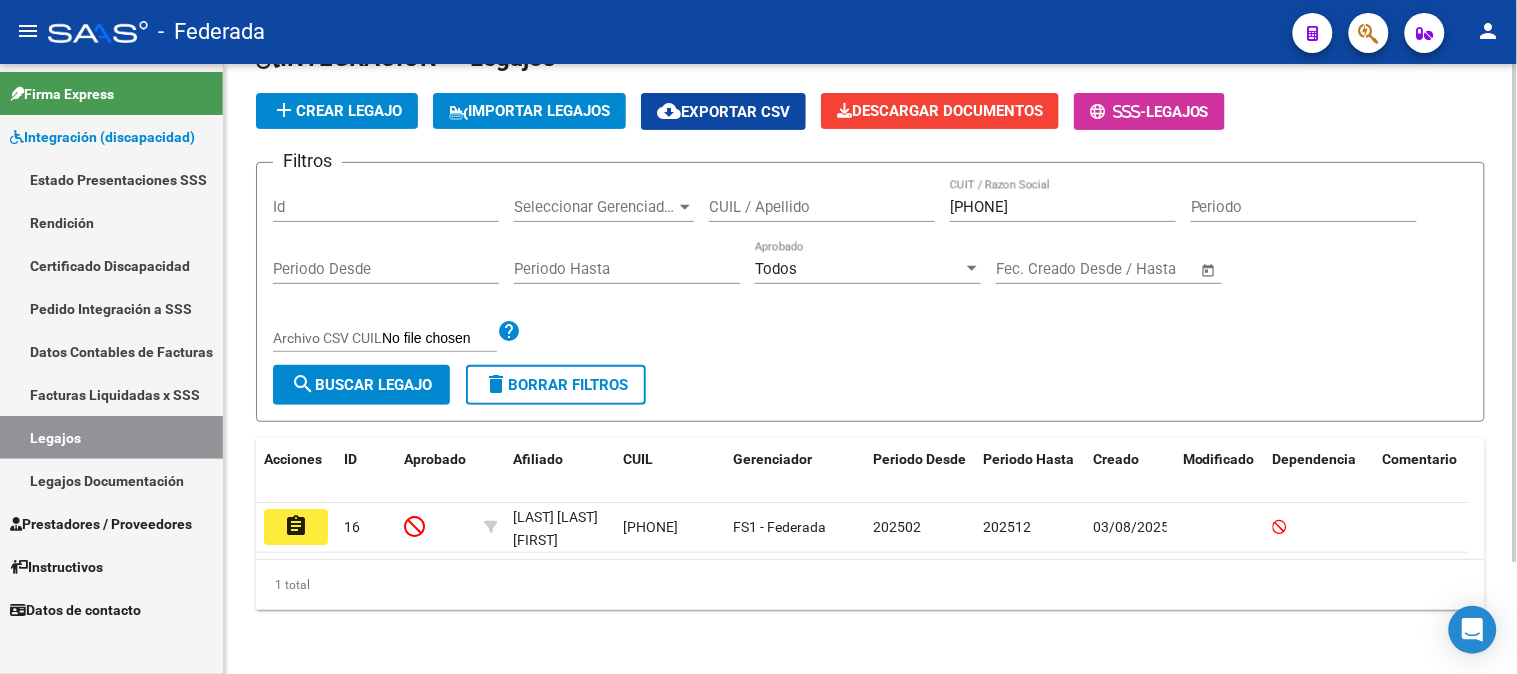 scroll, scrollTop: 136, scrollLeft: 0, axis: vertical 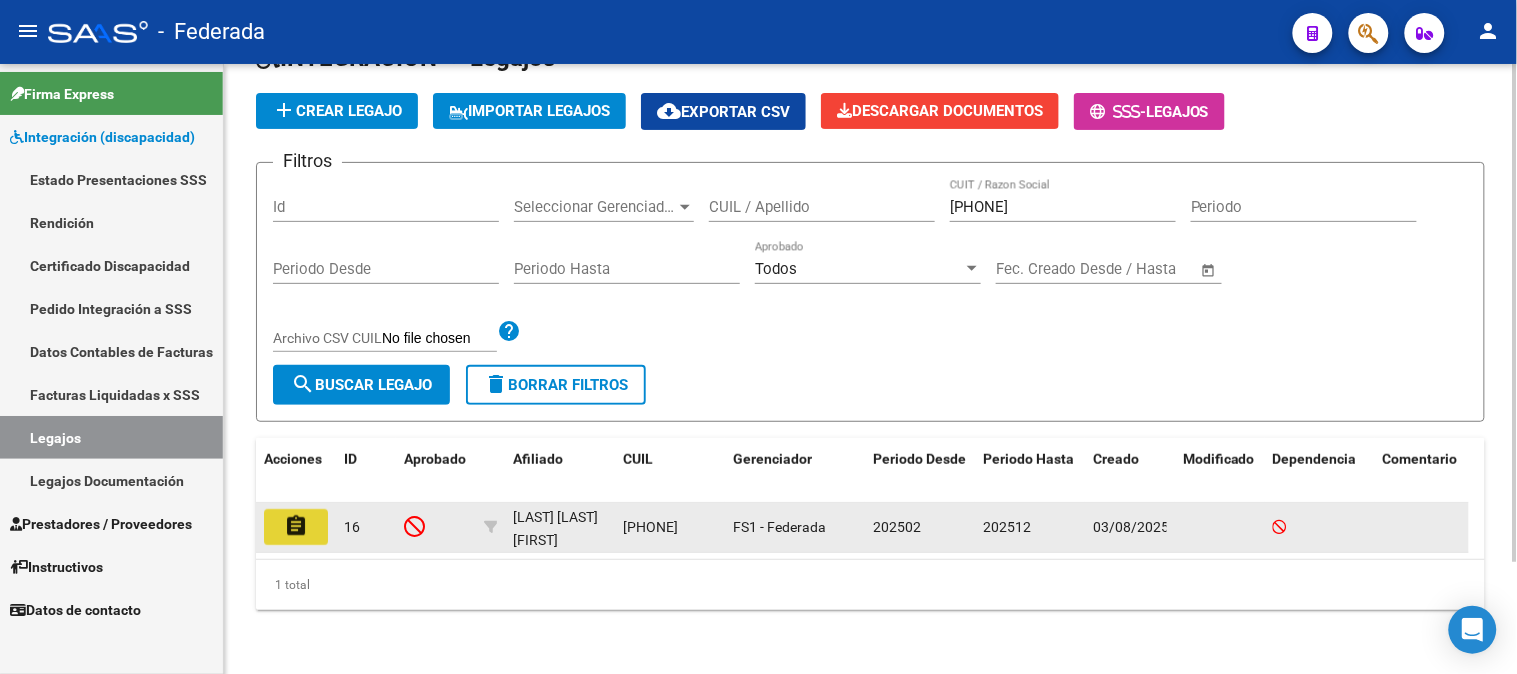click on "assignment" 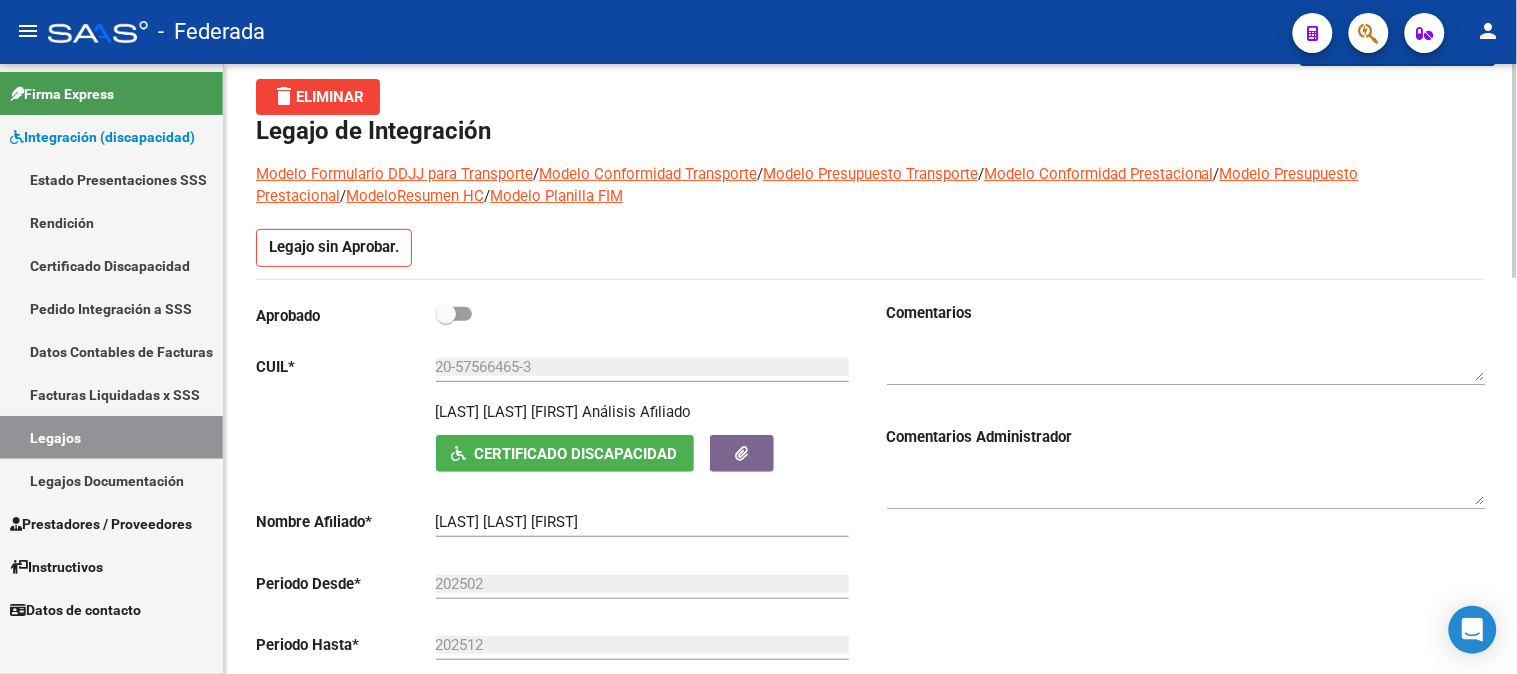 scroll, scrollTop: 111, scrollLeft: 0, axis: vertical 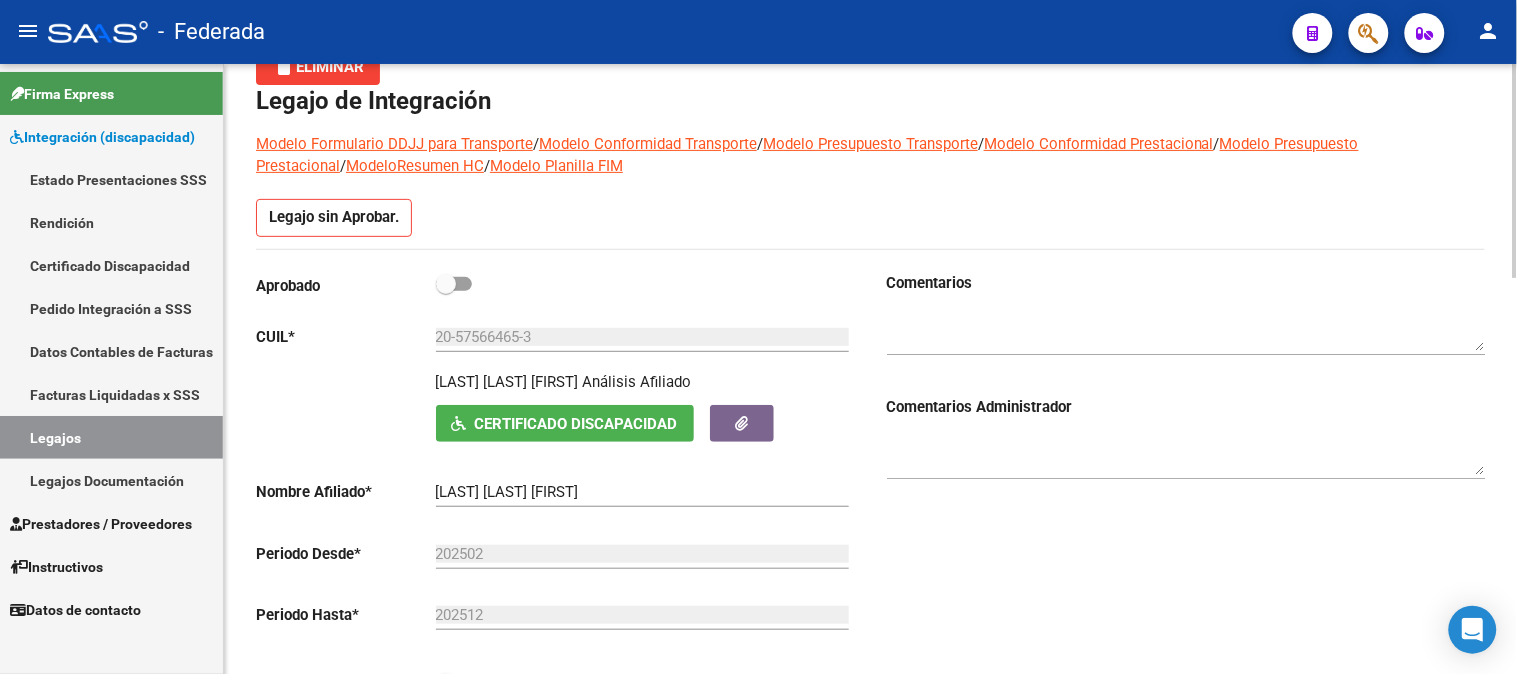 click at bounding box center [446, 284] 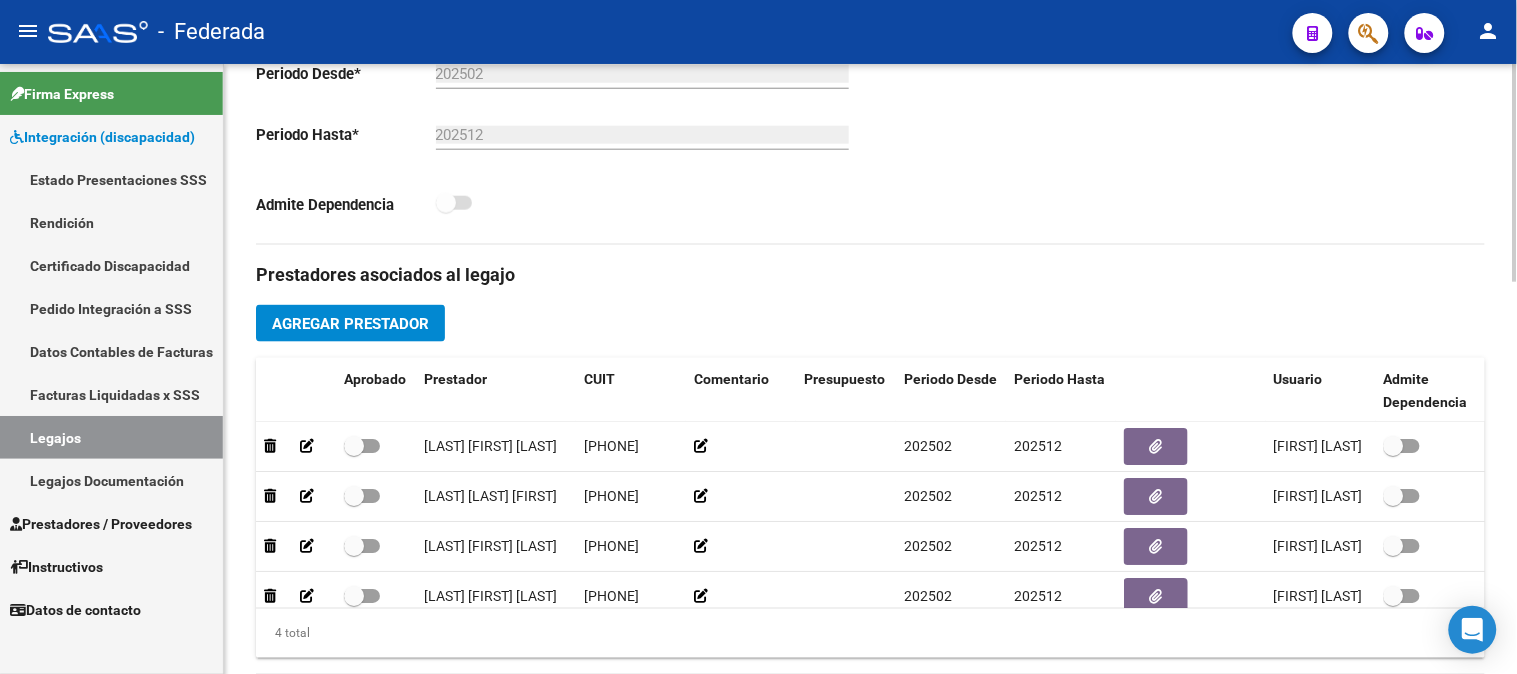 scroll, scrollTop: 777, scrollLeft: 0, axis: vertical 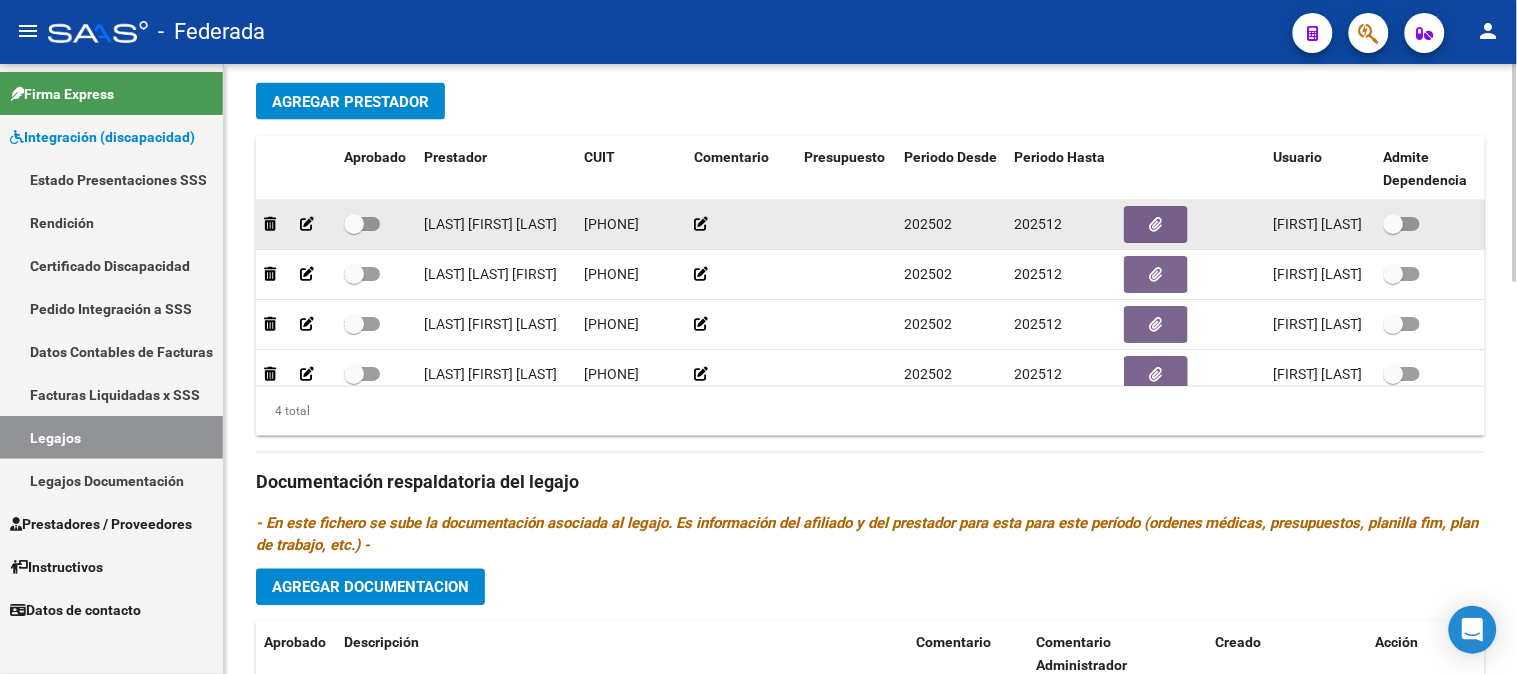 click at bounding box center (354, 224) 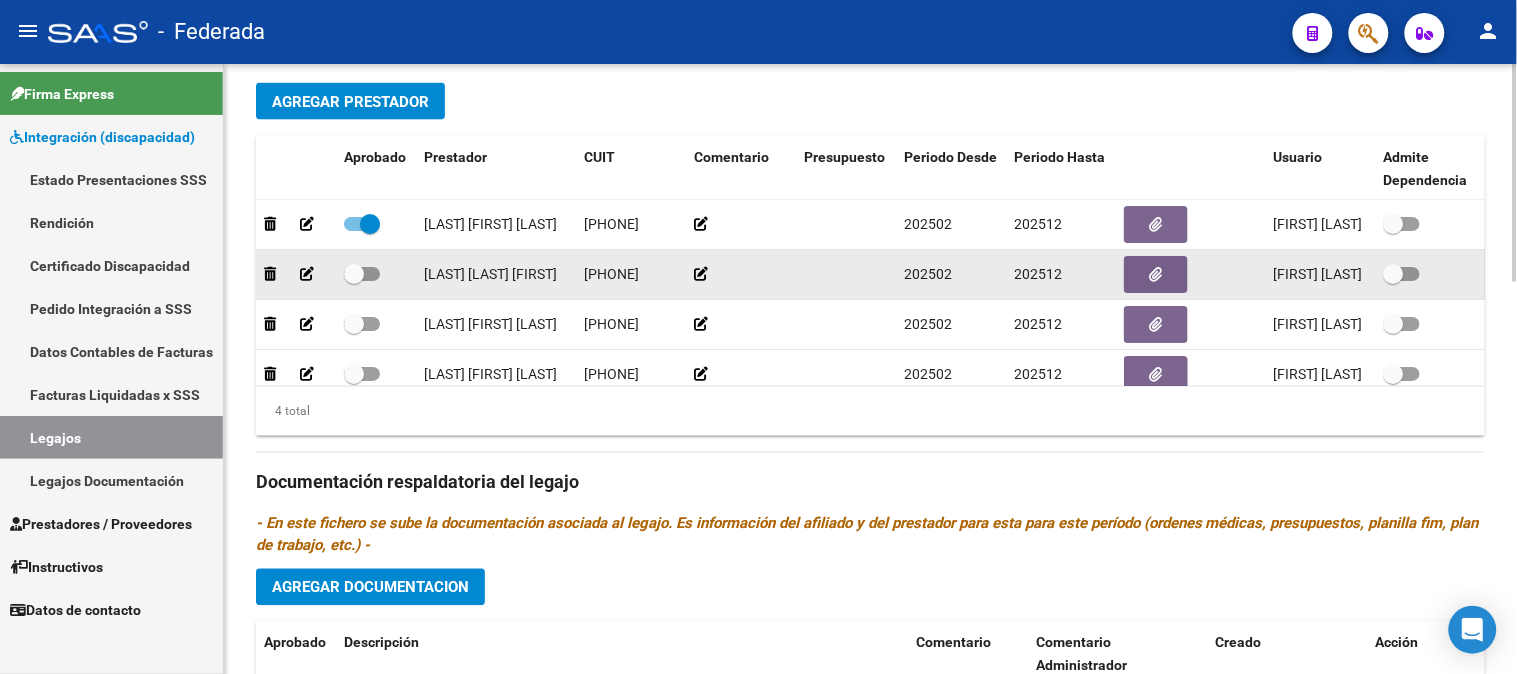click at bounding box center [354, 274] 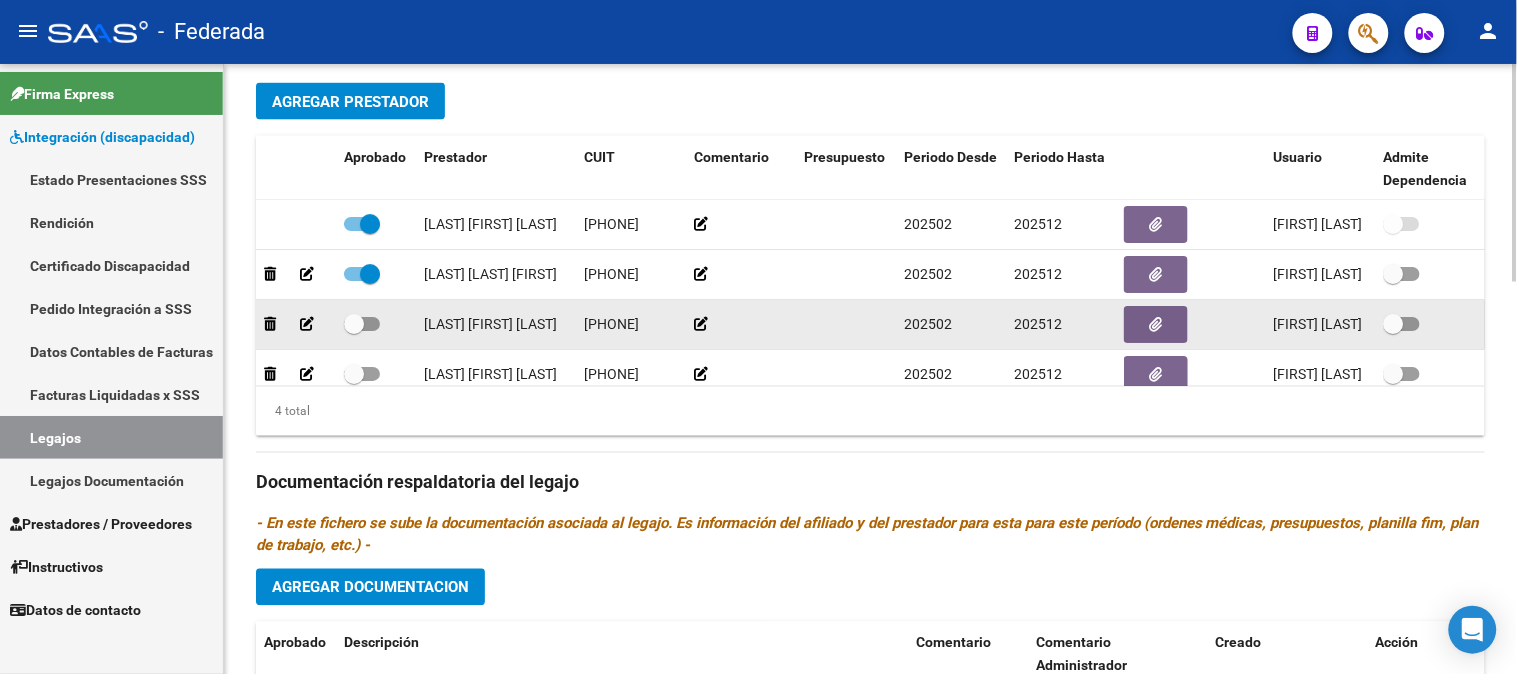 click at bounding box center [354, 324] 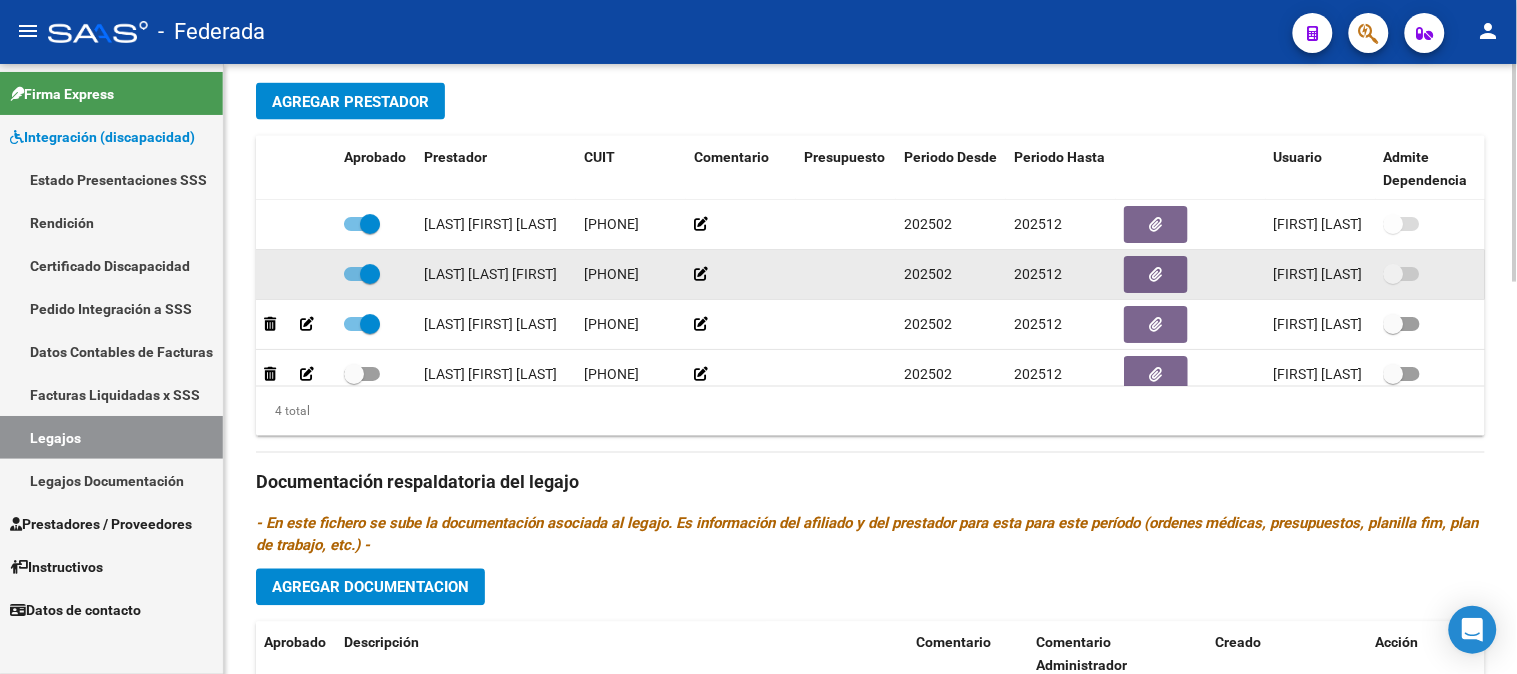 scroll, scrollTop: 5, scrollLeft: 0, axis: vertical 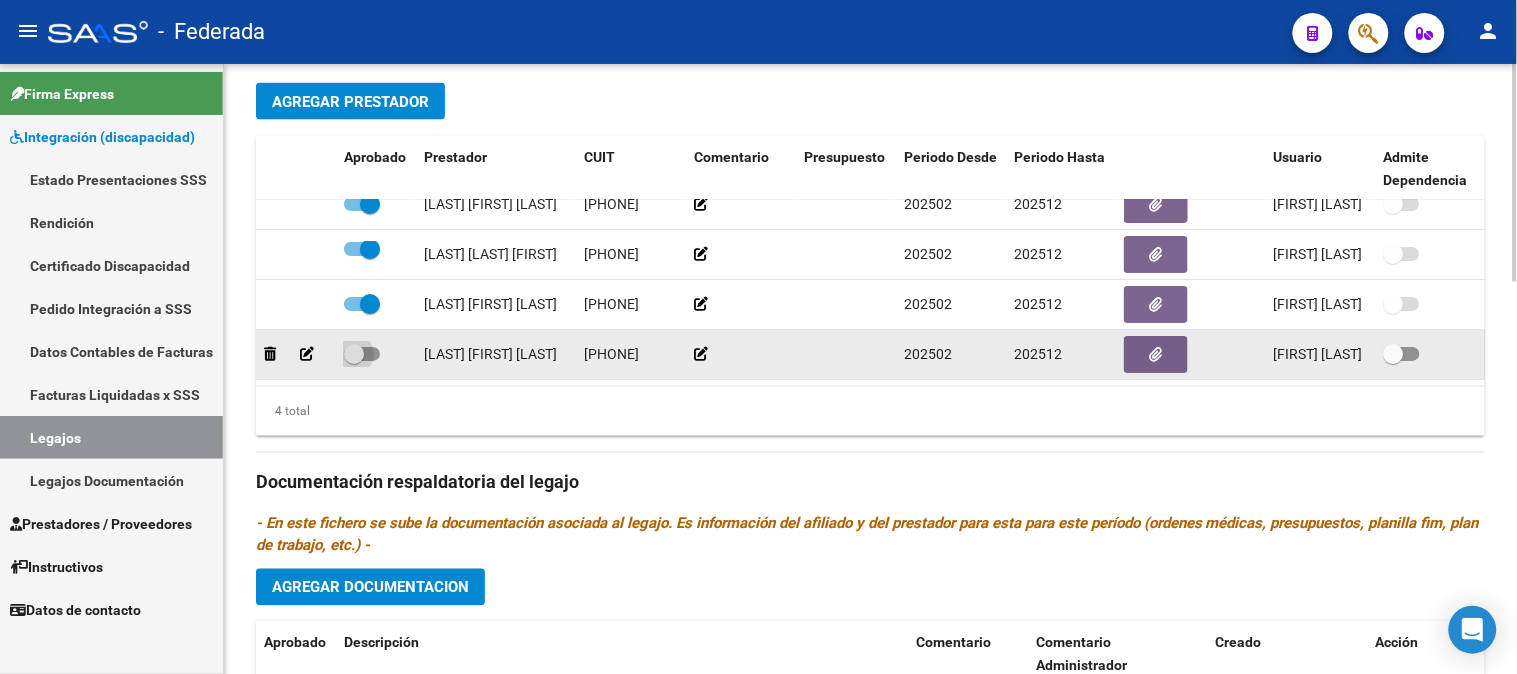 click at bounding box center (354, 354) 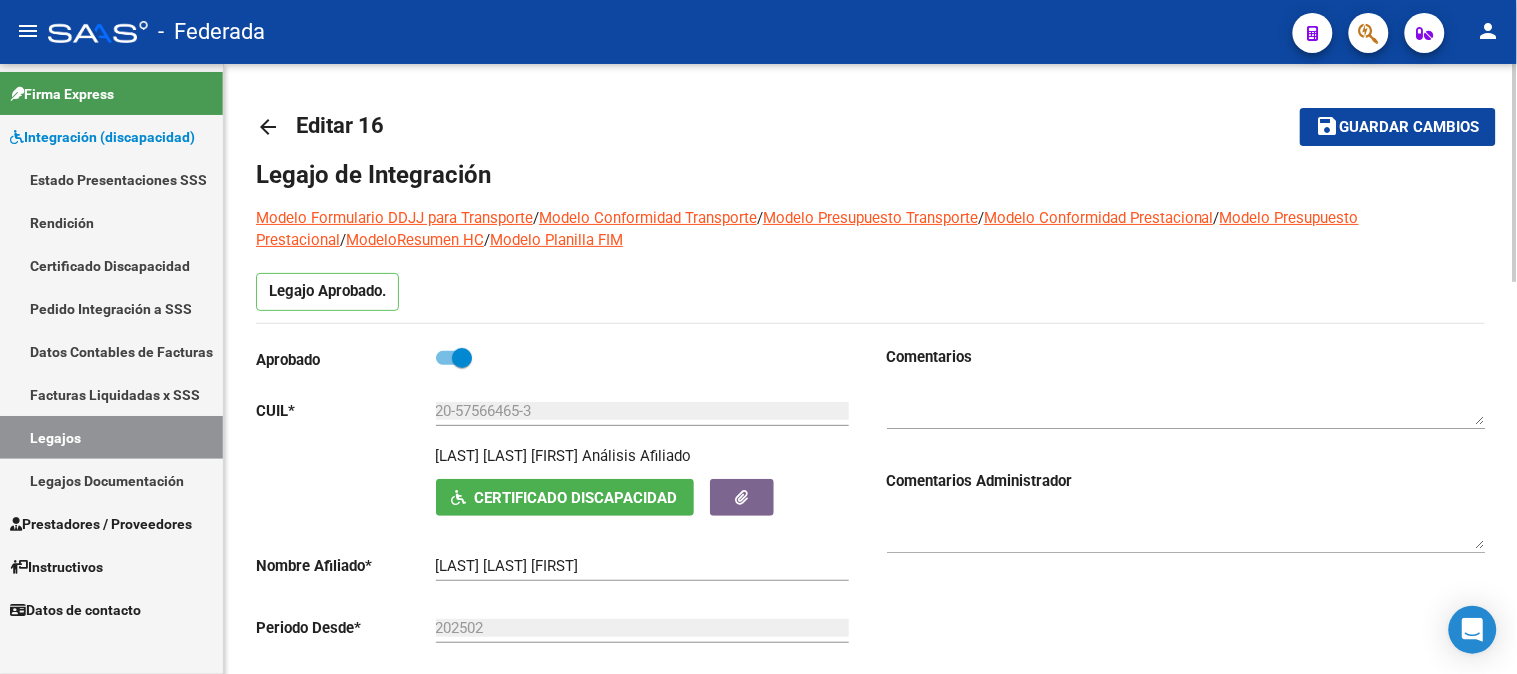 scroll, scrollTop: 0, scrollLeft: 0, axis: both 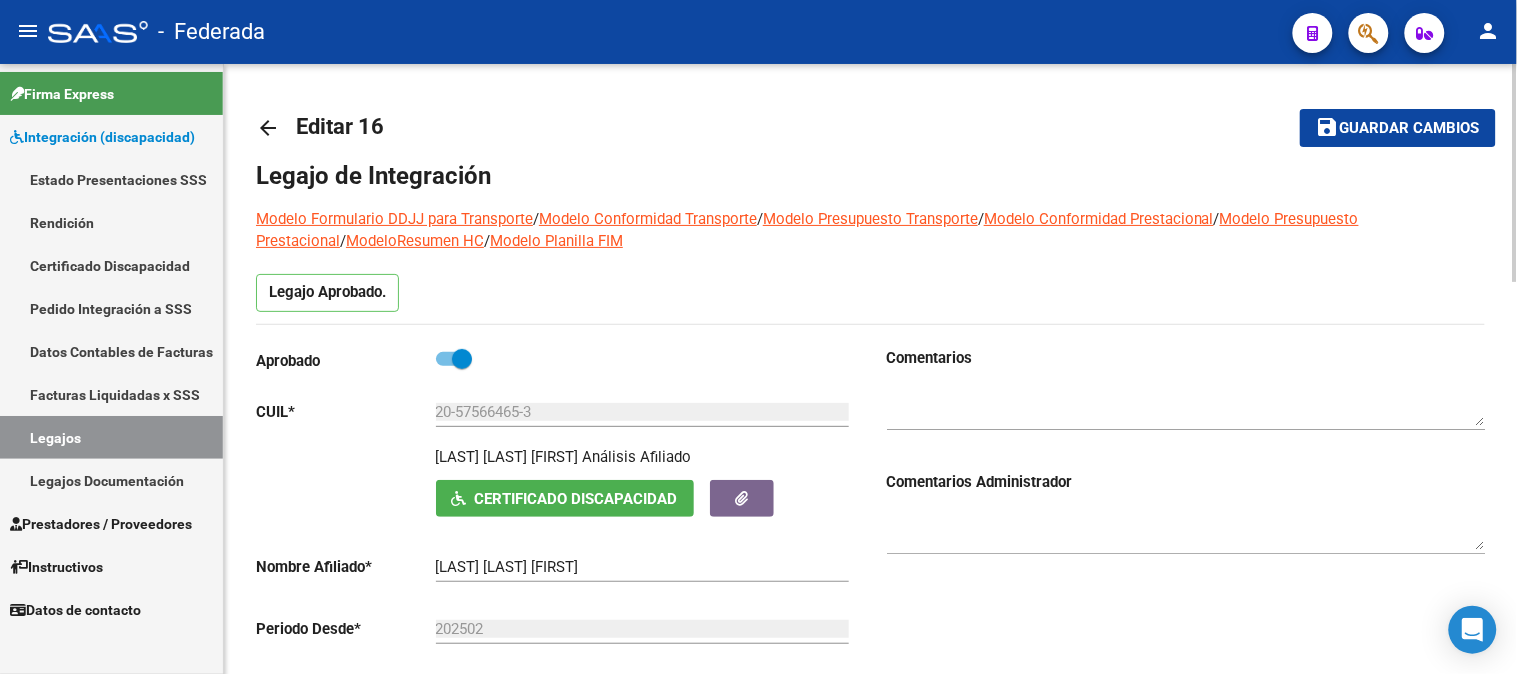 click on "Guardar cambios" 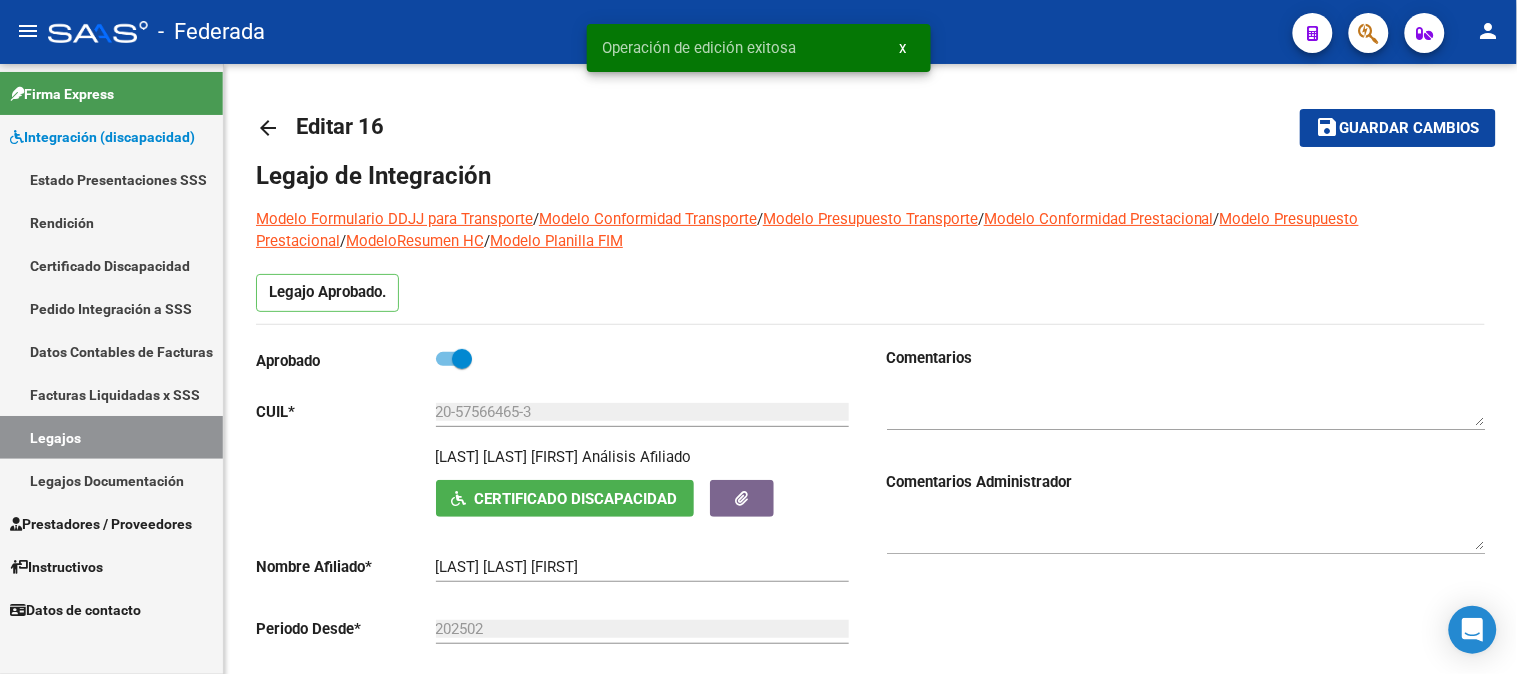 click on "Legajos" at bounding box center [111, 437] 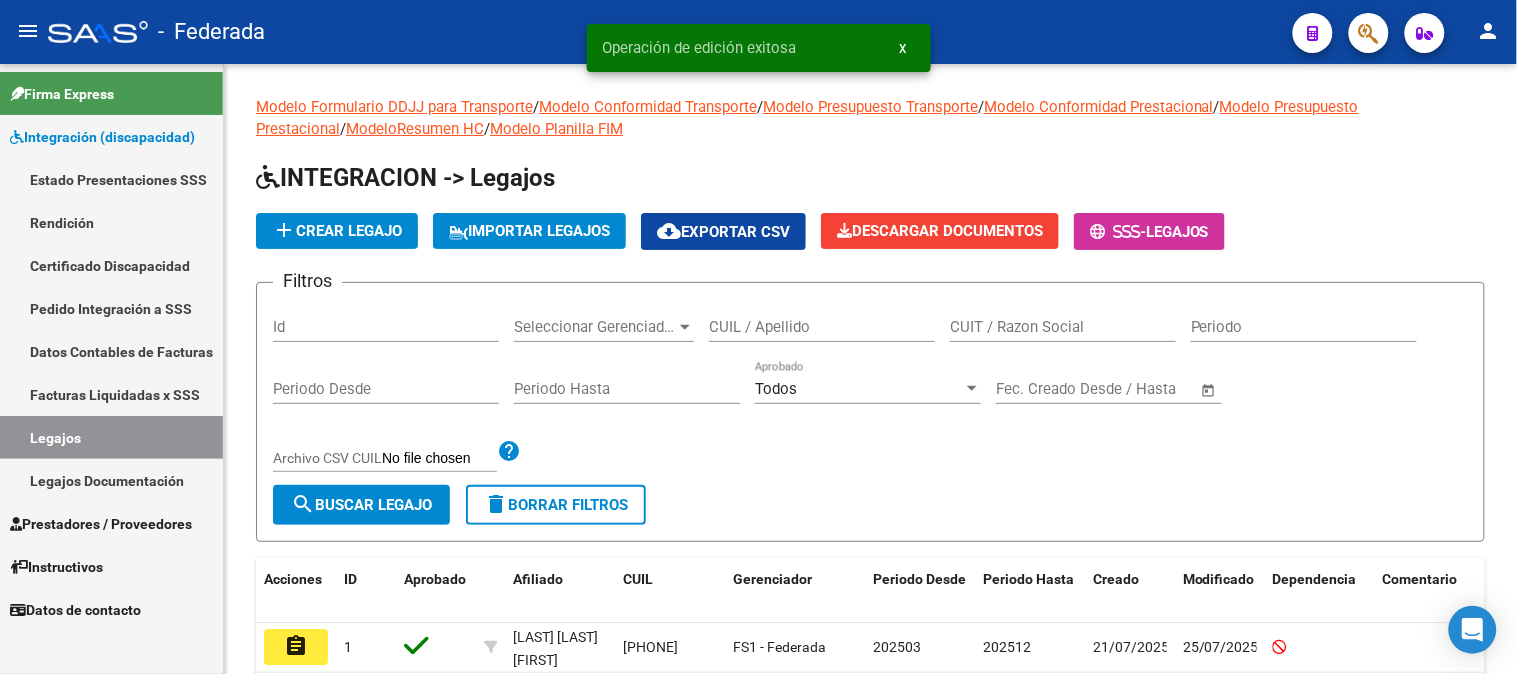 click on "Prestadores / Proveedores" at bounding box center [101, 524] 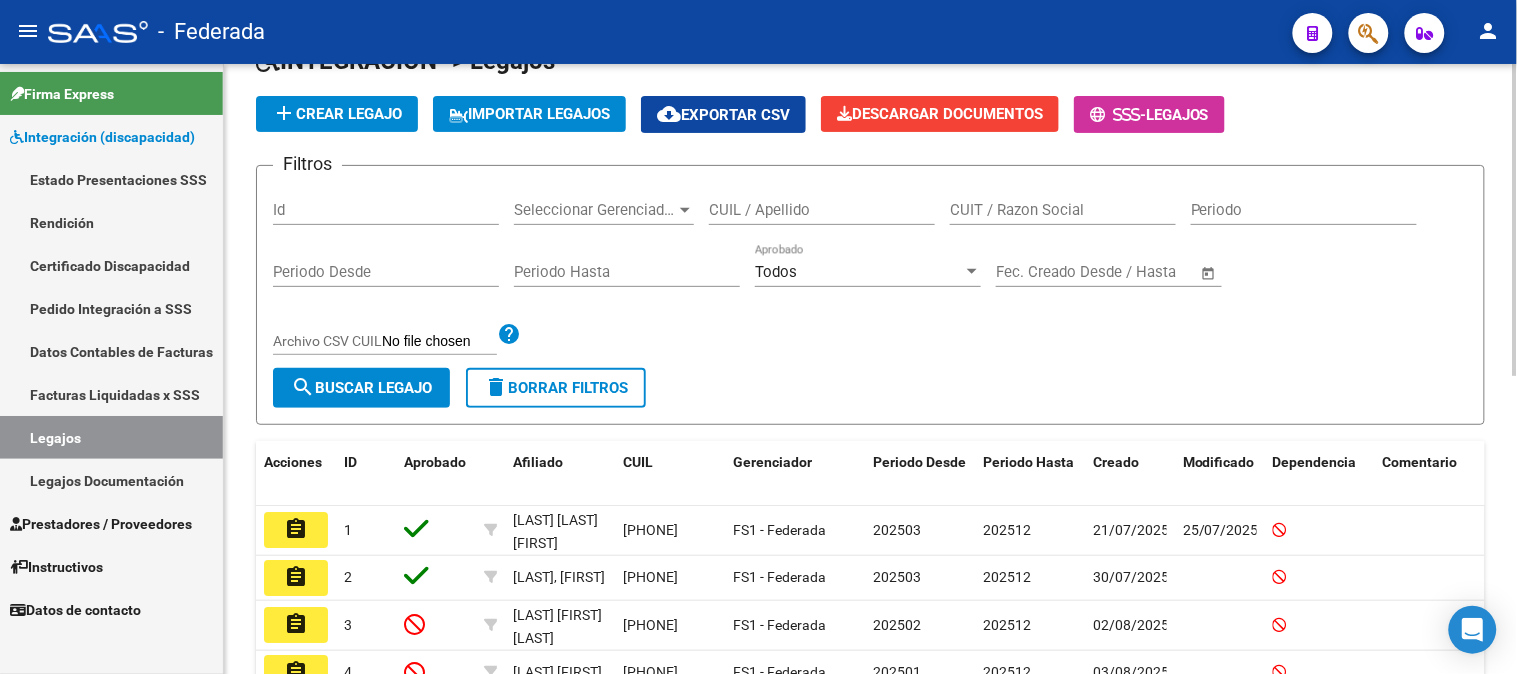 scroll, scrollTop: 111, scrollLeft: 0, axis: vertical 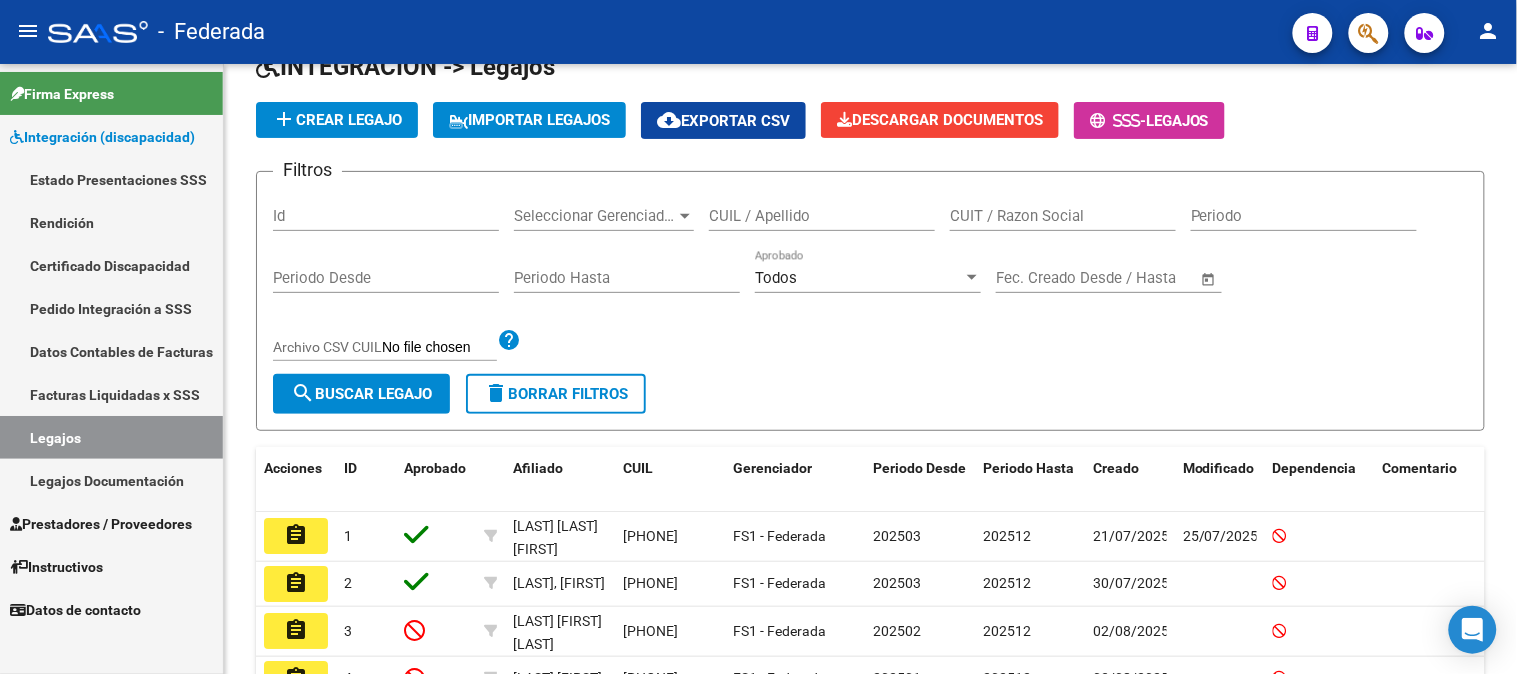 click on "Prestadores / Proveedores" at bounding box center [101, 524] 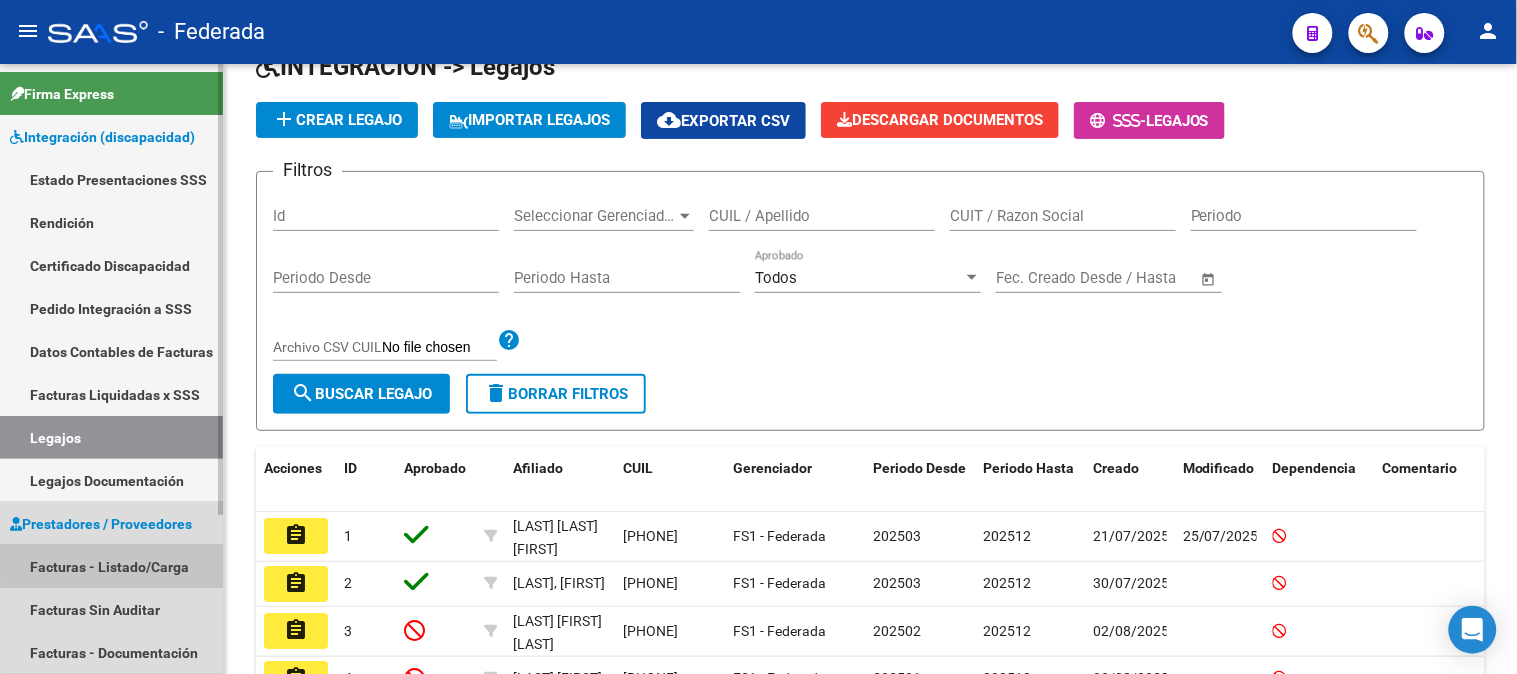 click on "Facturas - Listado/Carga" at bounding box center (111, 566) 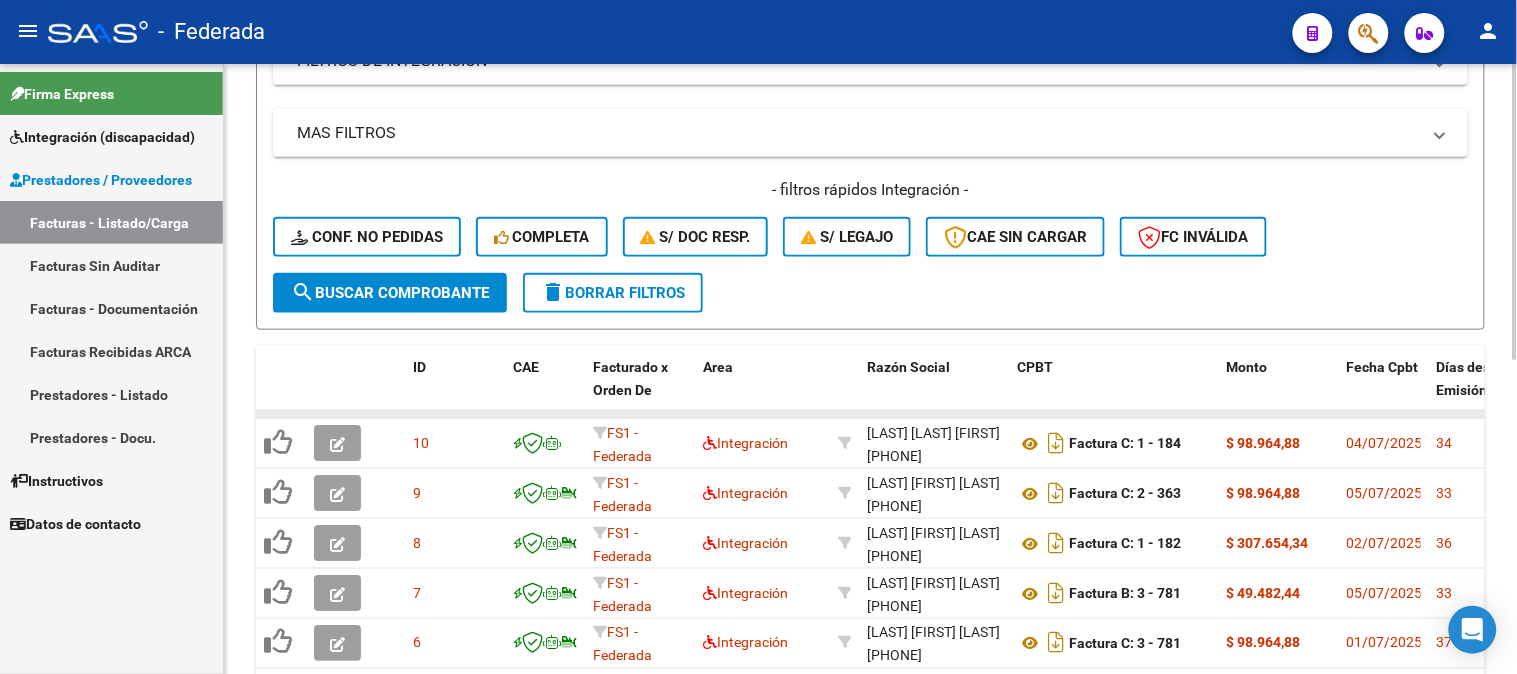 scroll, scrollTop: 601, scrollLeft: 0, axis: vertical 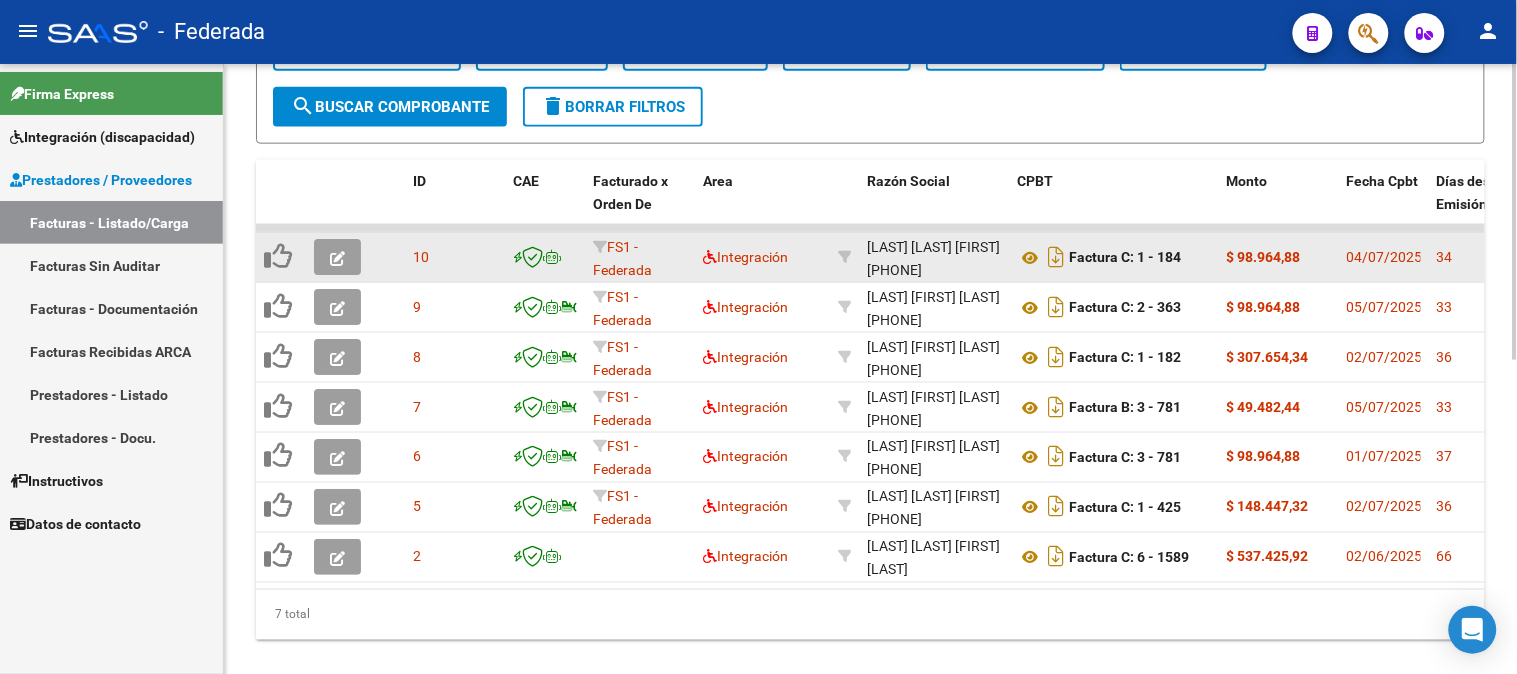 click 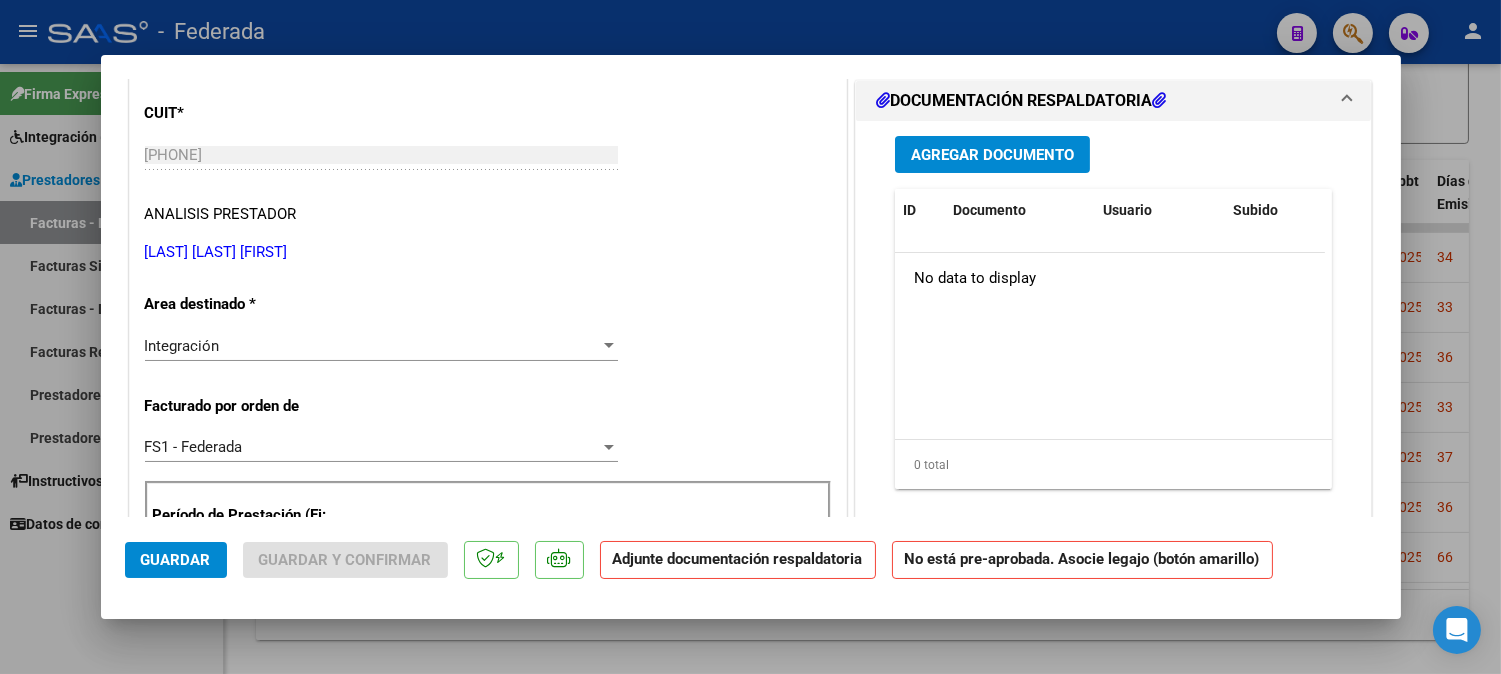 scroll, scrollTop: 111, scrollLeft: 0, axis: vertical 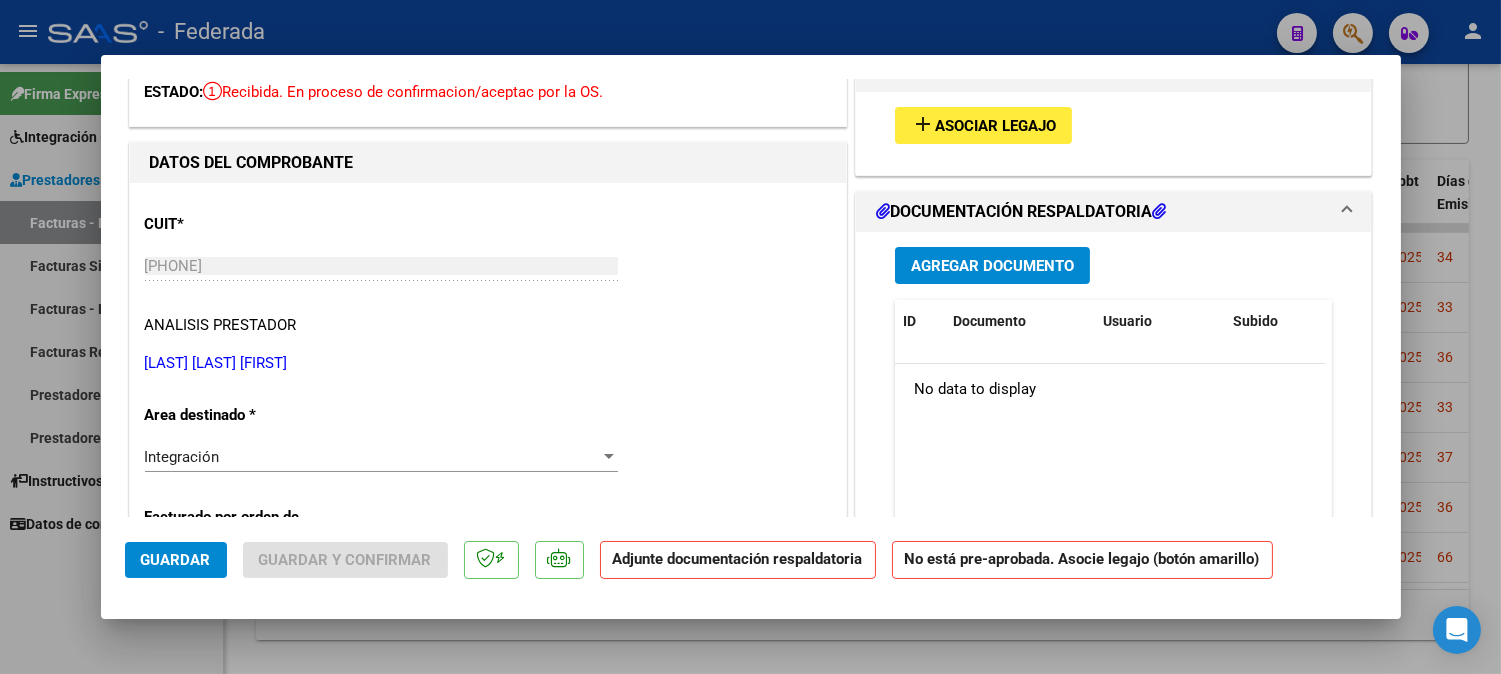 click on "Asociar Legajo" at bounding box center [995, 126] 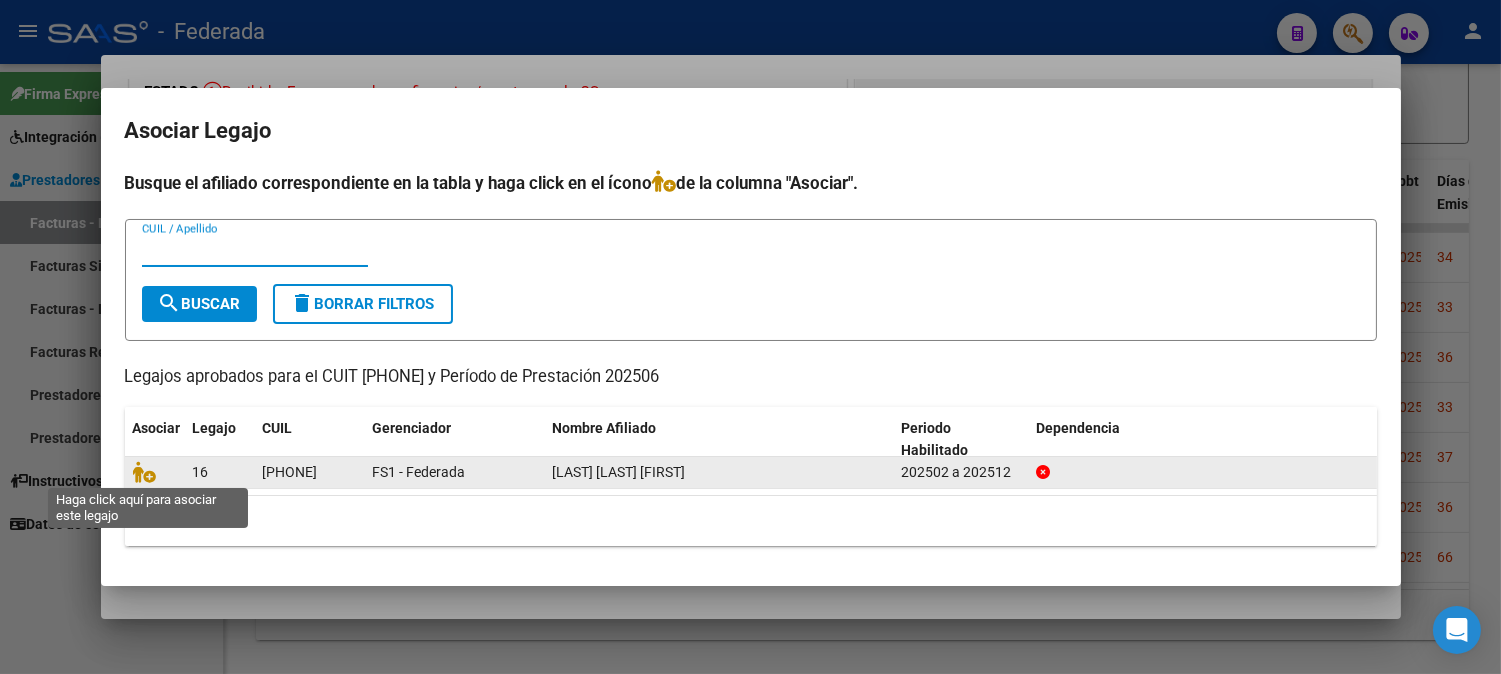 click 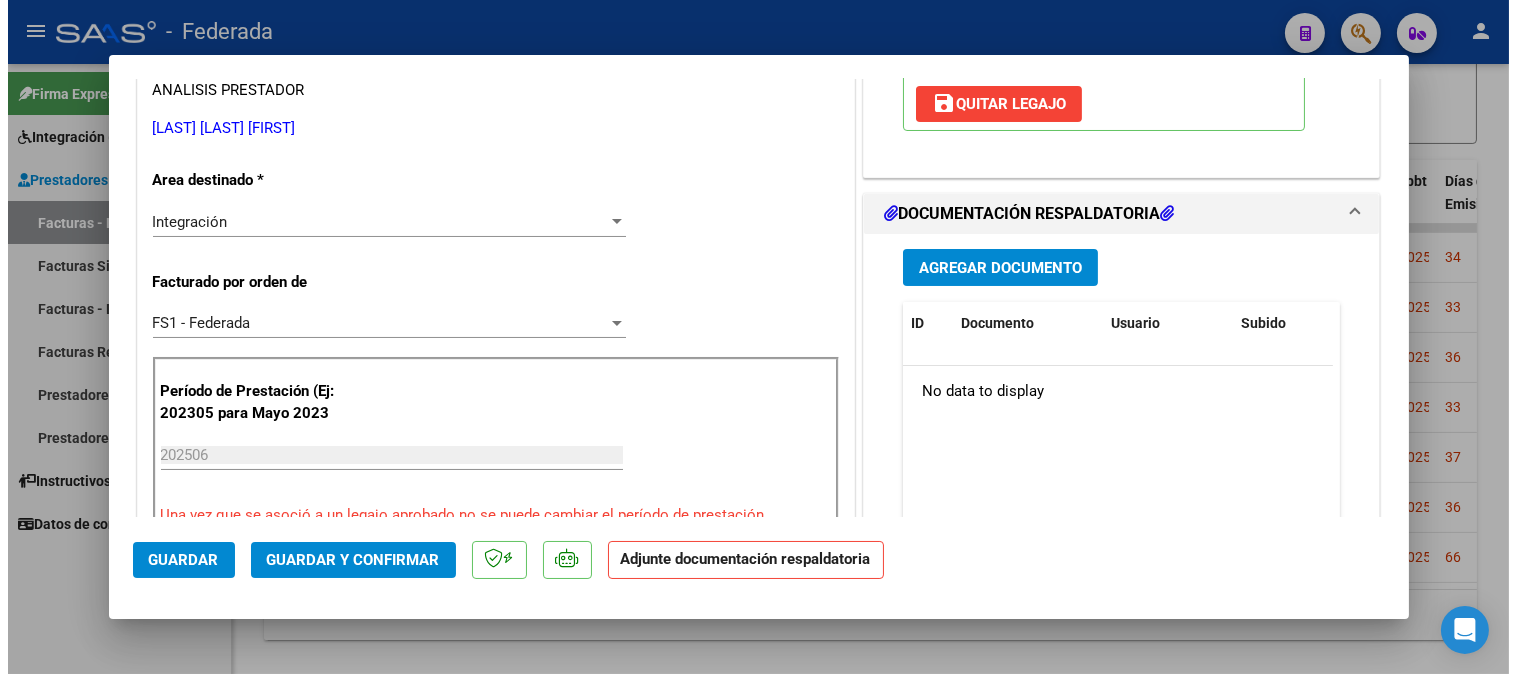 scroll, scrollTop: 222, scrollLeft: 0, axis: vertical 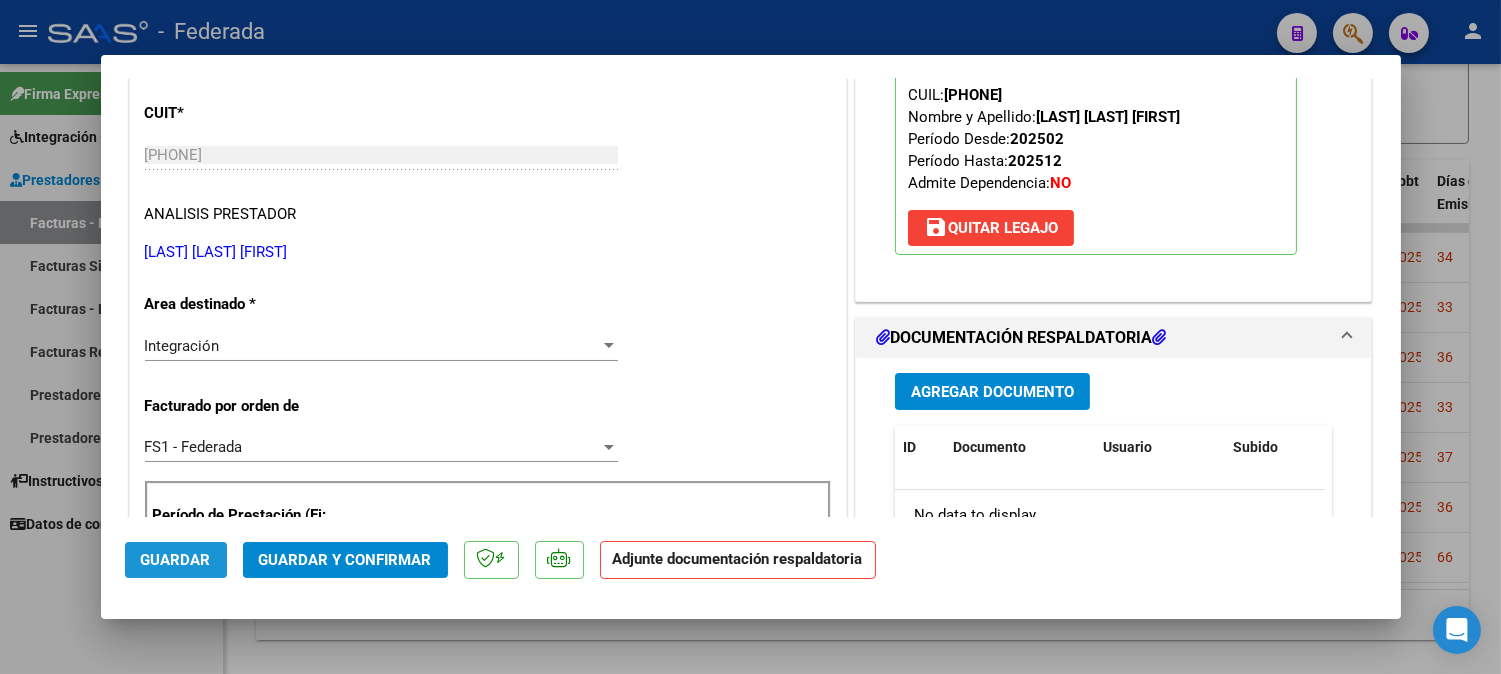 click on "Guardar" 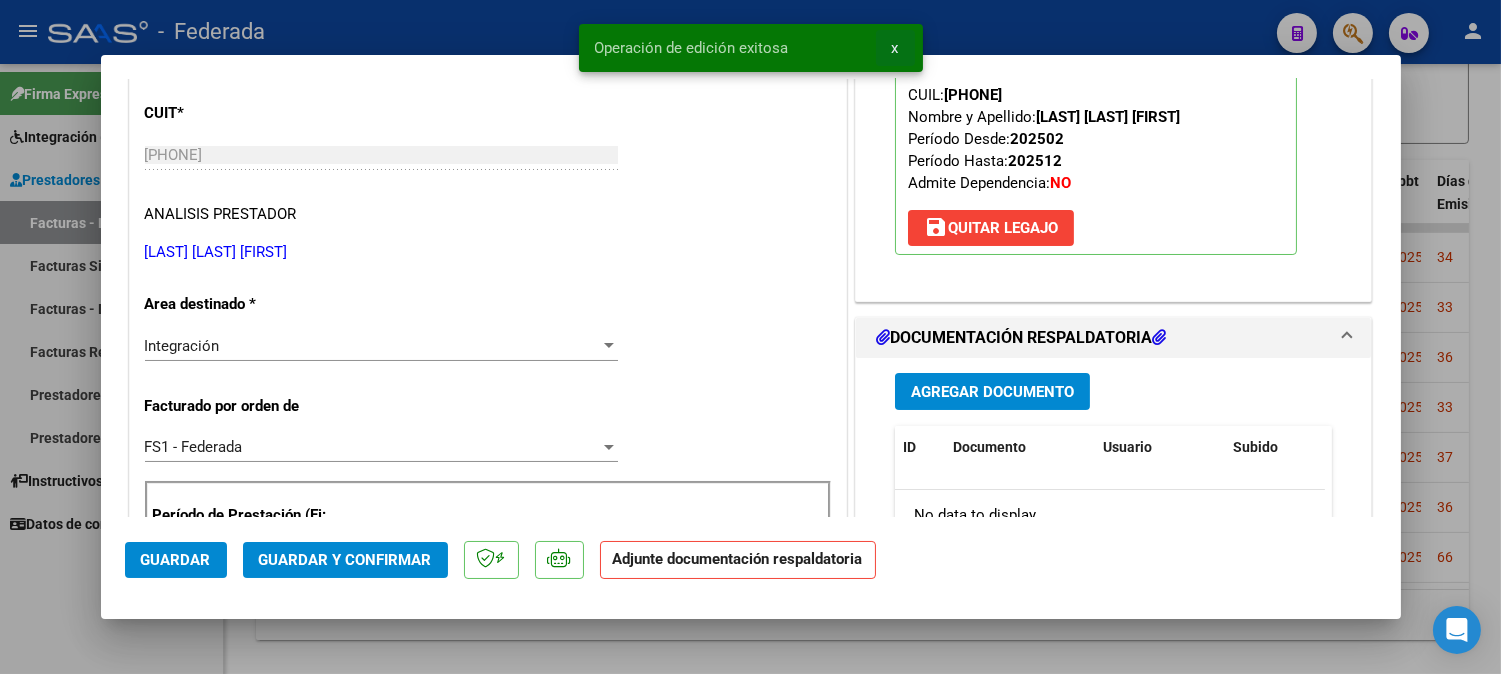 click on "x" at bounding box center [895, 48] 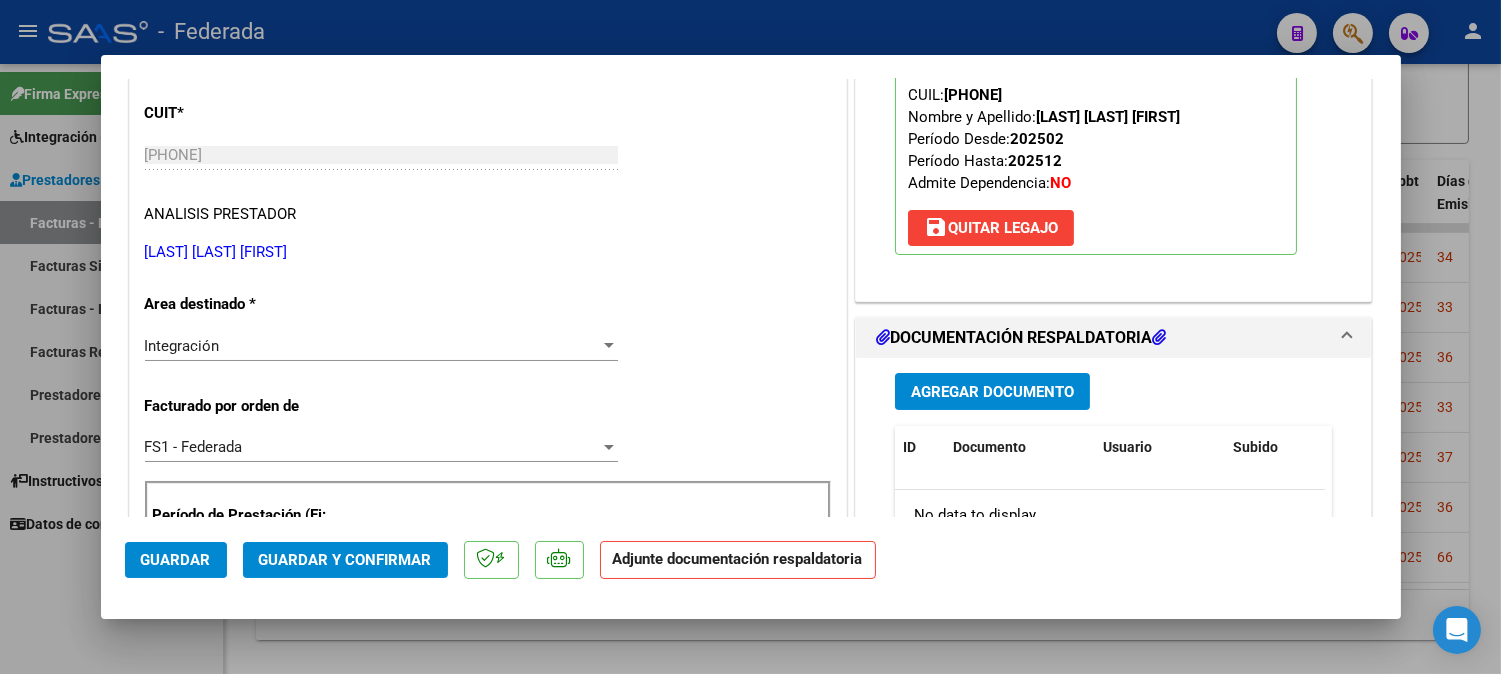 click at bounding box center (750, 337) 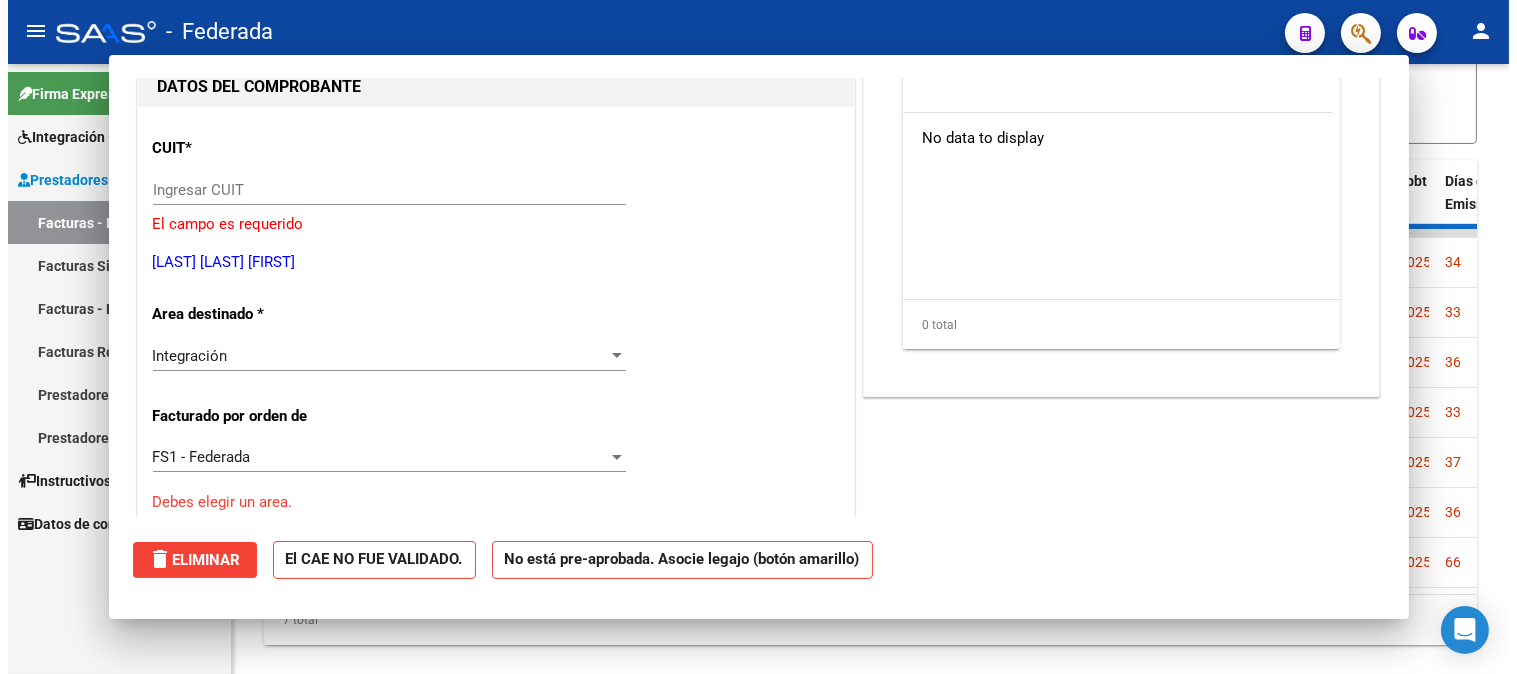 scroll, scrollTop: 0, scrollLeft: 0, axis: both 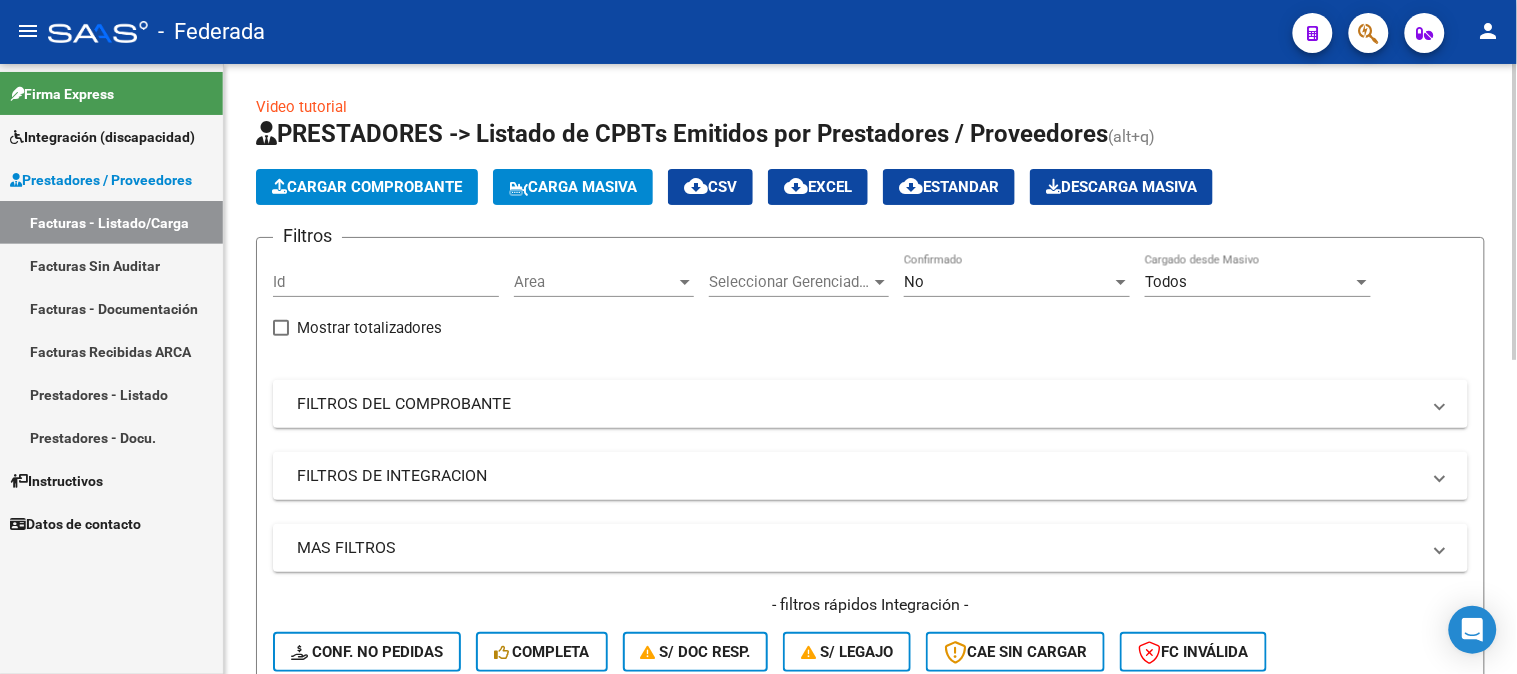 click on "Carga Masiva" 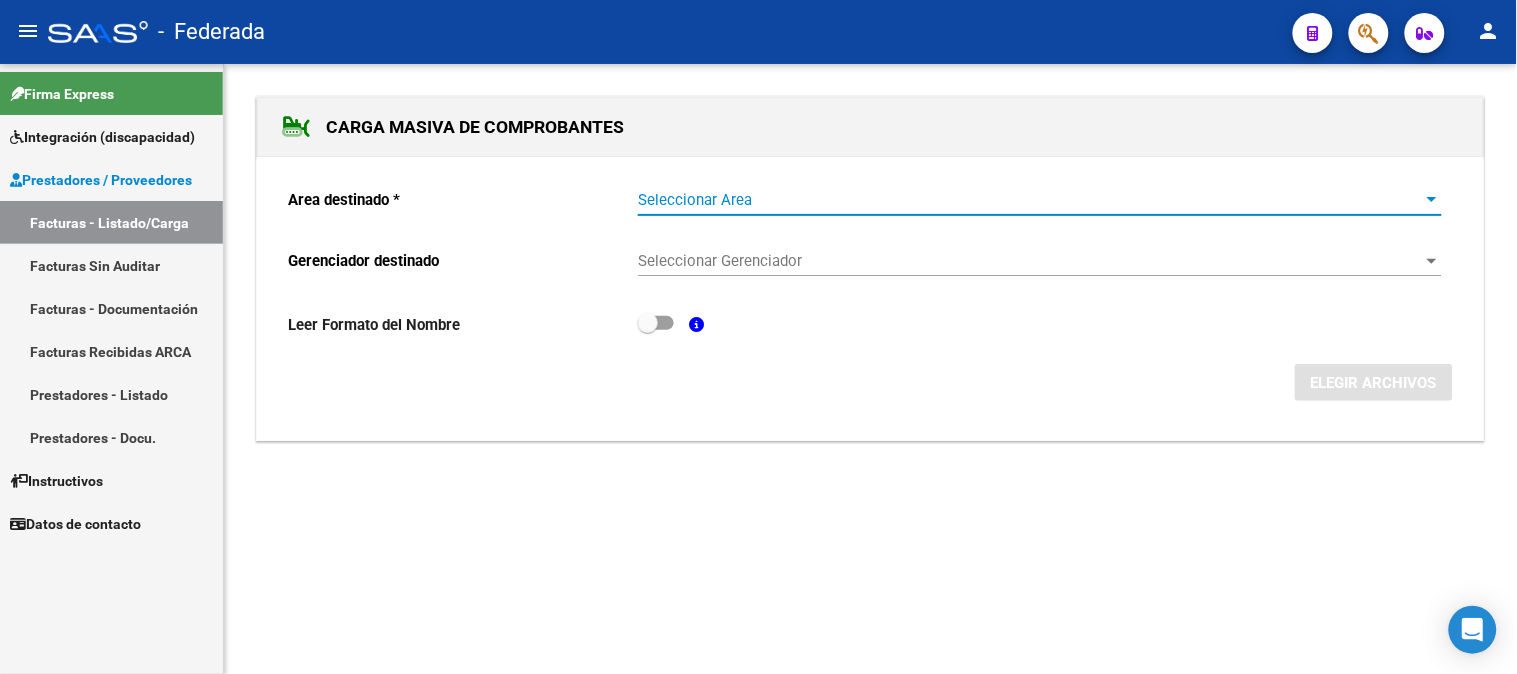 click on "Seleccionar Area" at bounding box center (1031, 200) 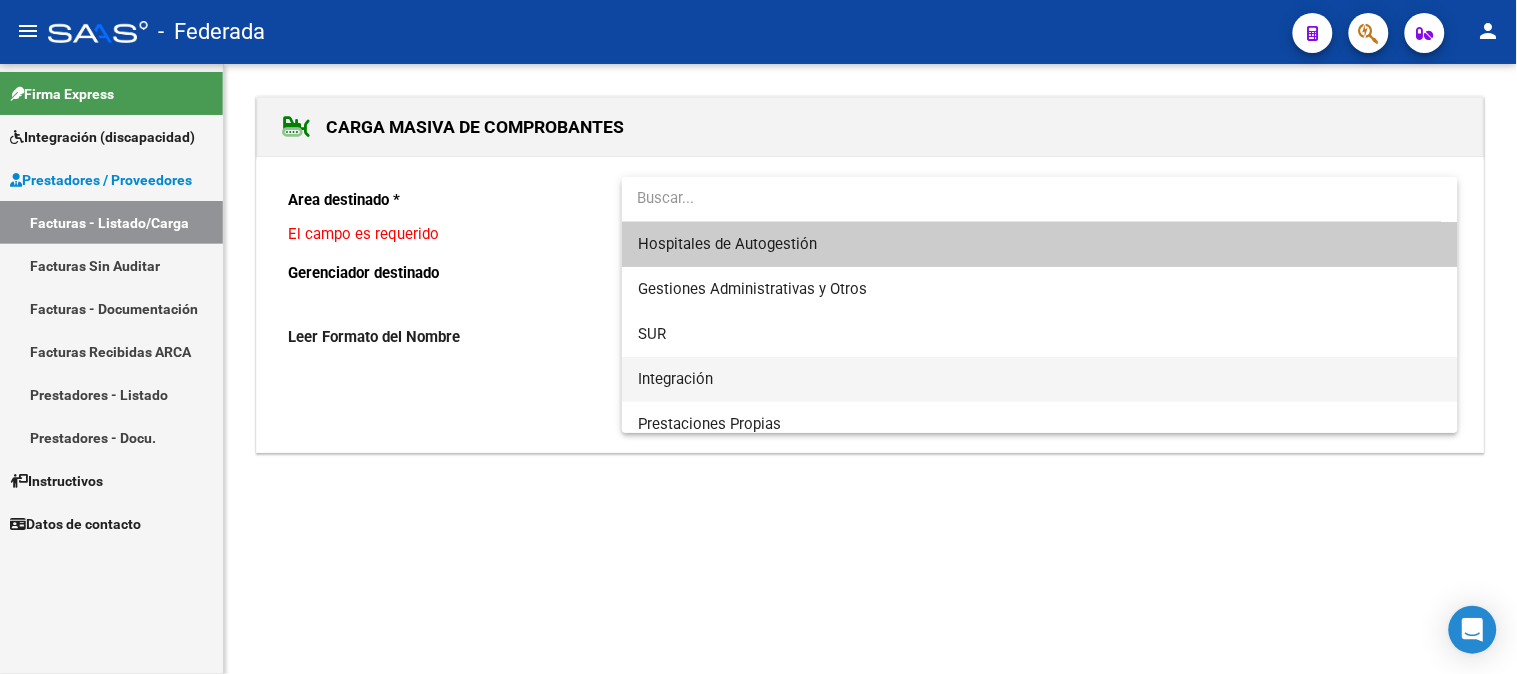 click on "Integración" at bounding box center (1040, 379) 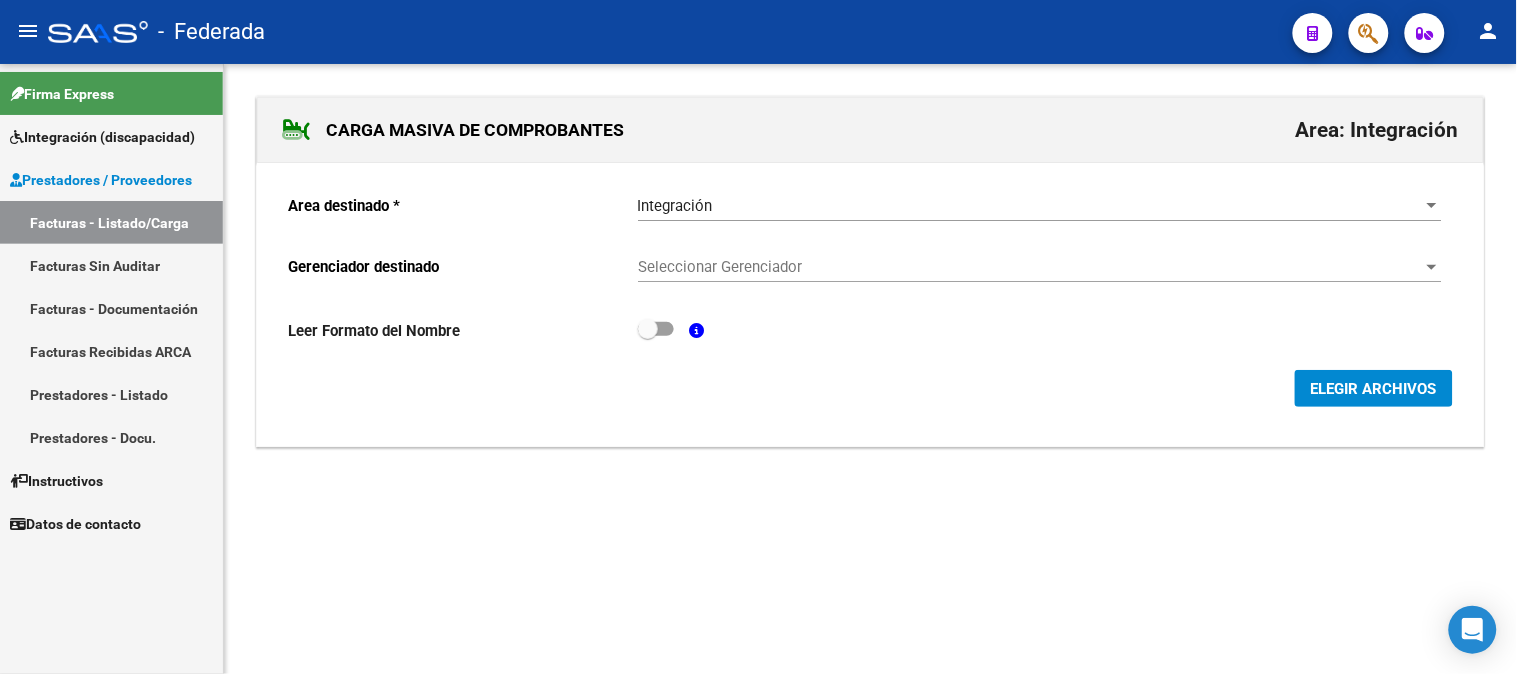 click on "Seleccionar Gerenciador Seleccionar Gerenciador" 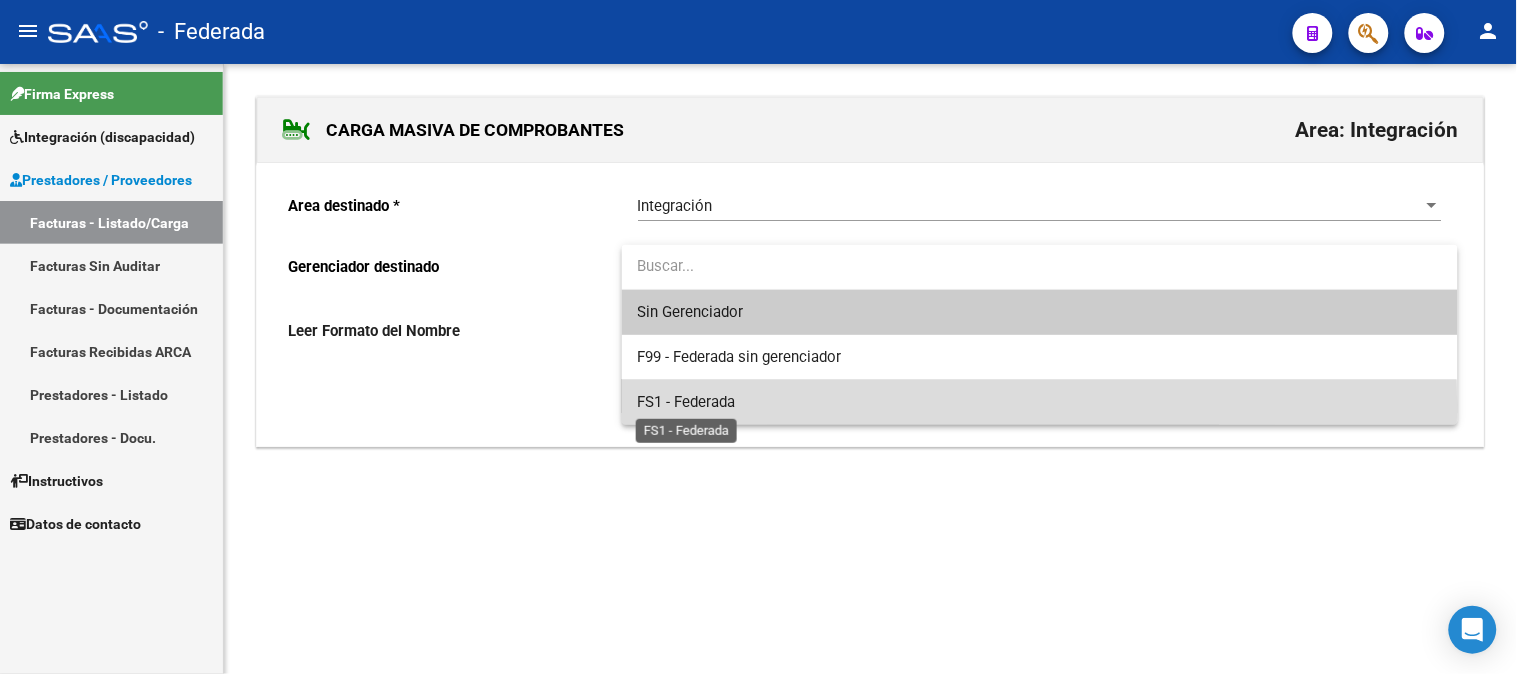 click on "FS1 - Federada" at bounding box center [687, 402] 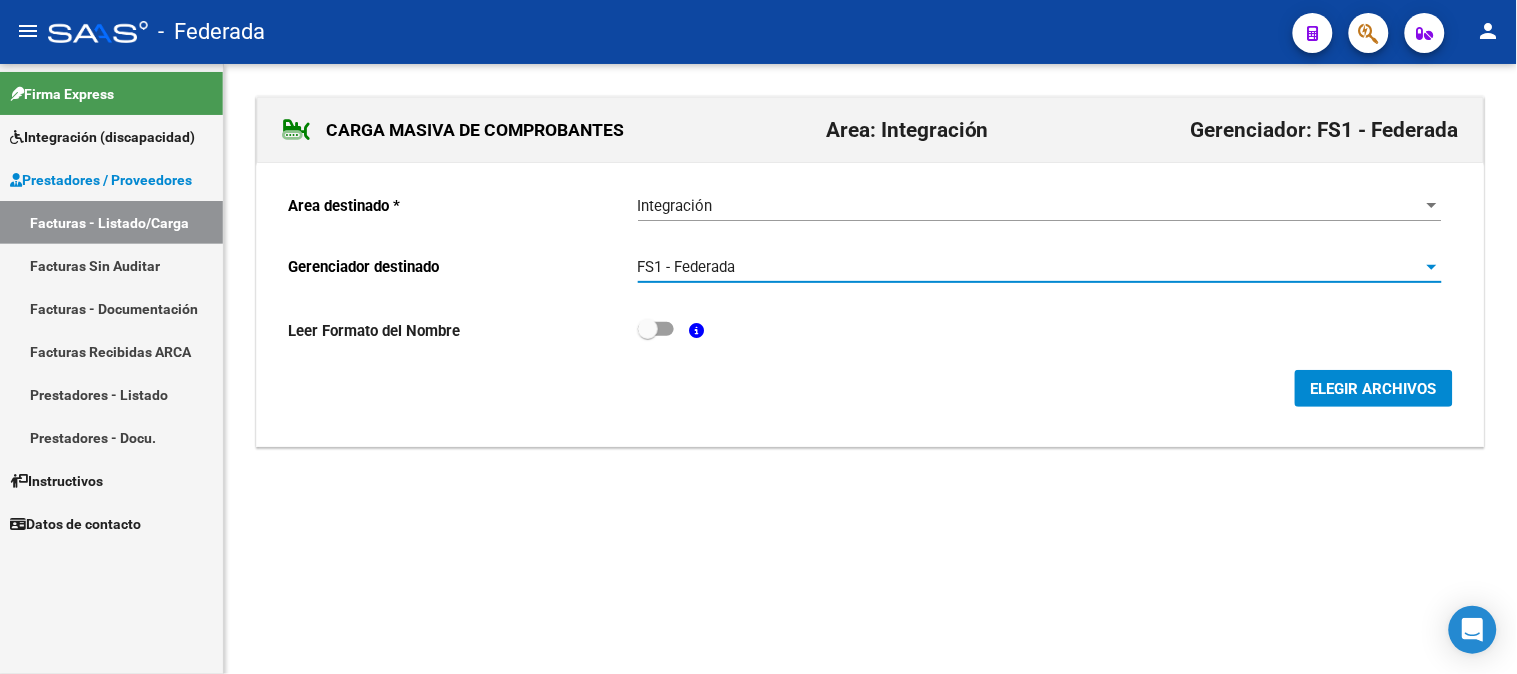 click at bounding box center [648, 329] 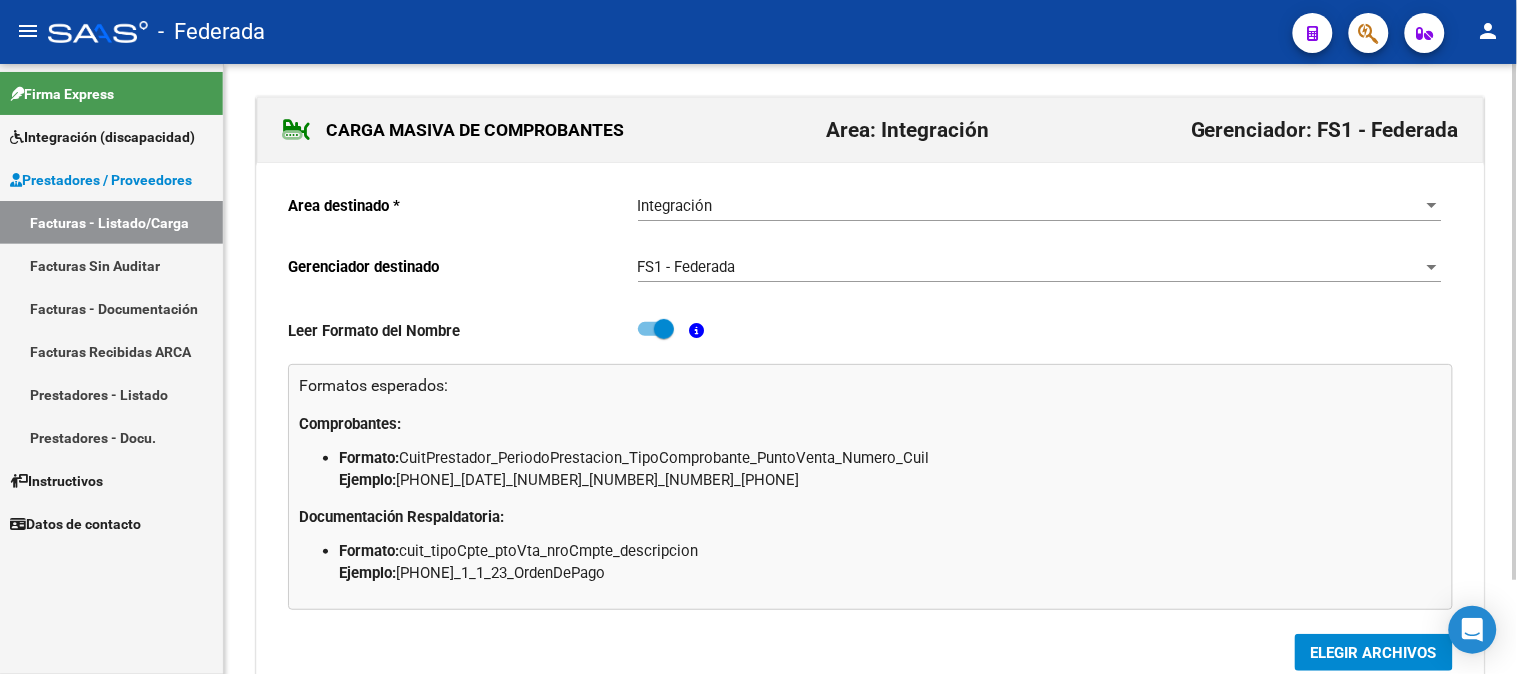 scroll, scrollTop: 111, scrollLeft: 0, axis: vertical 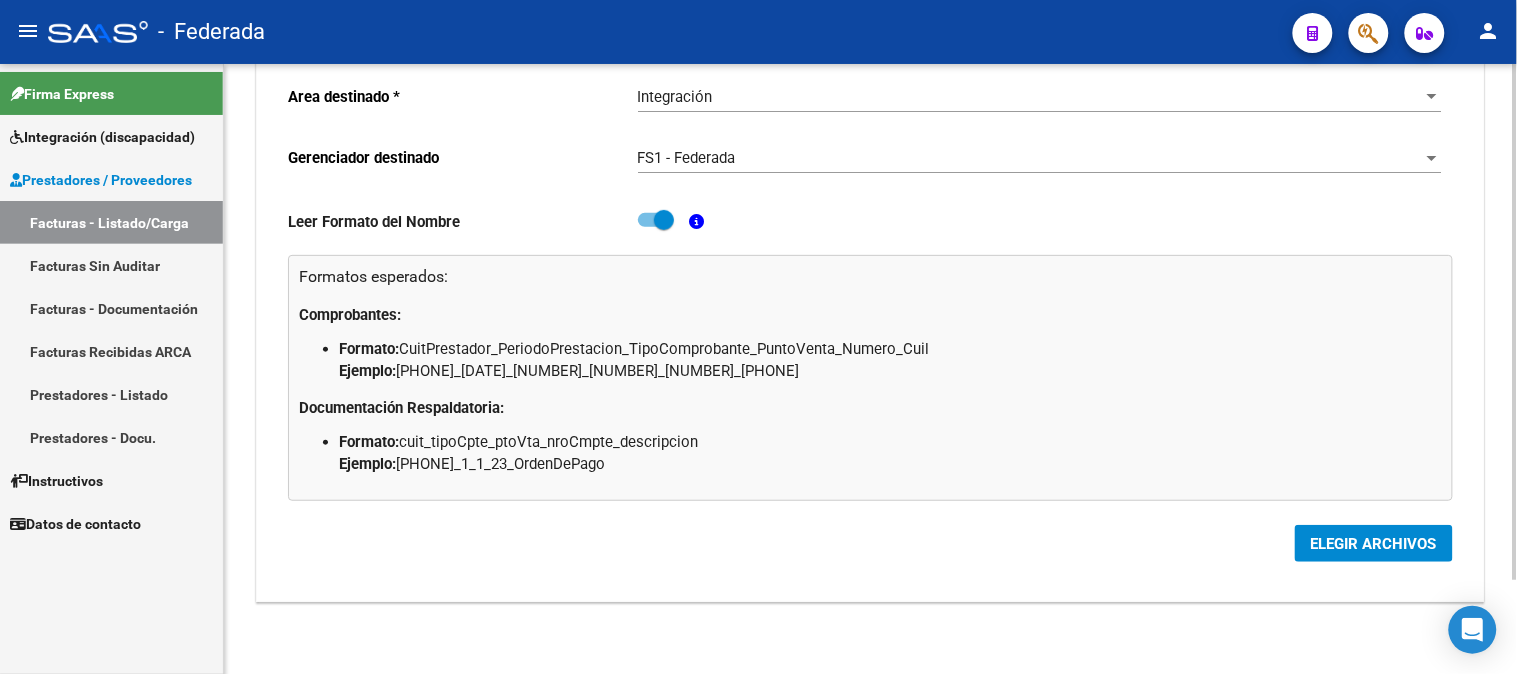 click on "ELEGIR ARCHIVOS" 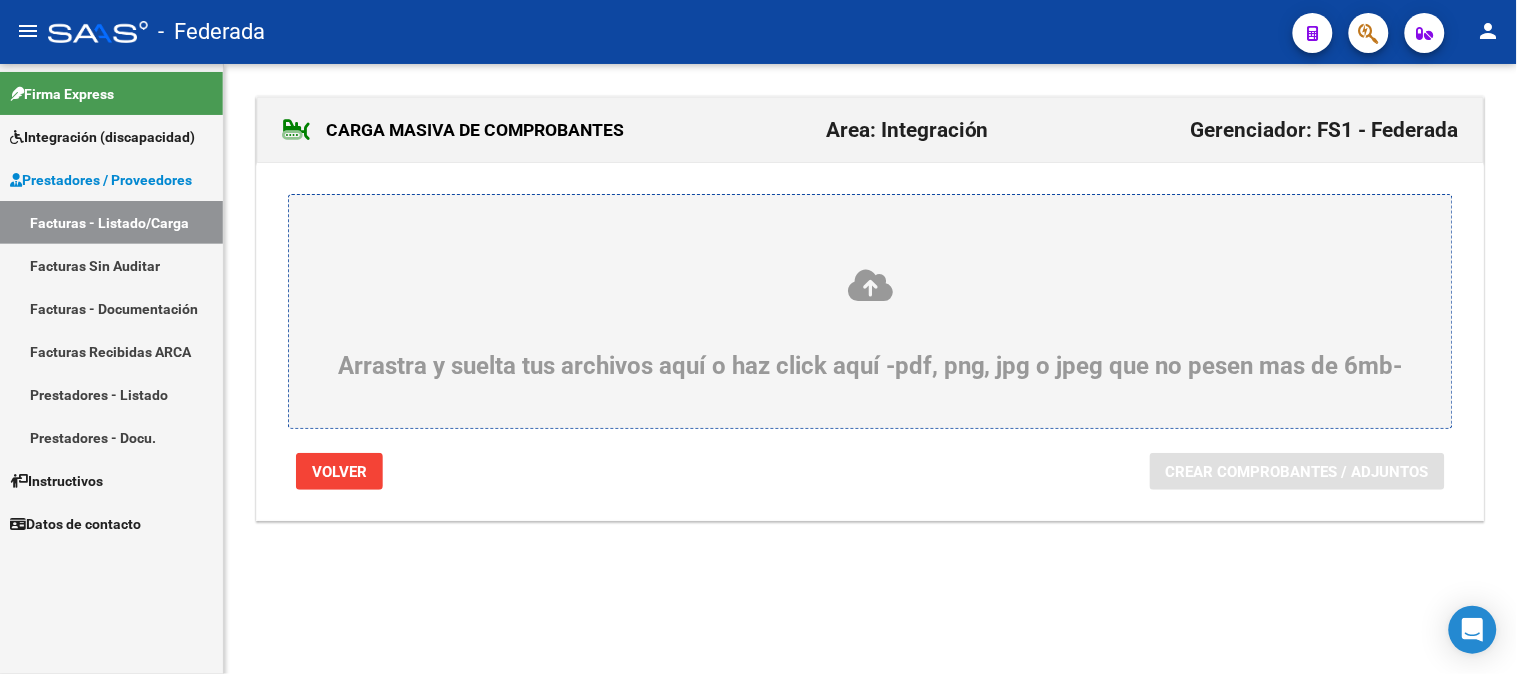 scroll, scrollTop: 0, scrollLeft: 0, axis: both 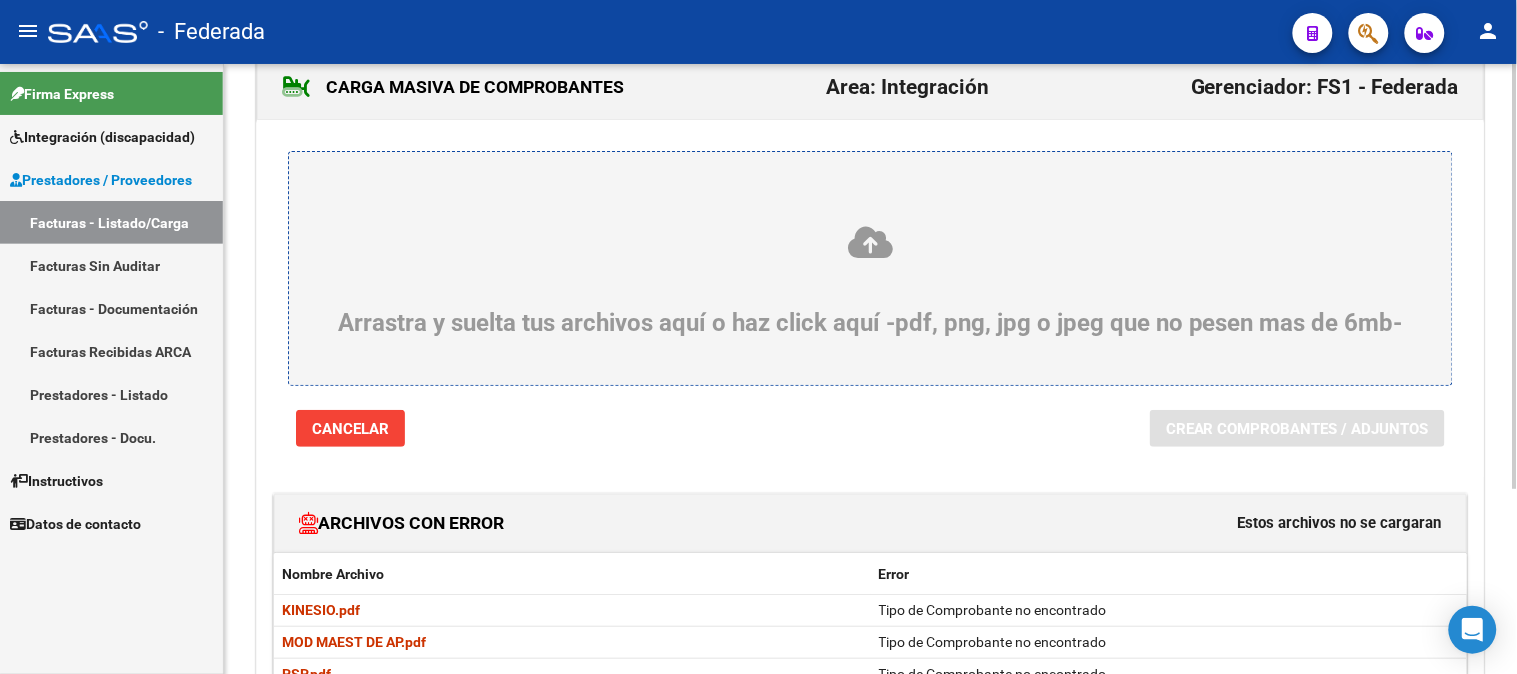 click on "Cancelar" 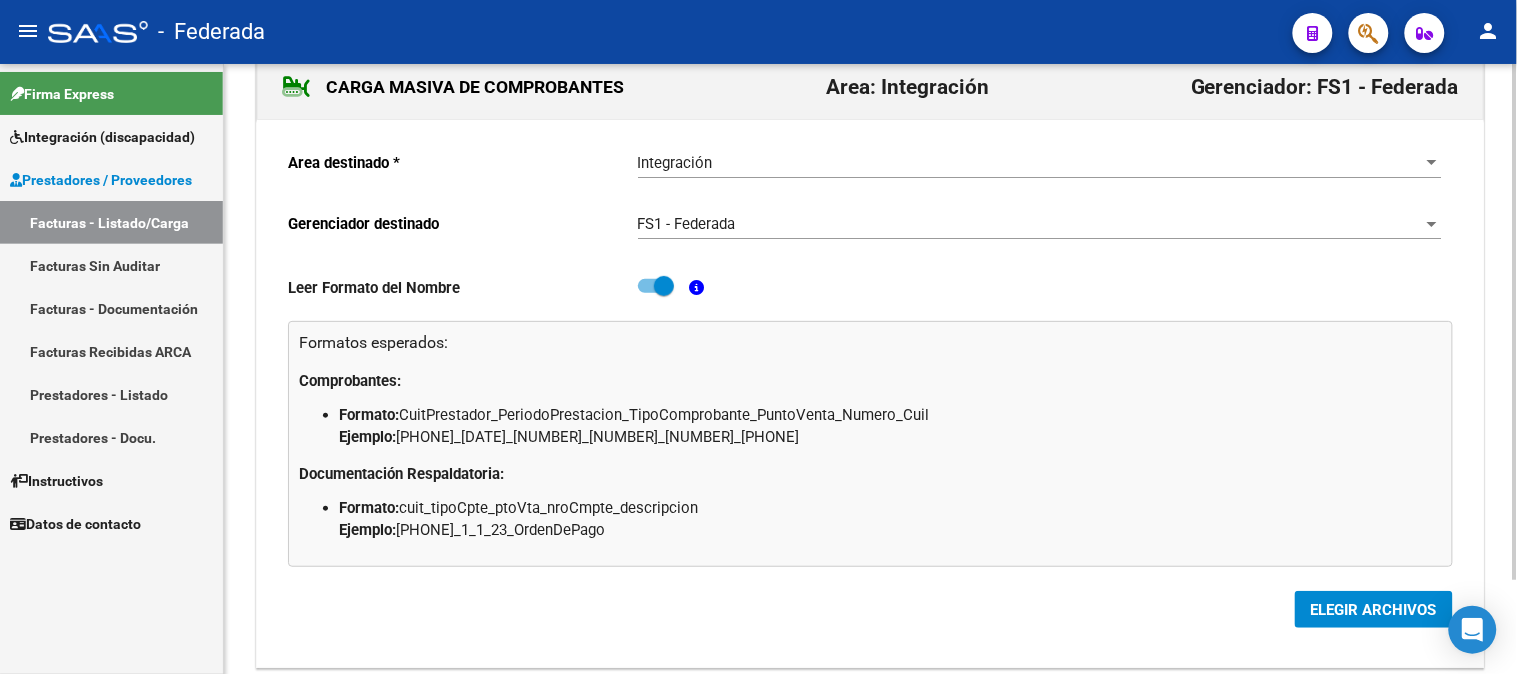 click at bounding box center (664, 286) 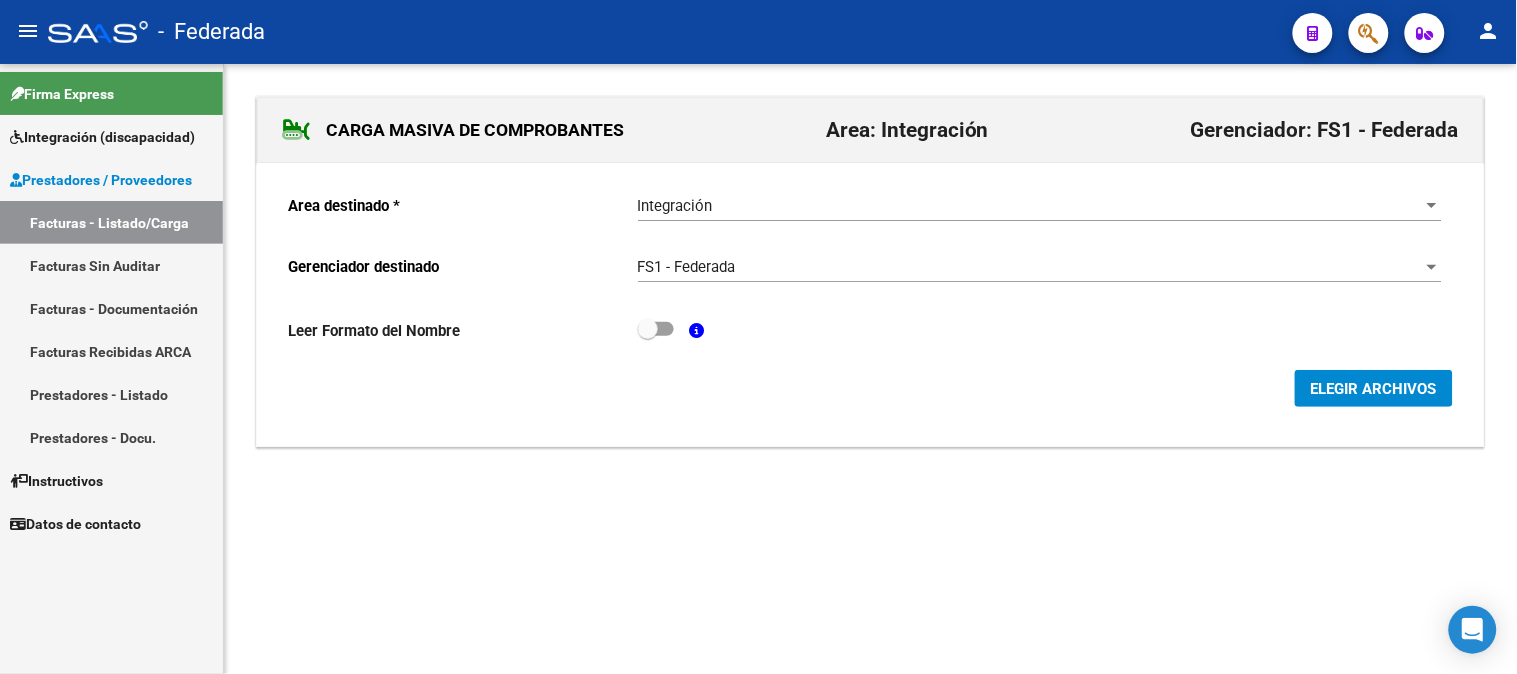 scroll, scrollTop: 0, scrollLeft: 0, axis: both 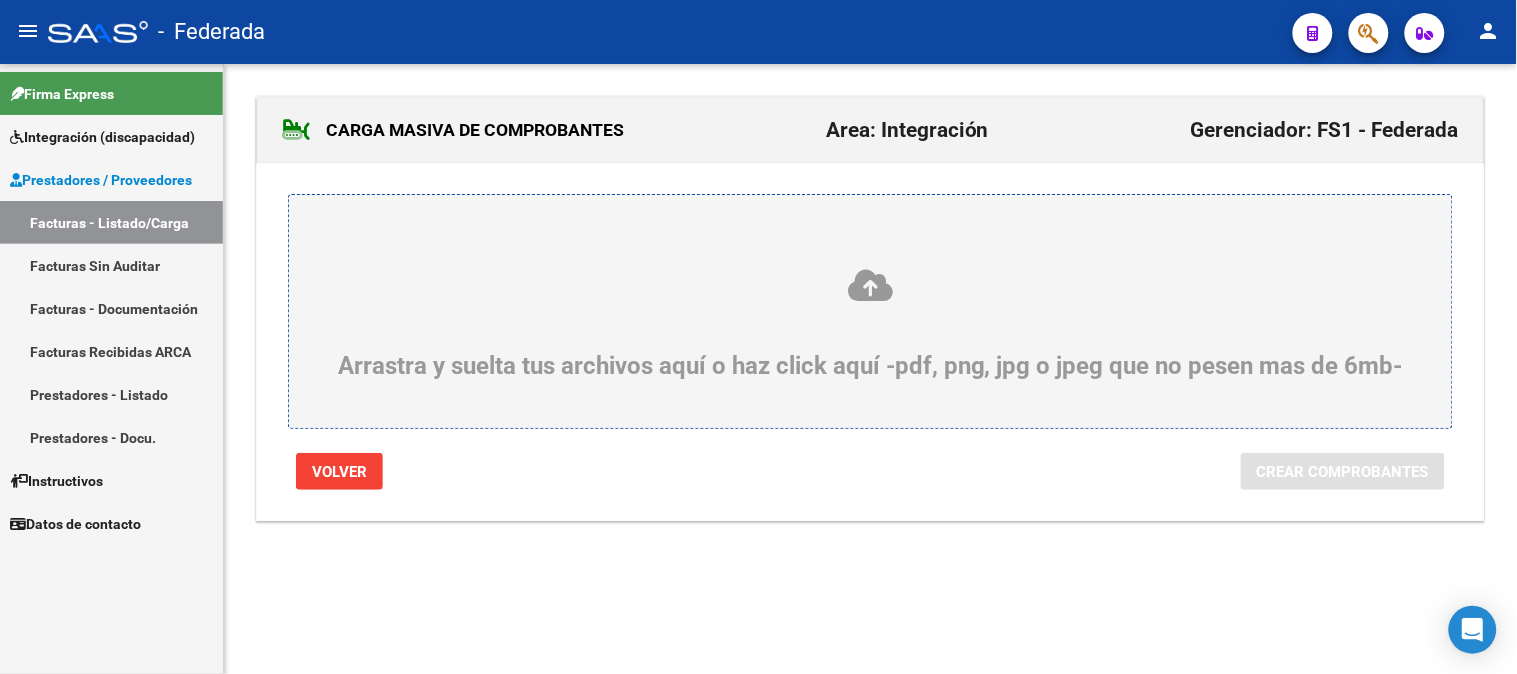 click 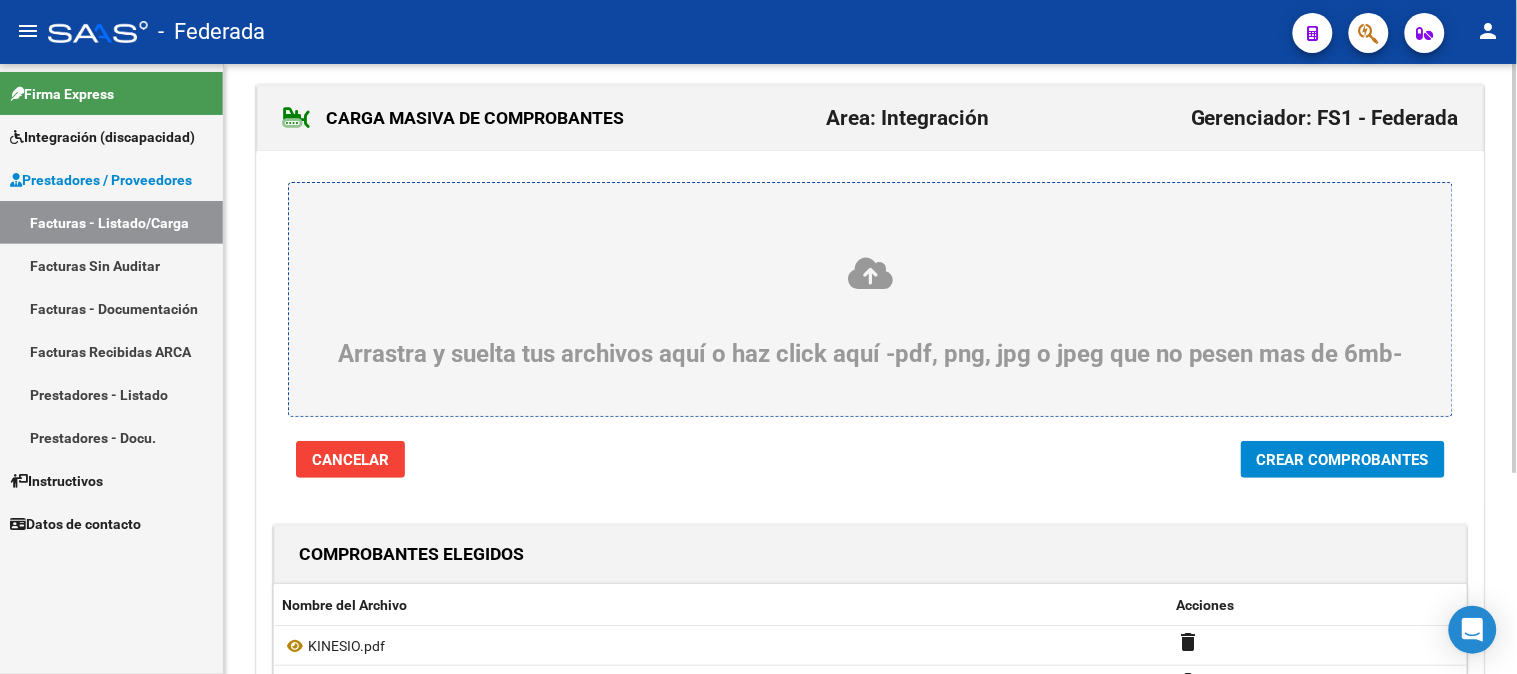 scroll, scrollTop: 0, scrollLeft: 0, axis: both 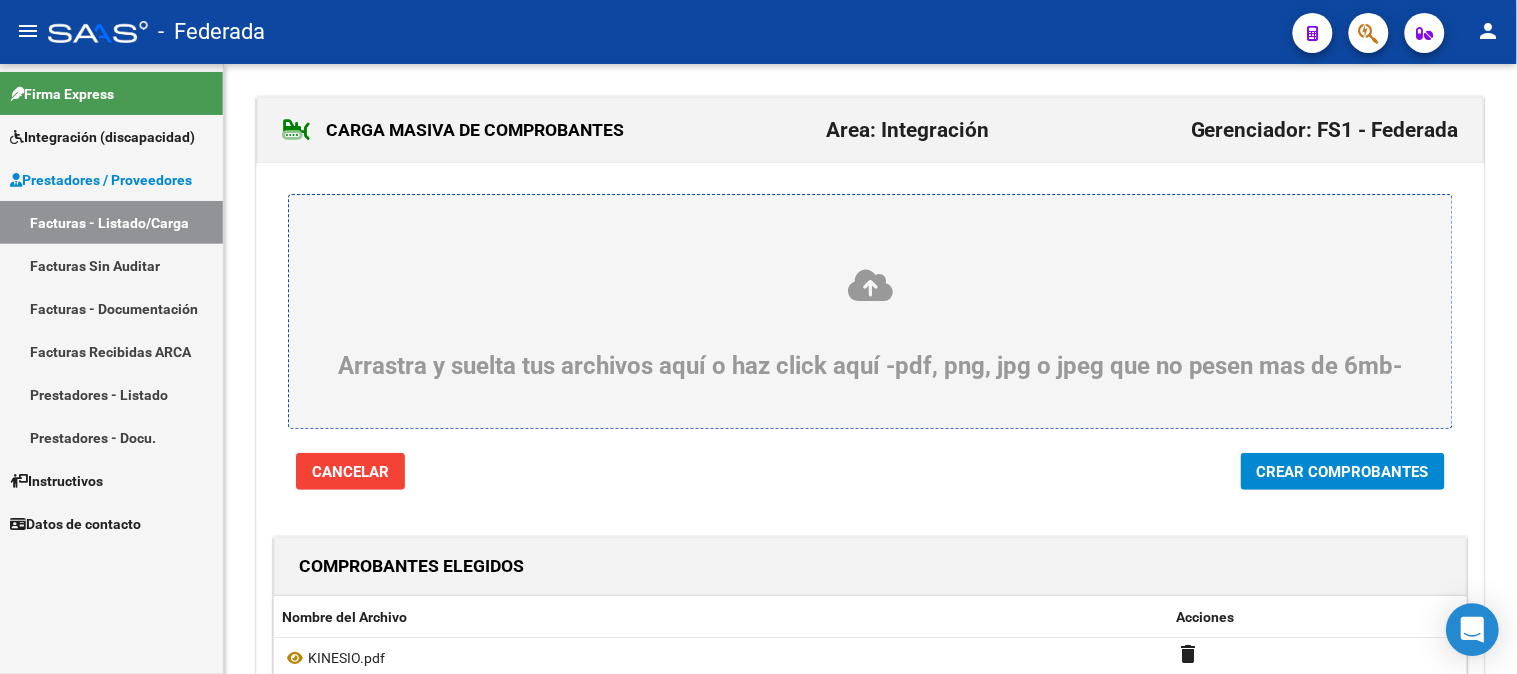 click 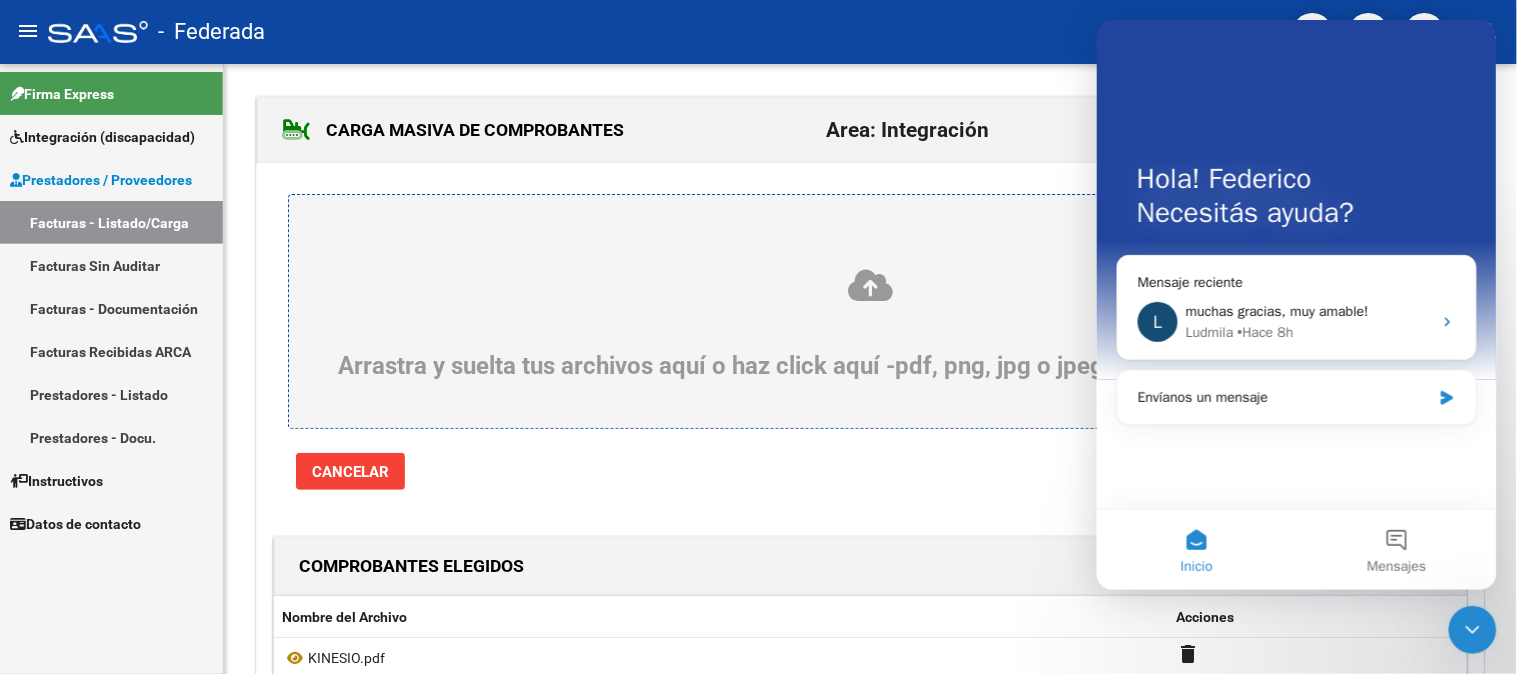 scroll, scrollTop: 0, scrollLeft: 0, axis: both 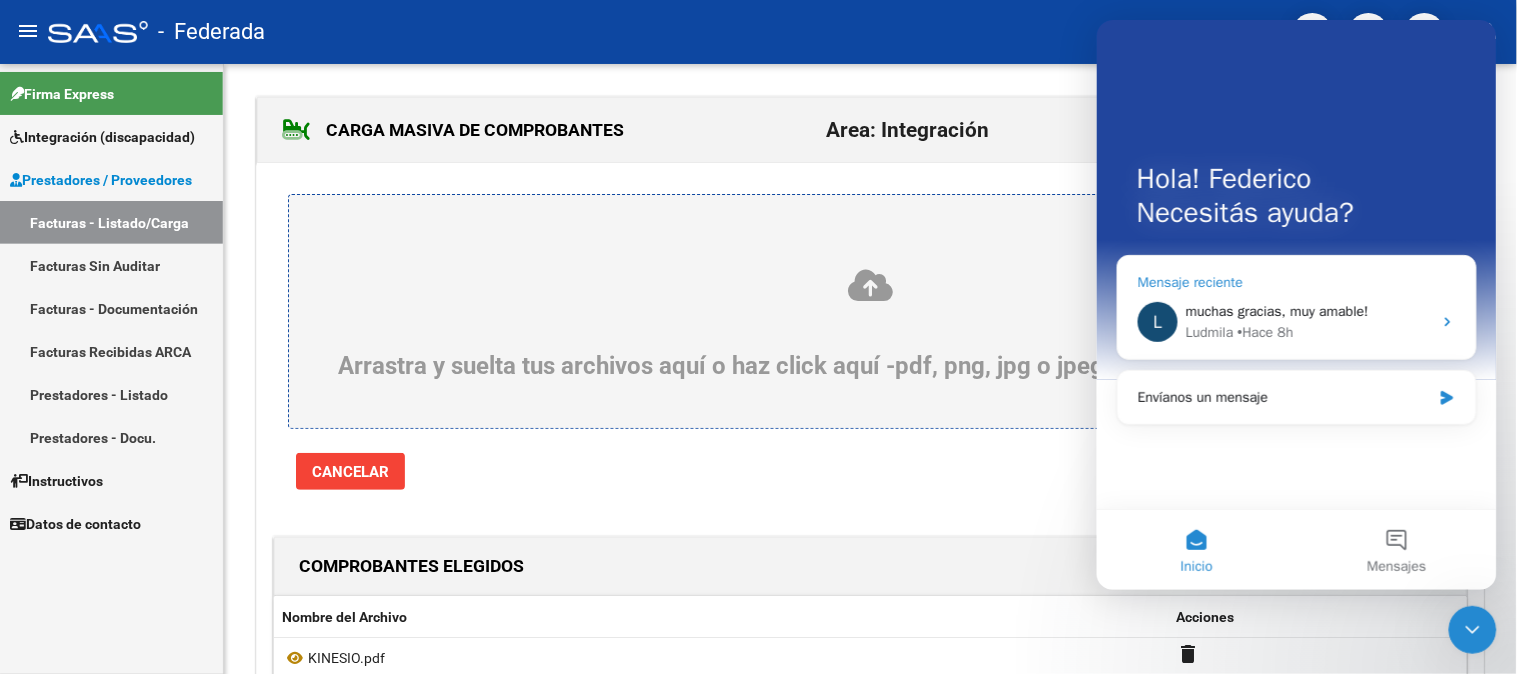 click on "muchas gracias, muy amable!" at bounding box center (1276, 310) 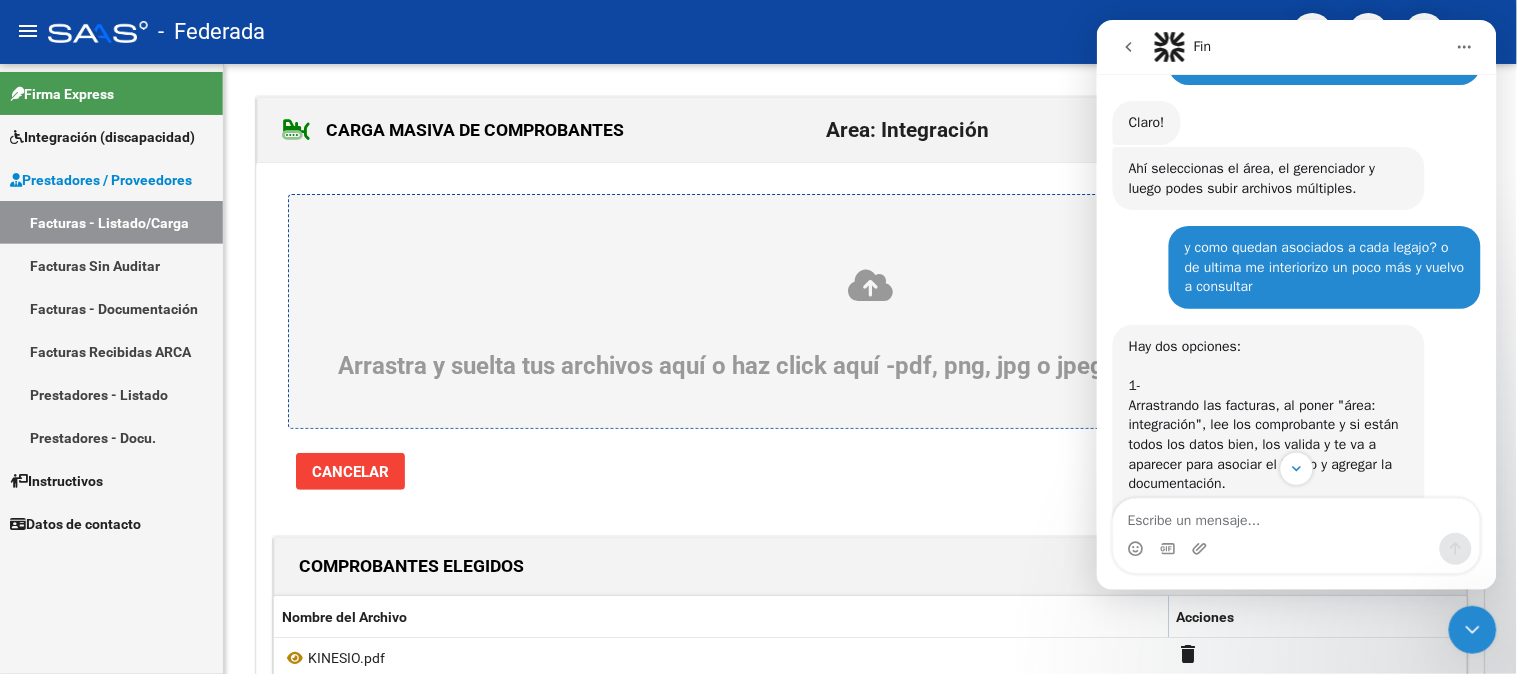 scroll, scrollTop: 2046, scrollLeft: 0, axis: vertical 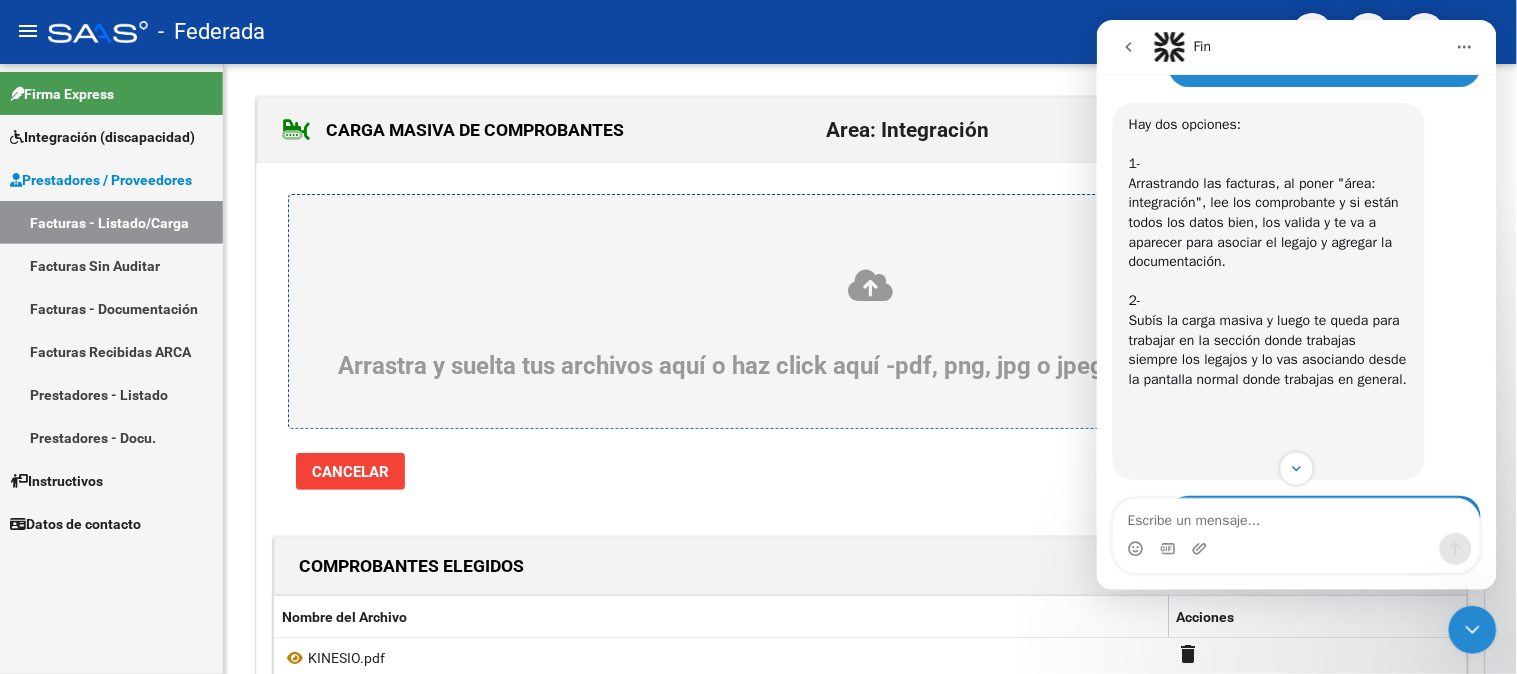 click on "Hay dos opciones:  1- Arrastrando las facturas, al poner "área: integración", lee los comprobante y si están todos los datos bien, los valida y te va a aparecer para asociar el legajo y agregar la documentación. 2-  Subís la carga masiva y luego te queda para trabajar en la sección donde trabajas siempre los legajos y lo vas asociando desde la pantalla normal donde trabajas en general.   ​" at bounding box center [1268, 290] 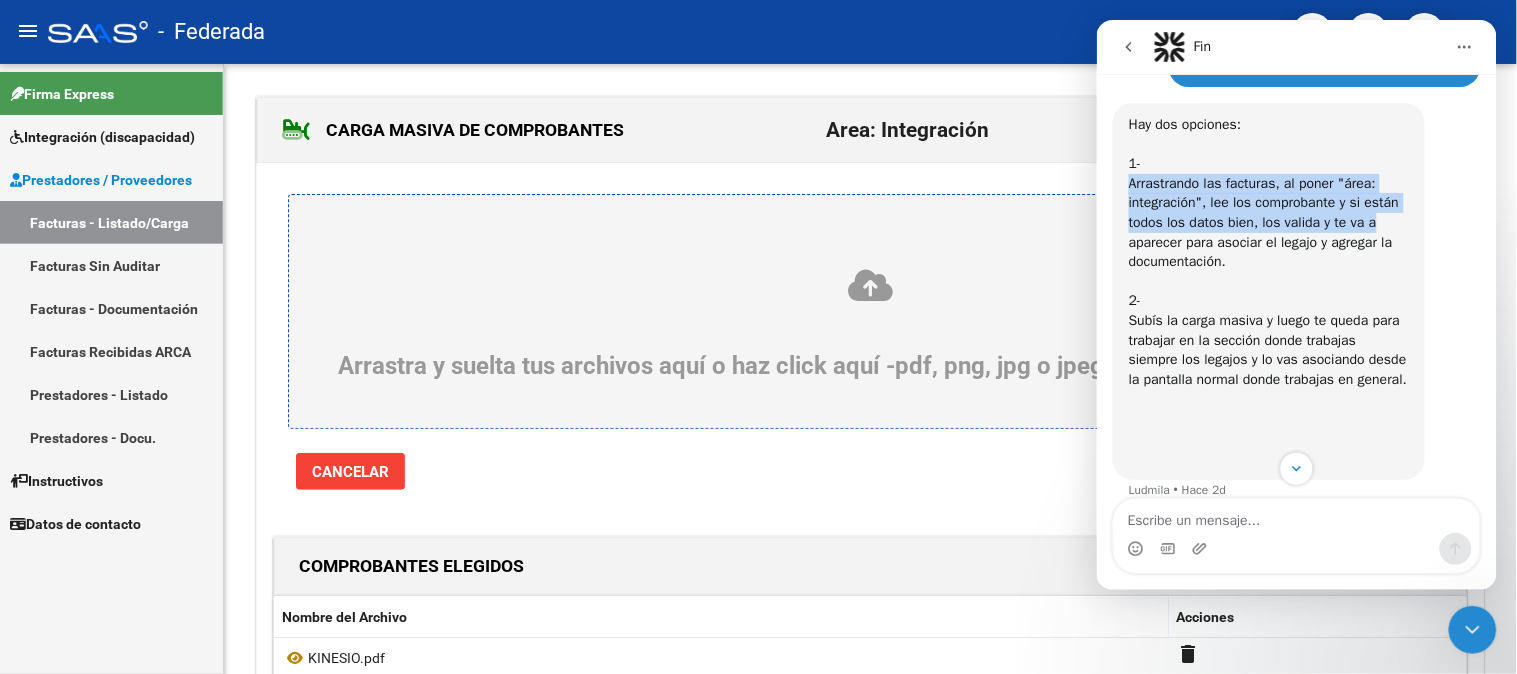 drag, startPoint x: 1124, startPoint y: 181, endPoint x: 1373, endPoint y: 226, distance: 253.0336 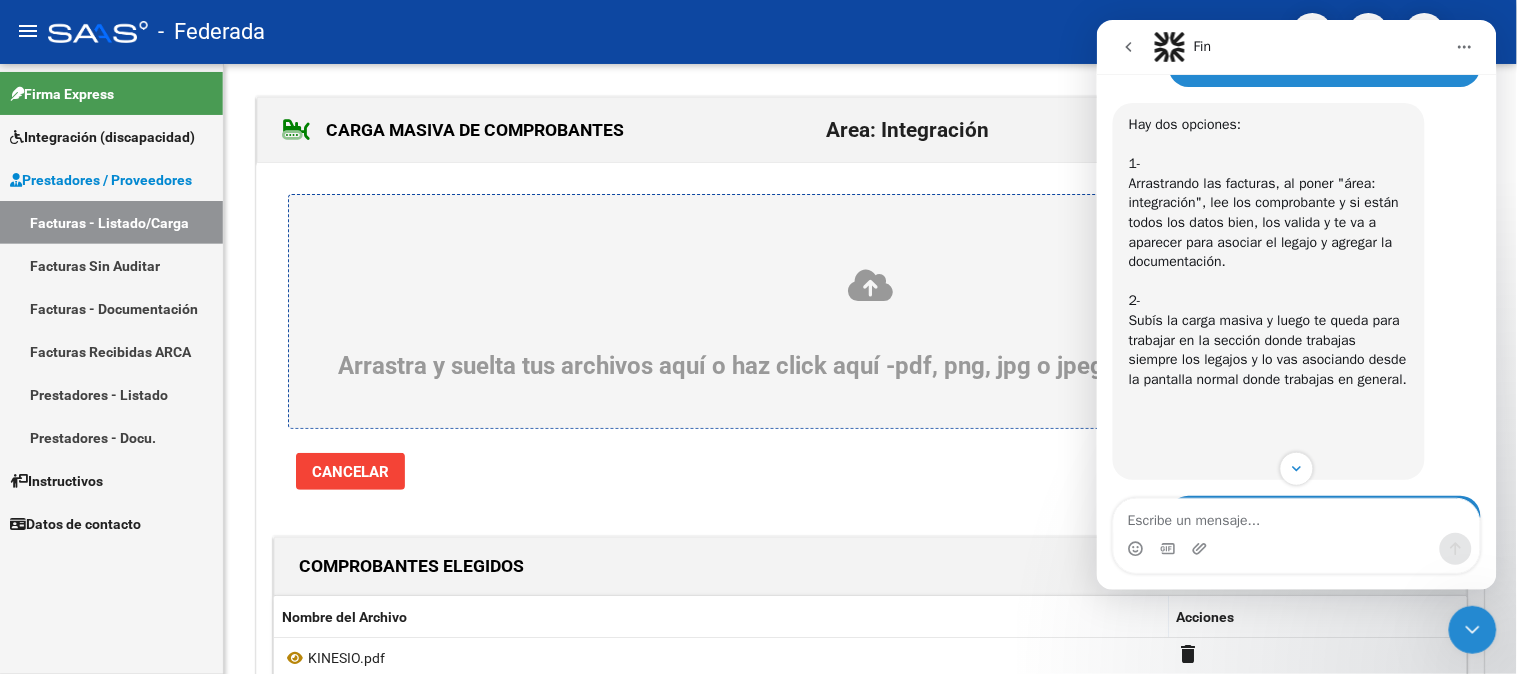 click on "Hay dos opciones:  1- Arrastrando las facturas, al poner "área: integración", lee los comprobante y si están todos los datos bien, los valida y te va a aparecer para asociar el legajo y agregar la documentación. 2-  Subís la carga masiva y luego te queda para trabajar en la sección donde trabajas siempre los legajos y lo vas asociando desde la pantalla normal donde trabajas en general.   ​" at bounding box center [1268, 290] 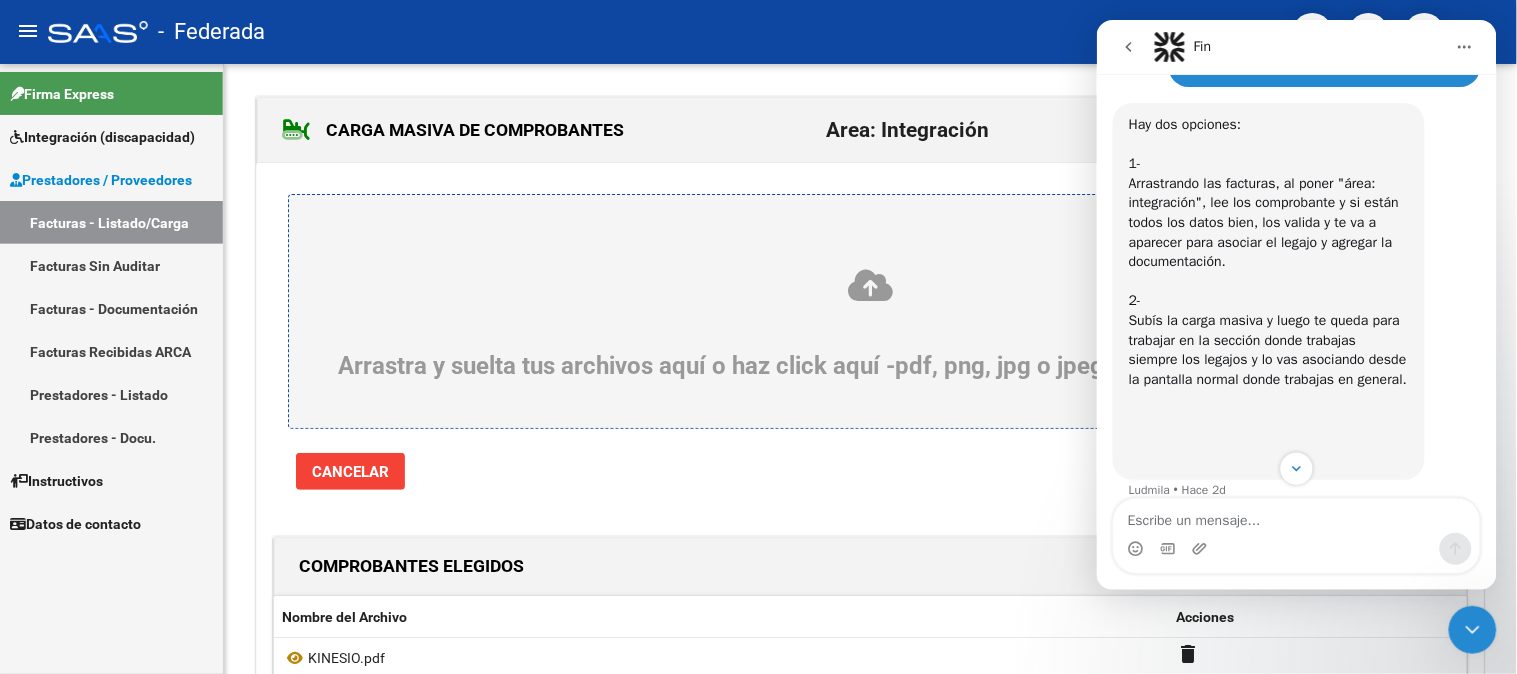 click on "Hay dos opciones:  1- Arrastrando las facturas, al poner "área: integración", lee los comprobante y si están todos los datos bien, los valida y te va a aparecer para asociar el legajo y agregar la documentación. 2-  Subís la carga masiva y luego te queda para trabajar en la sección donde trabajas siempre los legajos y lo vas asociando desde la pantalla normal donde trabajas en general.   ​" at bounding box center [1268, 290] 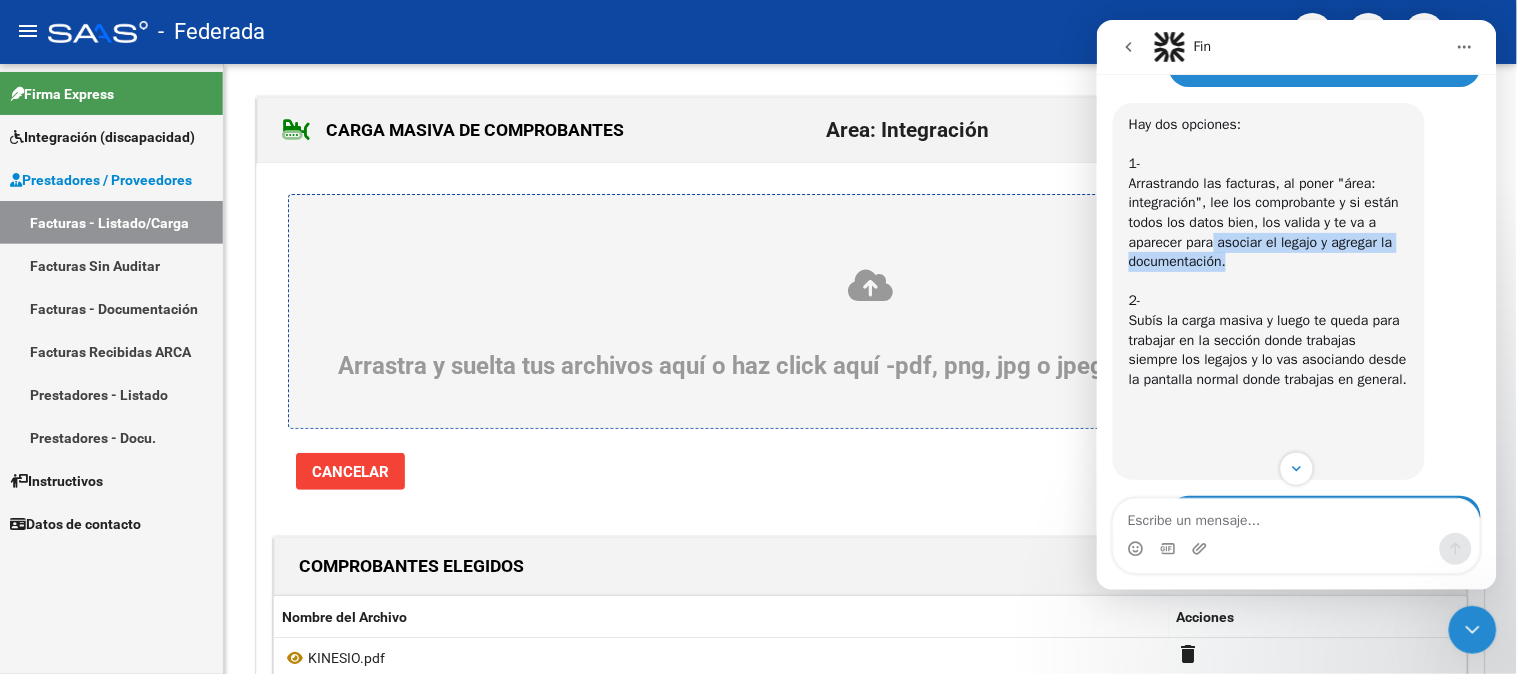 drag, startPoint x: 1211, startPoint y: 241, endPoint x: 1286, endPoint y: 256, distance: 76.48529 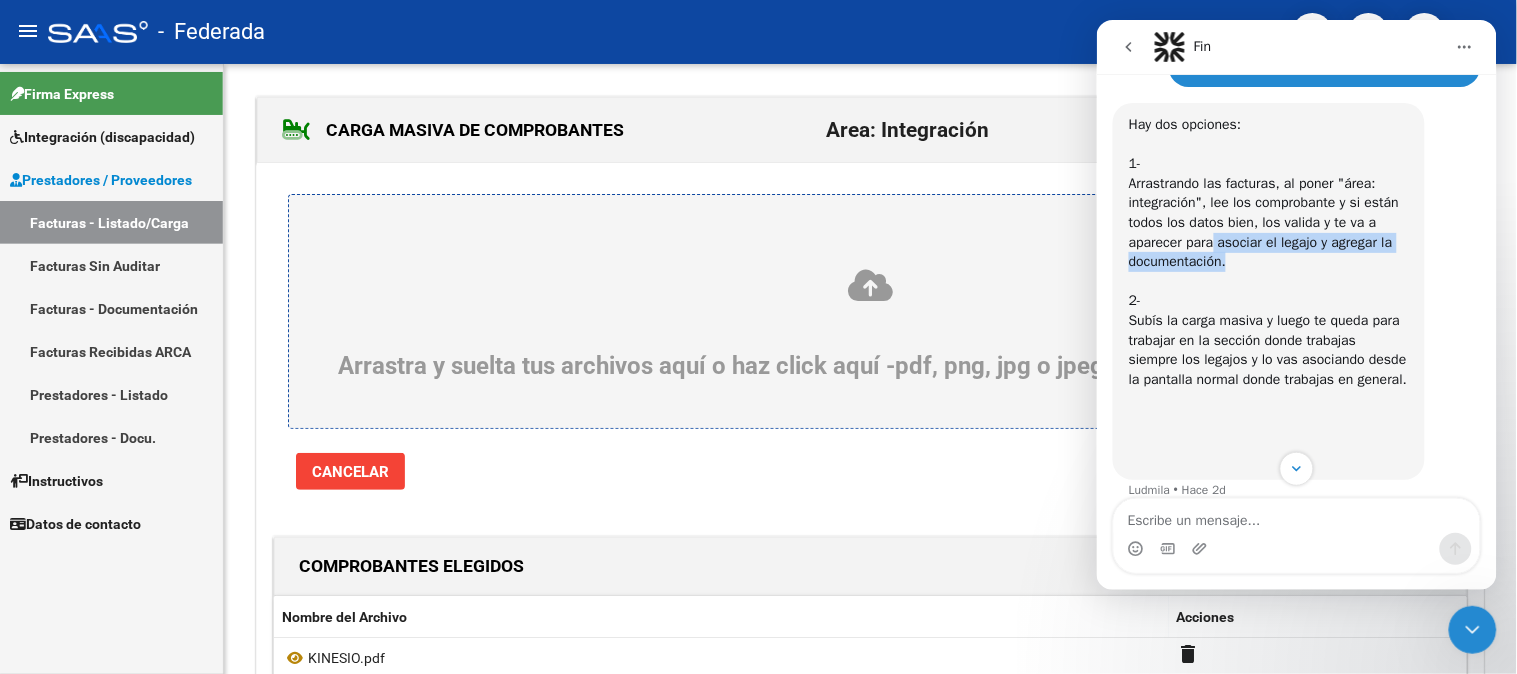click on "Hay dos opciones:  1- Arrastrando las facturas, al poner "área: integración", lee los comprobante y si están todos los datos bien, los valida y te va a aparecer para asociar el legajo y agregar la documentación. 2-  Subís la carga masiva y luego te queda para trabajar en la sección donde trabajas siempre los legajos y lo vas asociando desde la pantalla normal donde trabajas en general.   ​" at bounding box center (1268, 290) 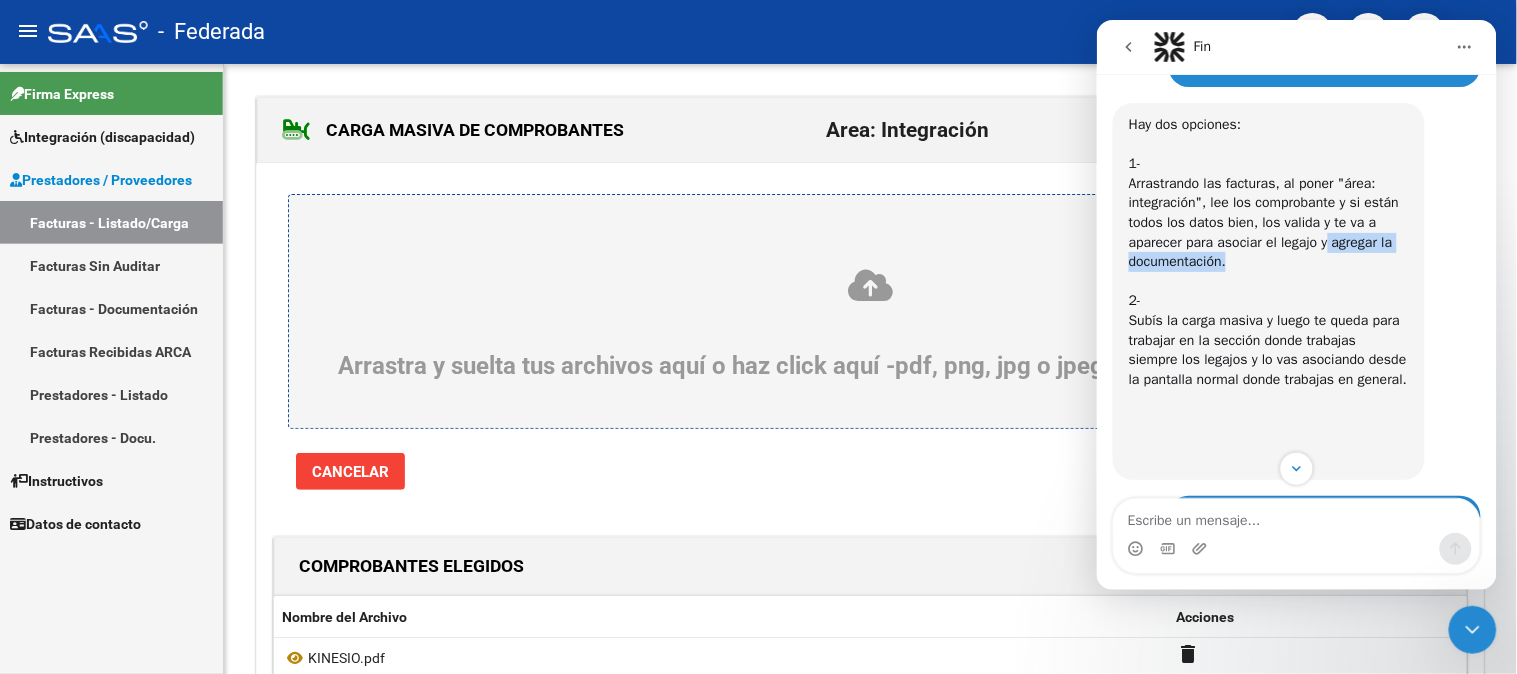 drag, startPoint x: 1324, startPoint y: 240, endPoint x: 1360, endPoint y: 264, distance: 43.266617 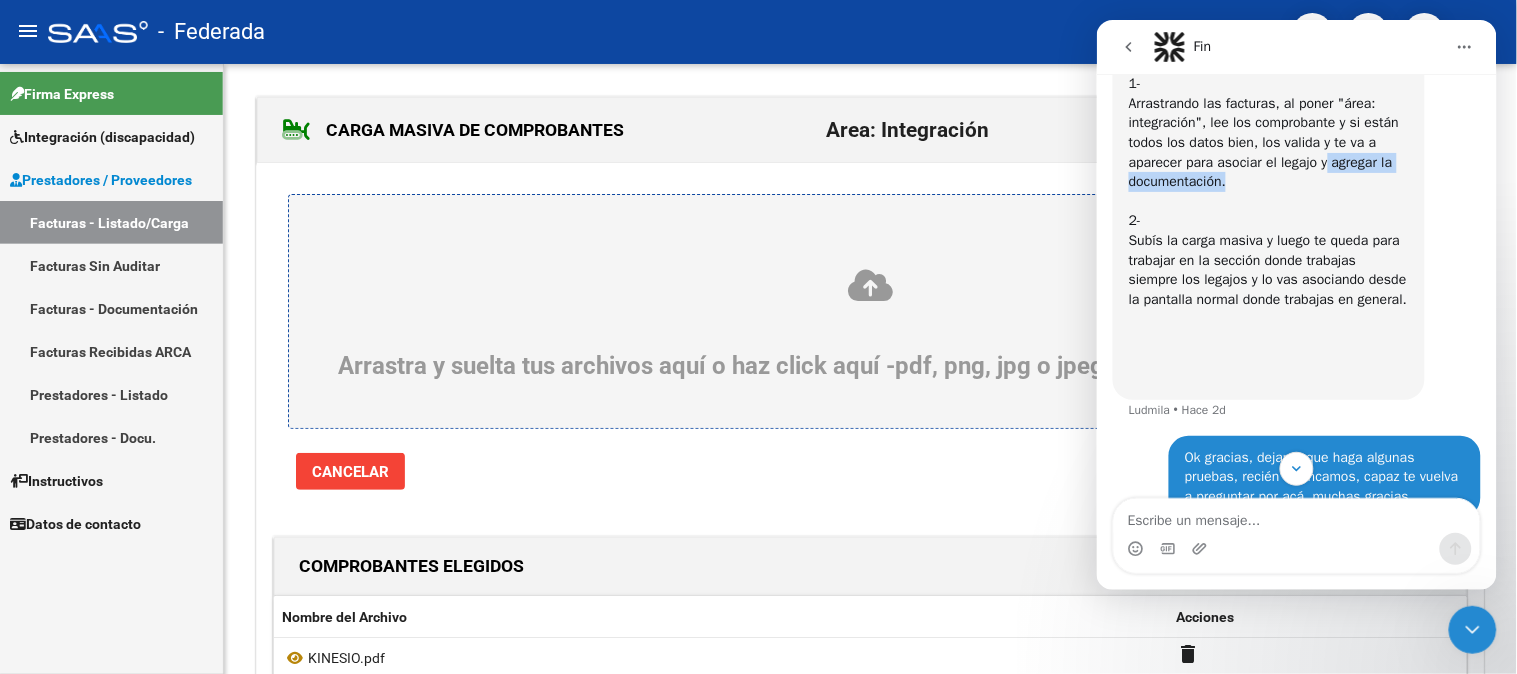 scroll, scrollTop: 2157, scrollLeft: 0, axis: vertical 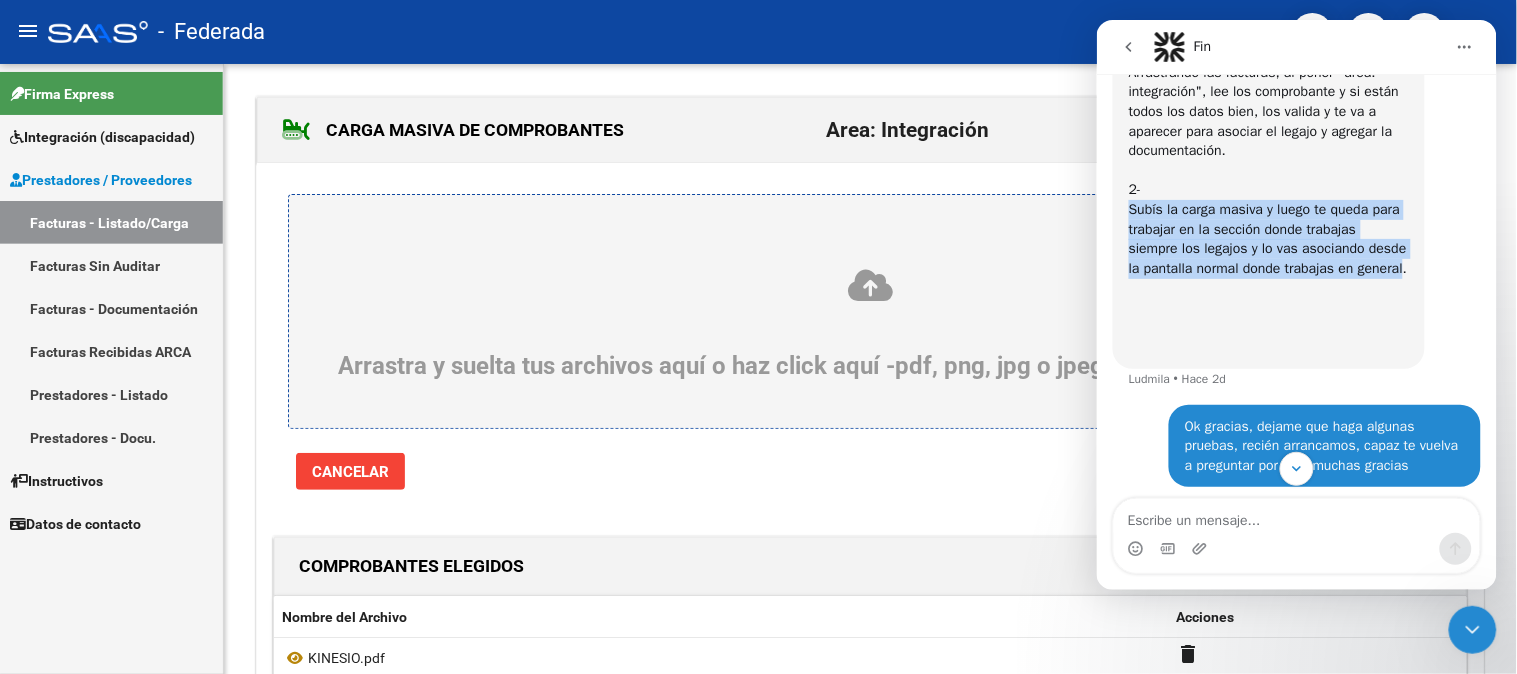 drag, startPoint x: 1126, startPoint y: 211, endPoint x: 1388, endPoint y: 263, distance: 267.11047 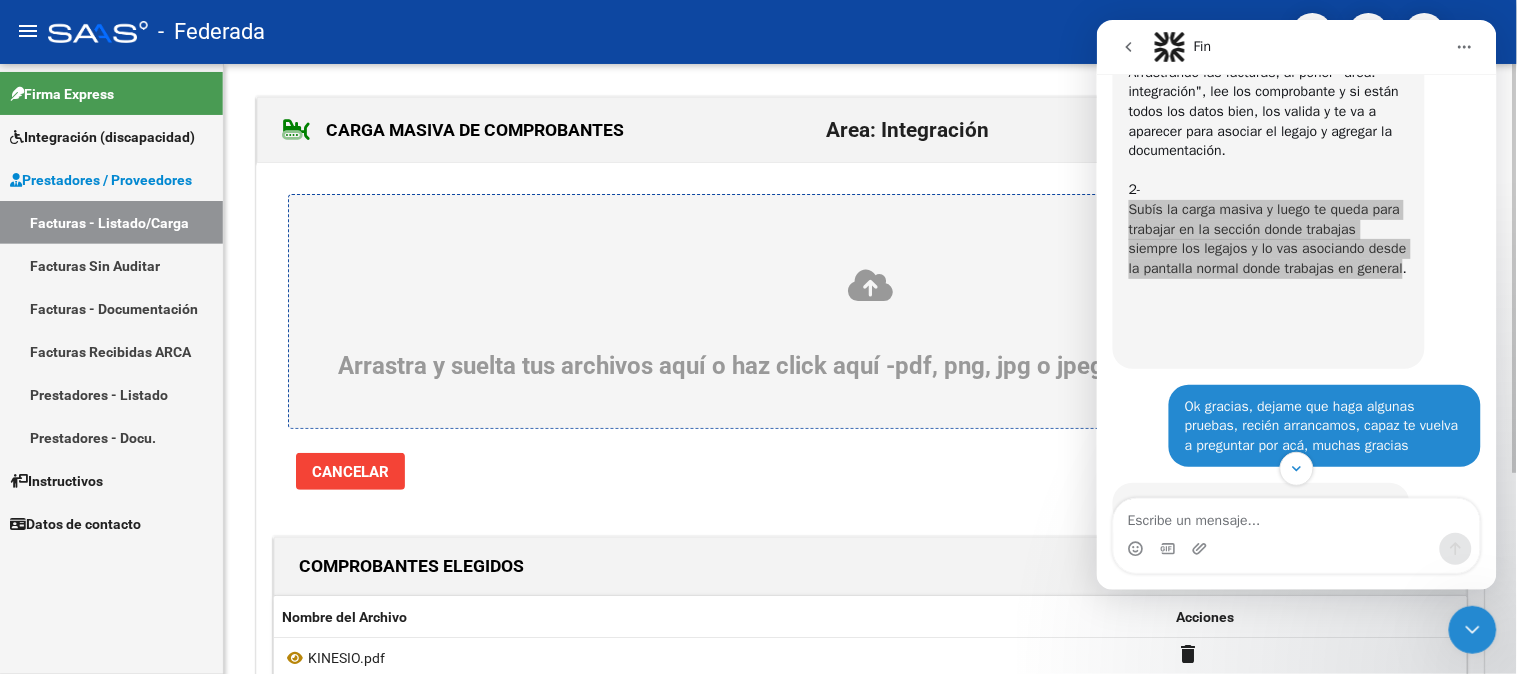 click on "CARGA MASIVA DE COMPROBANTES  Area: Integración Gerenciador: FS1 - Federada" 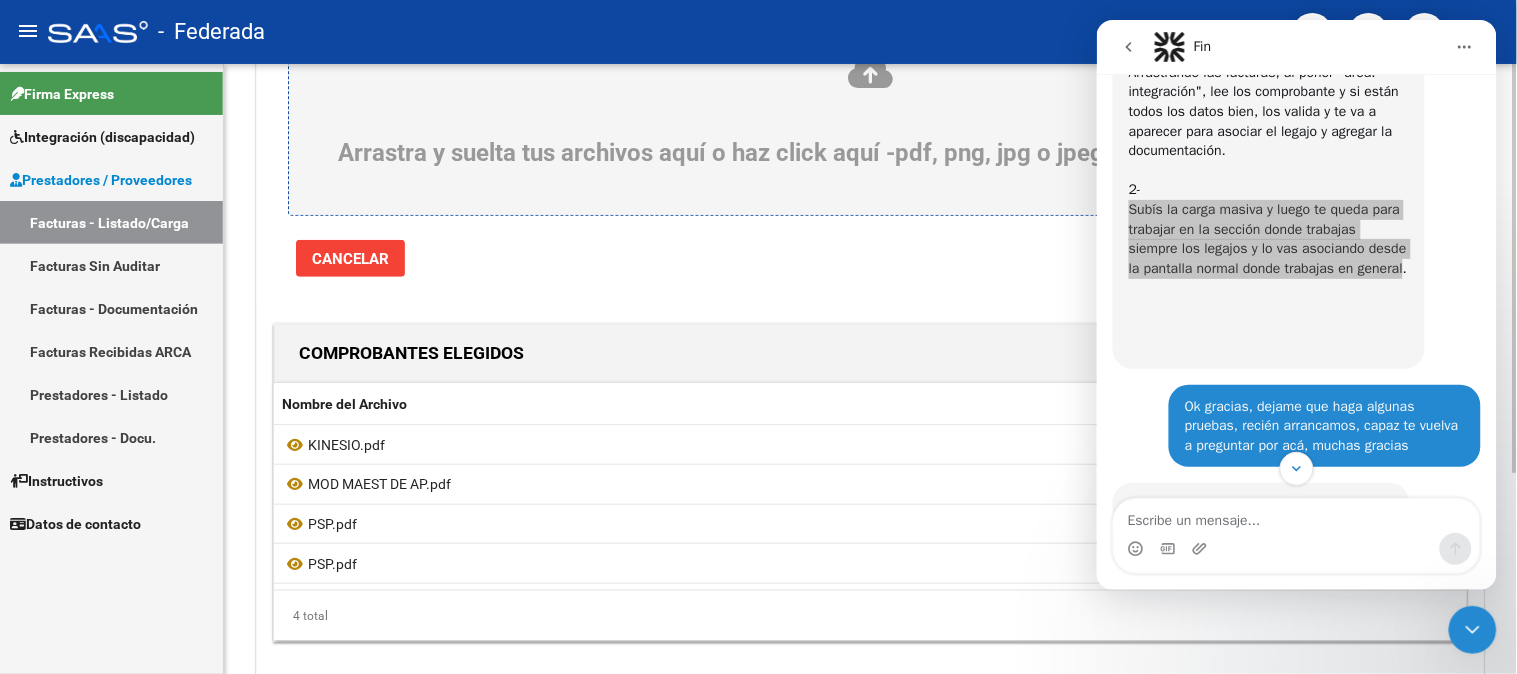 scroll, scrollTop: 222, scrollLeft: 0, axis: vertical 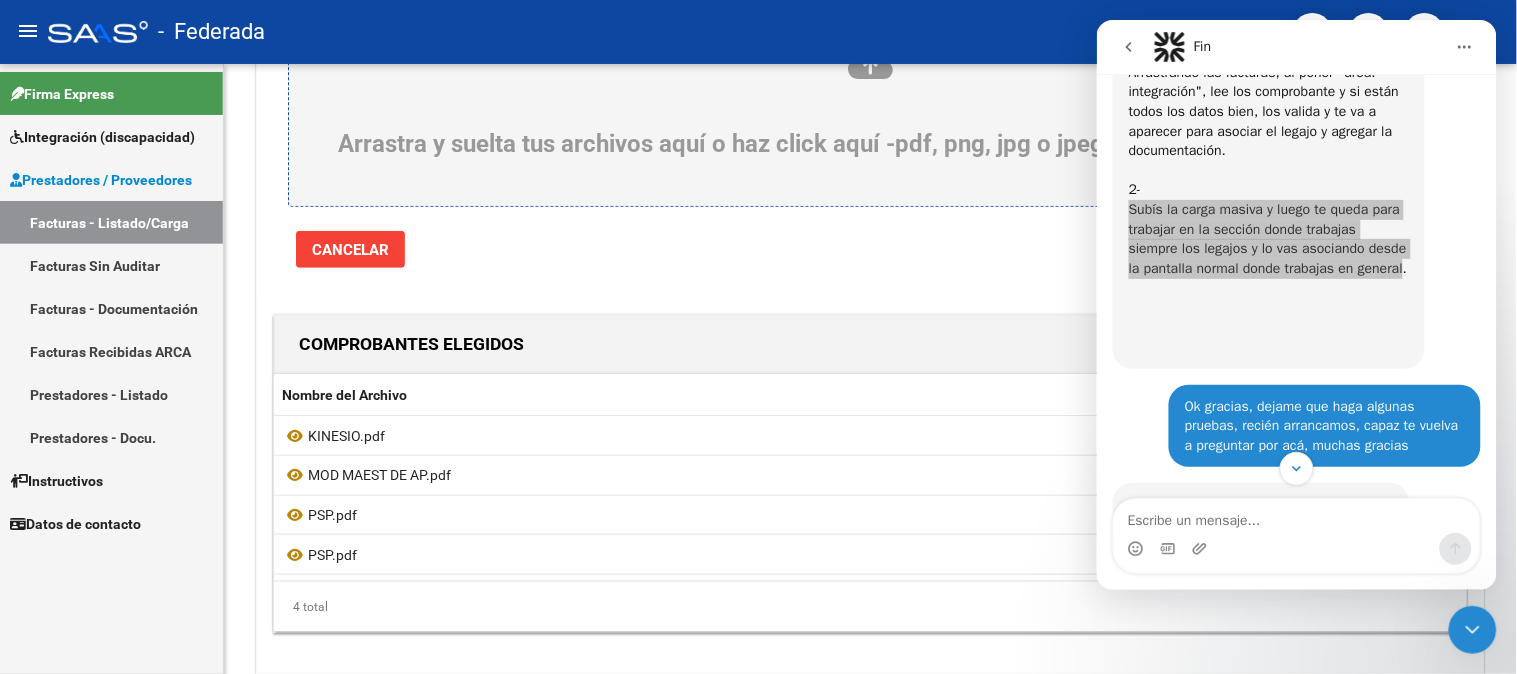 click on "Facturas - Listado/Carga" at bounding box center [111, 222] 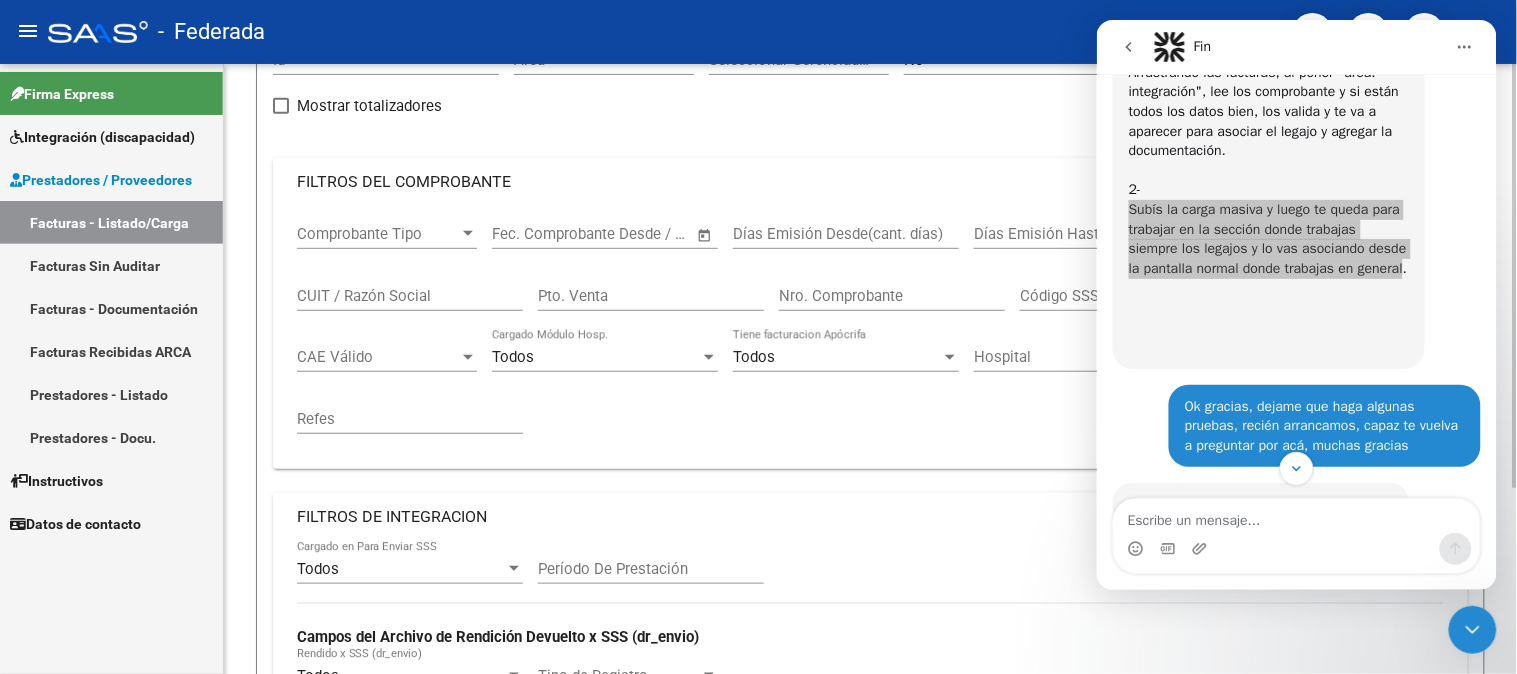 drag, startPoint x: 211, startPoint y: 241, endPoint x: 288, endPoint y: 236, distance: 77.16217 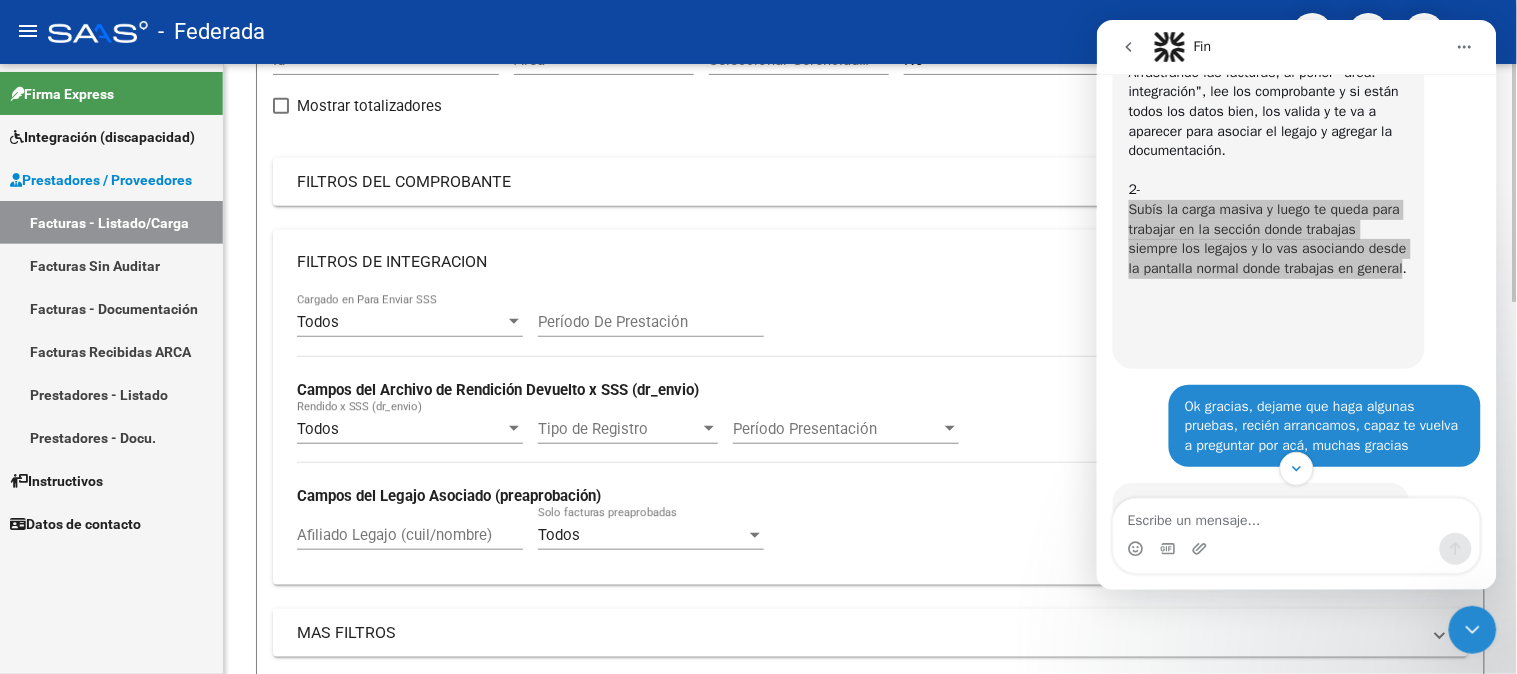 click on "FILTROS DE INTEGRACION" at bounding box center (870, 262) 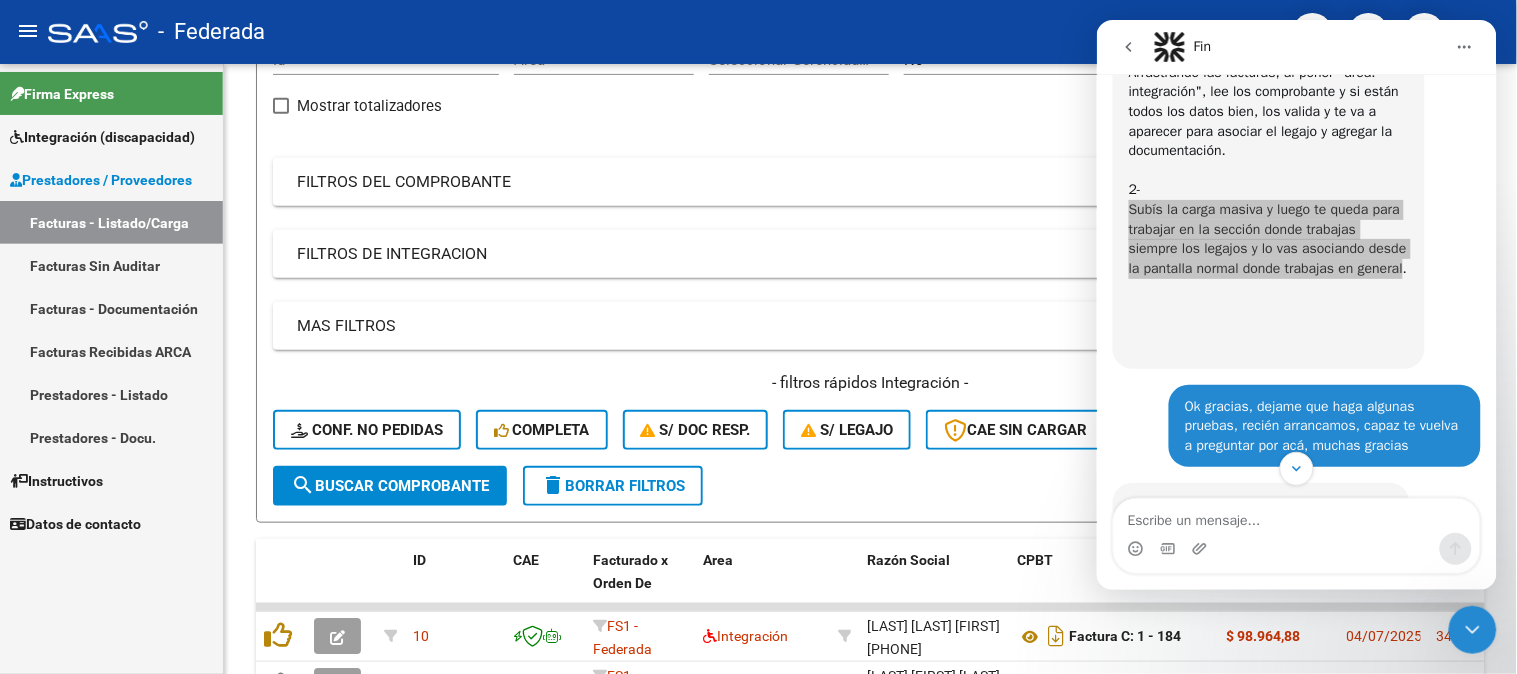 click 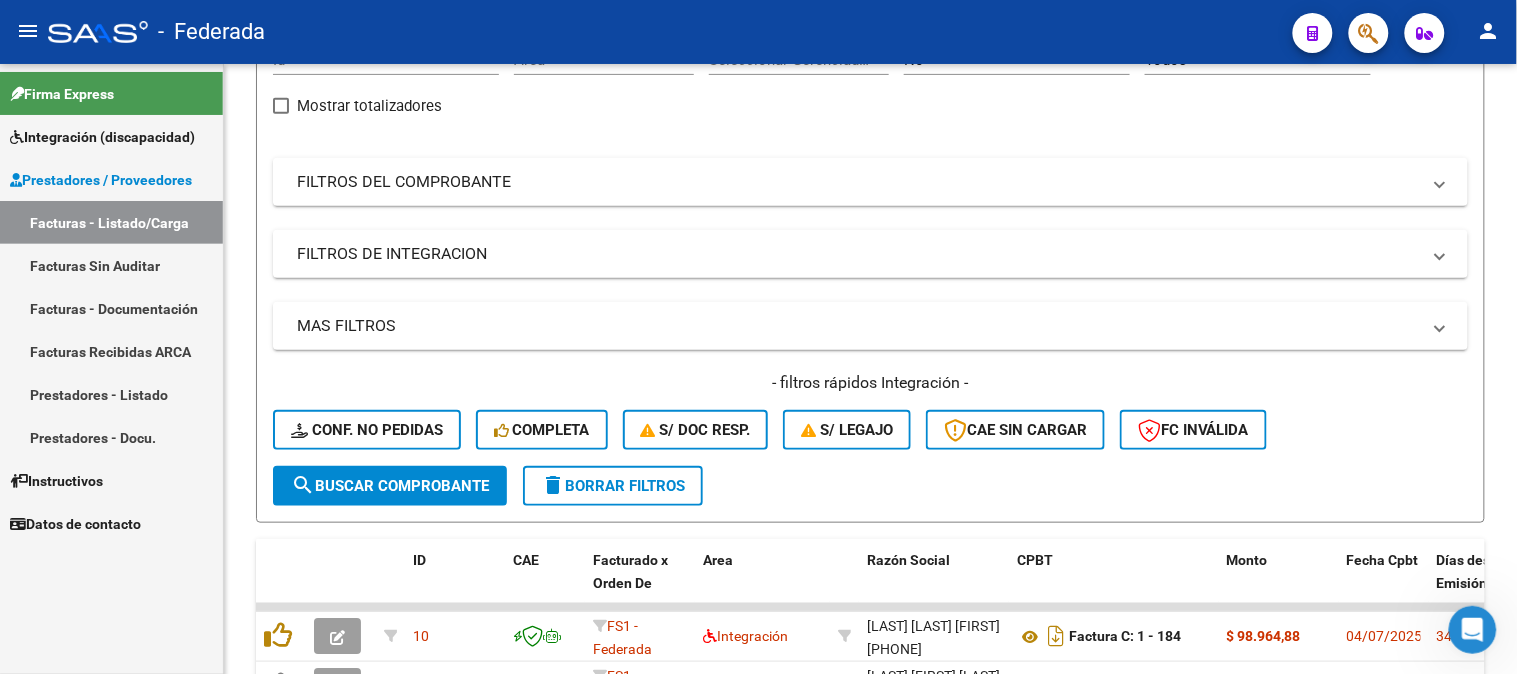 scroll, scrollTop: 555, scrollLeft: 0, axis: vertical 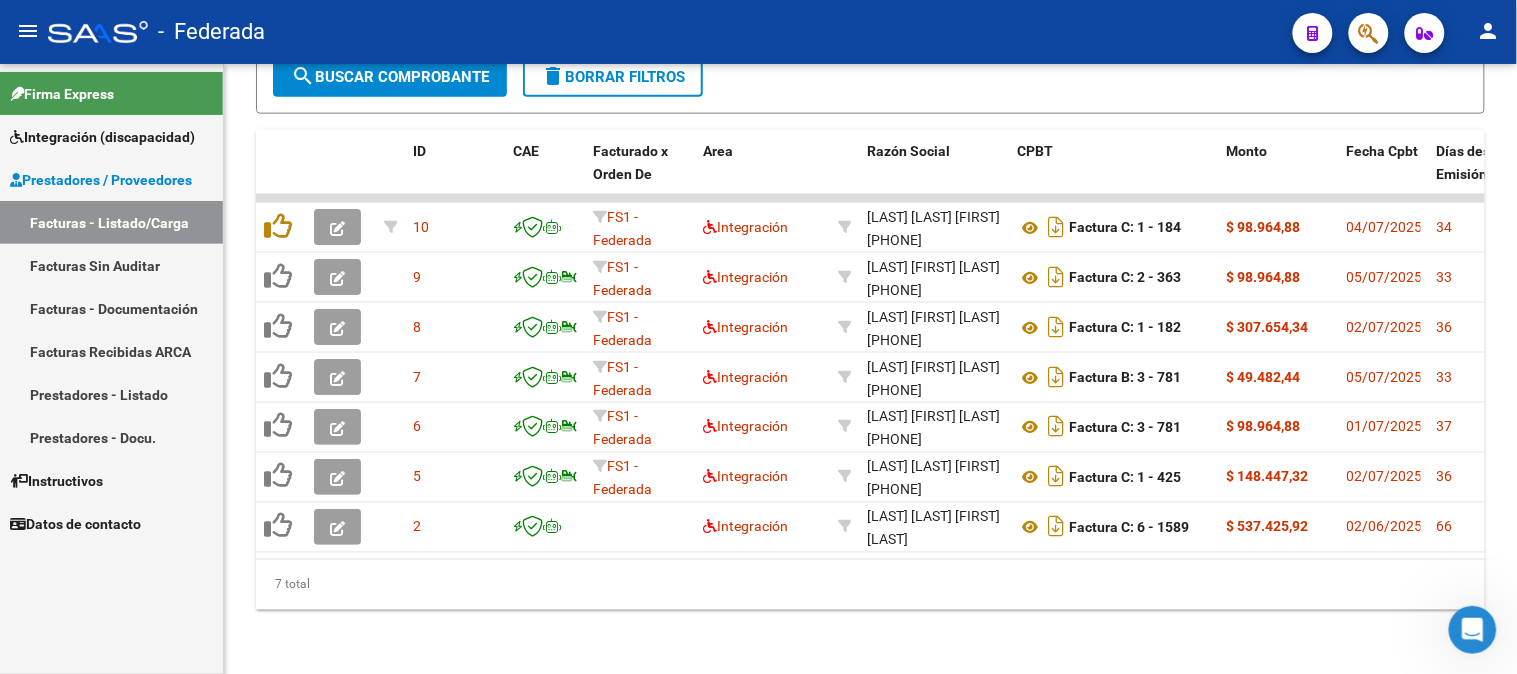 click on "Integración (discapacidad)" at bounding box center [102, 137] 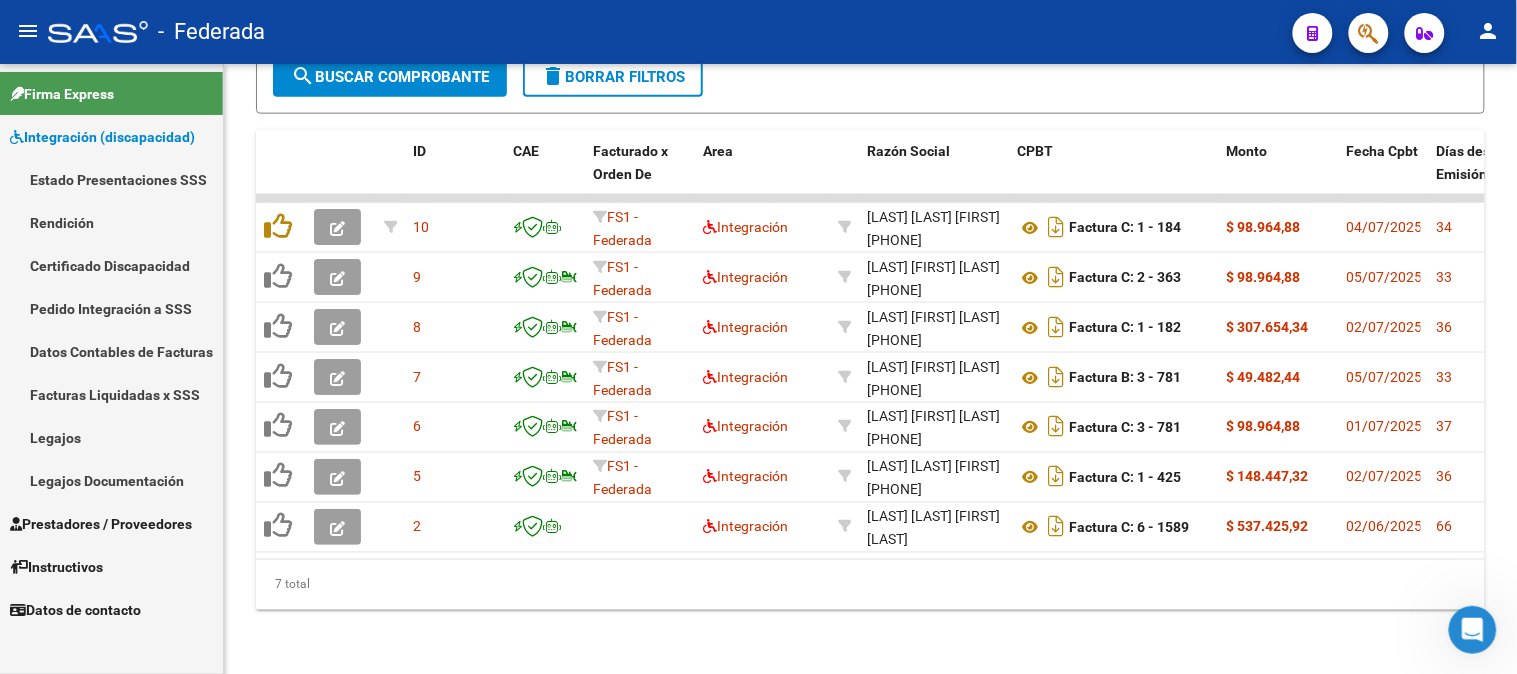 click on "Legajos" at bounding box center (111, 437) 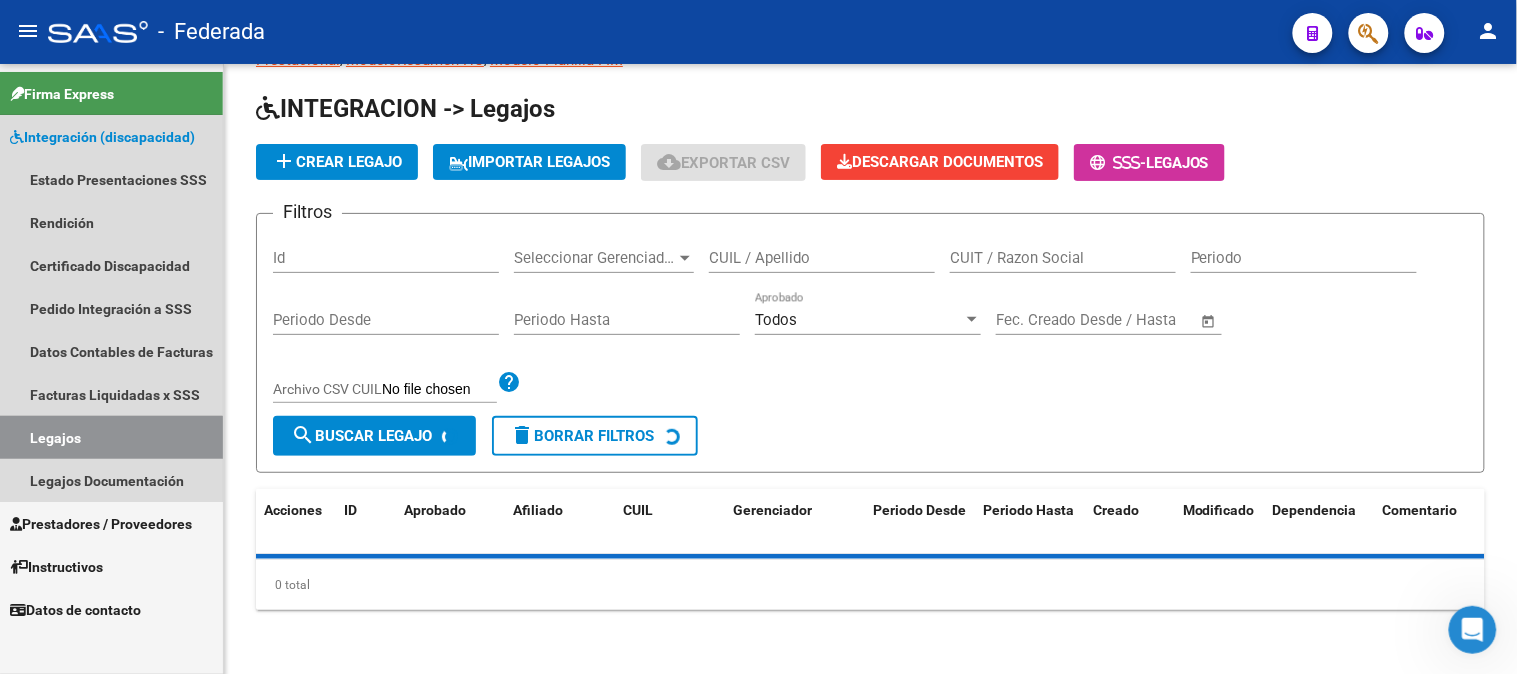 scroll, scrollTop: 0, scrollLeft: 0, axis: both 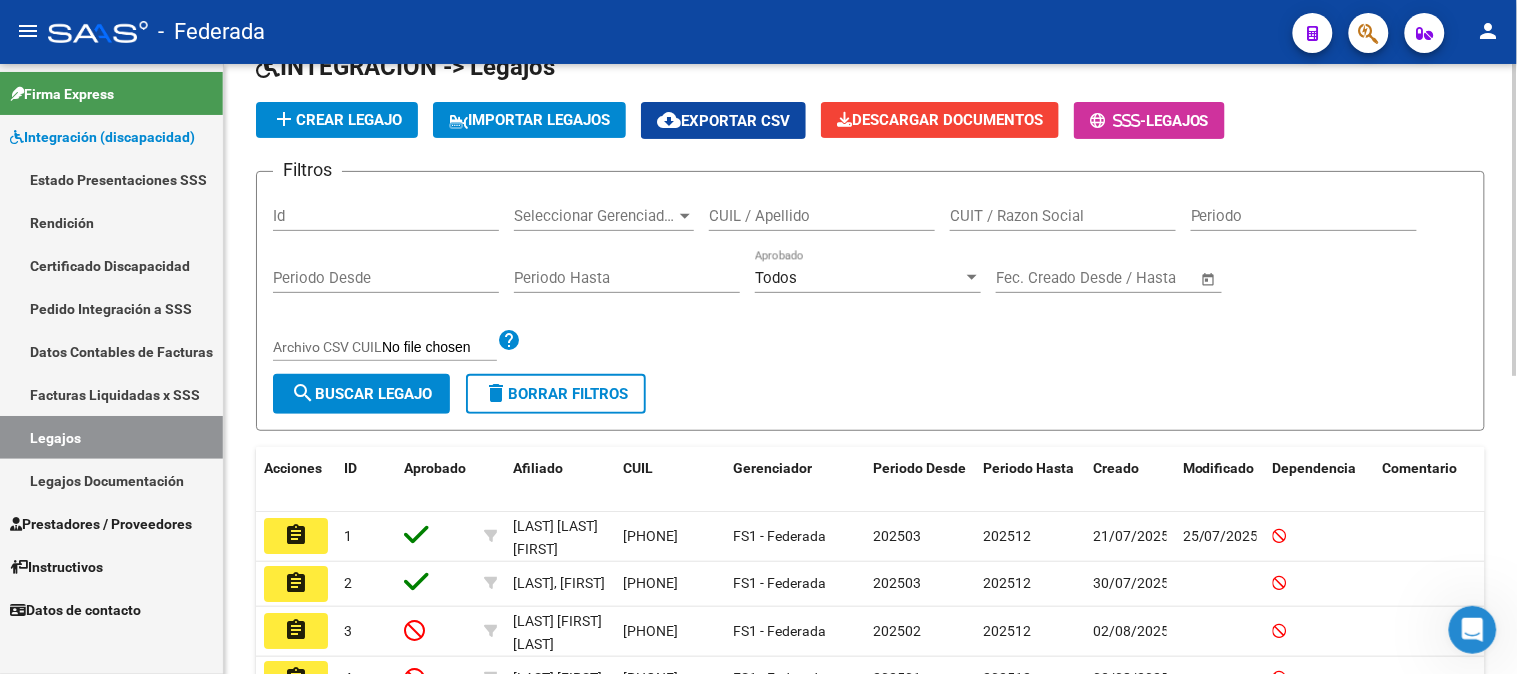 click on "IMPORTAR LEGAJOS" 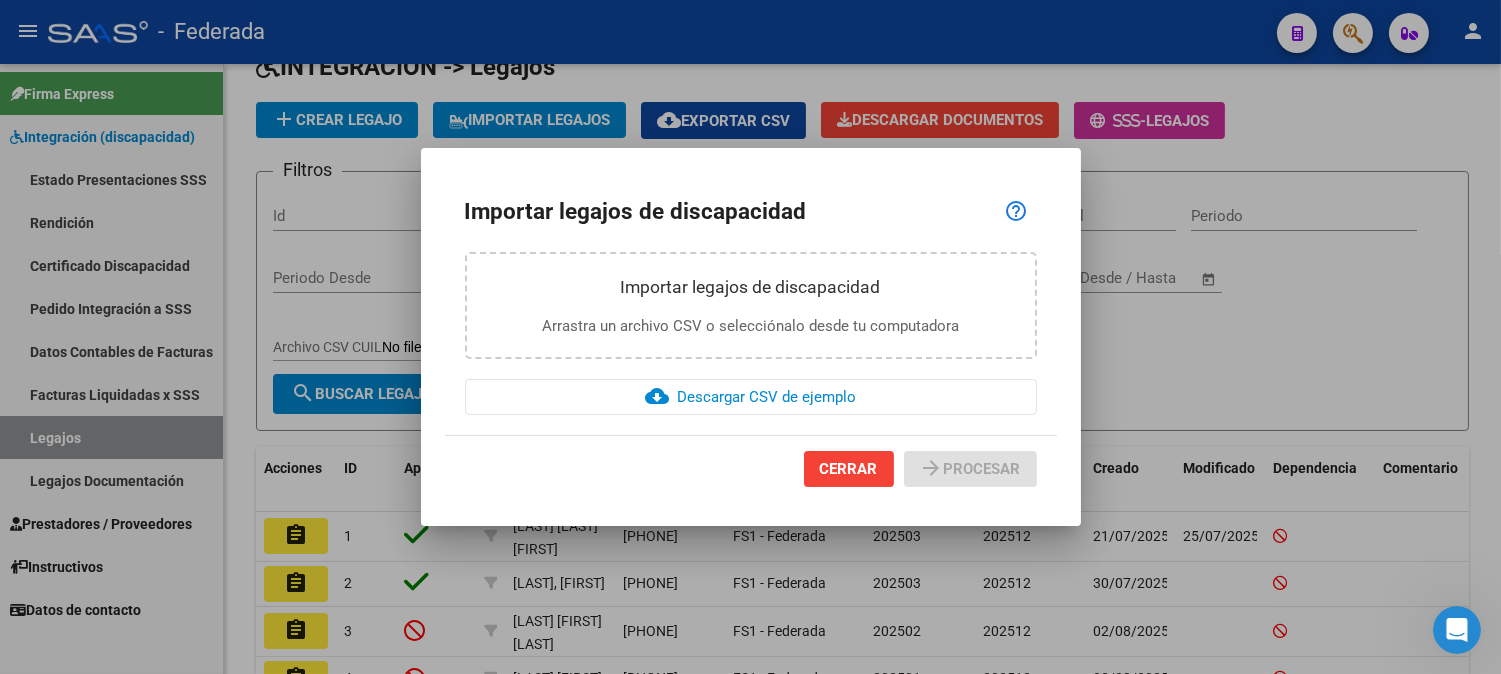 click on "Arrastra un archivo CSV o selecciónalo desde tu computadora" at bounding box center (751, 326) 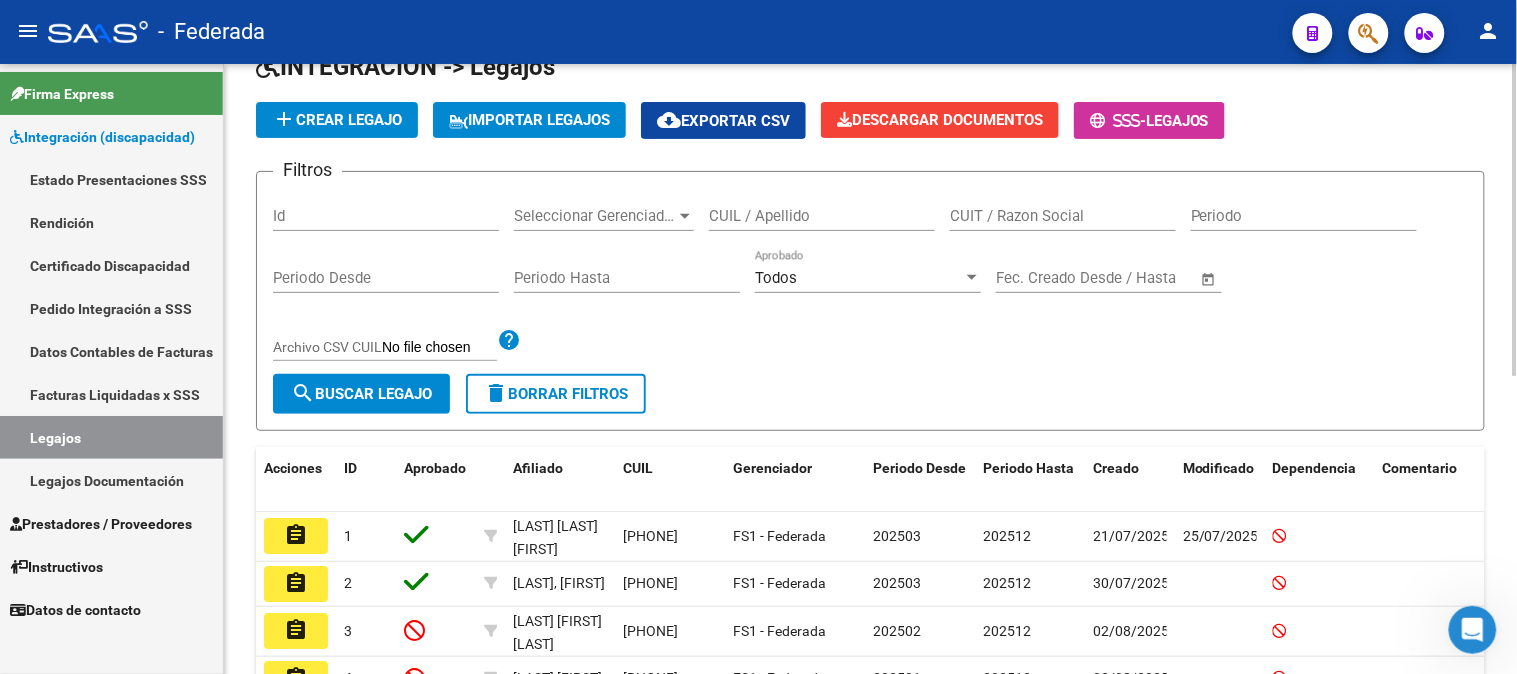 click on "IMPORTAR LEGAJOS" 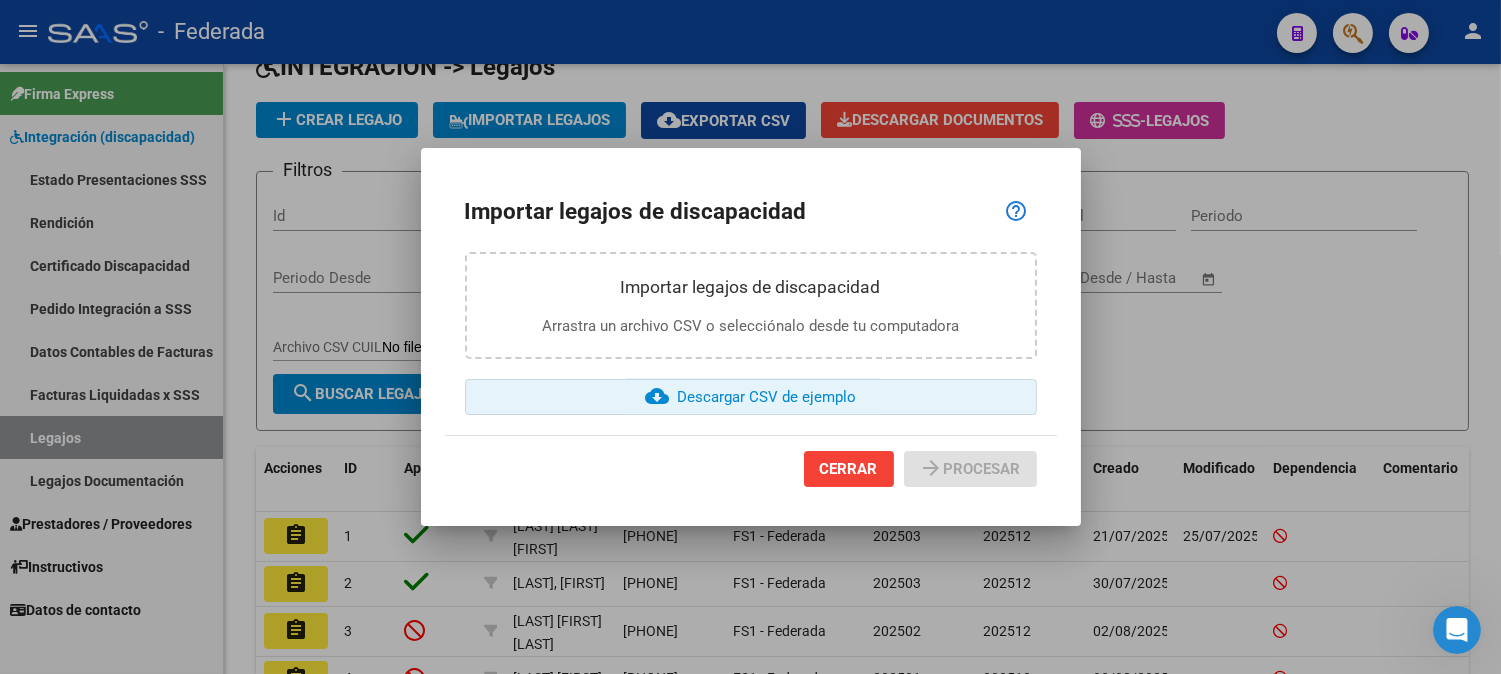 click on "cloud_download  Descargar CSV de ejemplo" at bounding box center [750, 397] 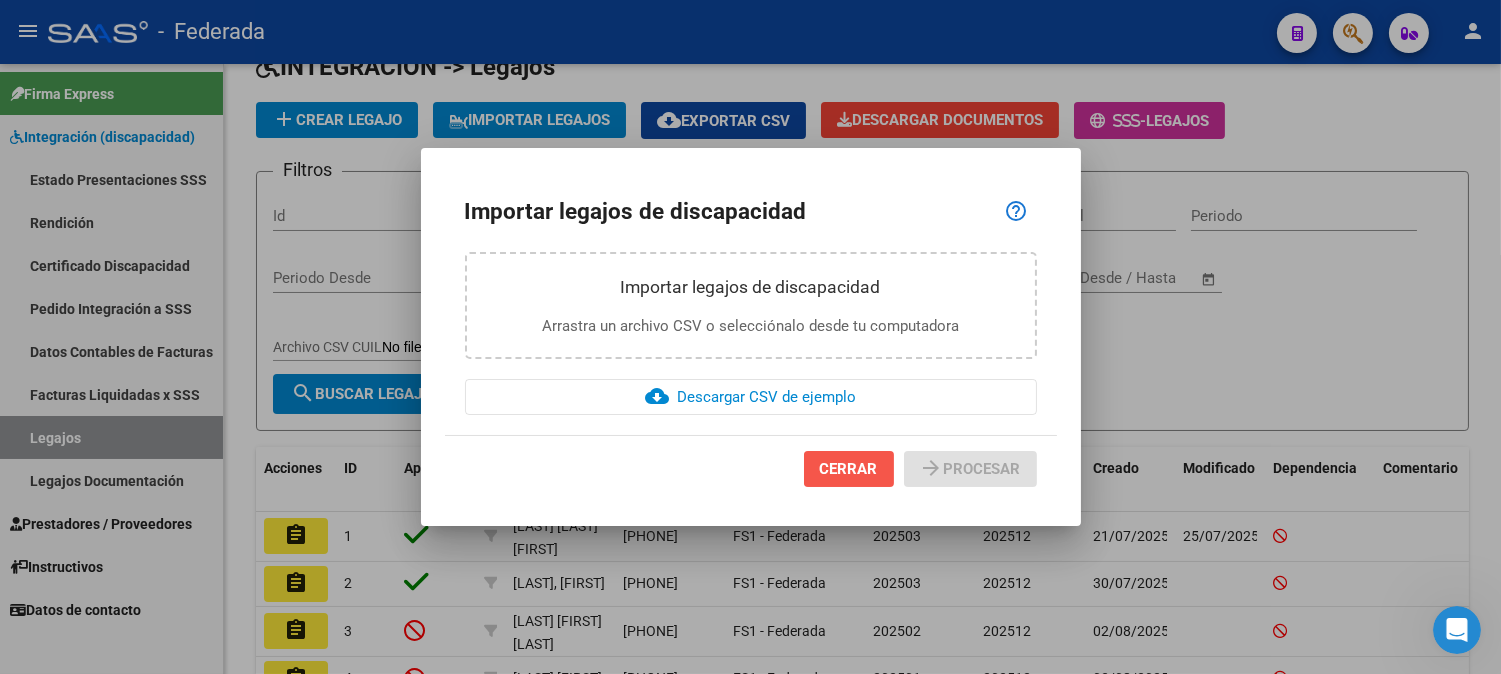 click on "CERRAR" at bounding box center [849, 469] 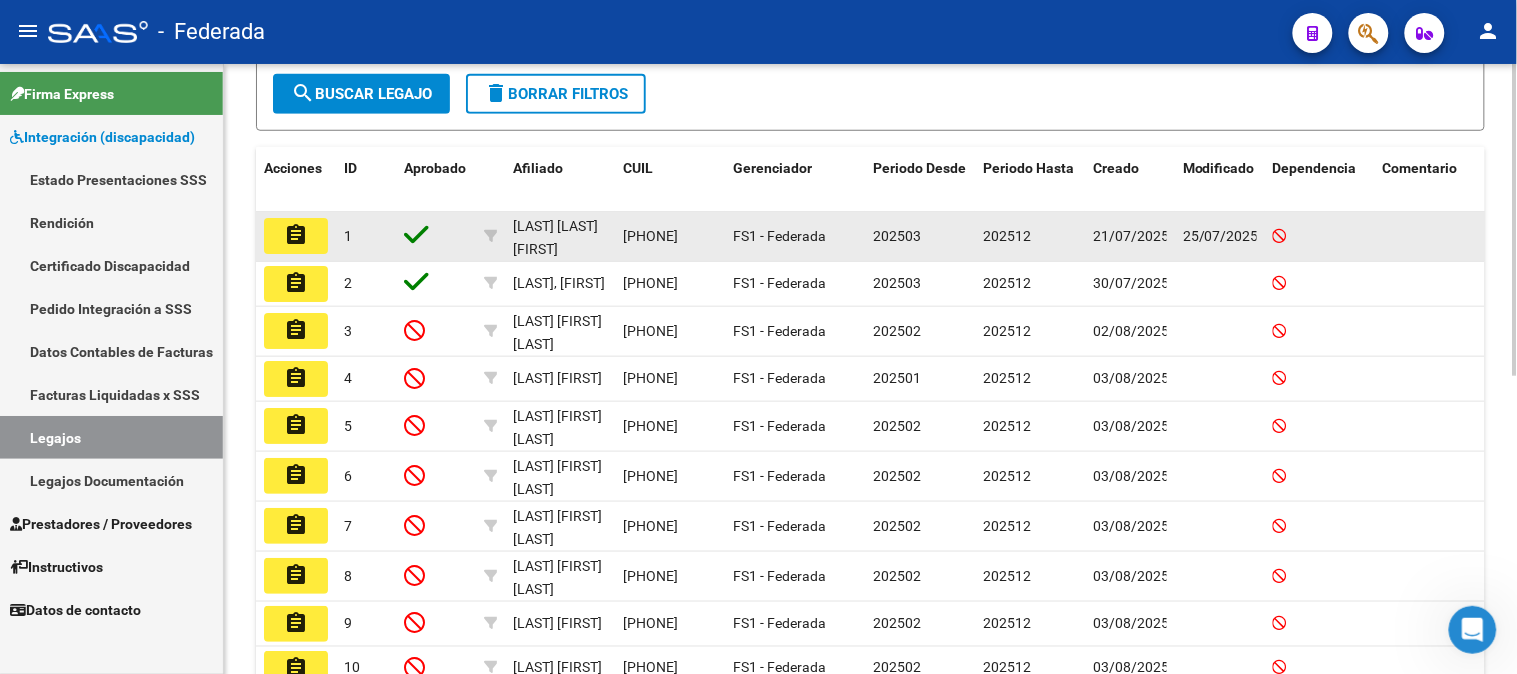 scroll, scrollTop: 444, scrollLeft: 0, axis: vertical 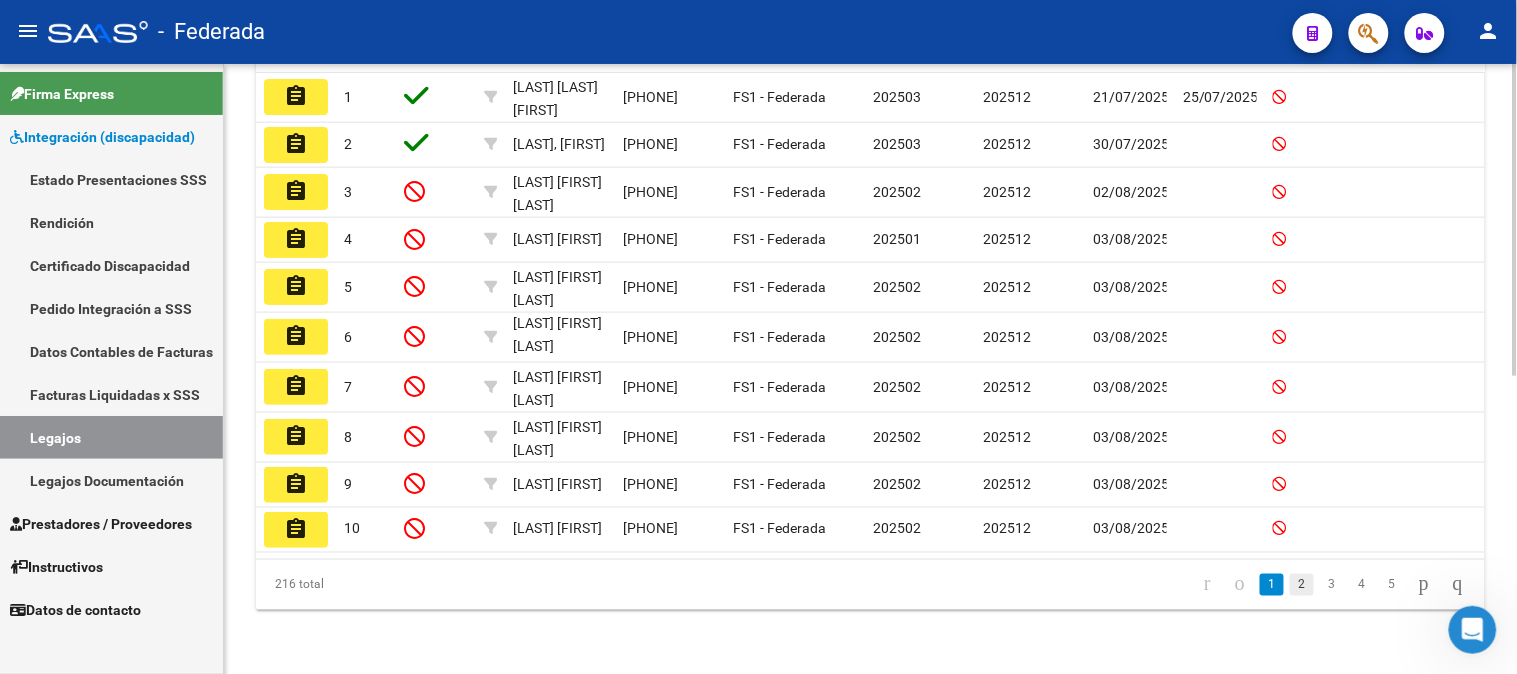click on "2" 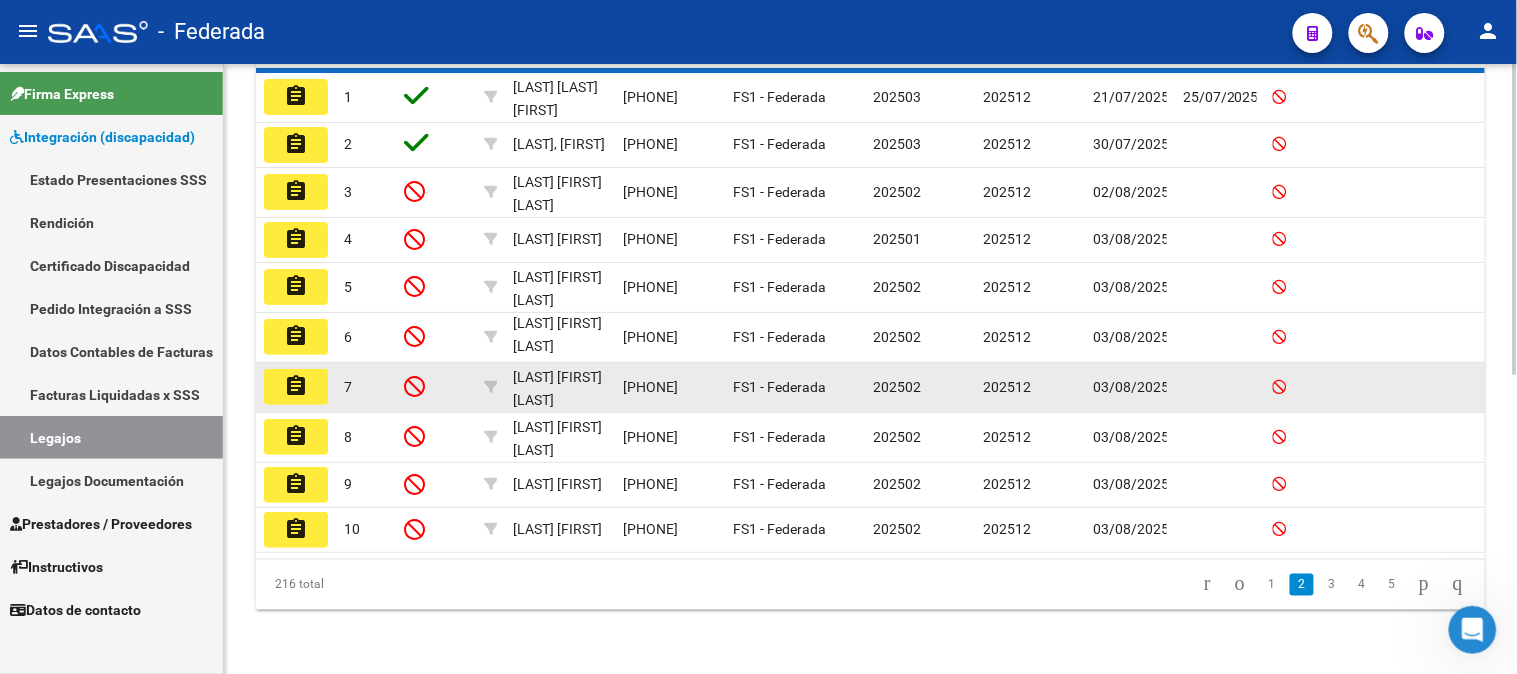 scroll, scrollTop: 581, scrollLeft: 0, axis: vertical 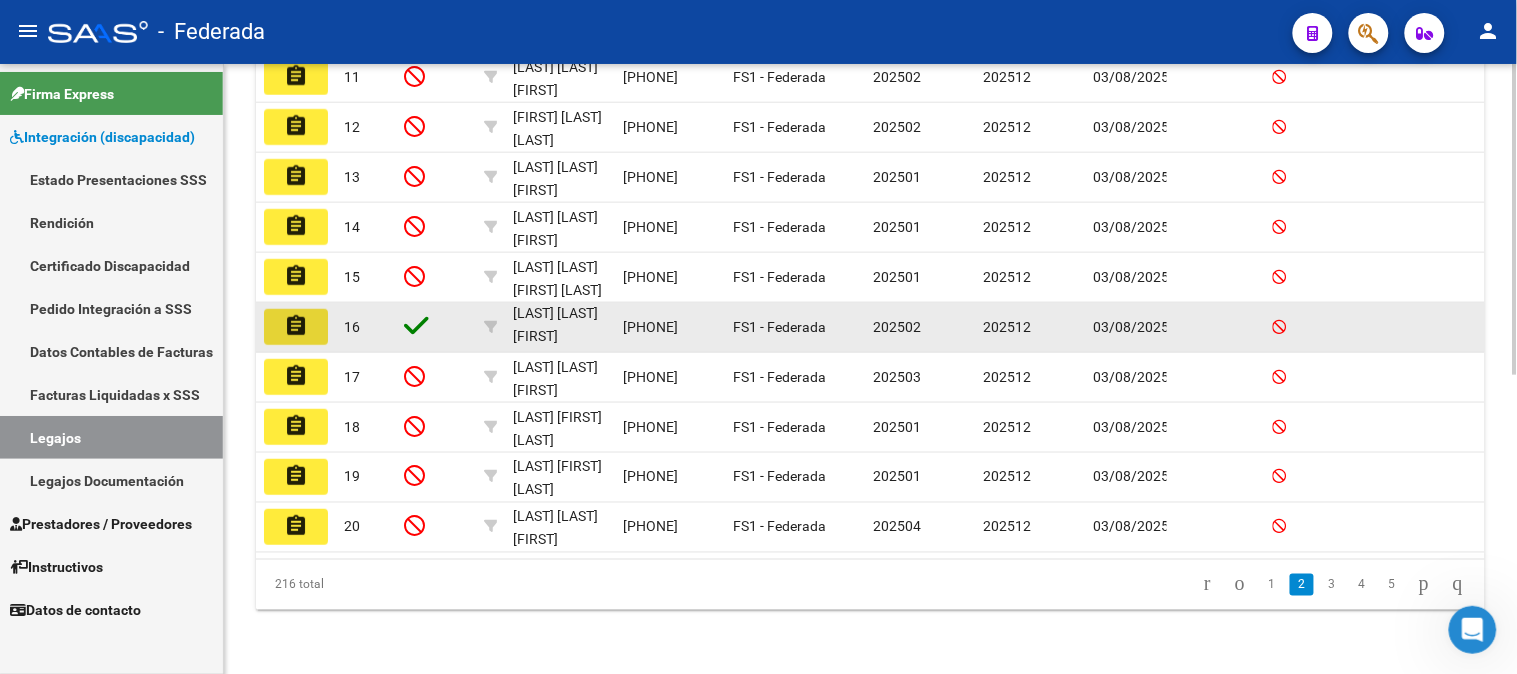 click on "assignment" 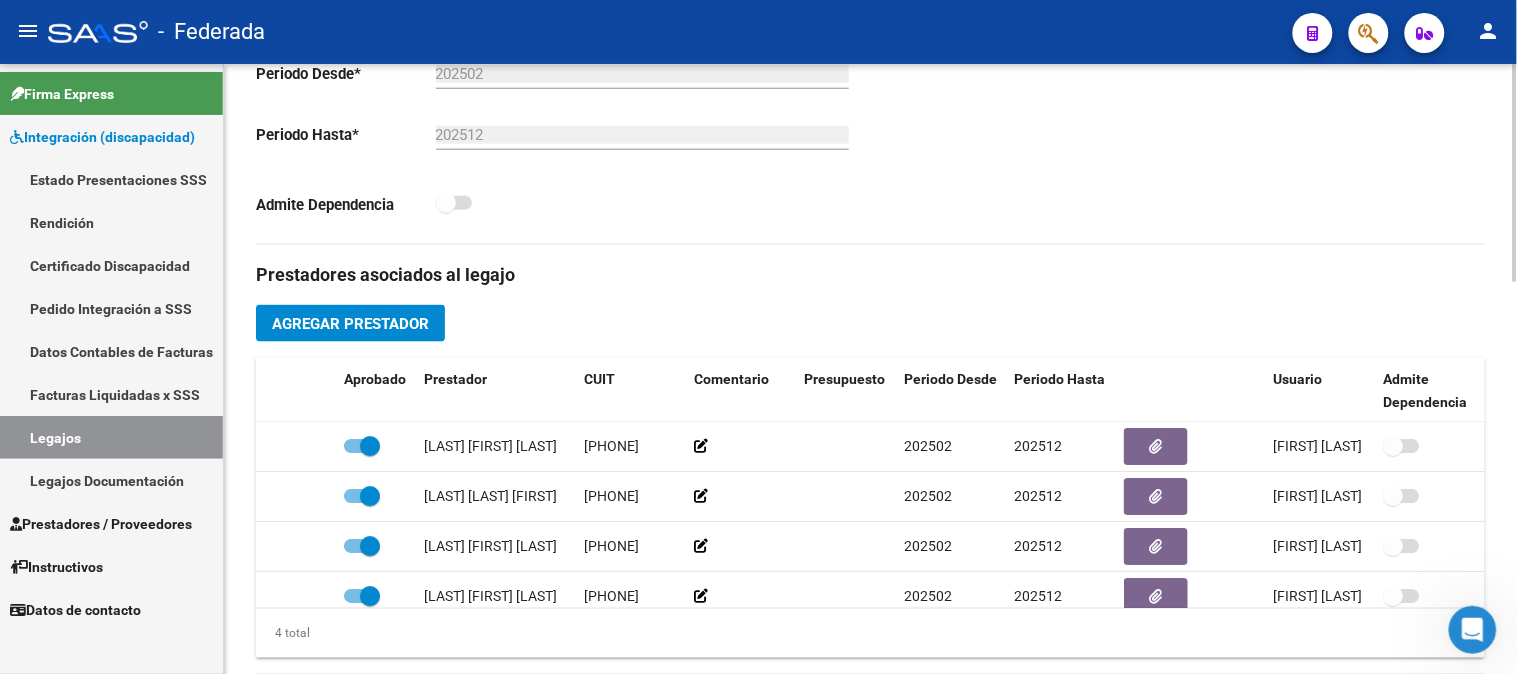scroll, scrollTop: 777, scrollLeft: 0, axis: vertical 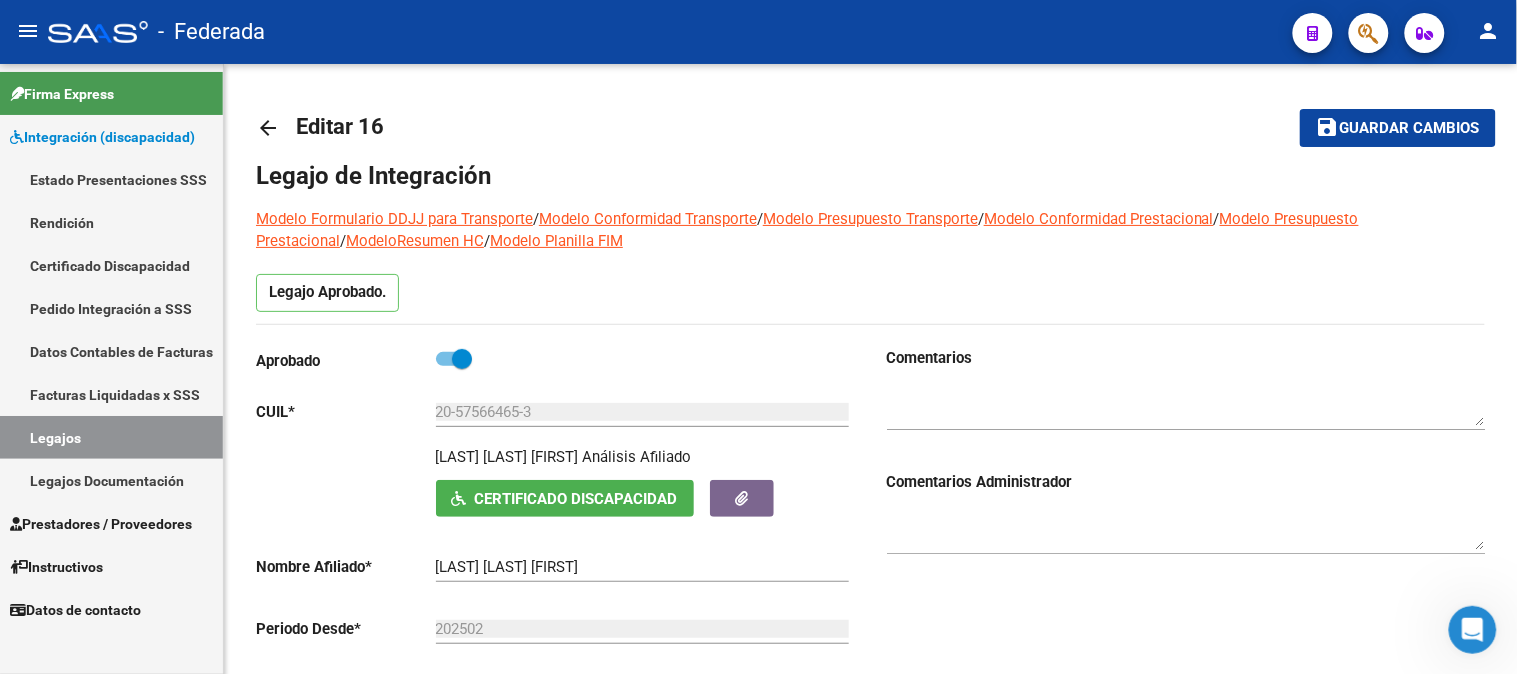click on "Legajos" at bounding box center [111, 437] 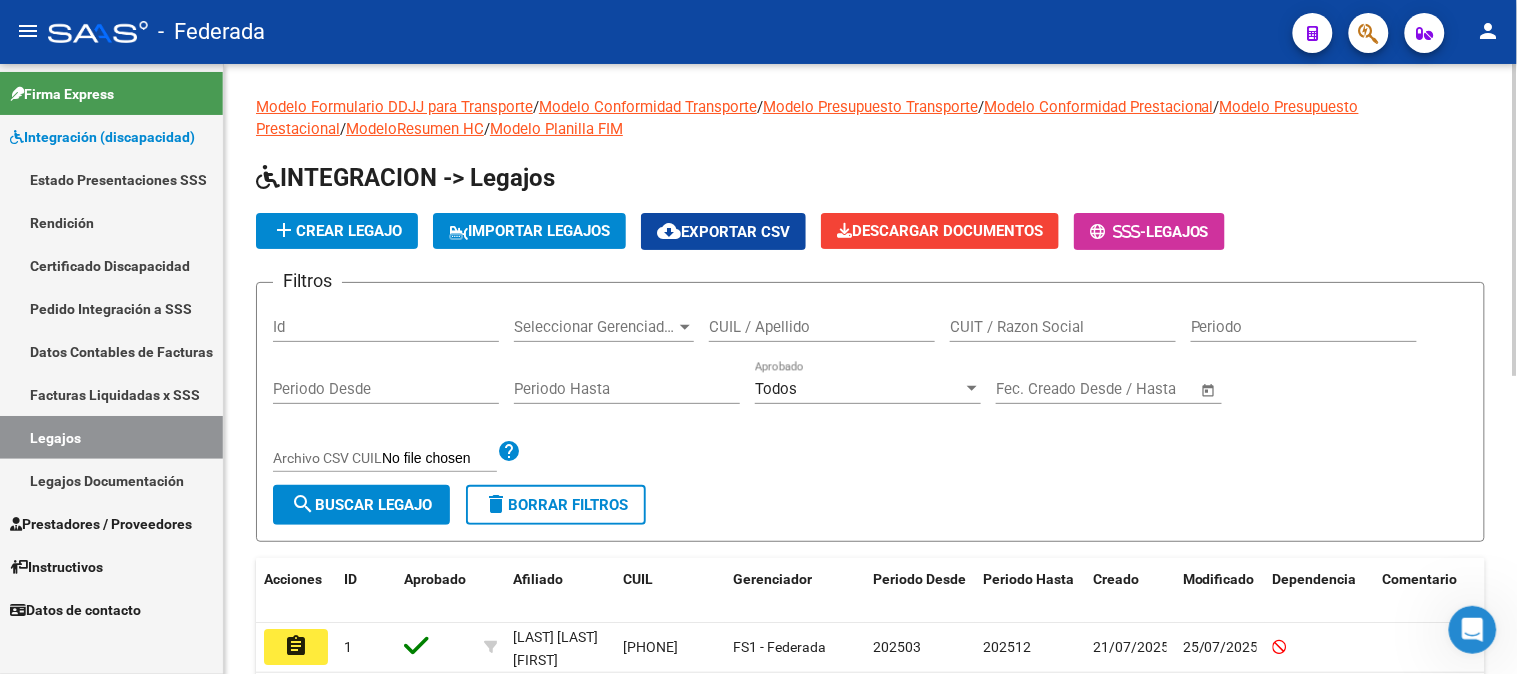 click on "IMPORTAR LEGAJOS" 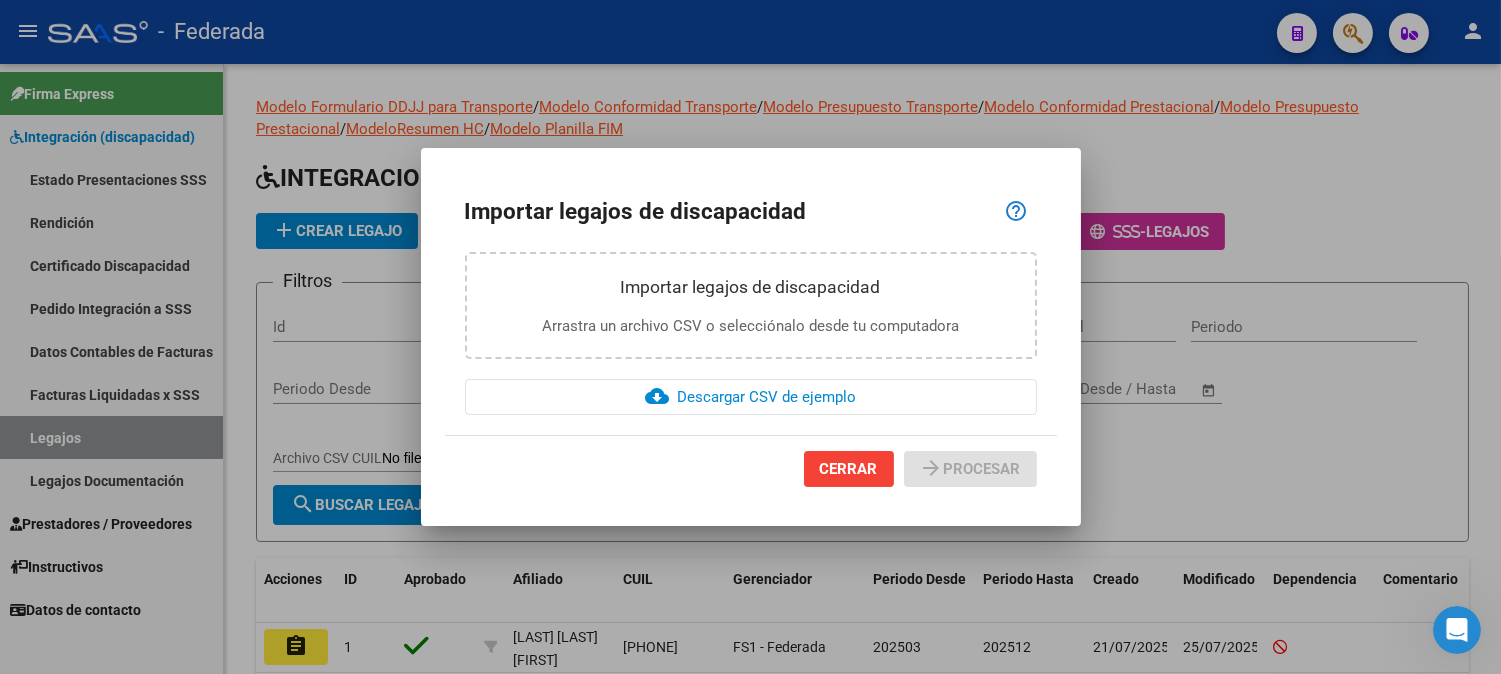 click on "Arrastra un archivo CSV o selecciónalo desde tu computadora" at bounding box center [751, 326] 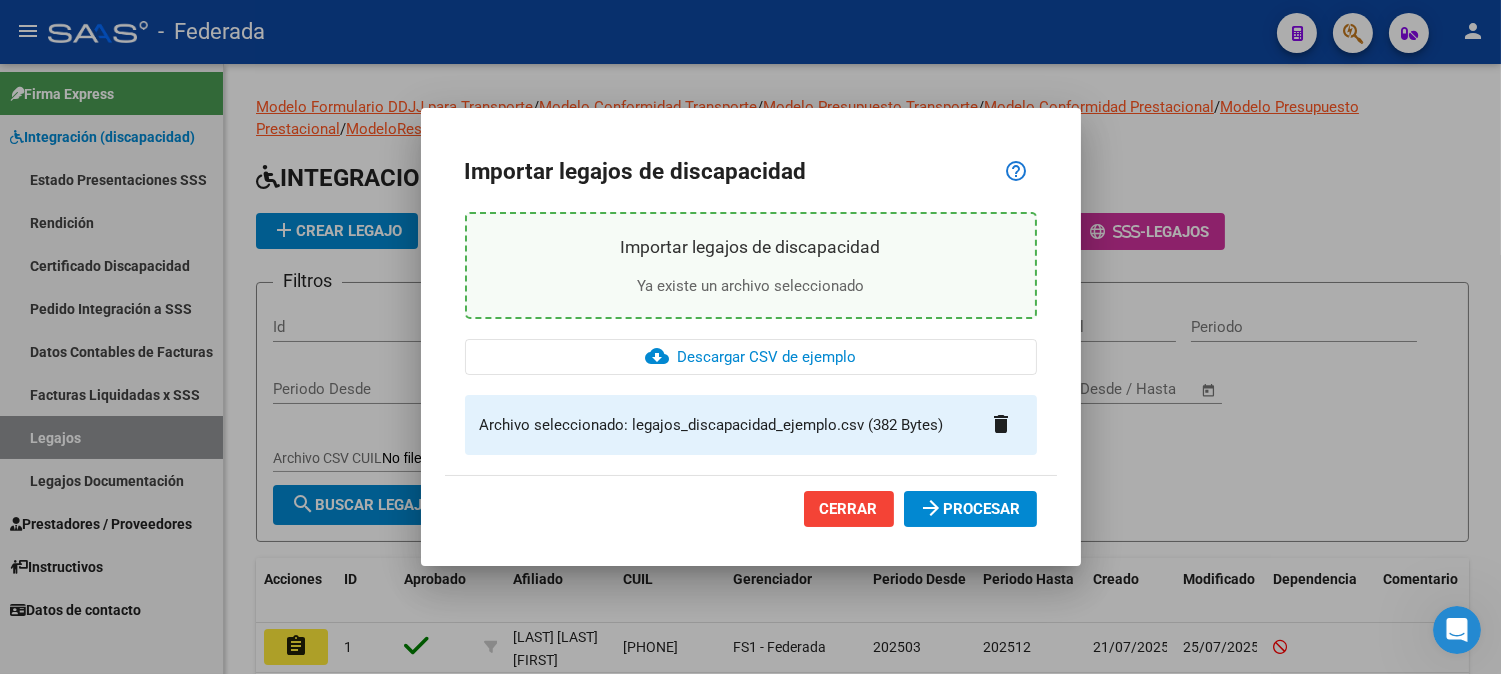 click on "arrow_forward  PROCESAR" at bounding box center (970, 509) 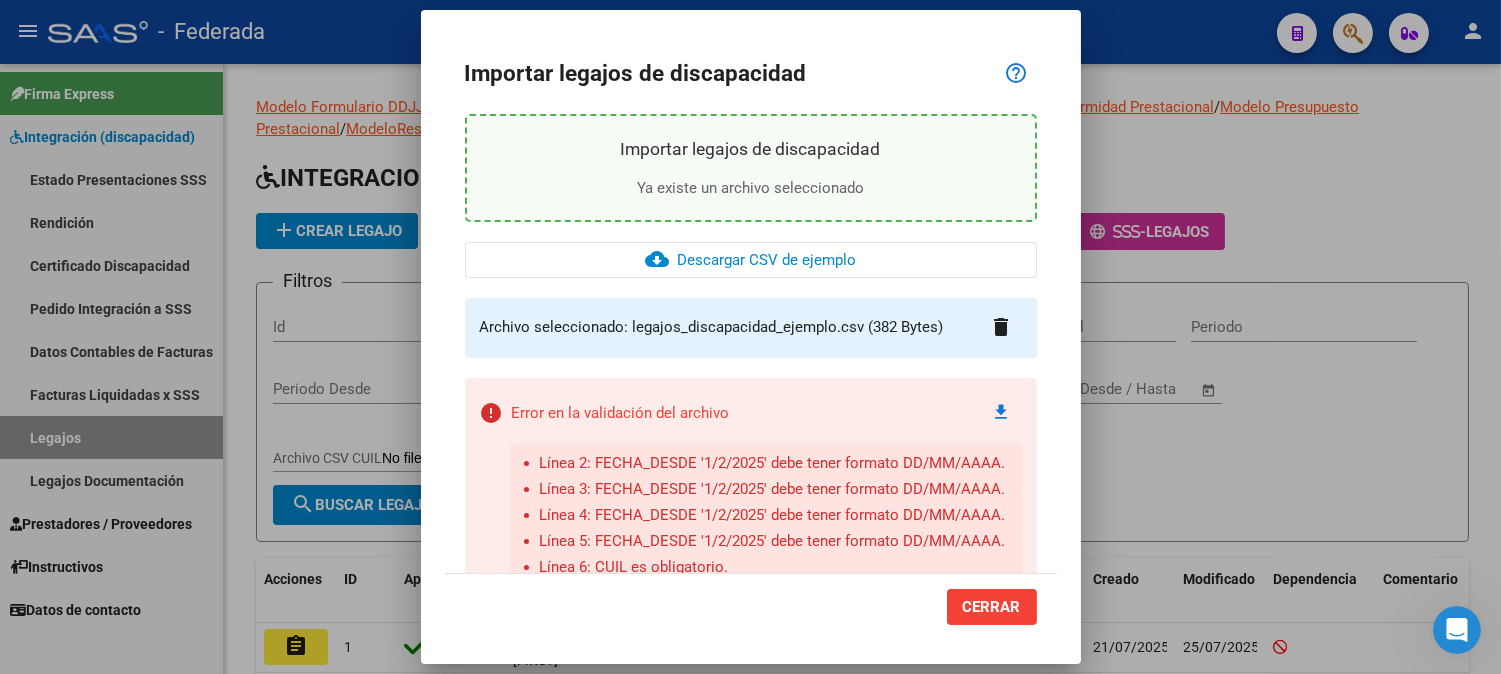 scroll, scrollTop: 76, scrollLeft: 0, axis: vertical 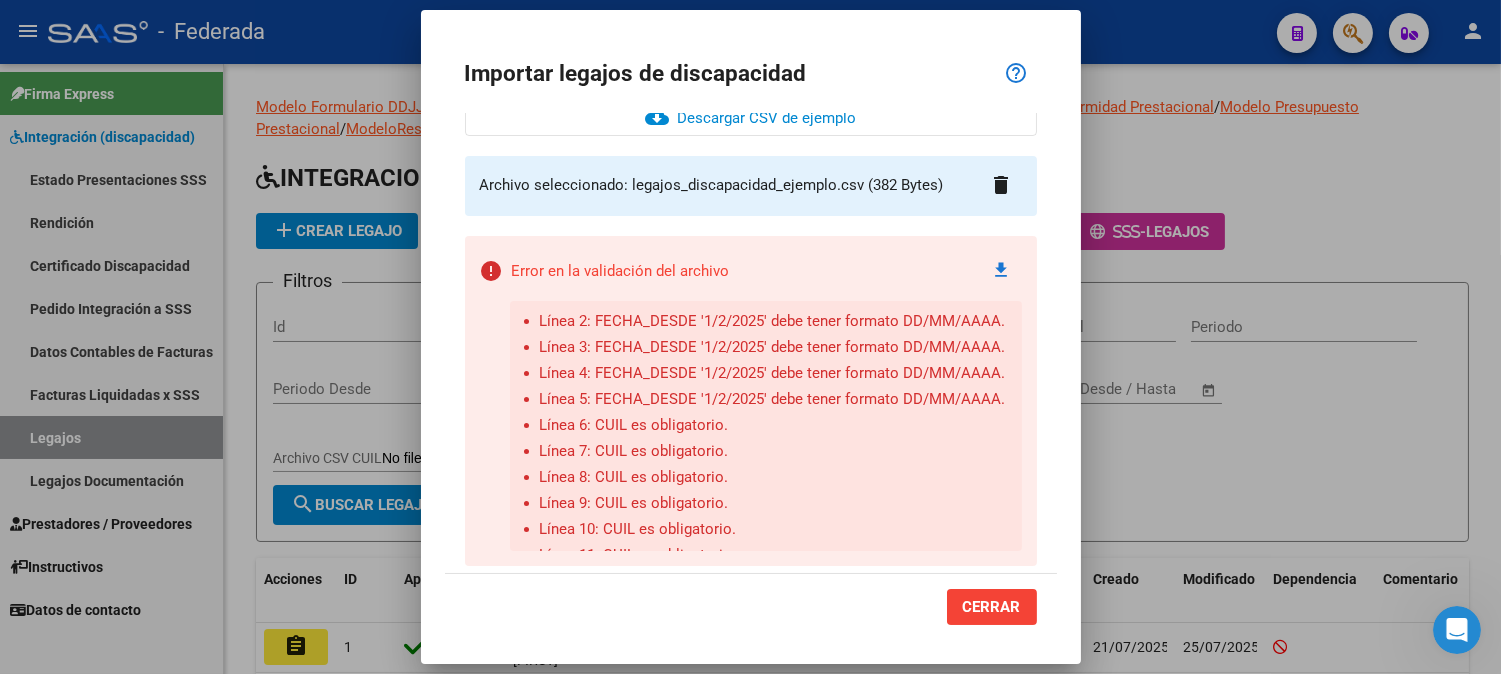 click on "CERRAR" at bounding box center (751, 606) 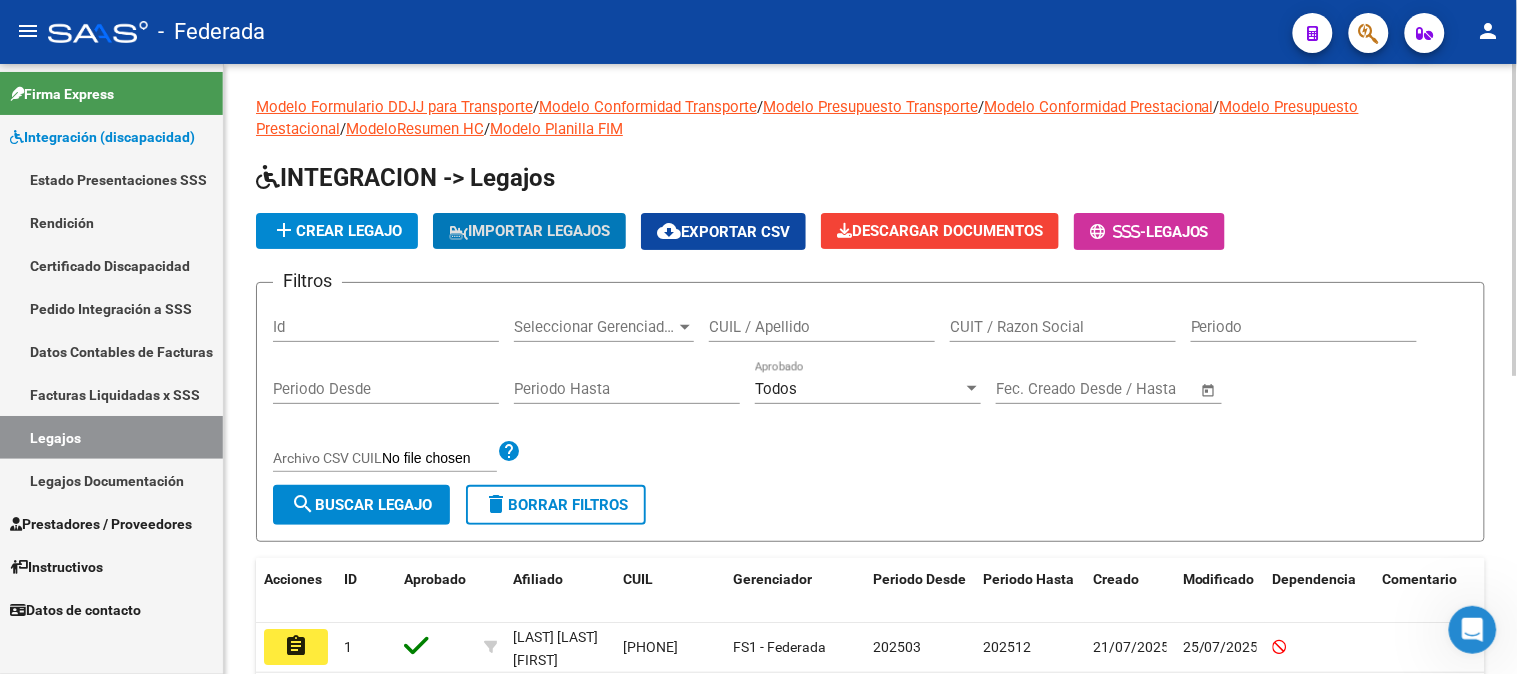 click on "IMPORTAR LEGAJOS" 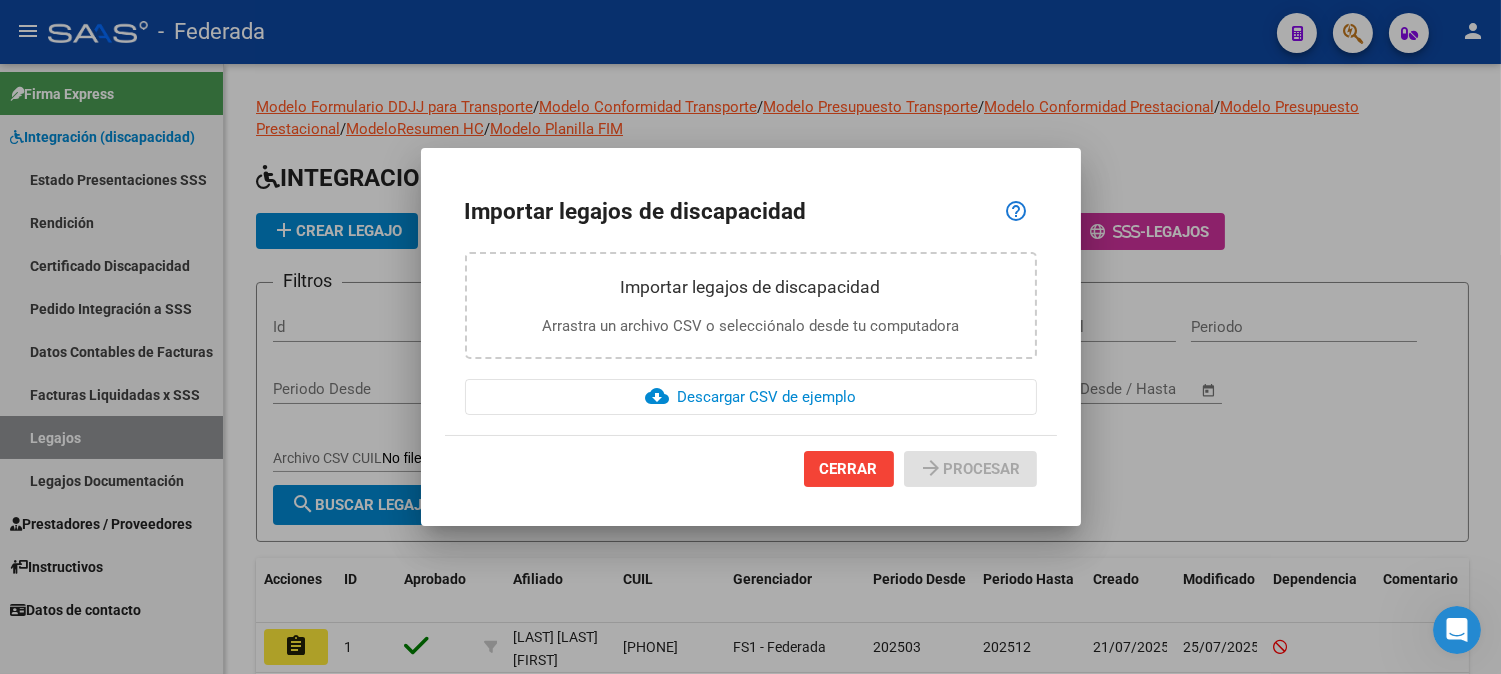 click on "Importar legajos de discapacidad  Arrastra un archivo CSV o selecciónalo desde tu computadora" at bounding box center (751, 306) 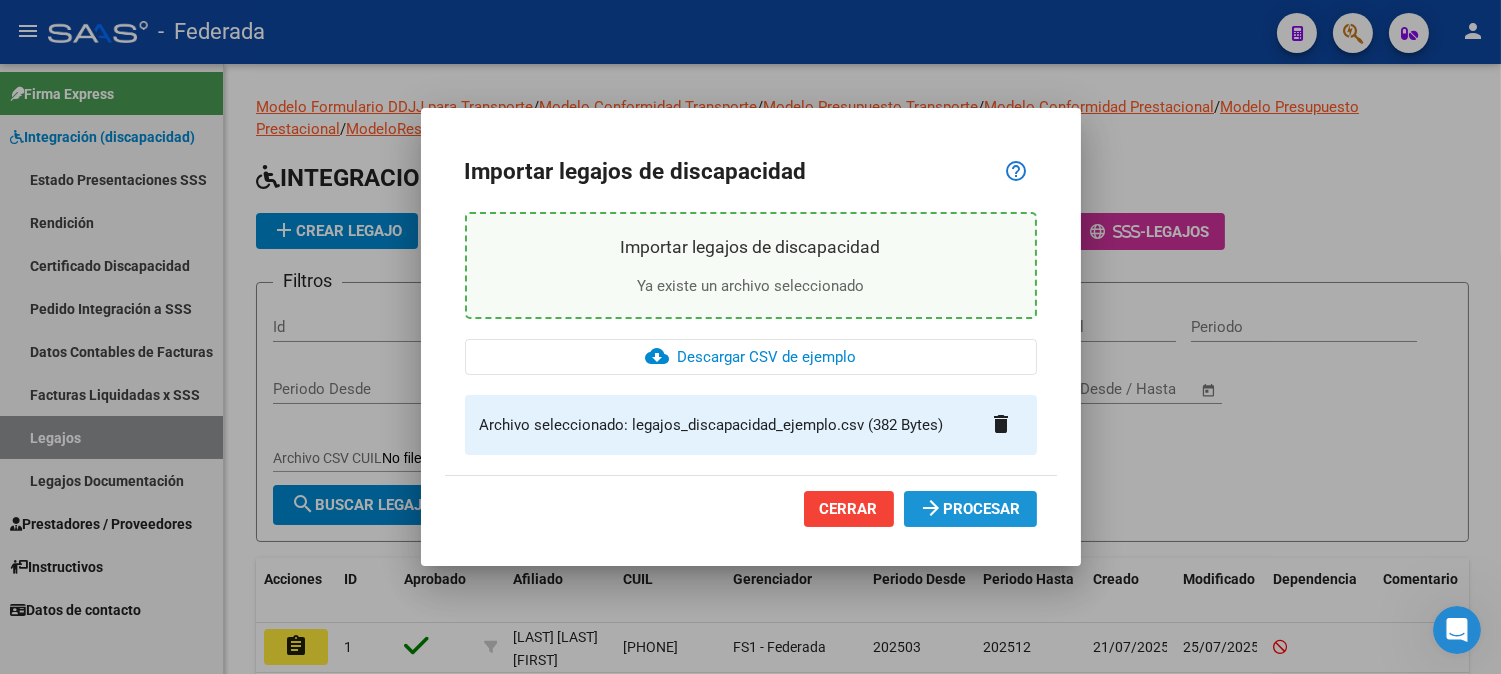 click on "arrow_forward  PROCESAR" at bounding box center [970, 509] 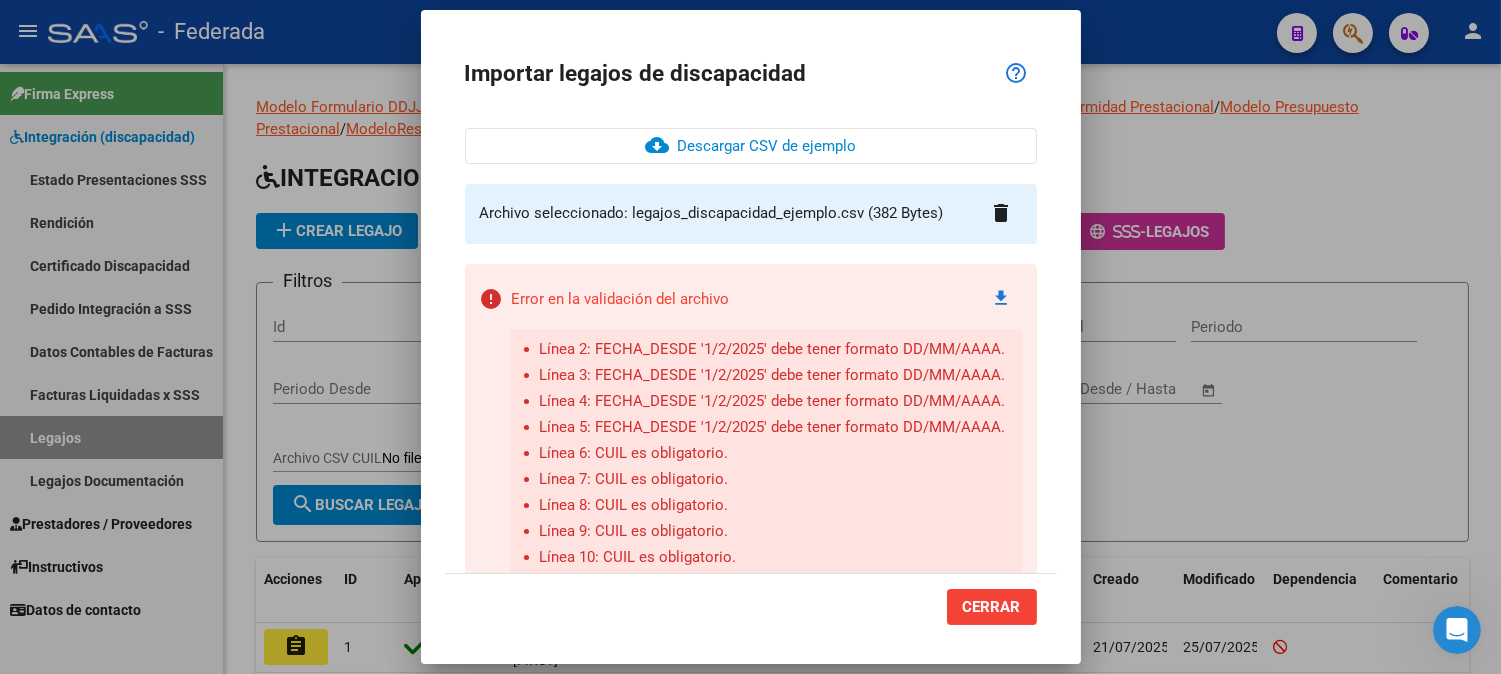 scroll, scrollTop: 142, scrollLeft: 0, axis: vertical 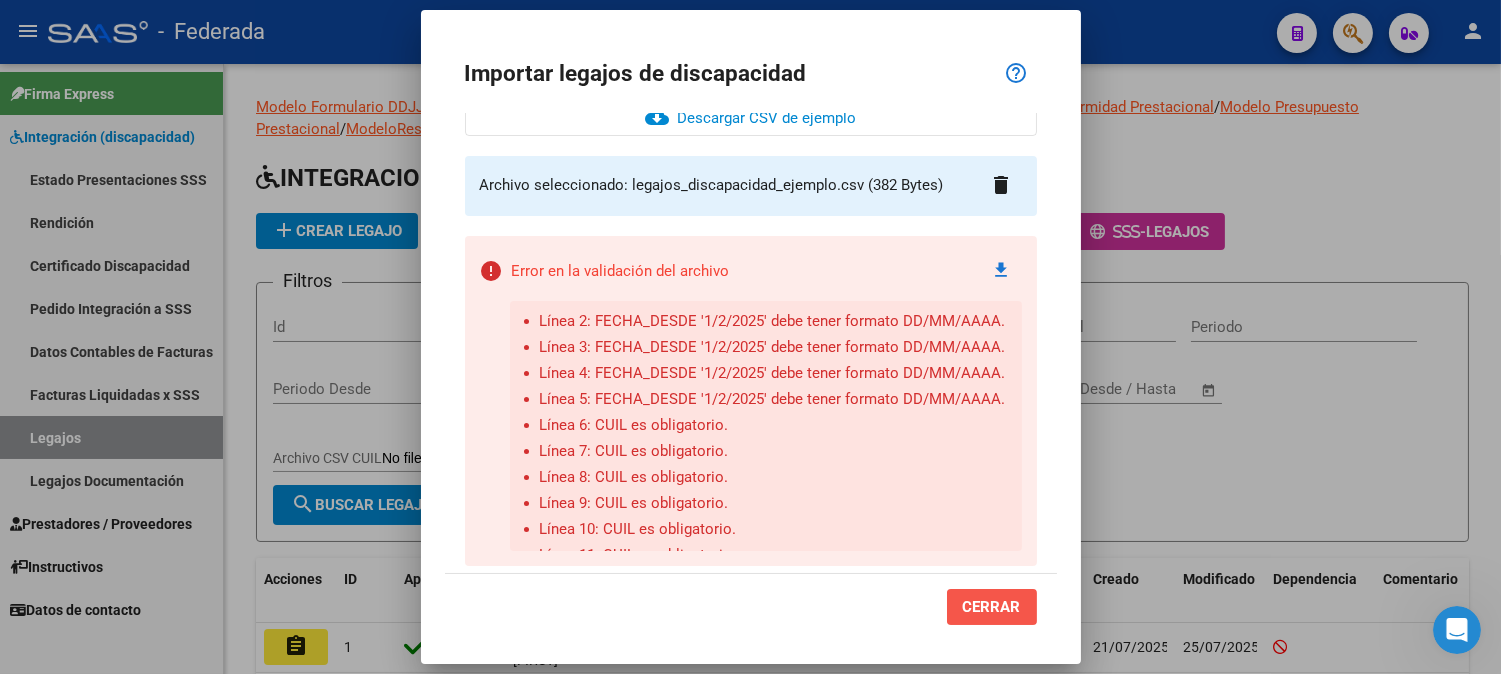 click on "CERRAR" at bounding box center [992, 607] 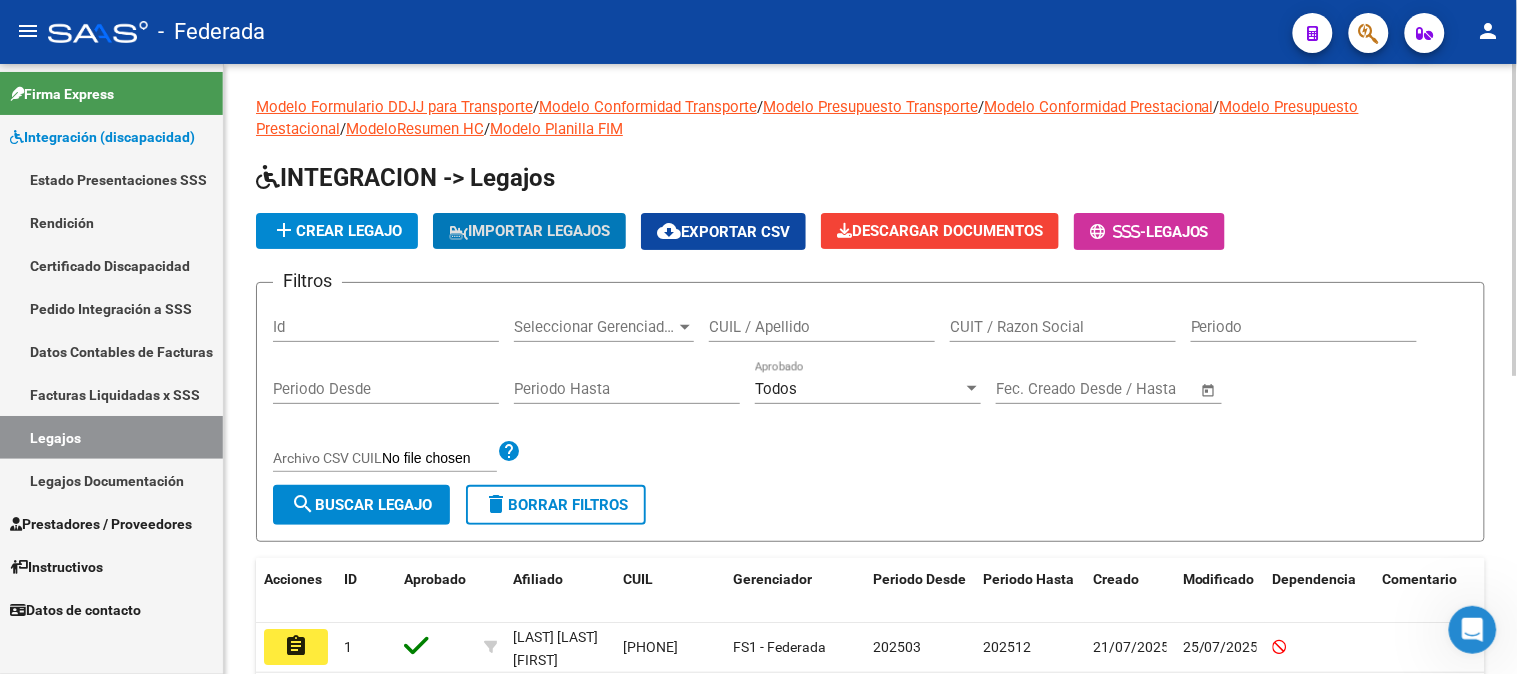click on "IMPORTAR LEGAJOS" 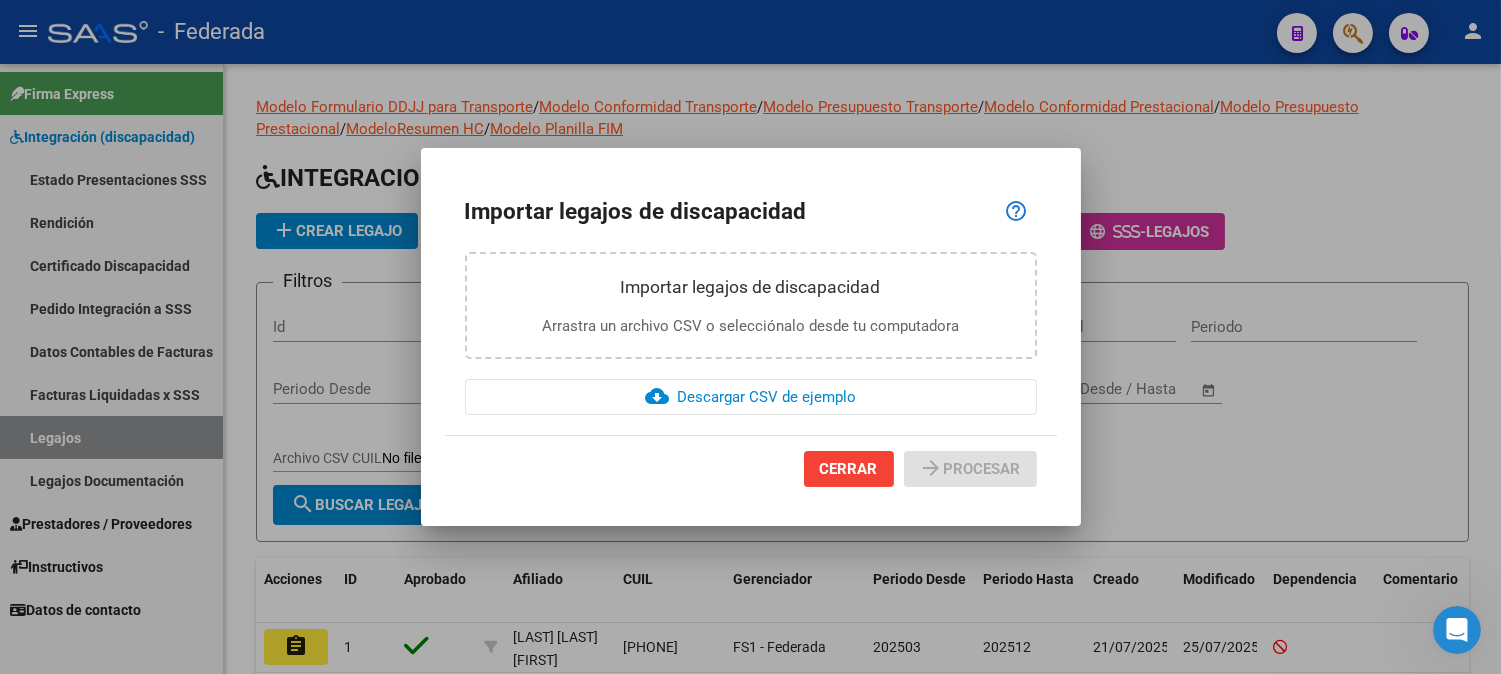 click on "Importar legajos de discapacidad  Arrastra un archivo CSV o selecciónalo desde tu computadora" at bounding box center (751, 306) 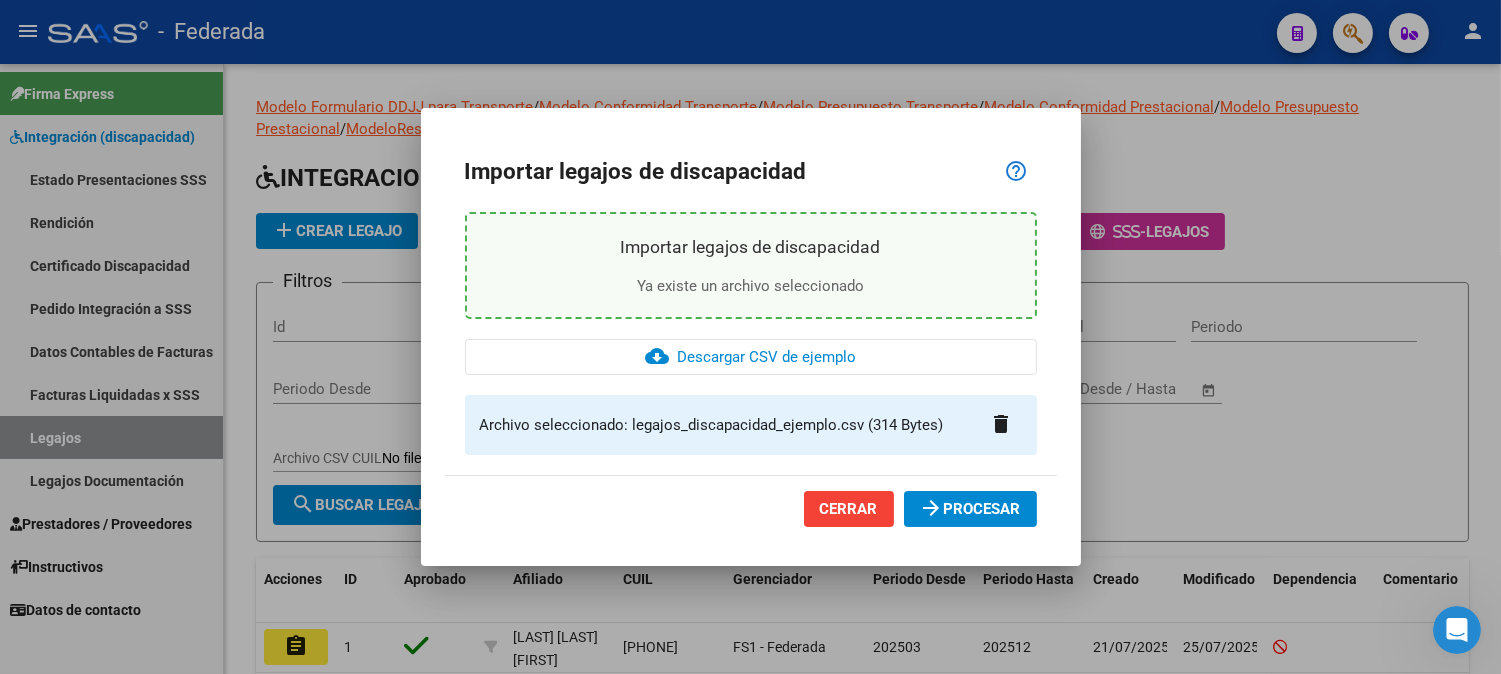 click on "arrow_forward" at bounding box center [932, 508] 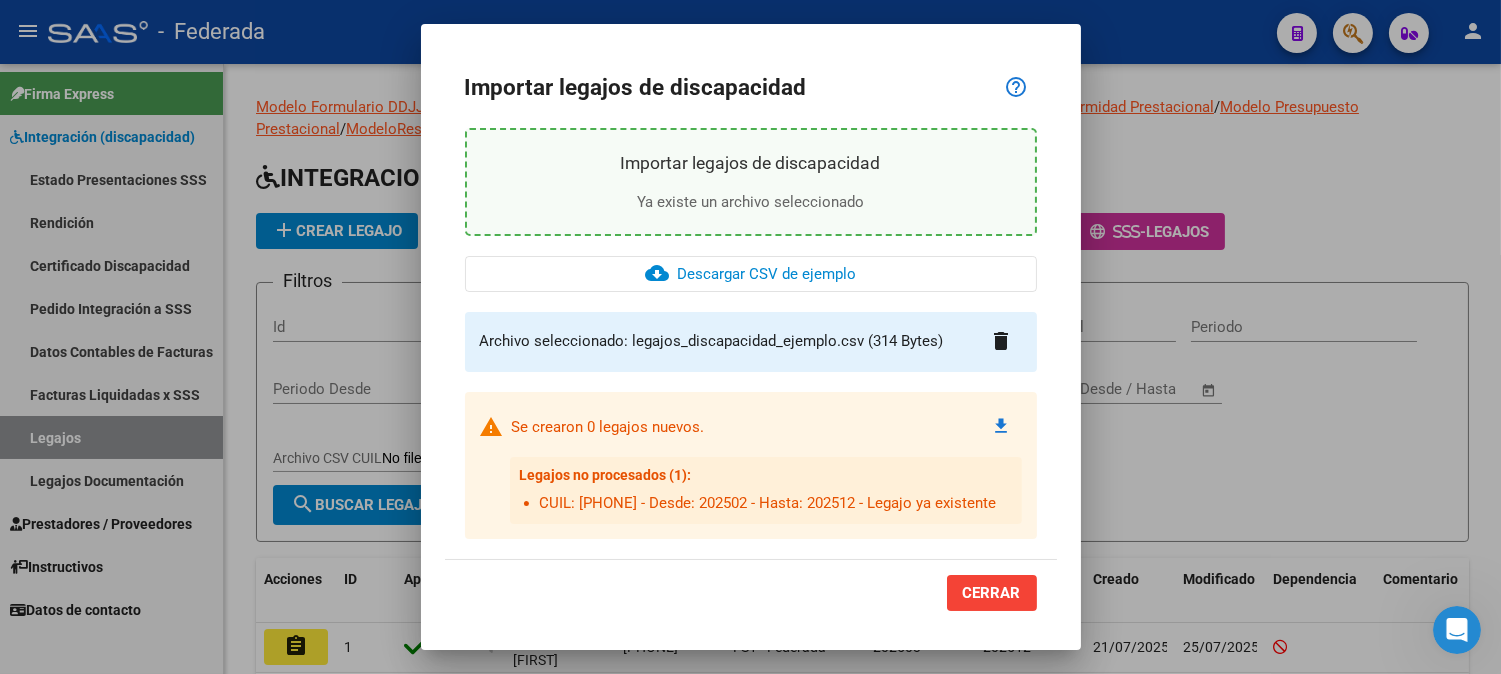 click on "CERRAR" at bounding box center [992, 593] 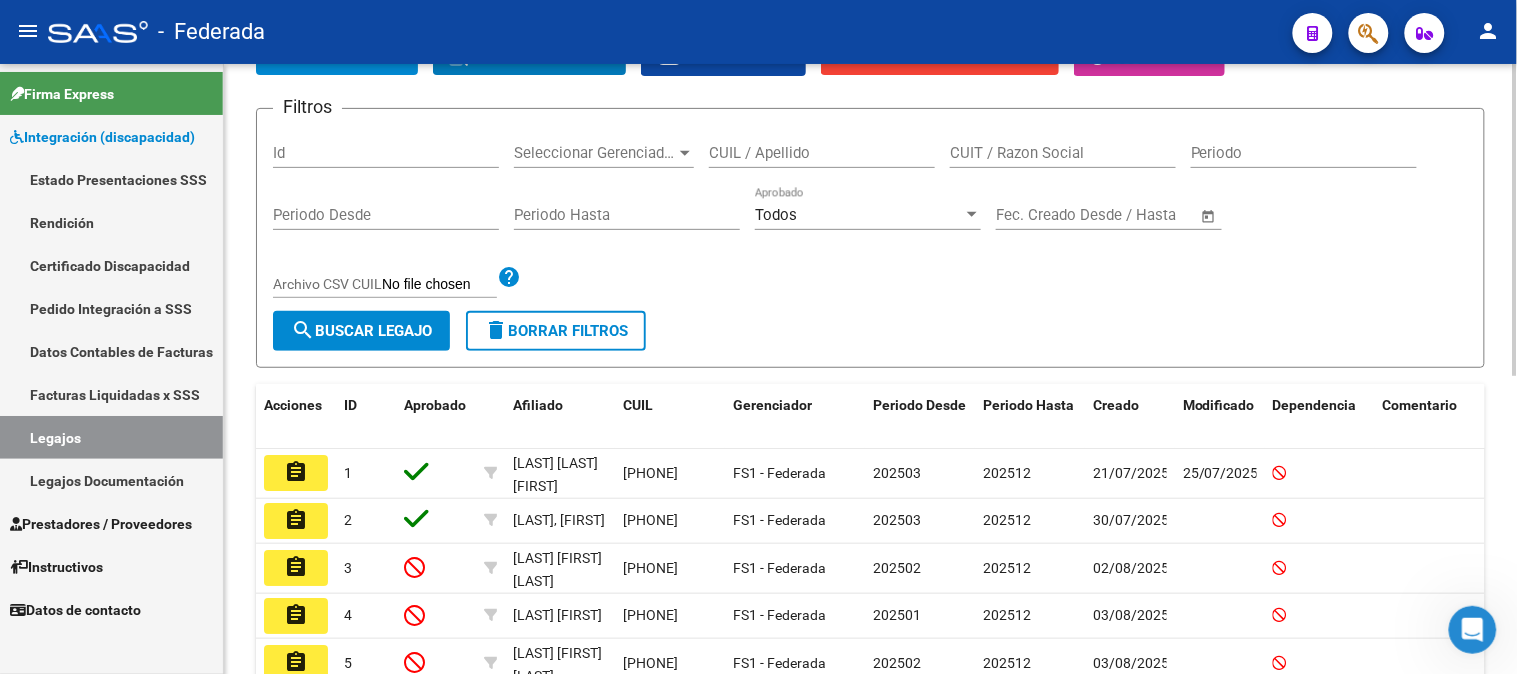scroll, scrollTop: 222, scrollLeft: 0, axis: vertical 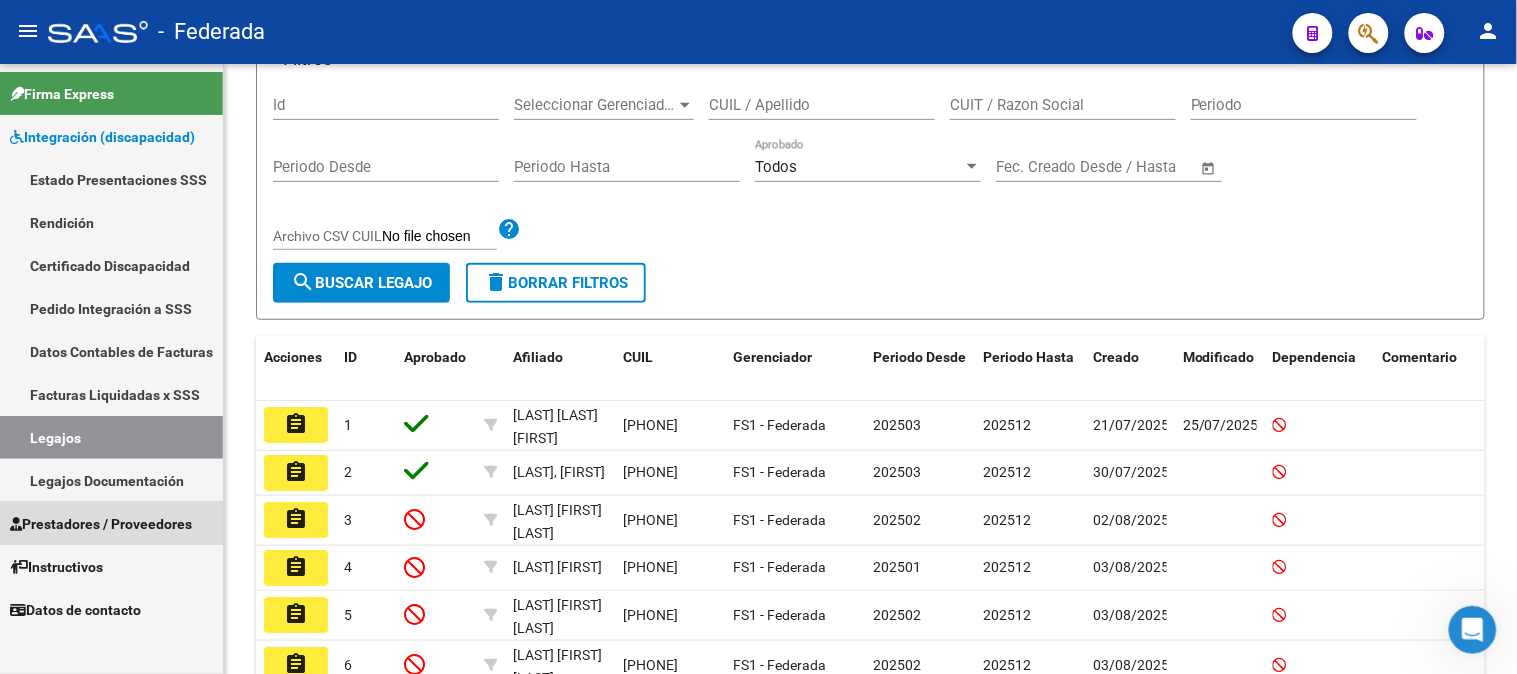 click on "Prestadores / Proveedores" at bounding box center (101, 524) 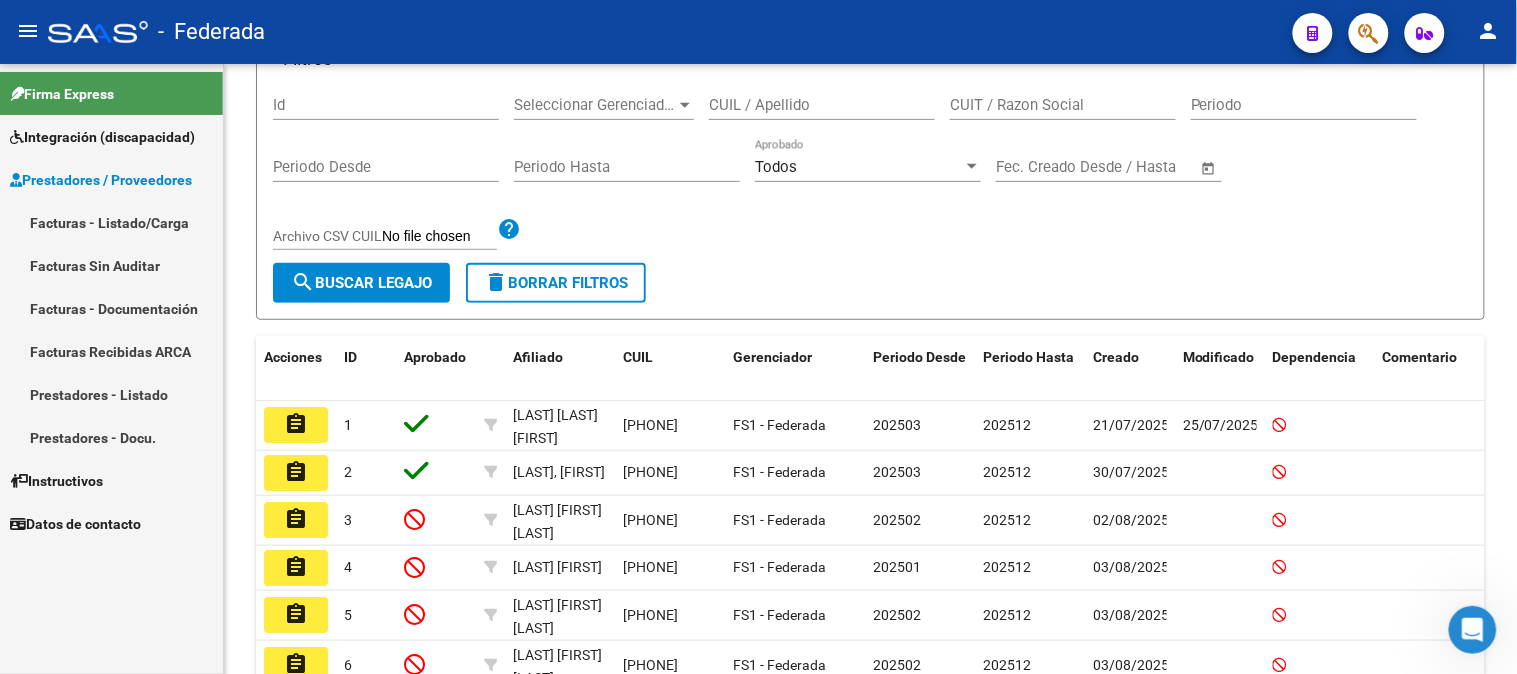 click on "Facturas - Listado/Carga" at bounding box center [111, 222] 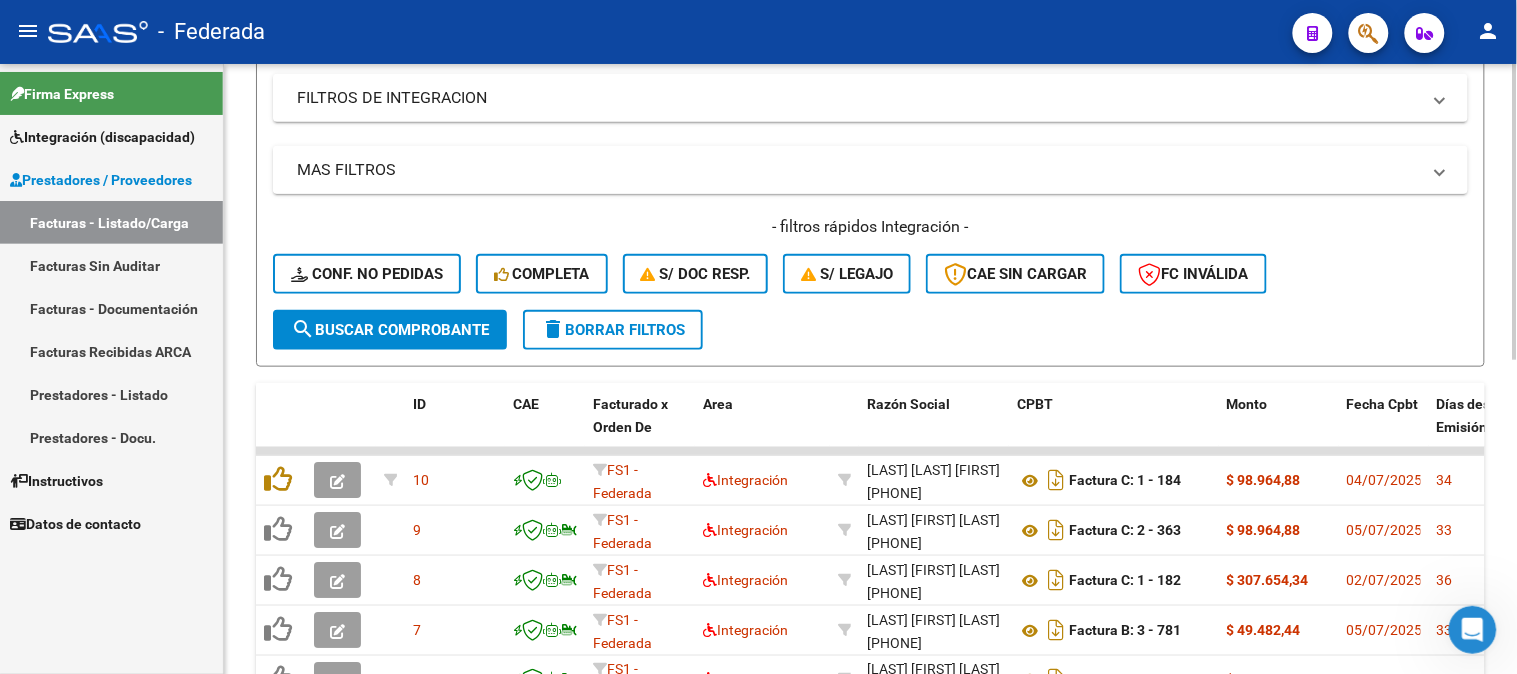 scroll, scrollTop: 267, scrollLeft: 0, axis: vertical 